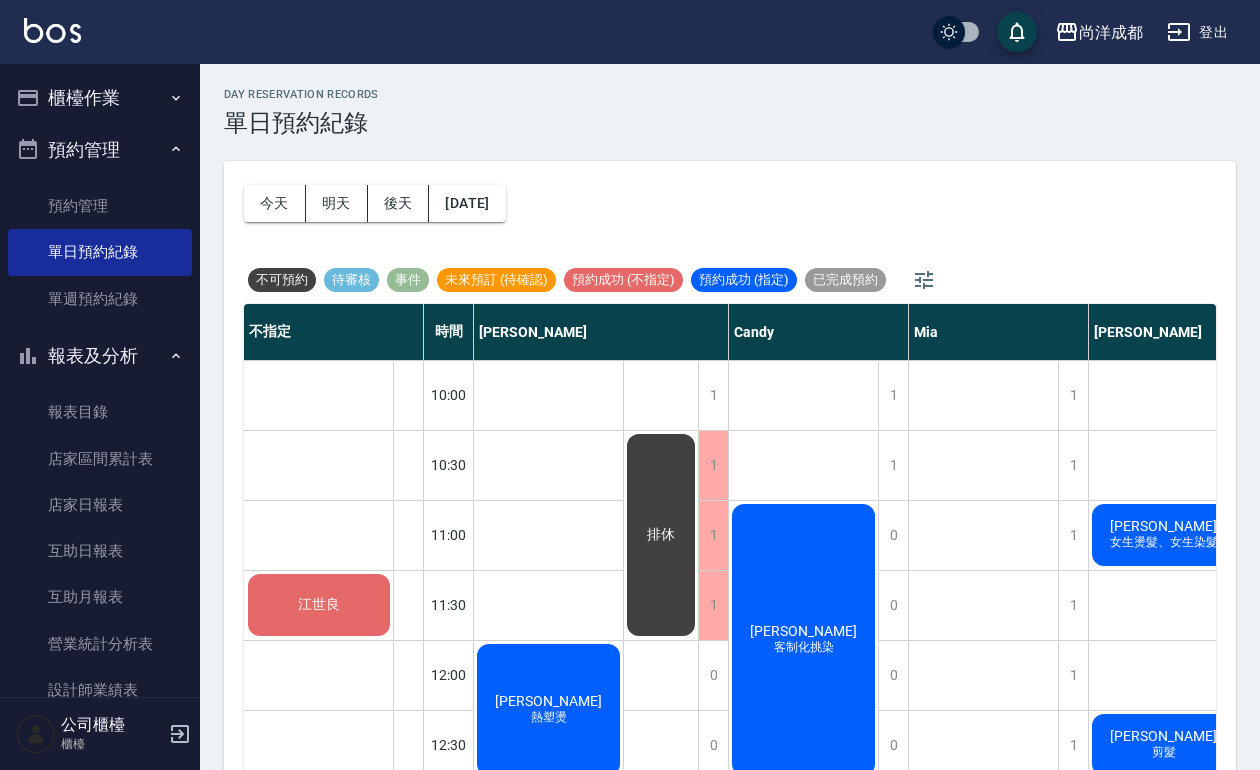 scroll, scrollTop: 63, scrollLeft: 0, axis: vertical 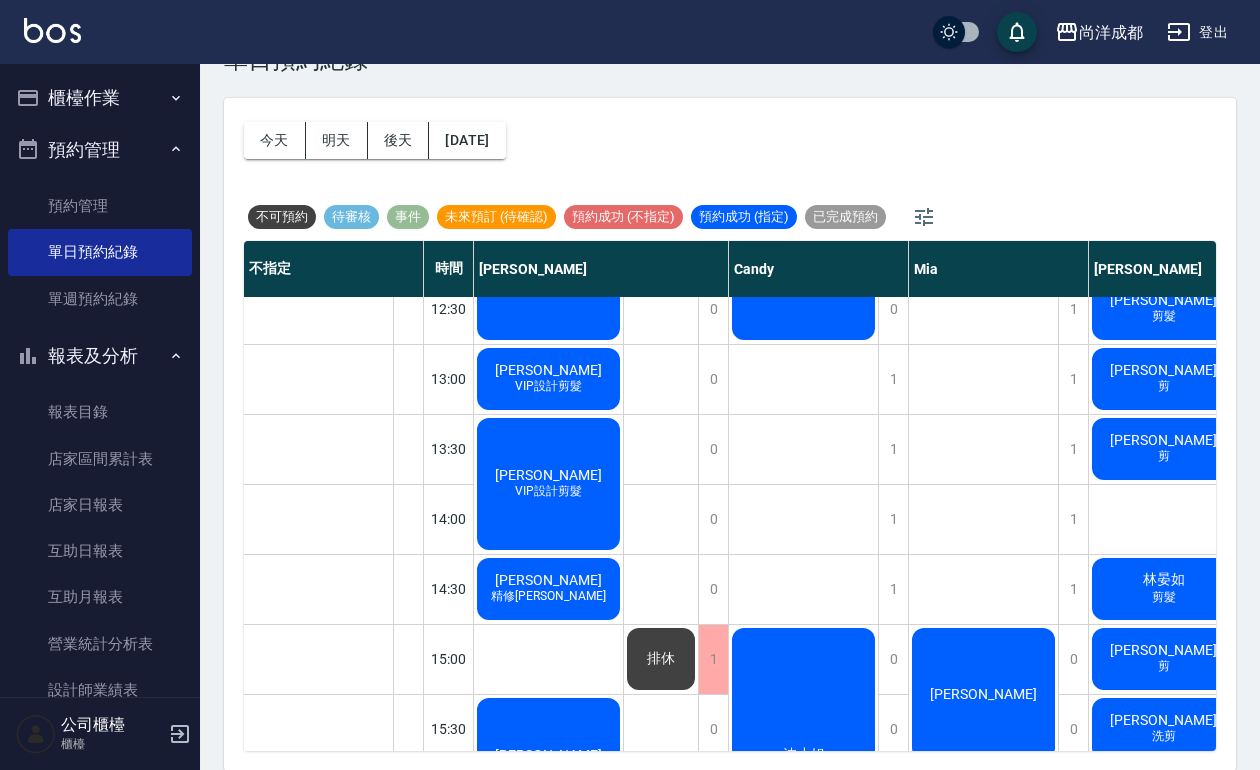 type 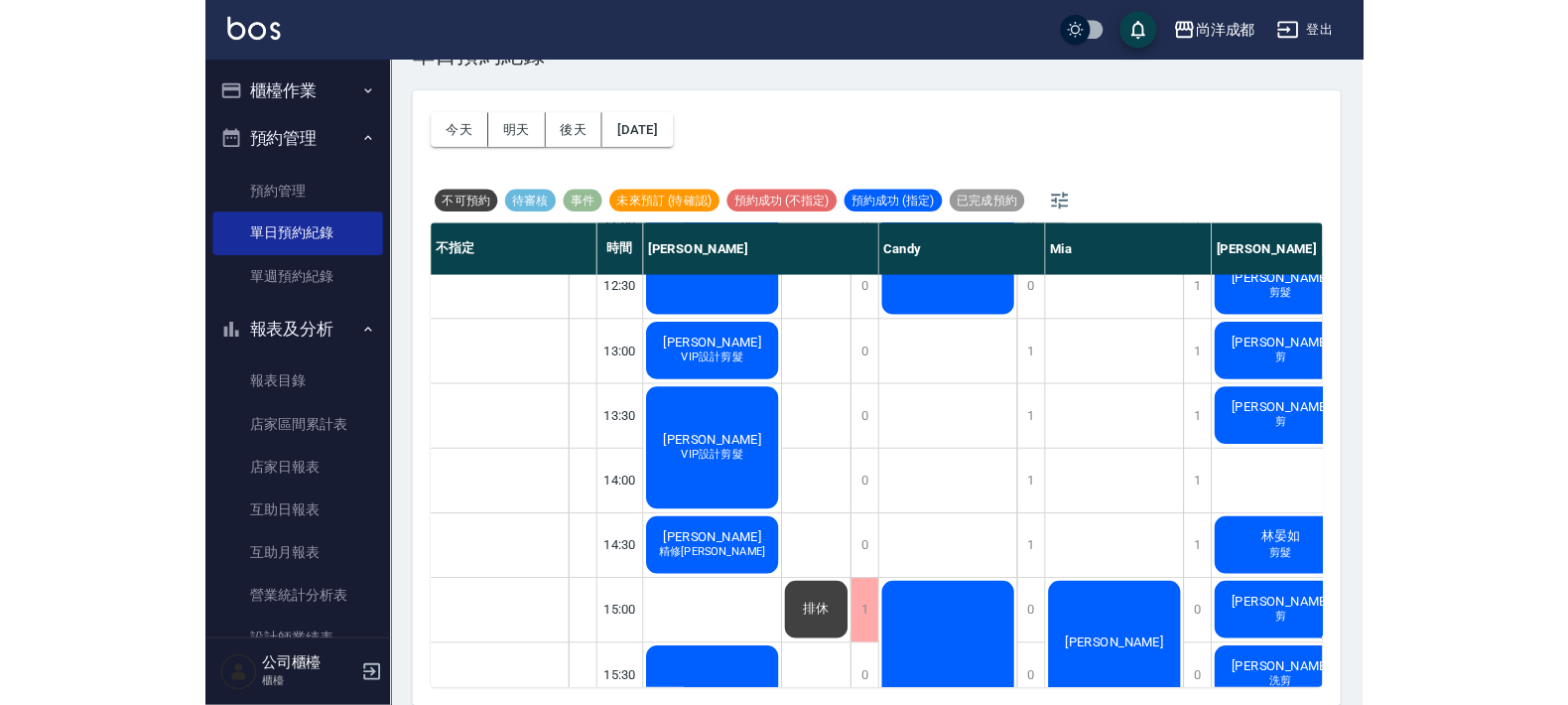 scroll, scrollTop: 5, scrollLeft: 0, axis: vertical 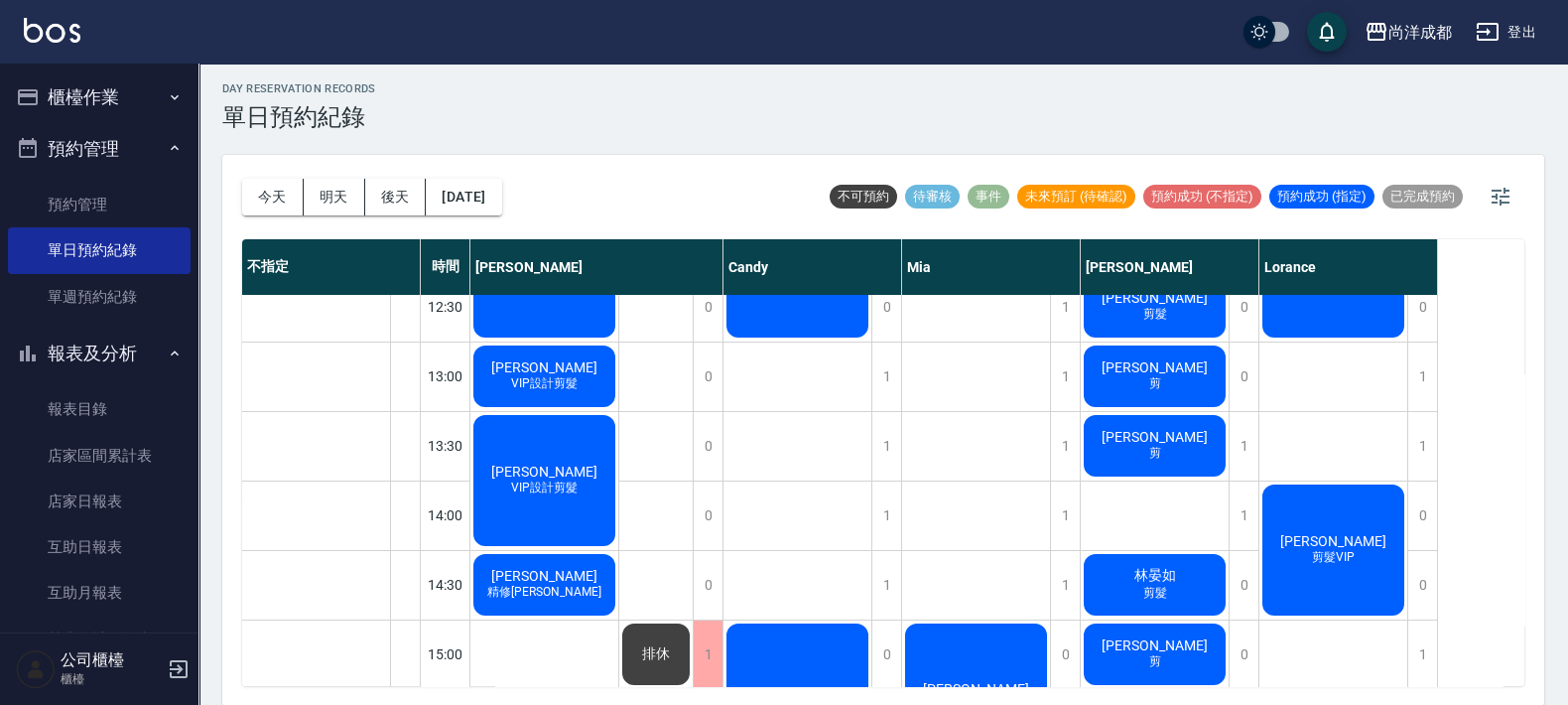 drag, startPoint x: 517, startPoint y: 759, endPoint x: 1071, endPoint y: 97, distance: 863.2265 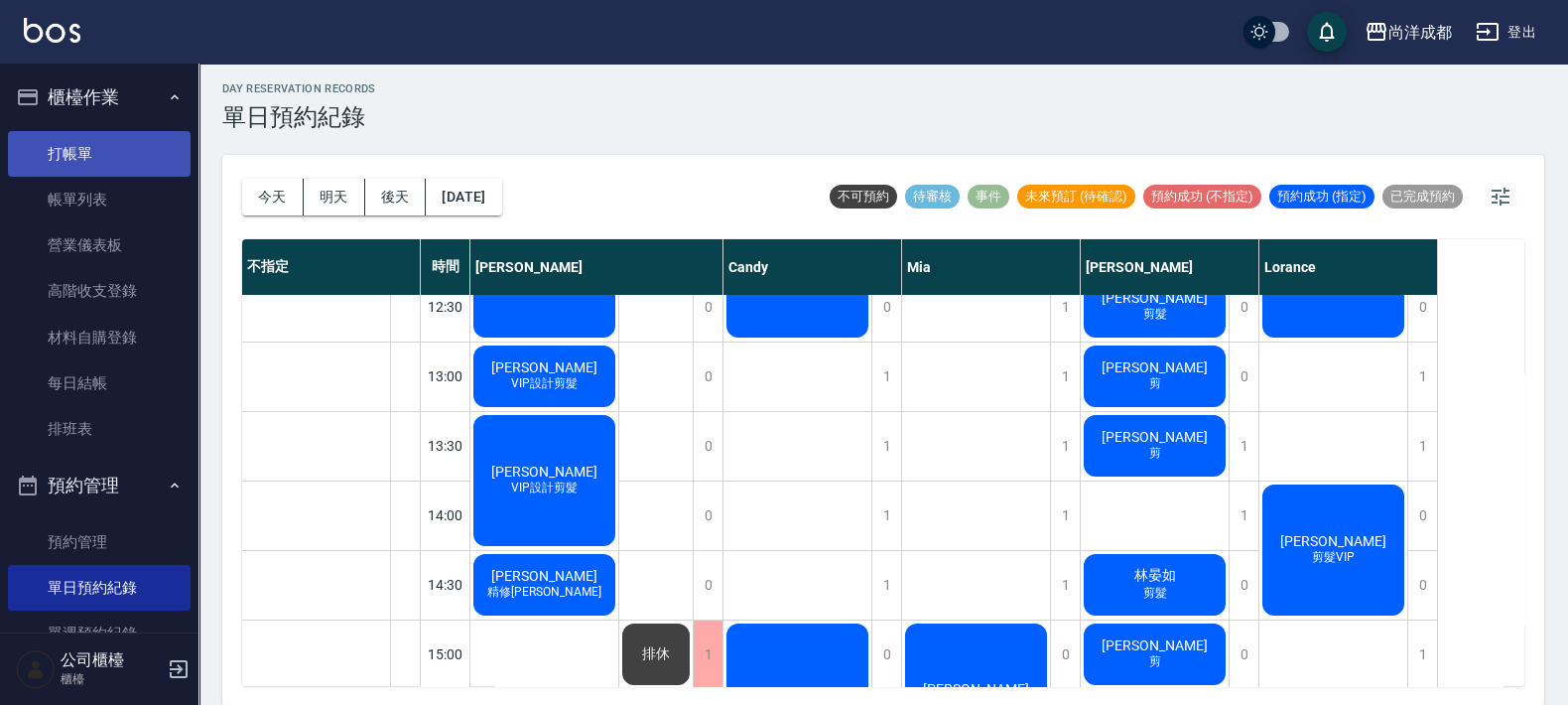 click on "打帳單" at bounding box center (99, 154) 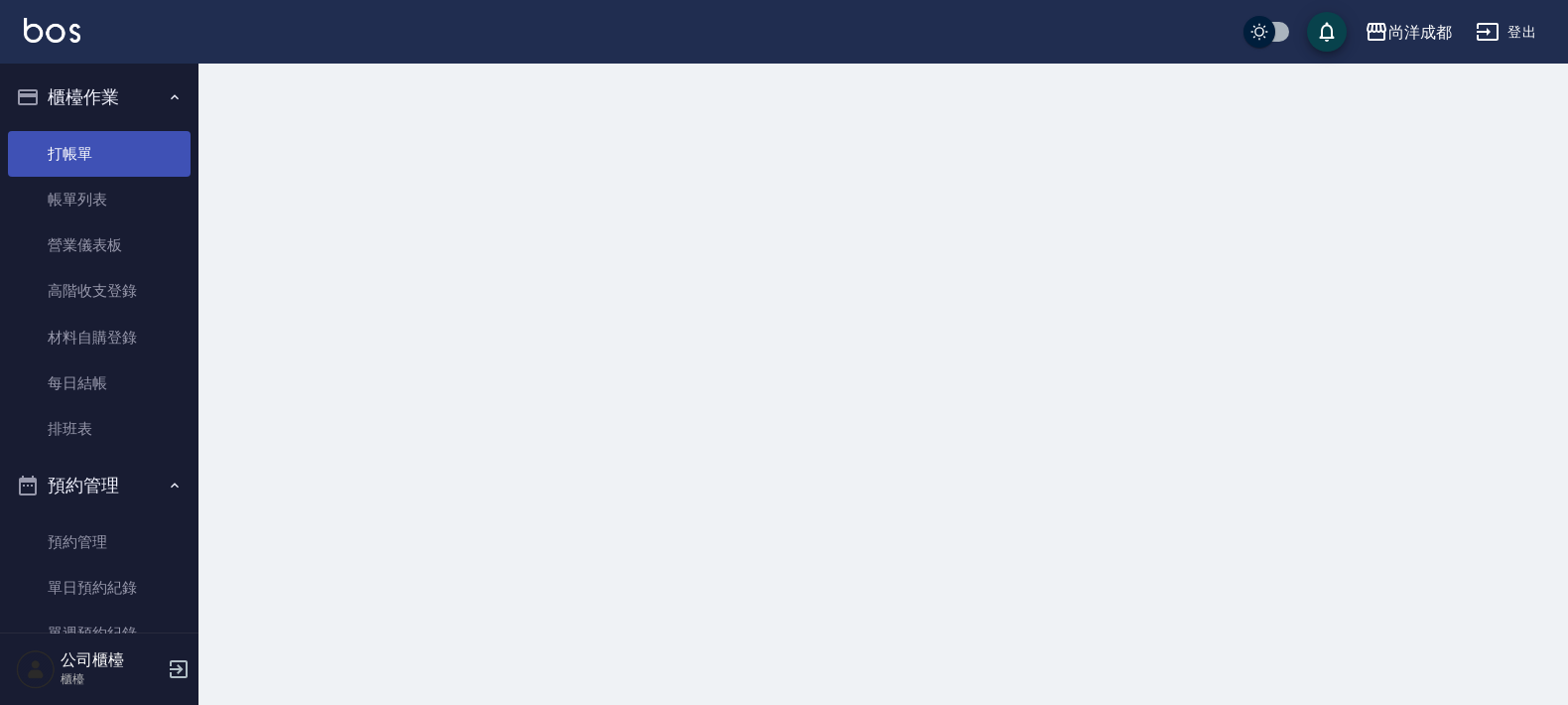 scroll, scrollTop: 0, scrollLeft: 0, axis: both 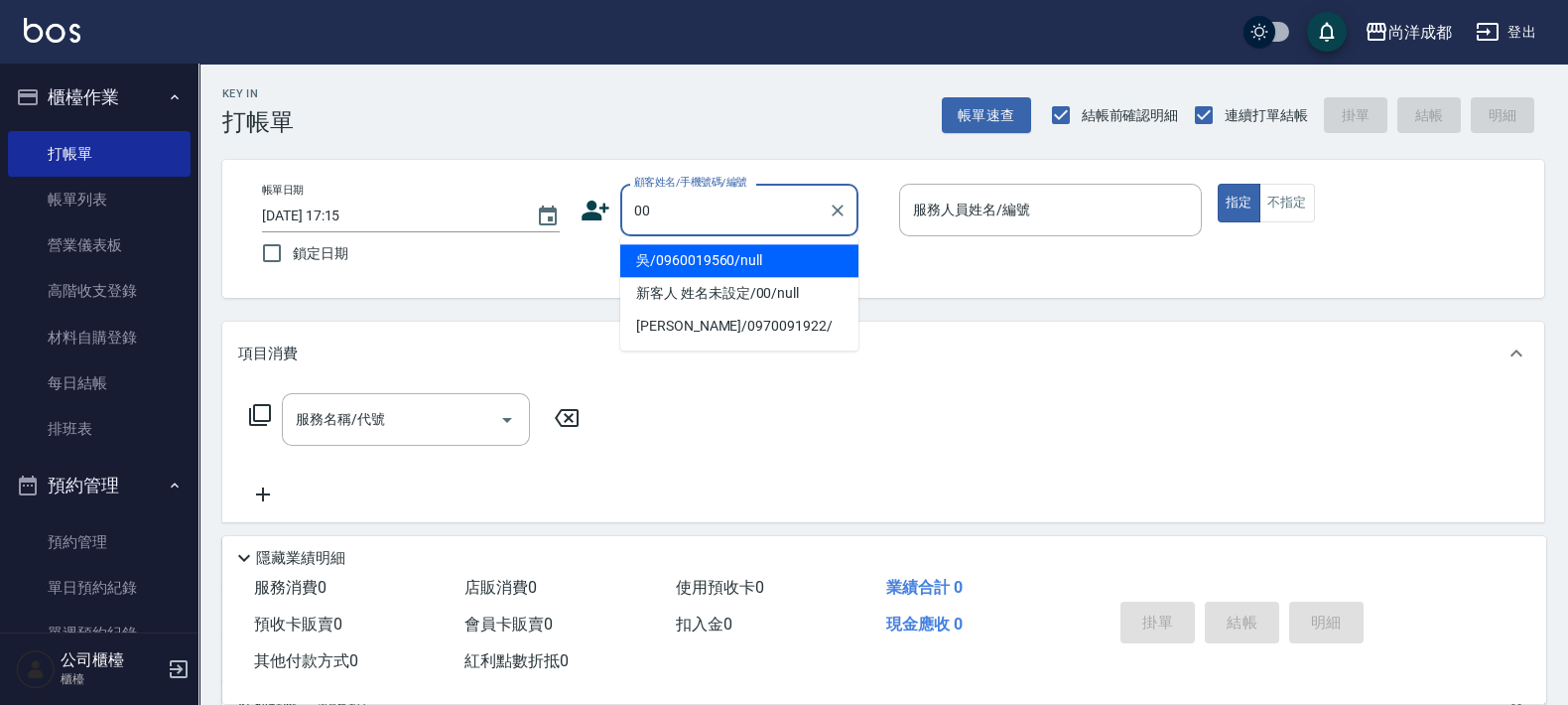 type on "吳/0960019560/null" 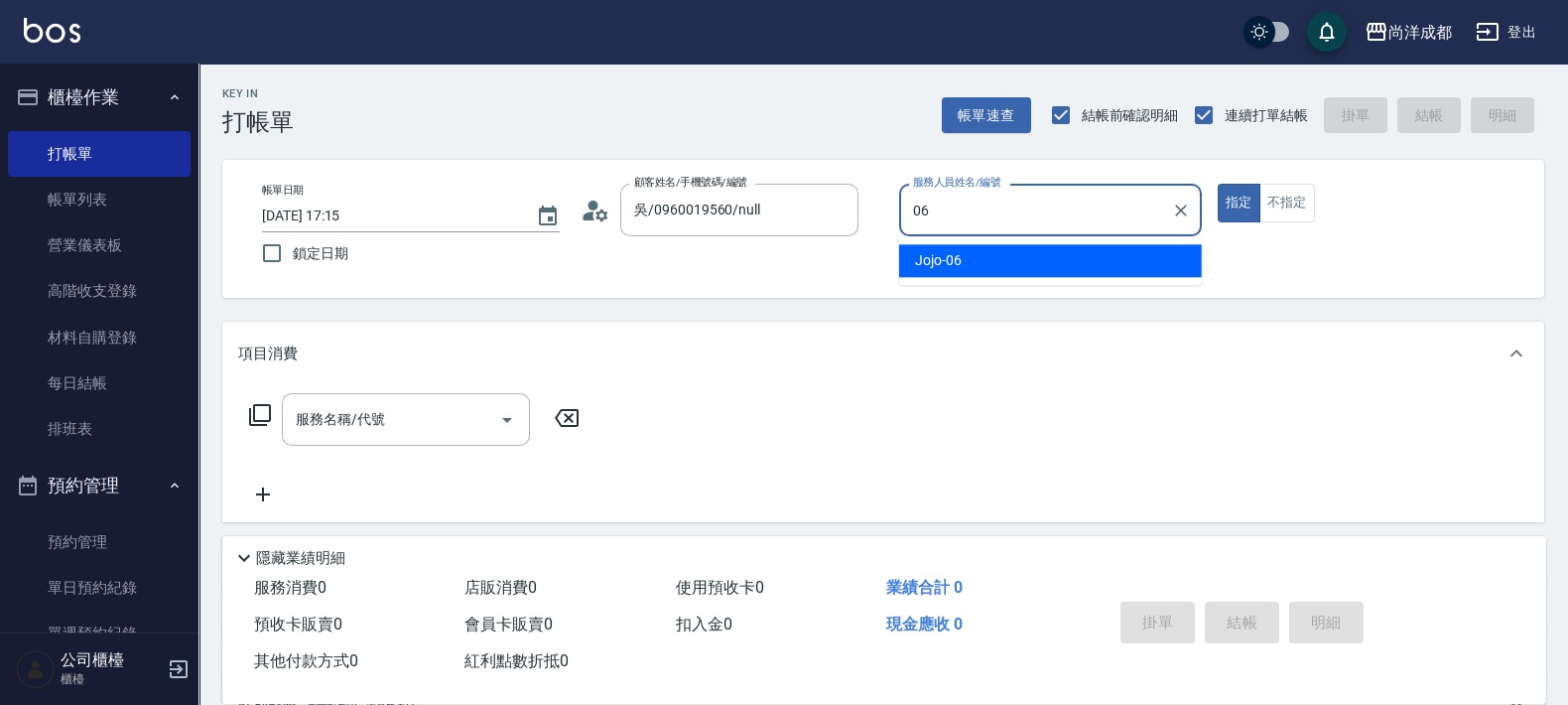 type on "Jojo-06" 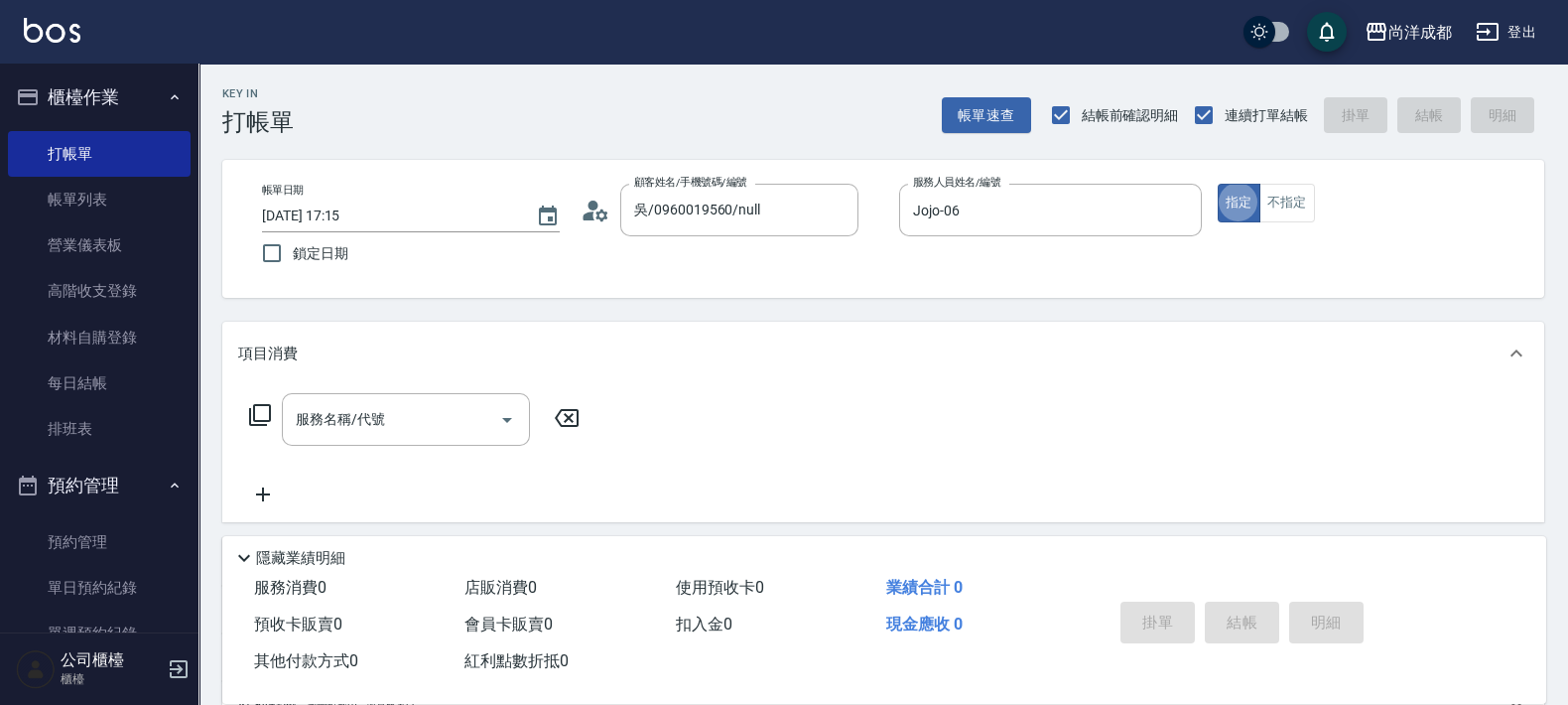 type on "true" 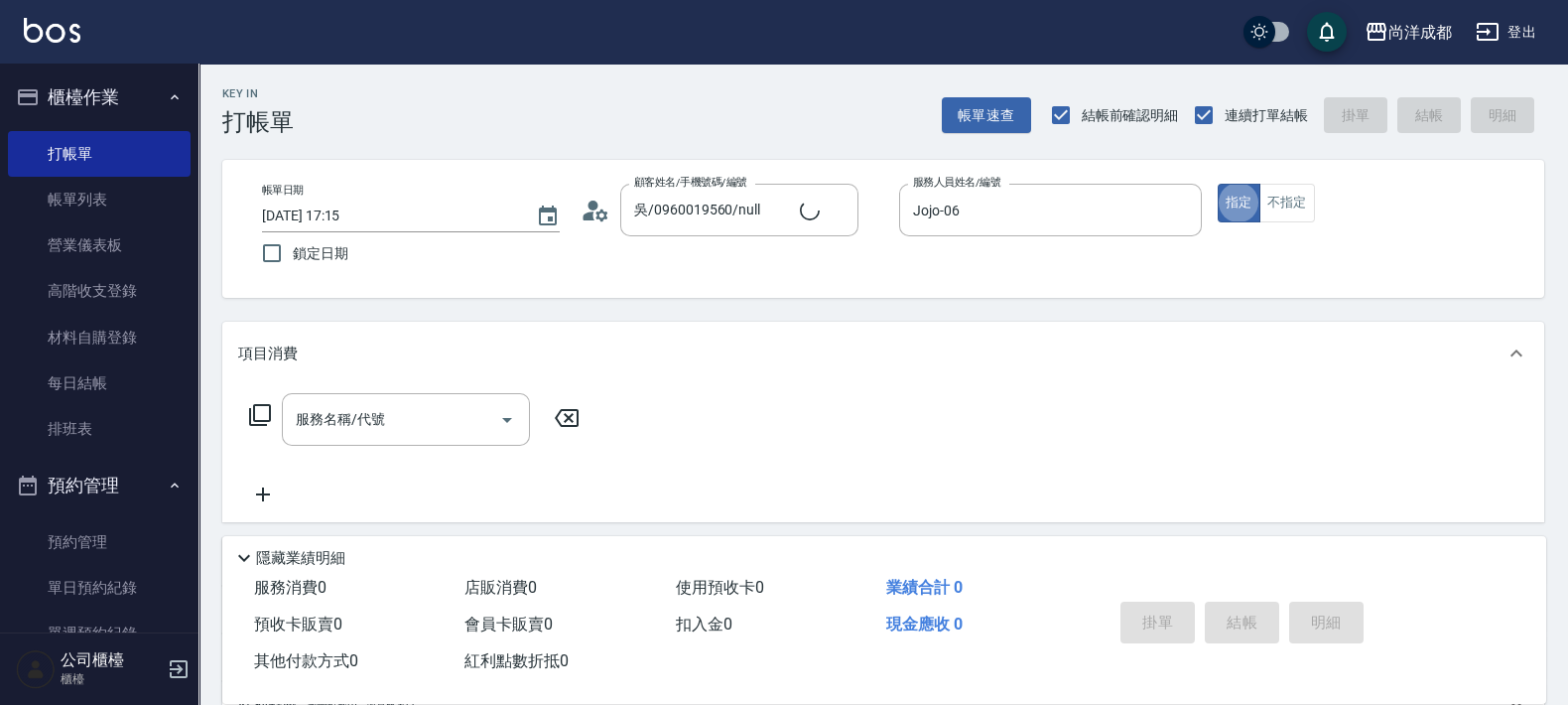 type on "新客人 姓名未設定/00/null" 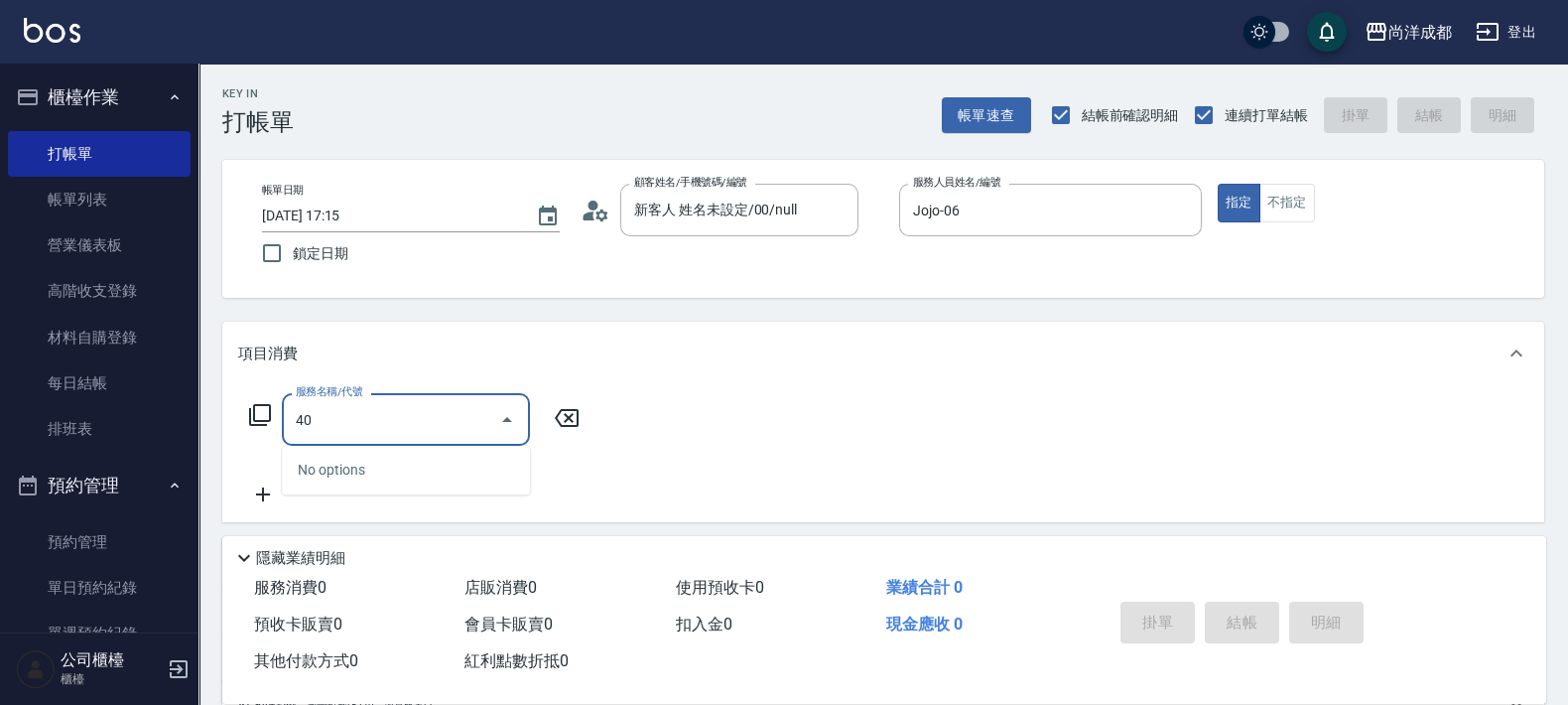 type on "401" 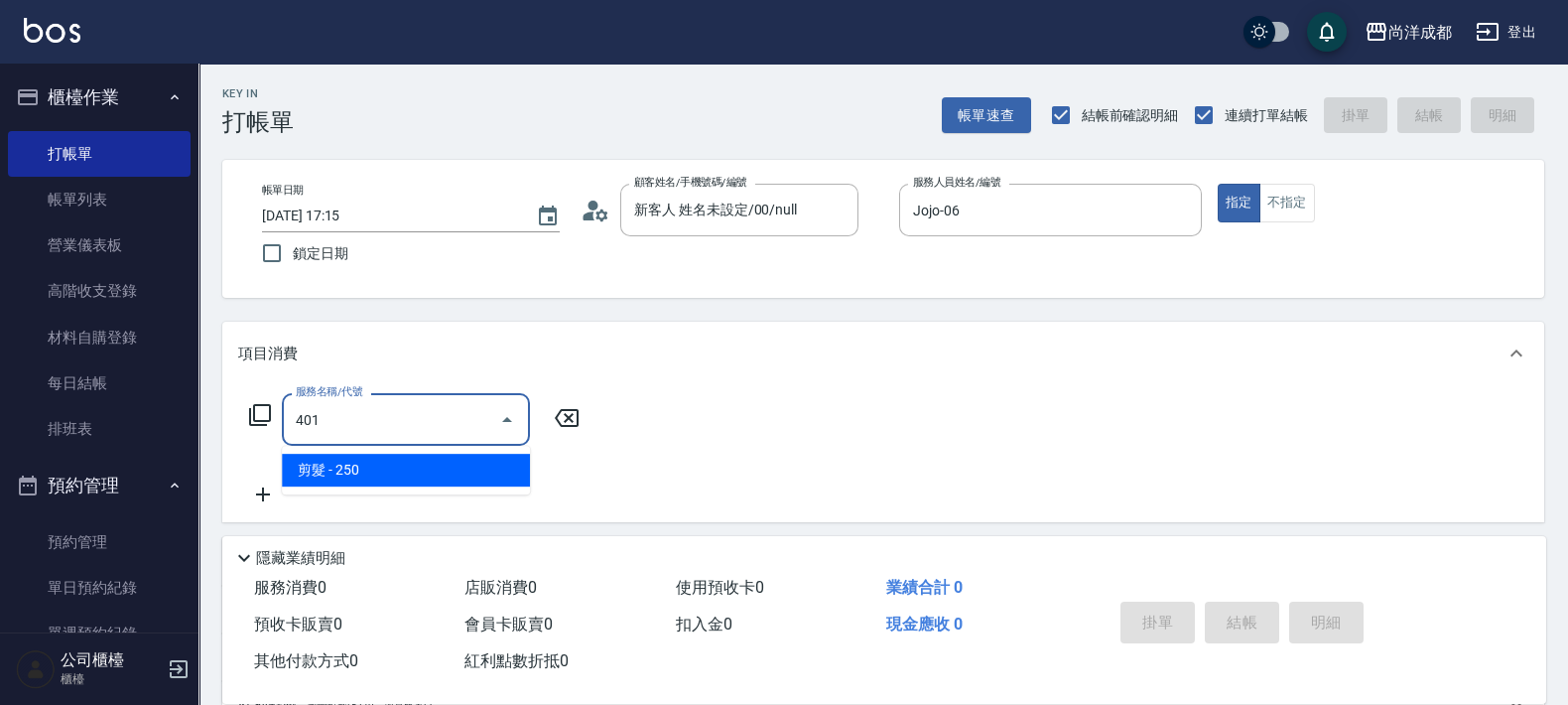 type on "20" 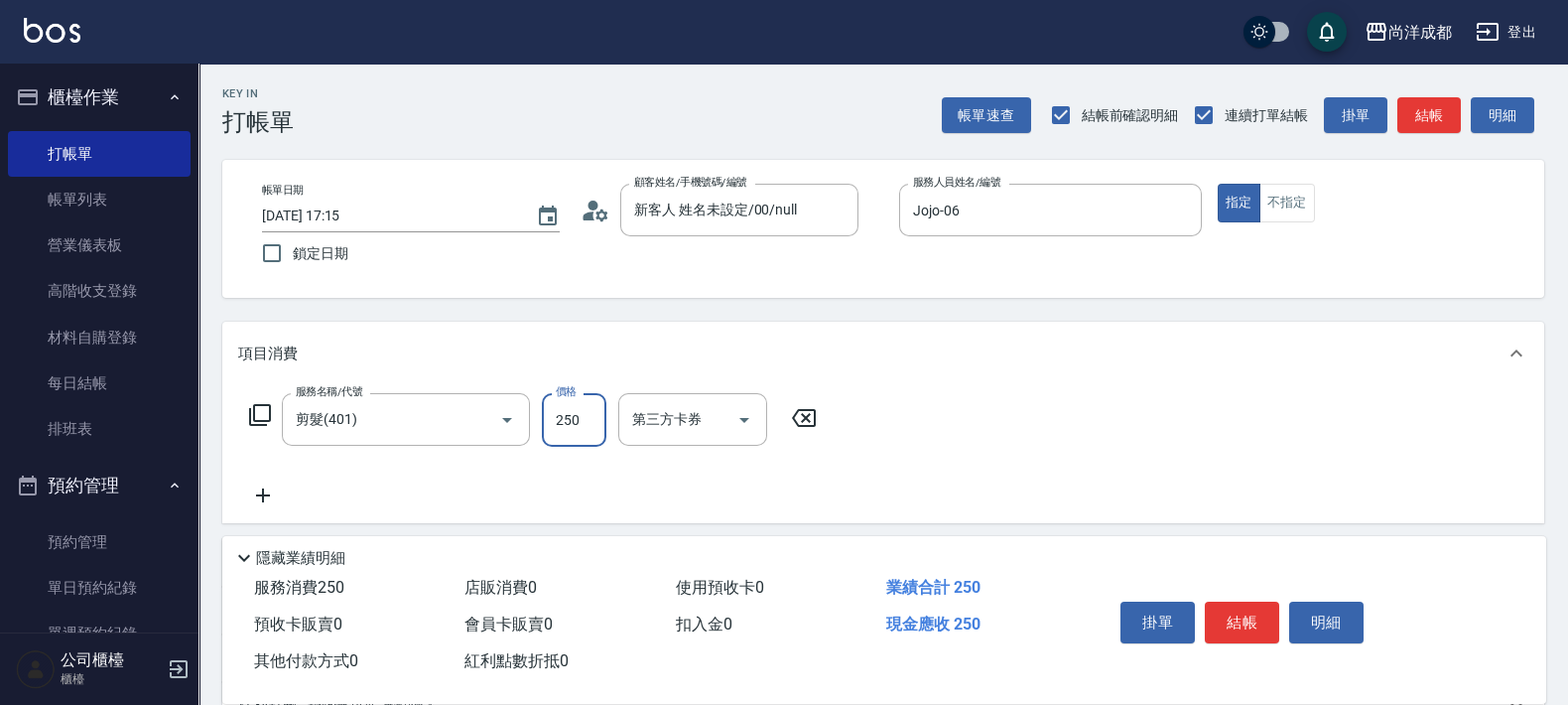 type on "8" 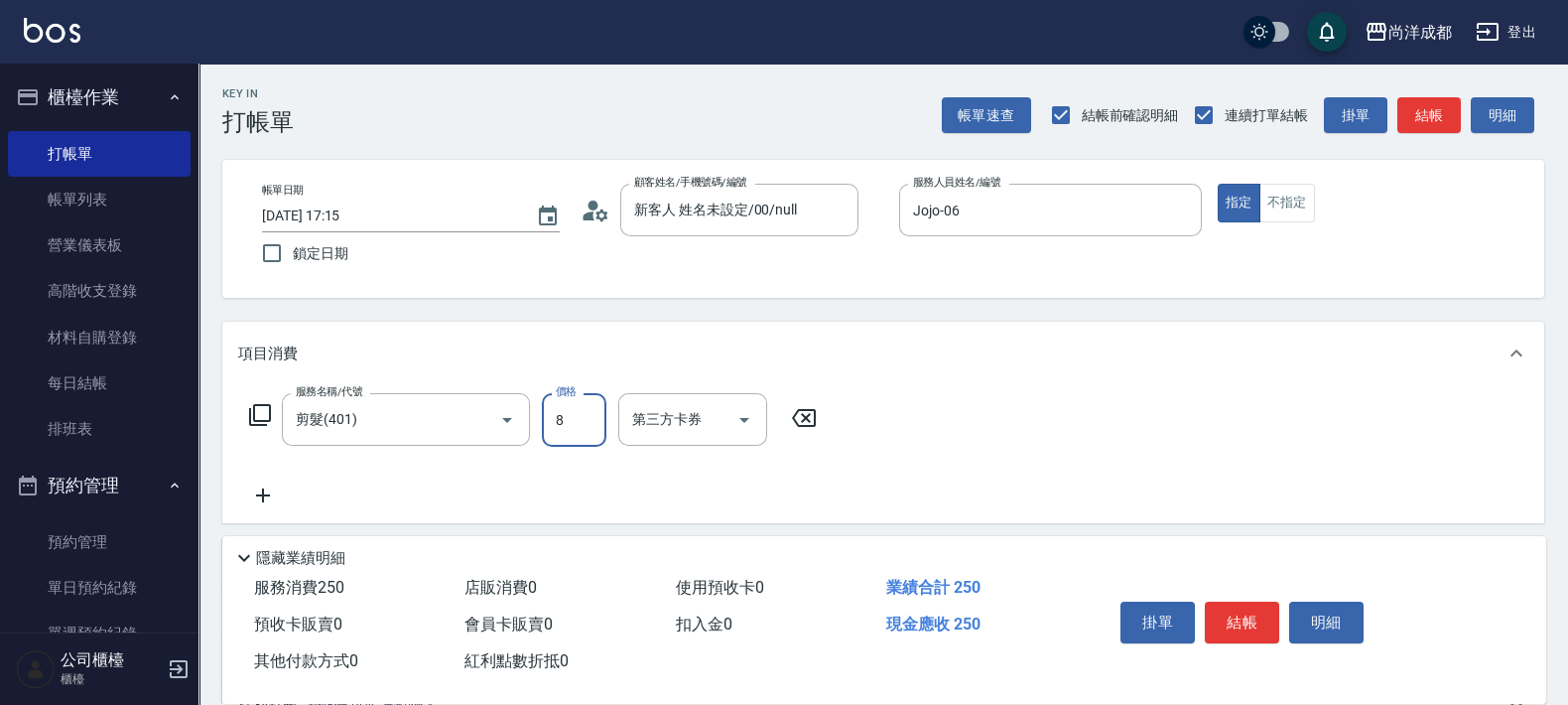 type on "0" 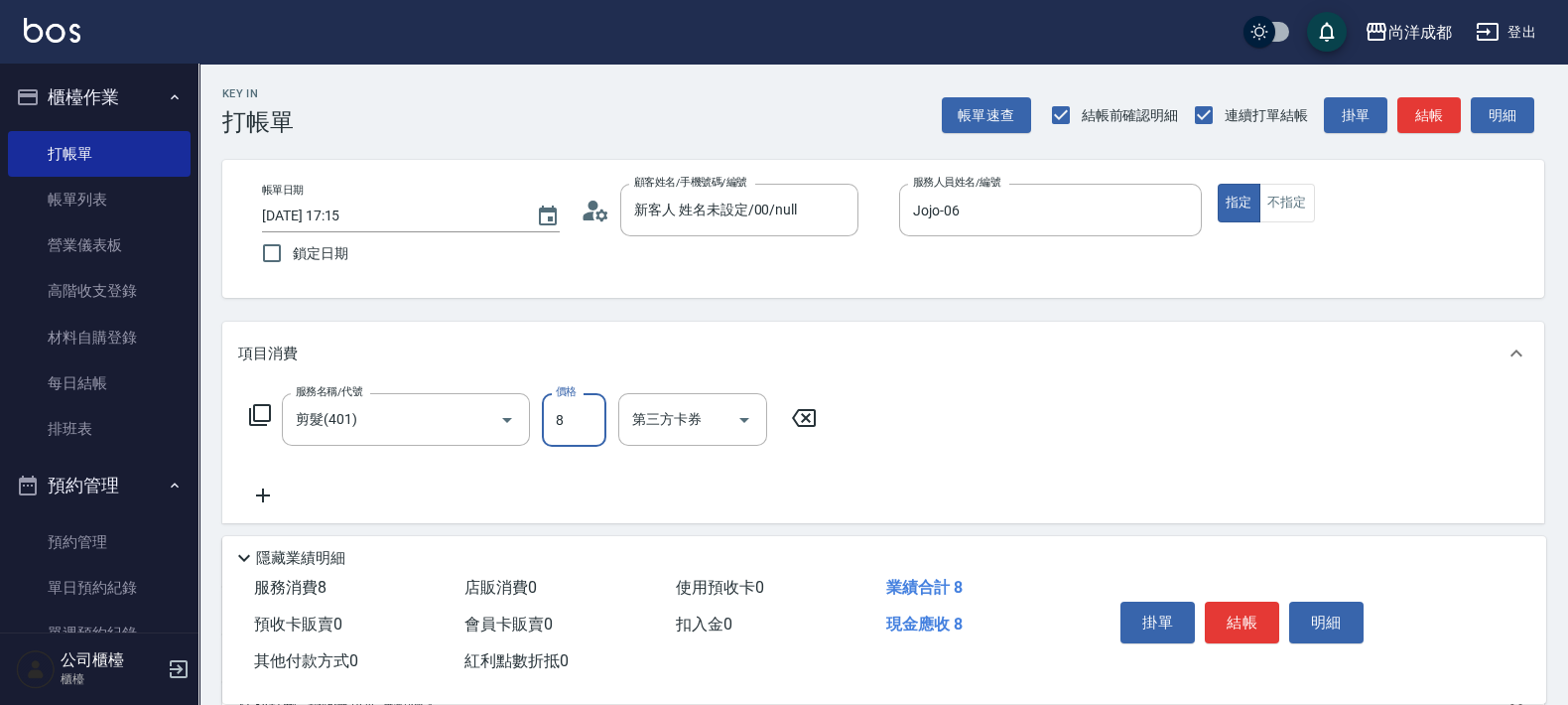 type on "80" 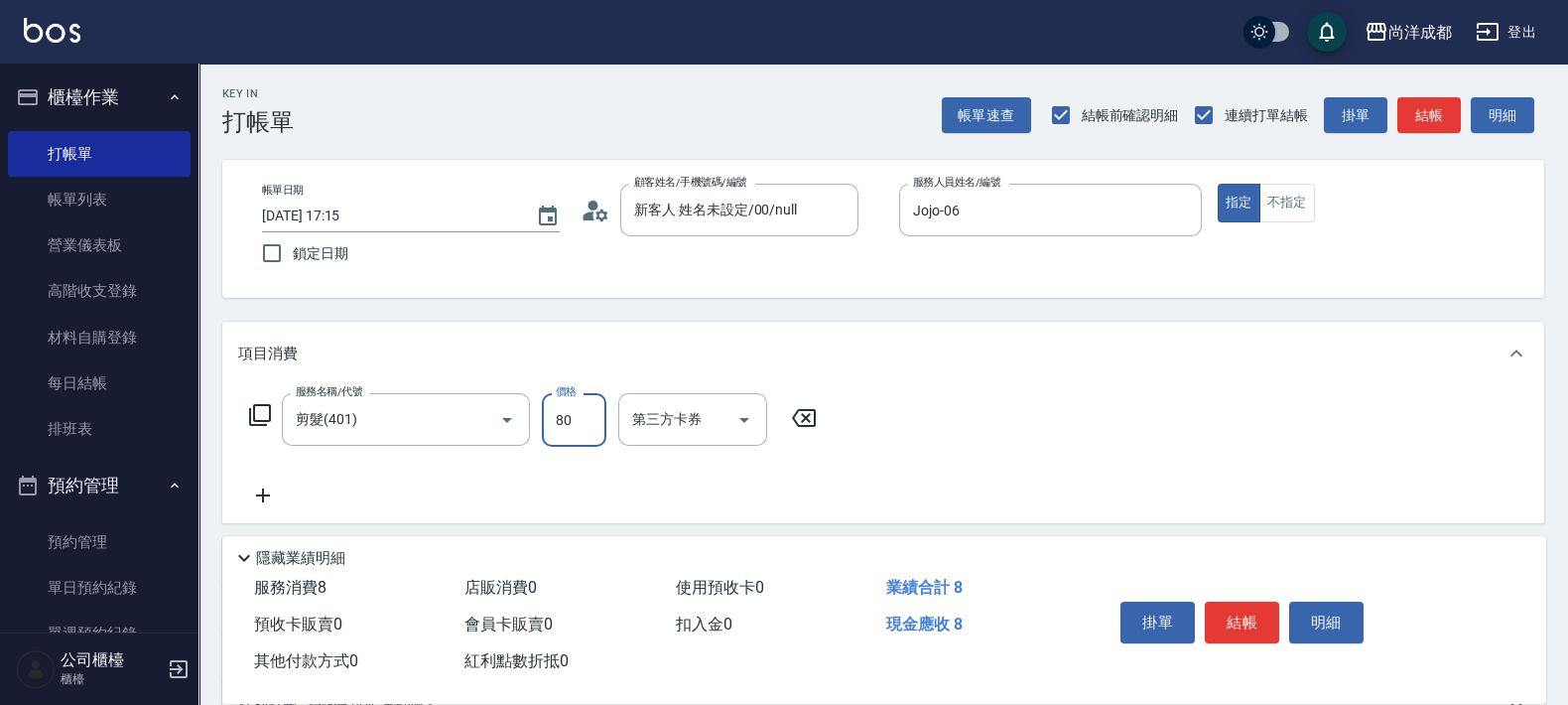type on "80" 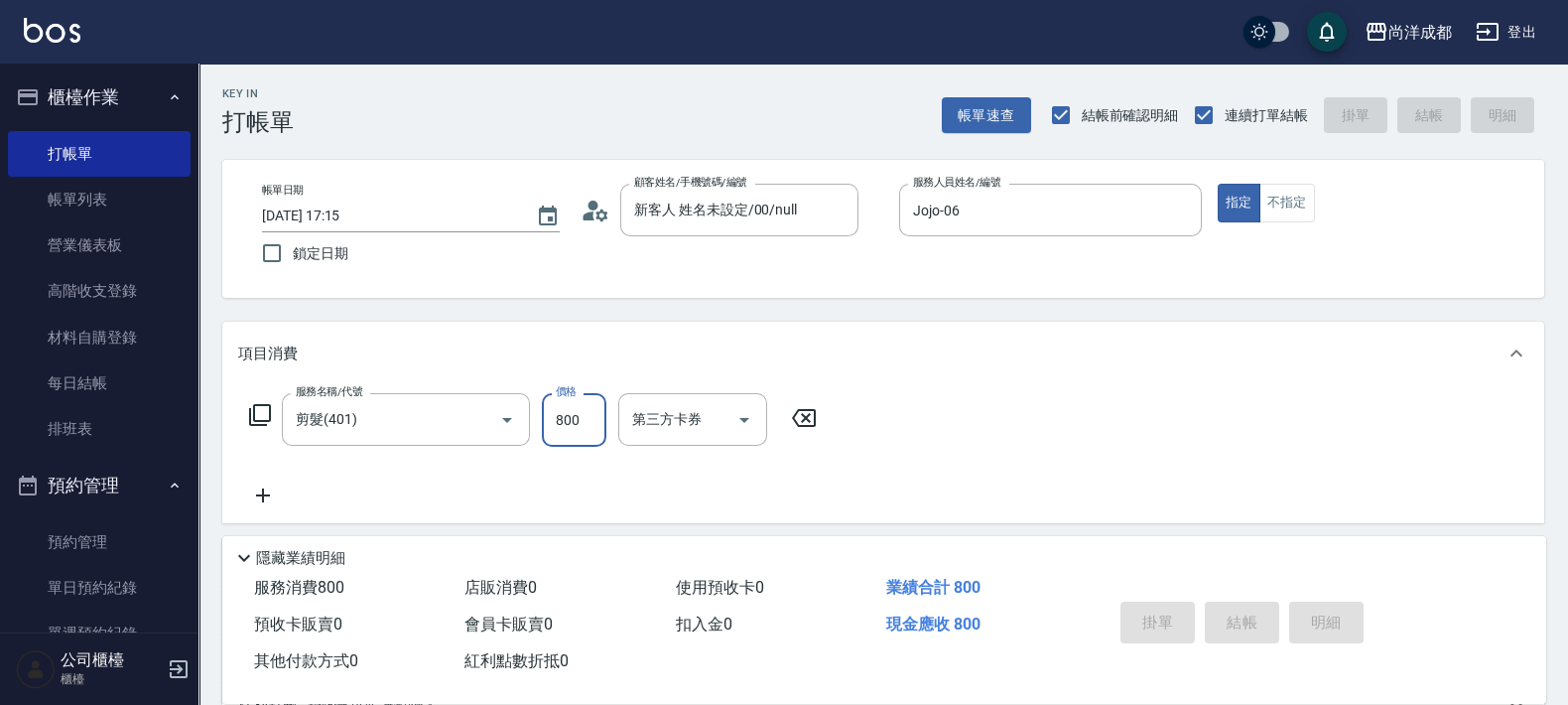 type on "[DATE] 17:16" 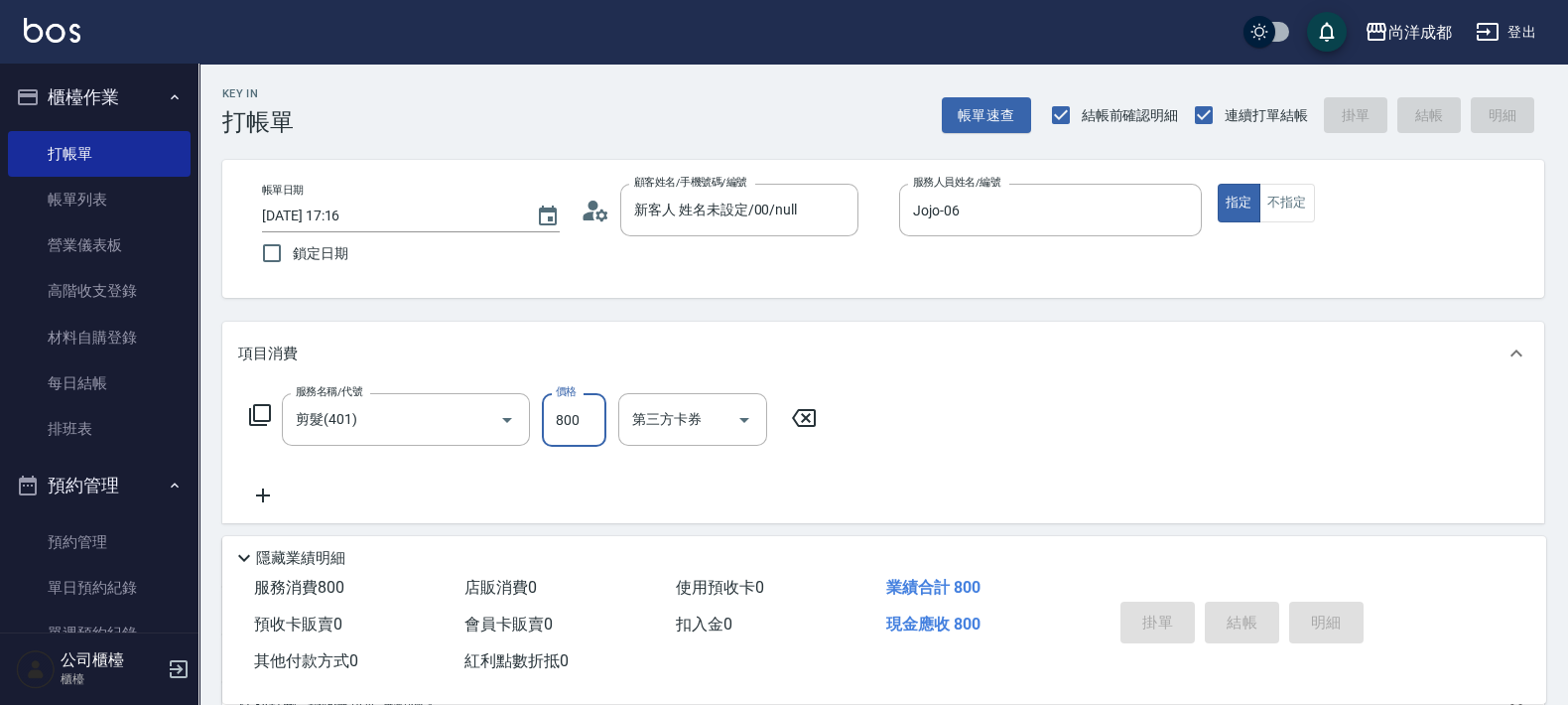 type 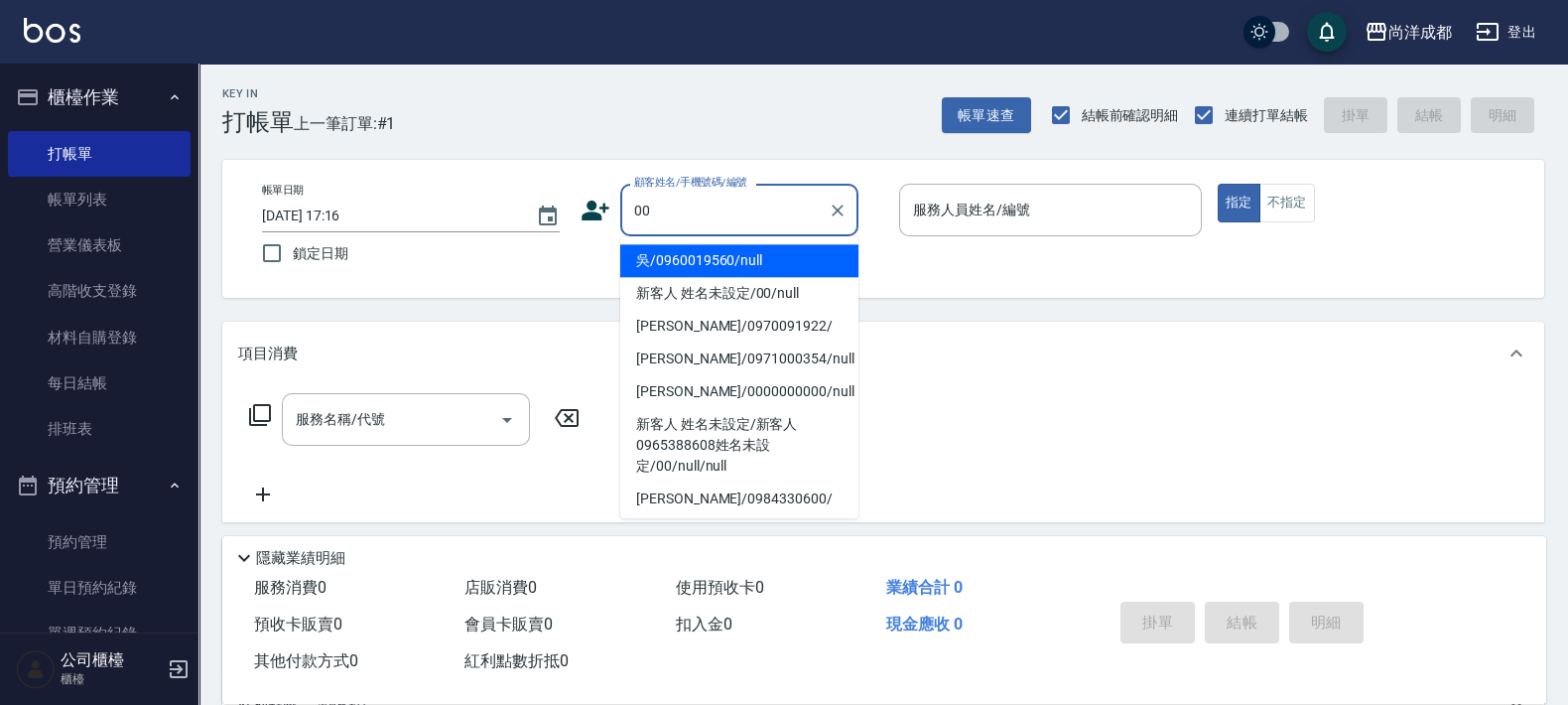 type on "吳/0960019560/null" 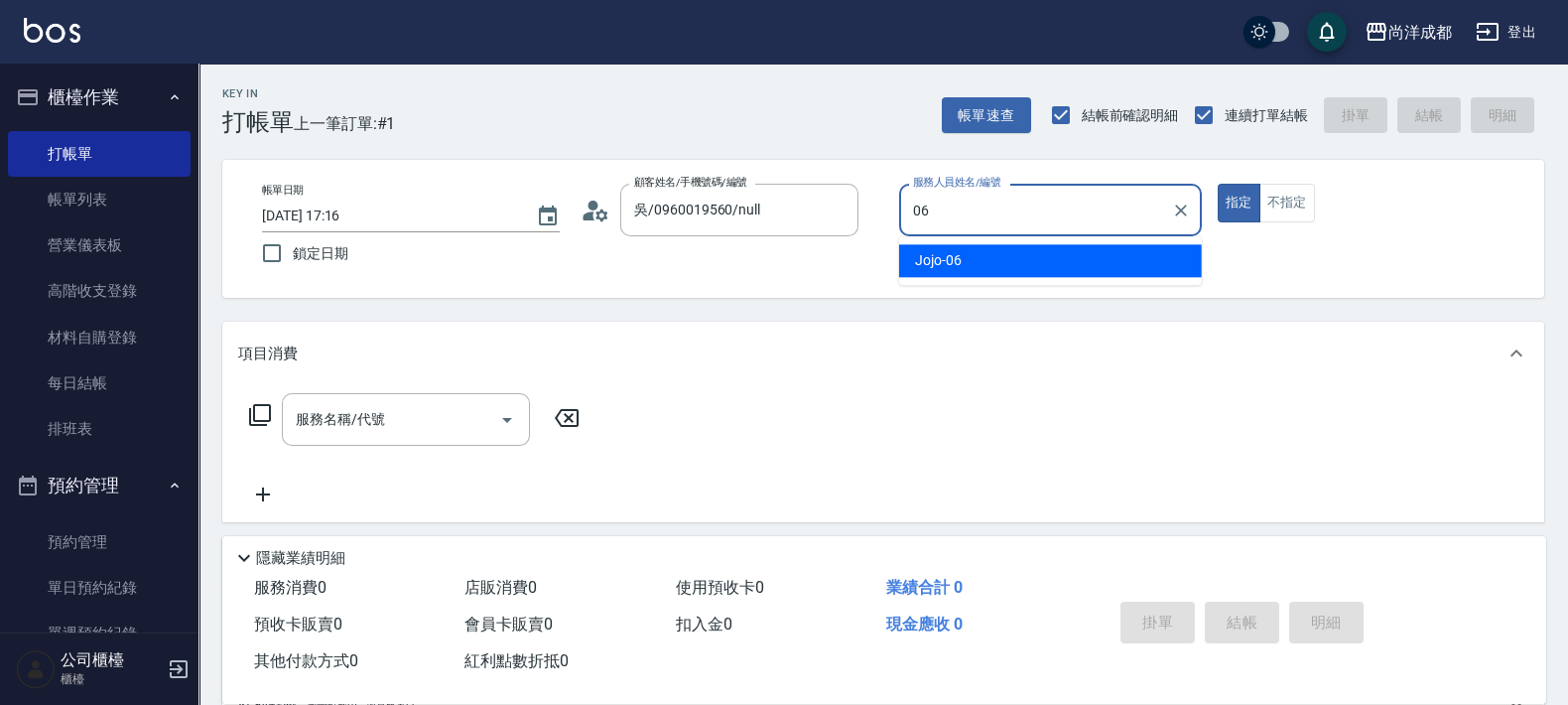 type on "Jojo-06" 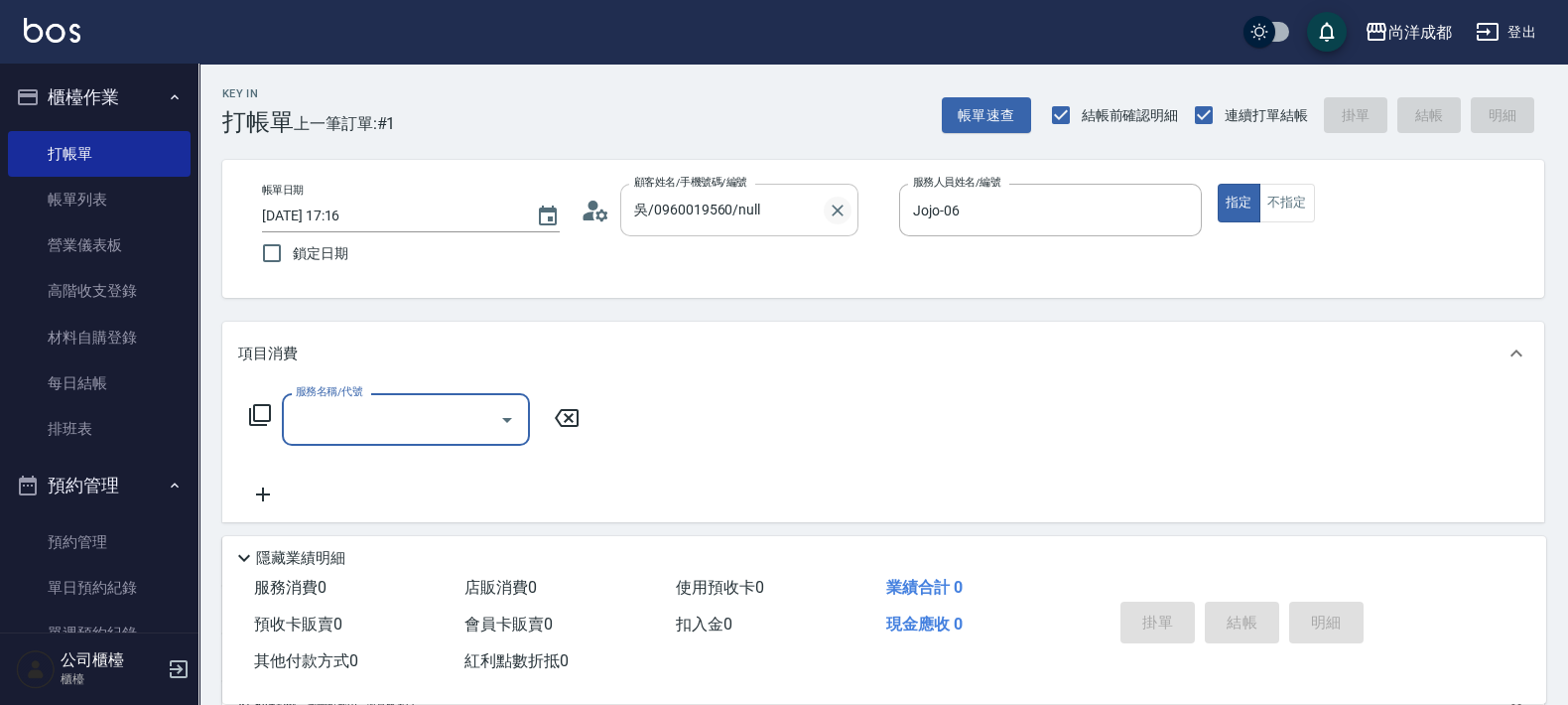 click 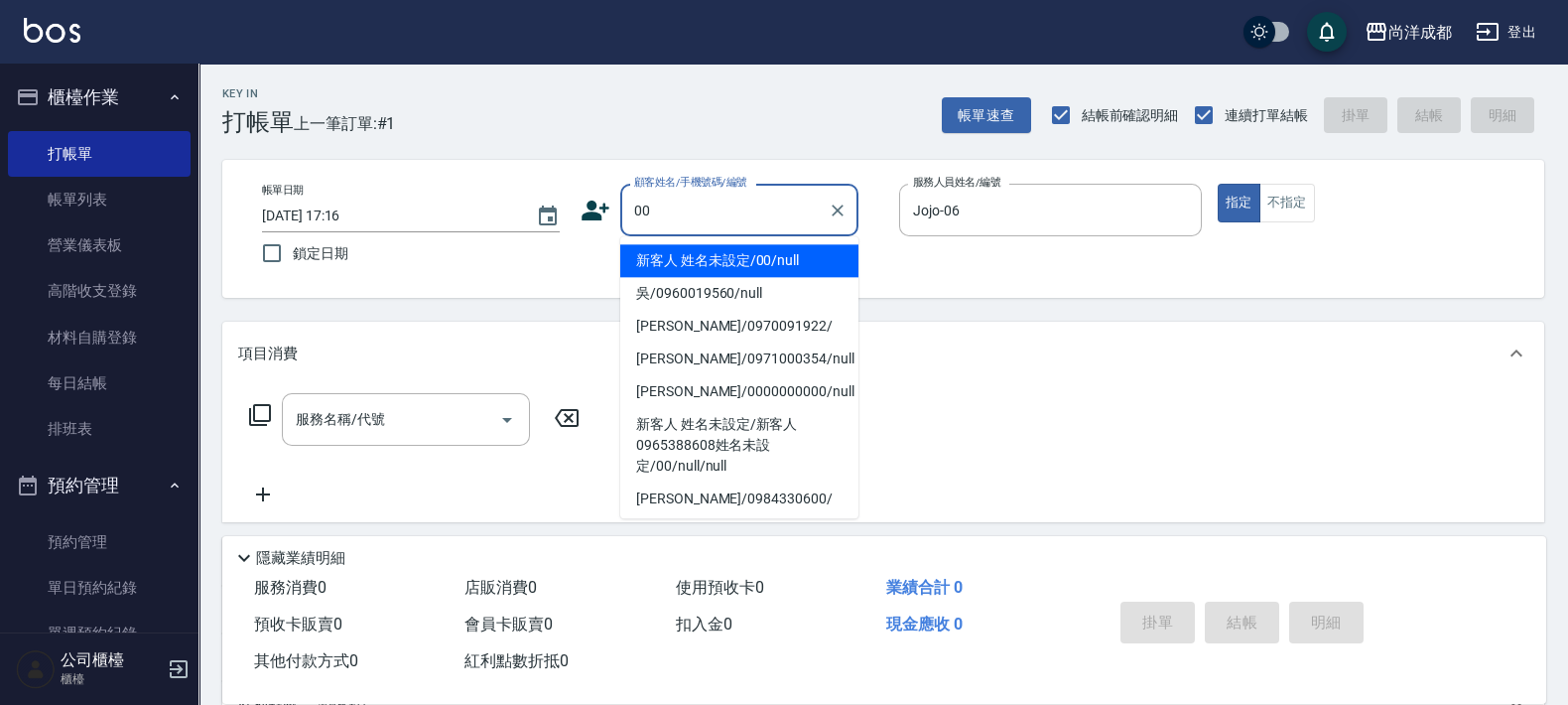 click on "新客人 姓名未設定/00/null" at bounding box center (739, 260) 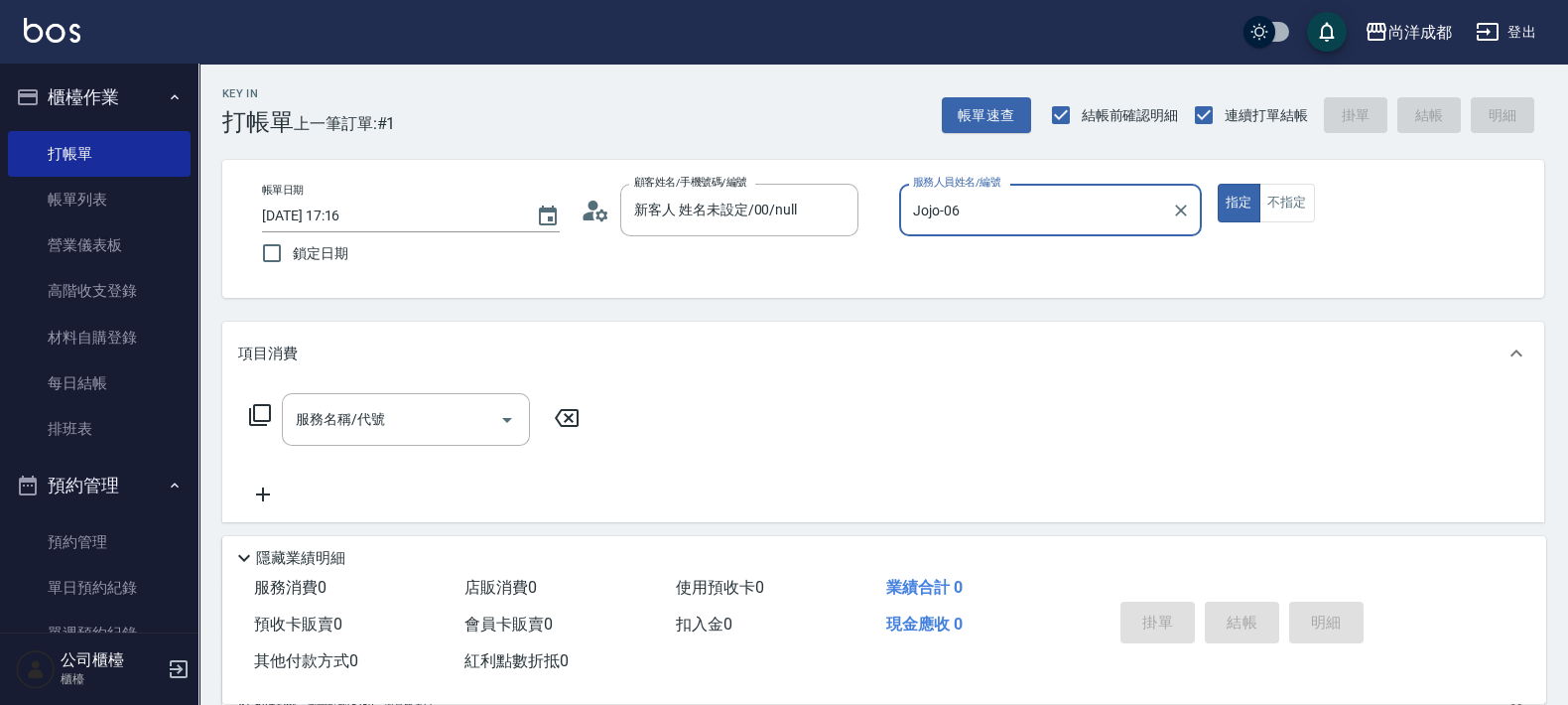 click on "指定" at bounding box center [1239, 203] 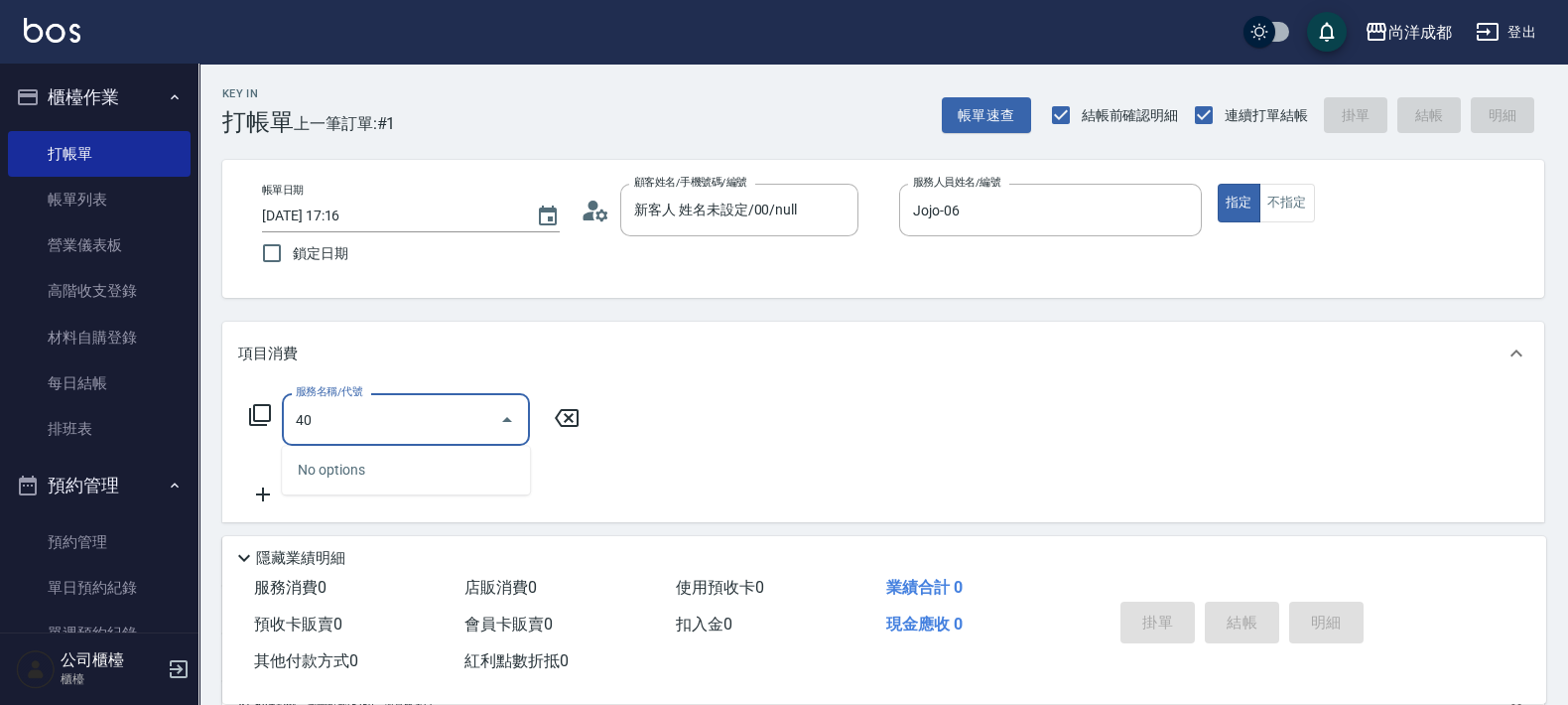 type on "401" 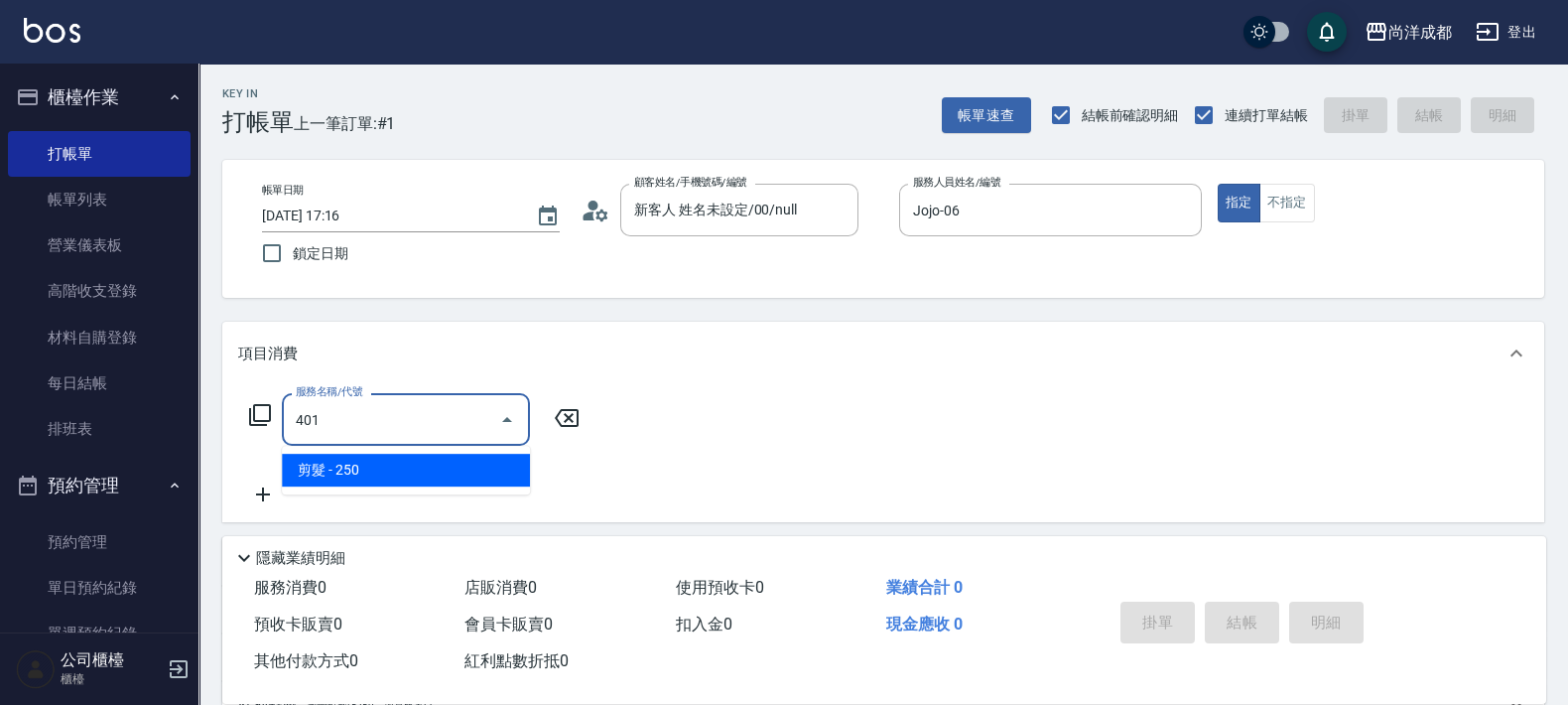 type on "20" 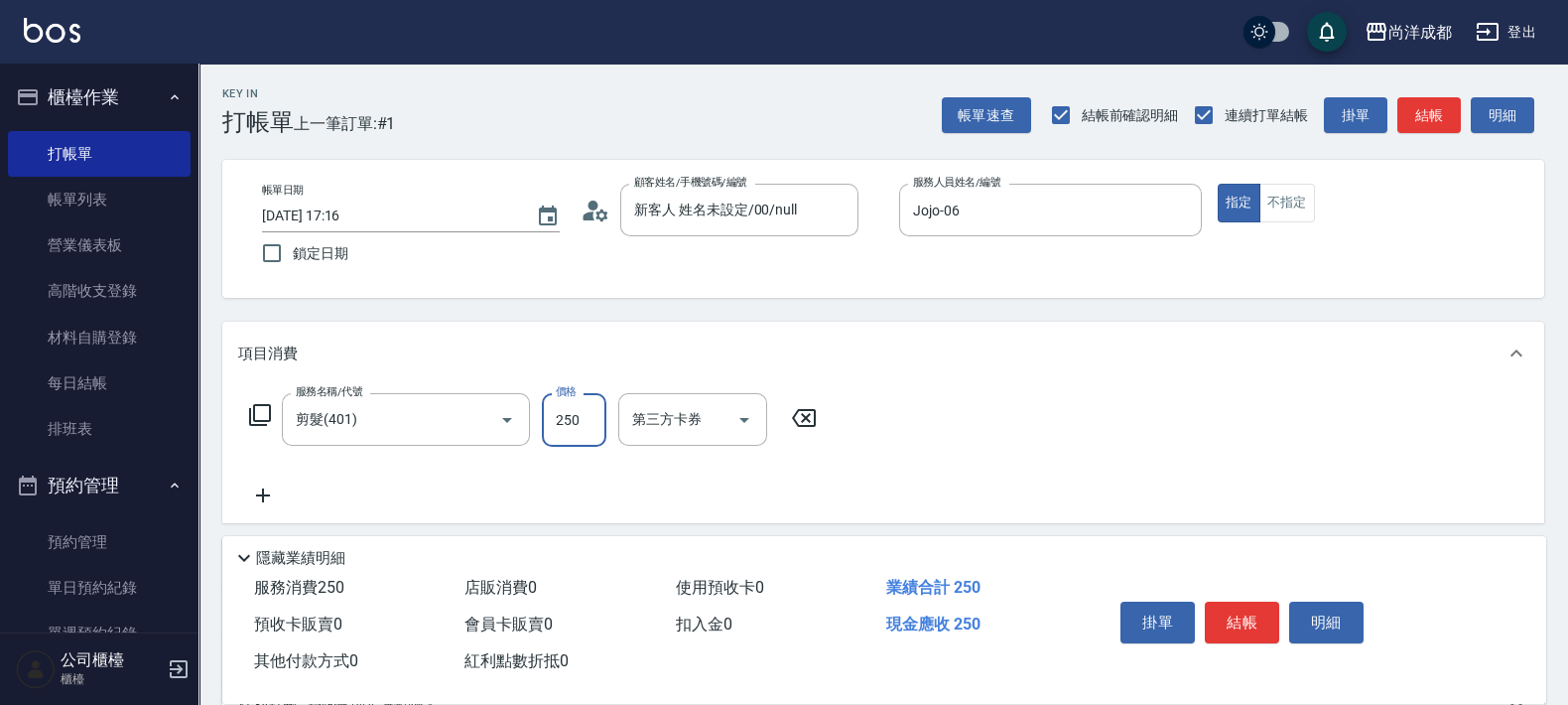 type on "0" 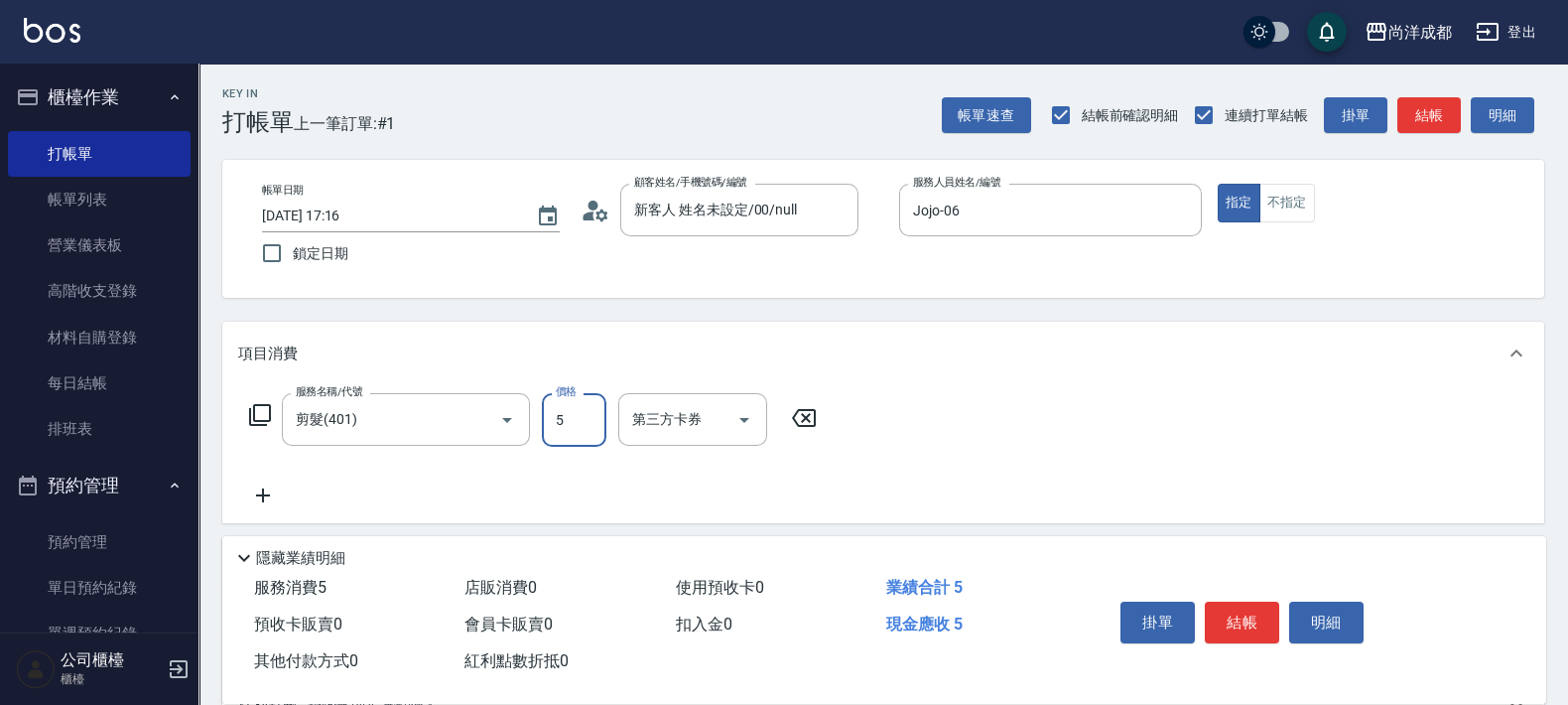 type on "50" 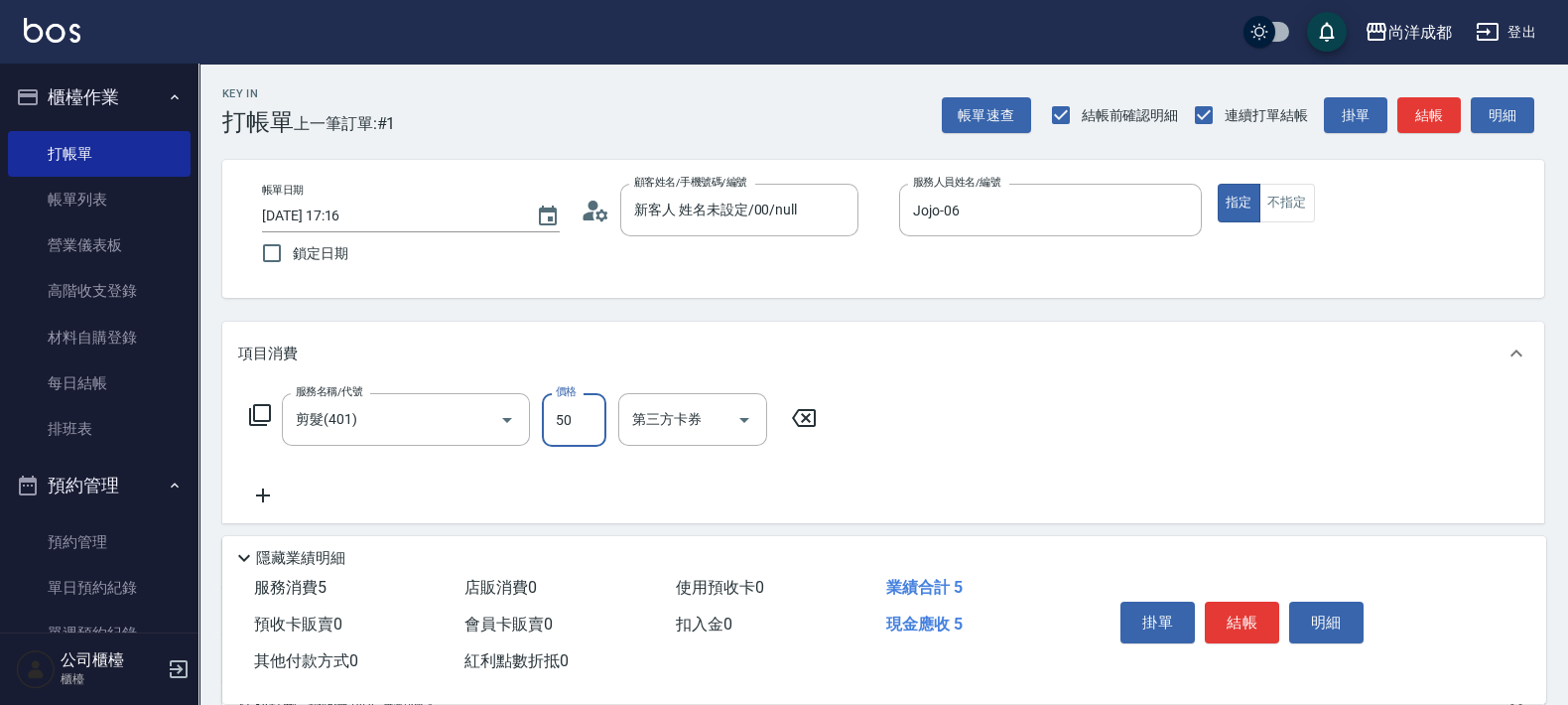 type on "50" 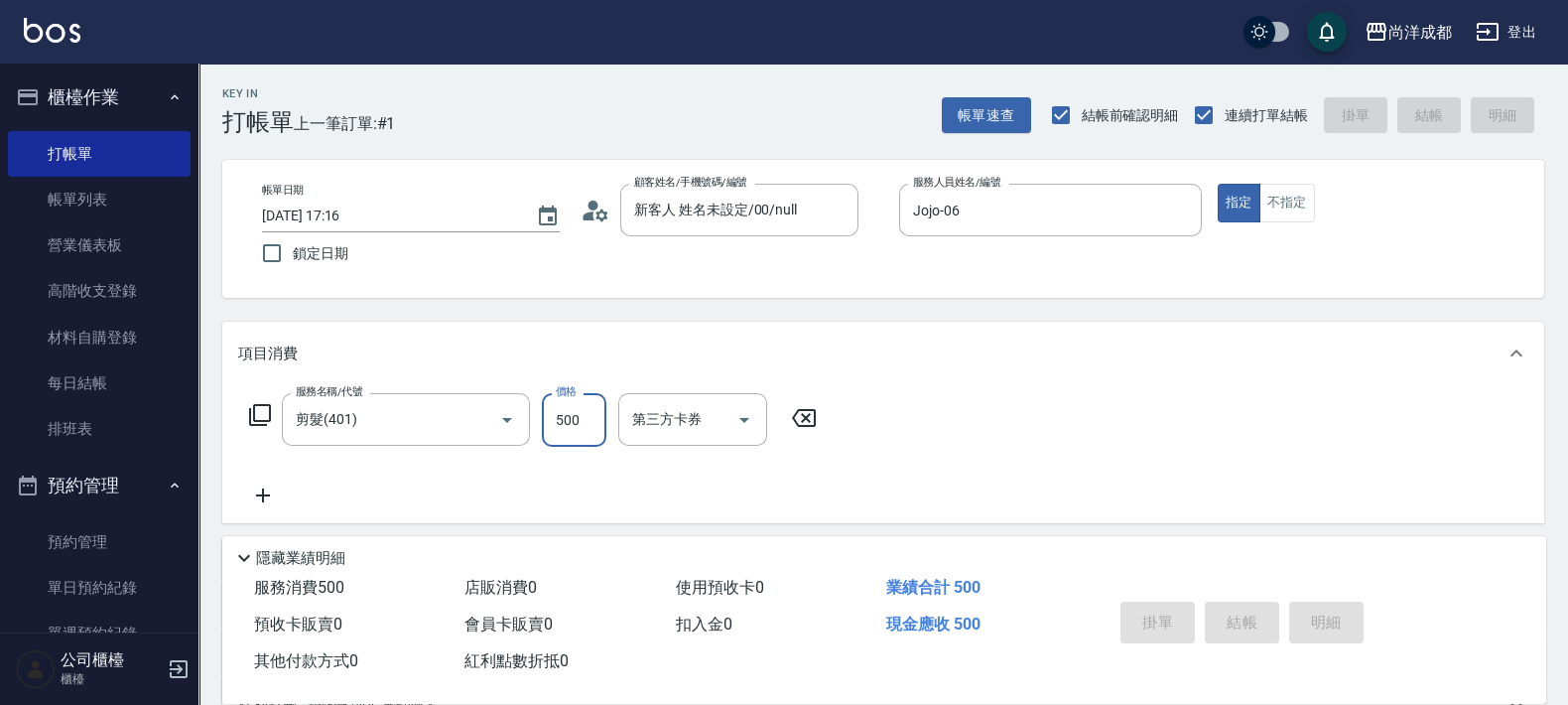 type 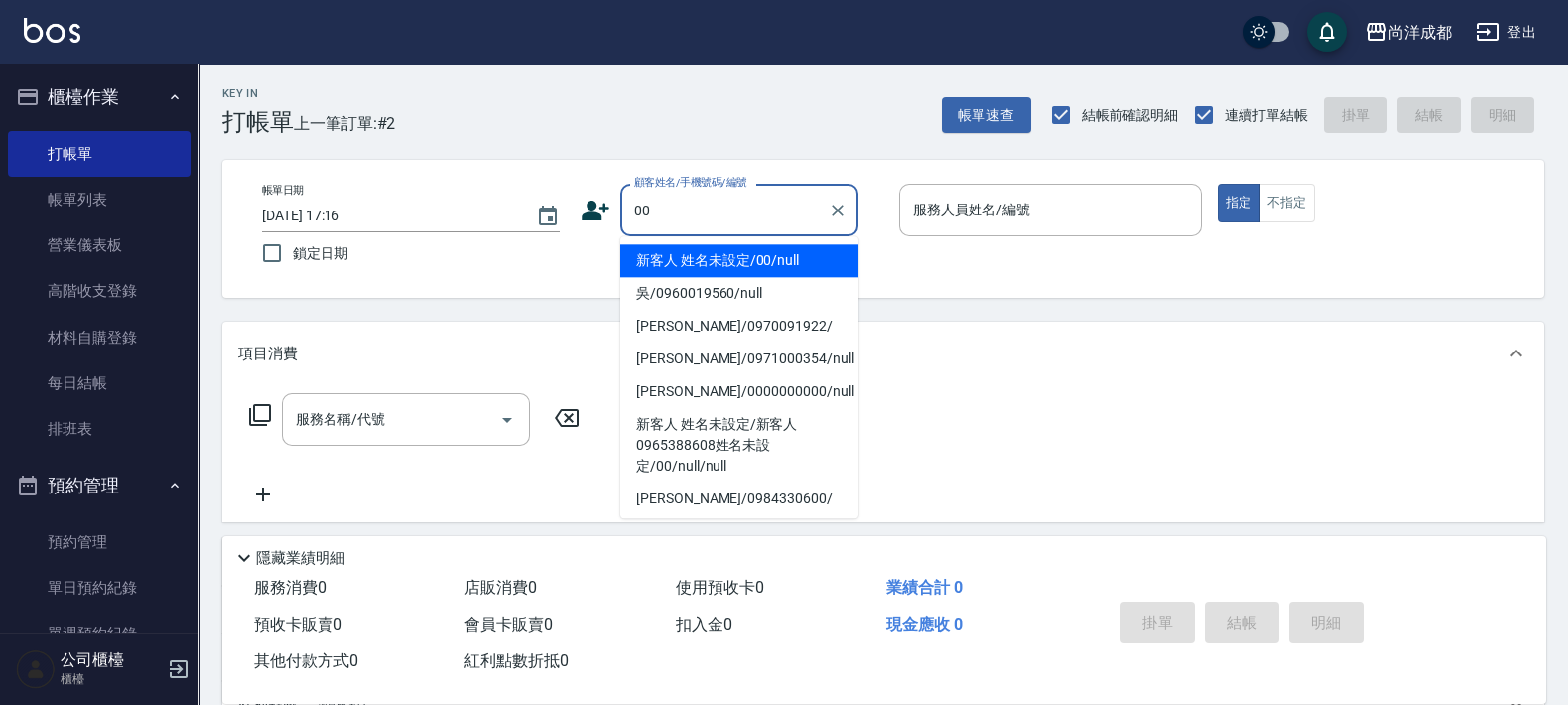 type on "新客人 姓名未設定/00/null" 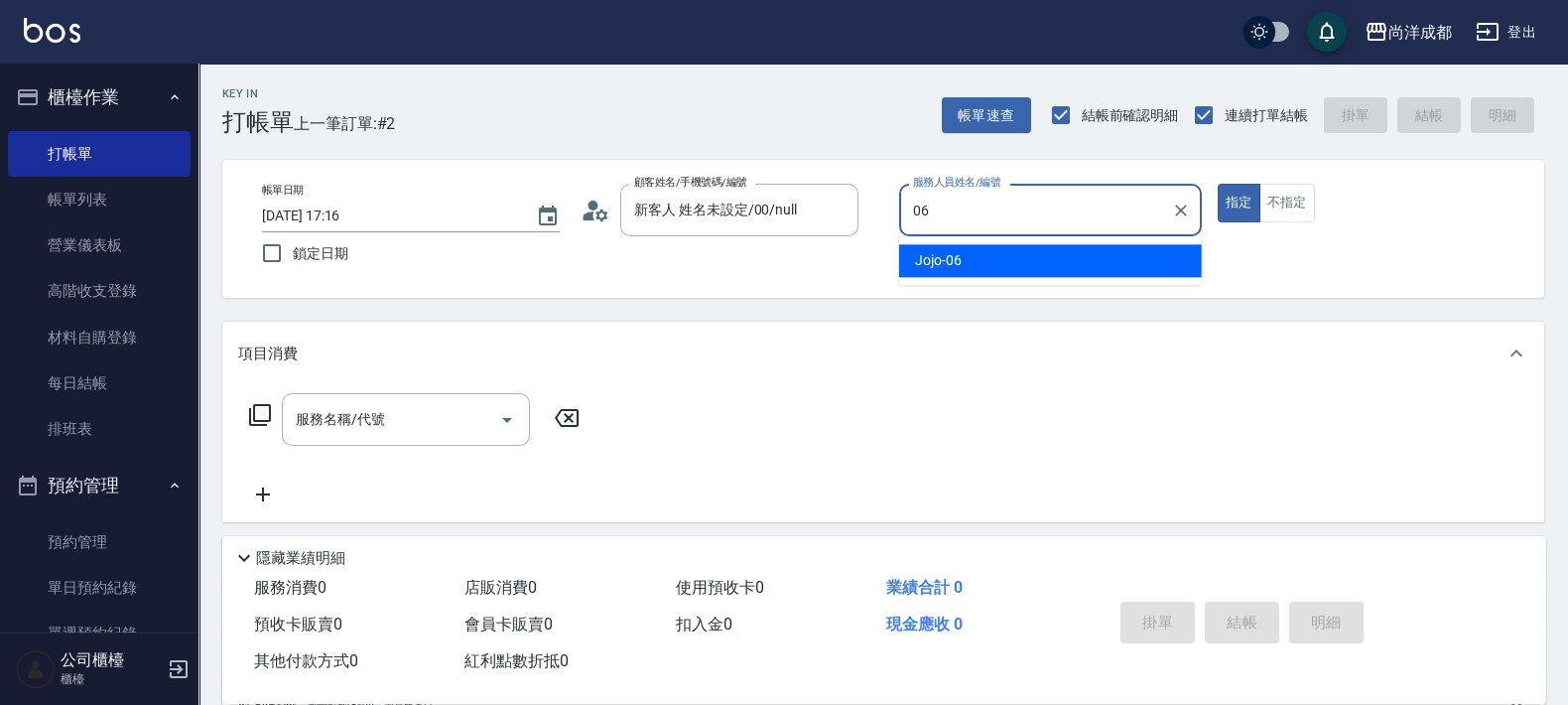 type on "Jojo-06" 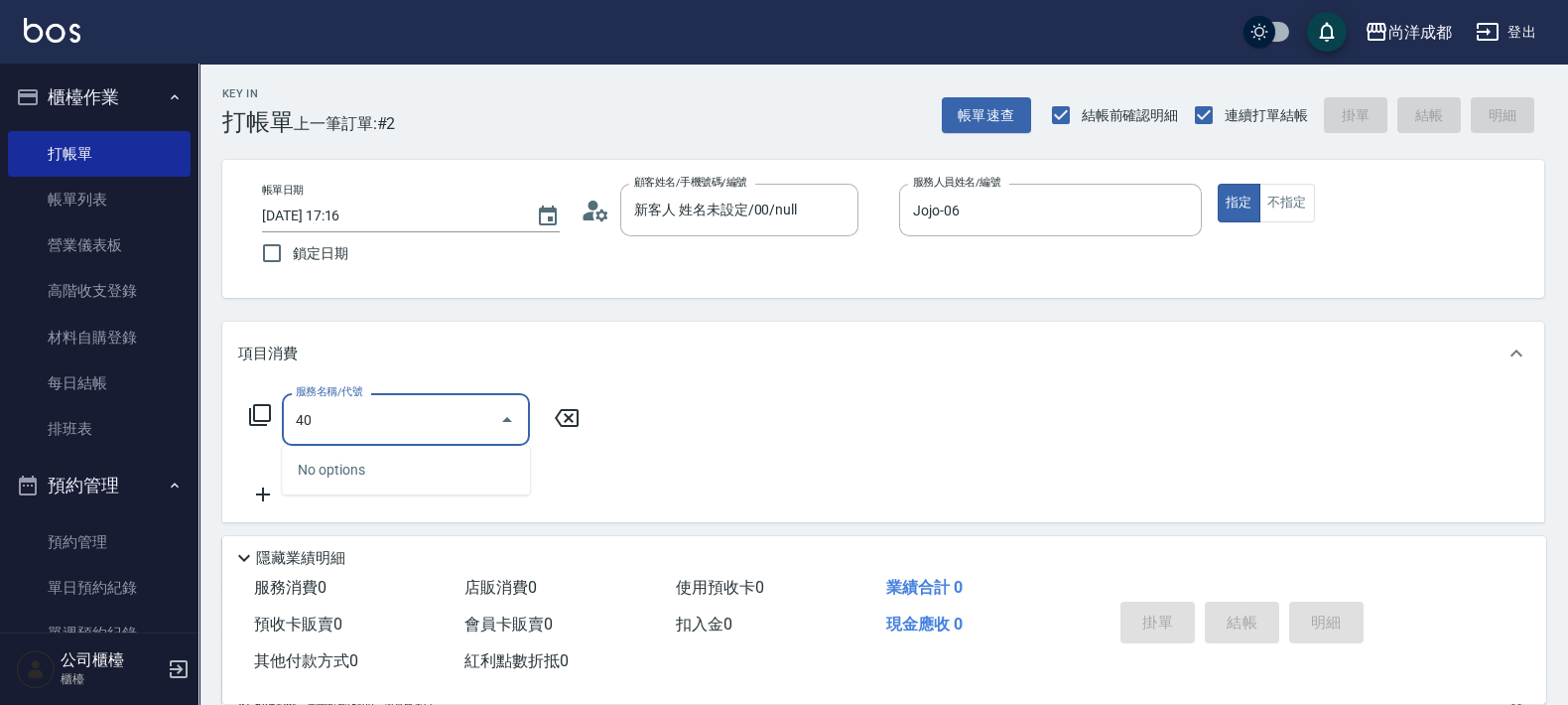 type on "401" 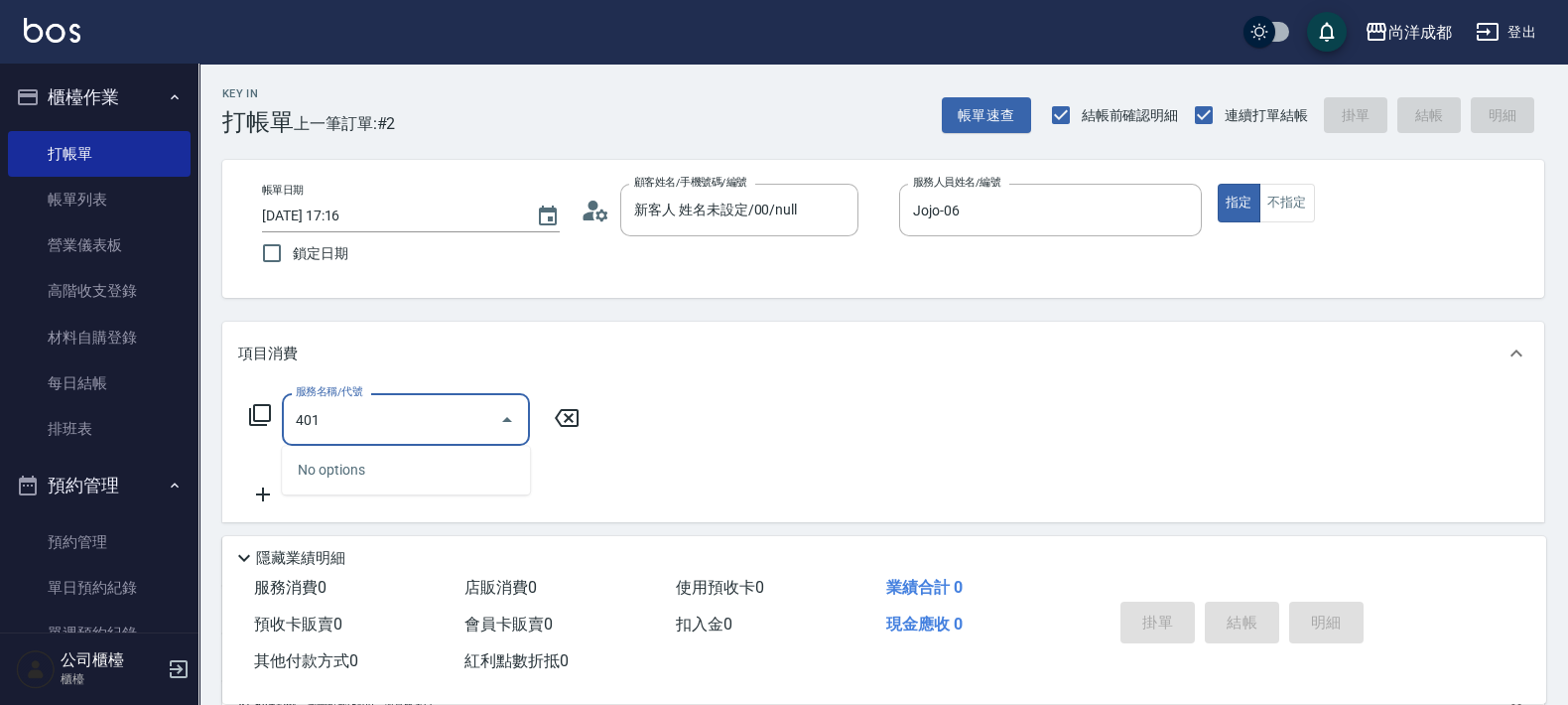 type on "20" 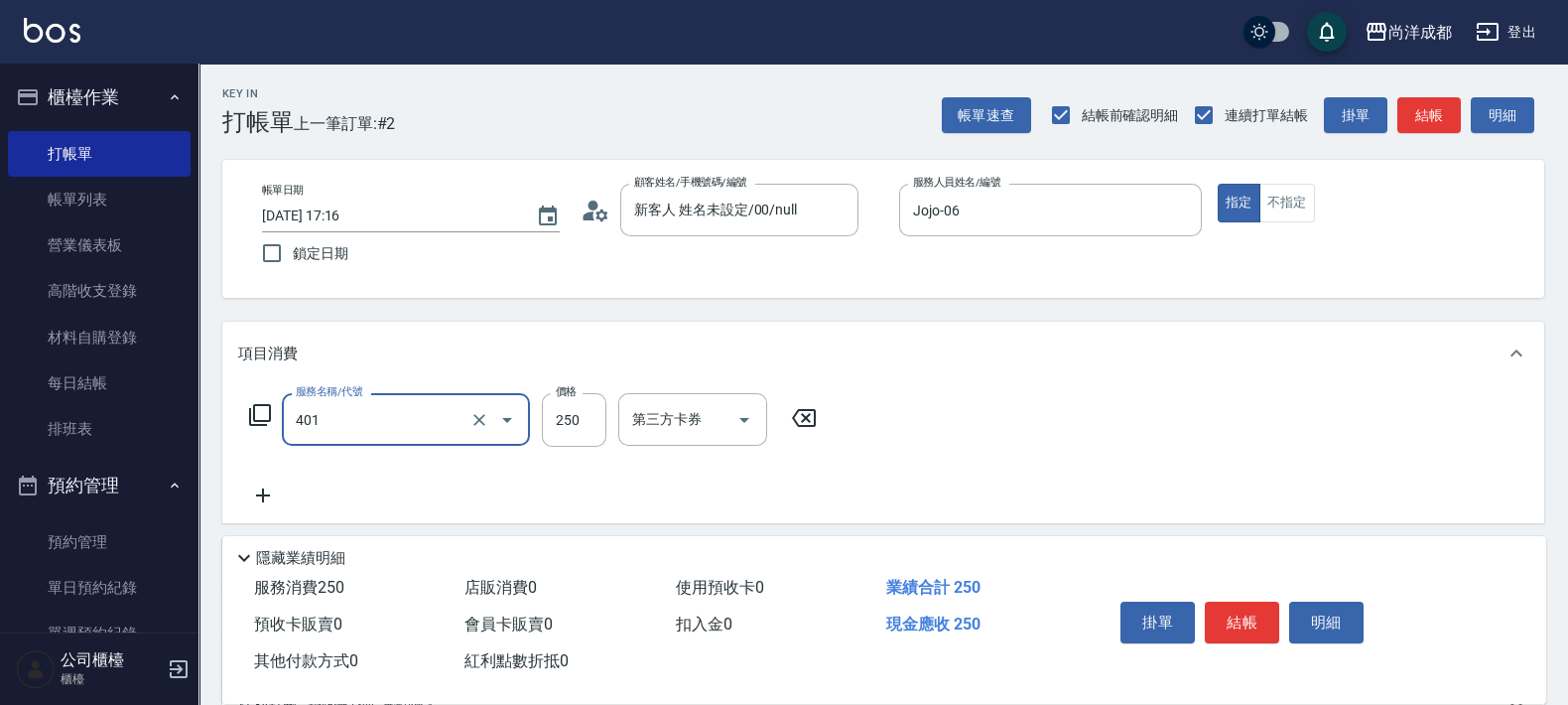 type on "剪髮(401)" 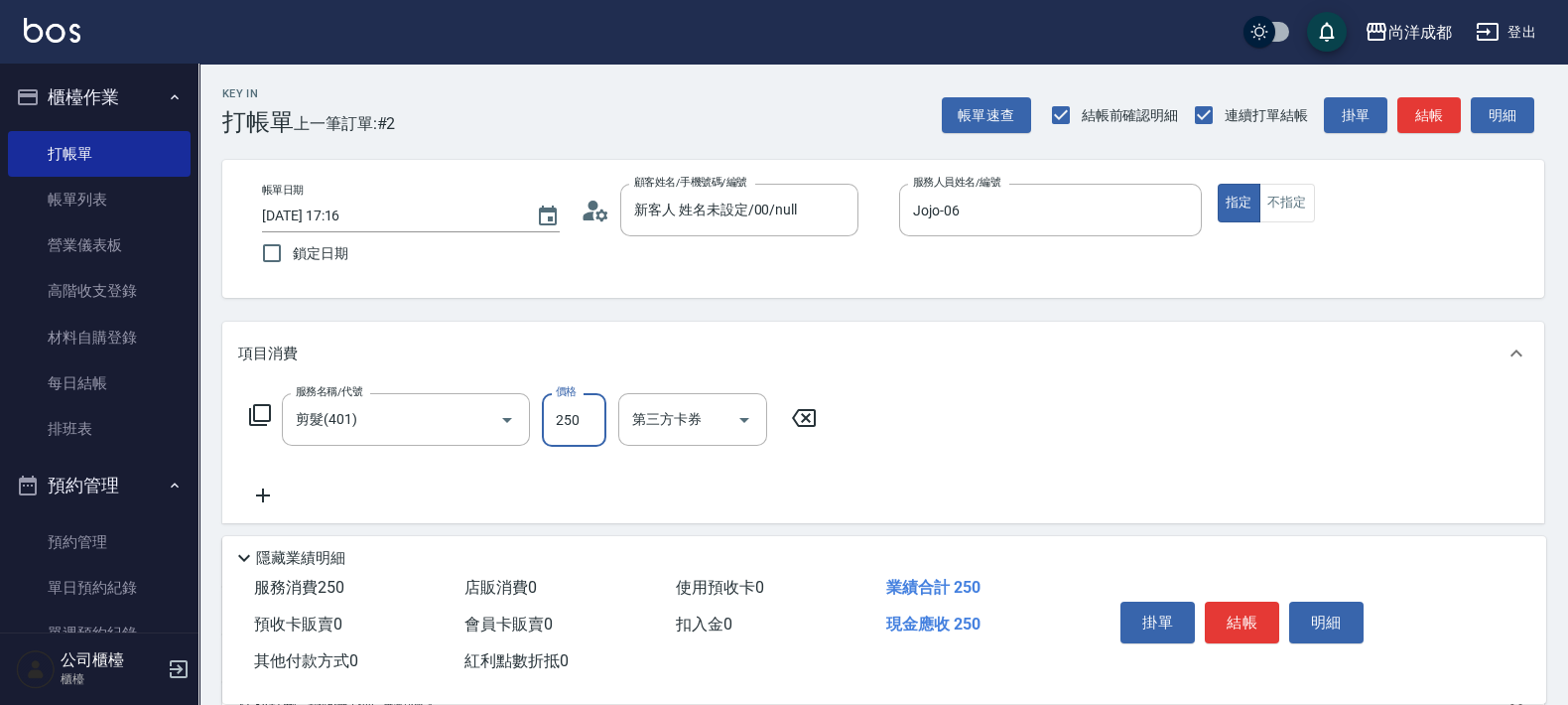 type on "5" 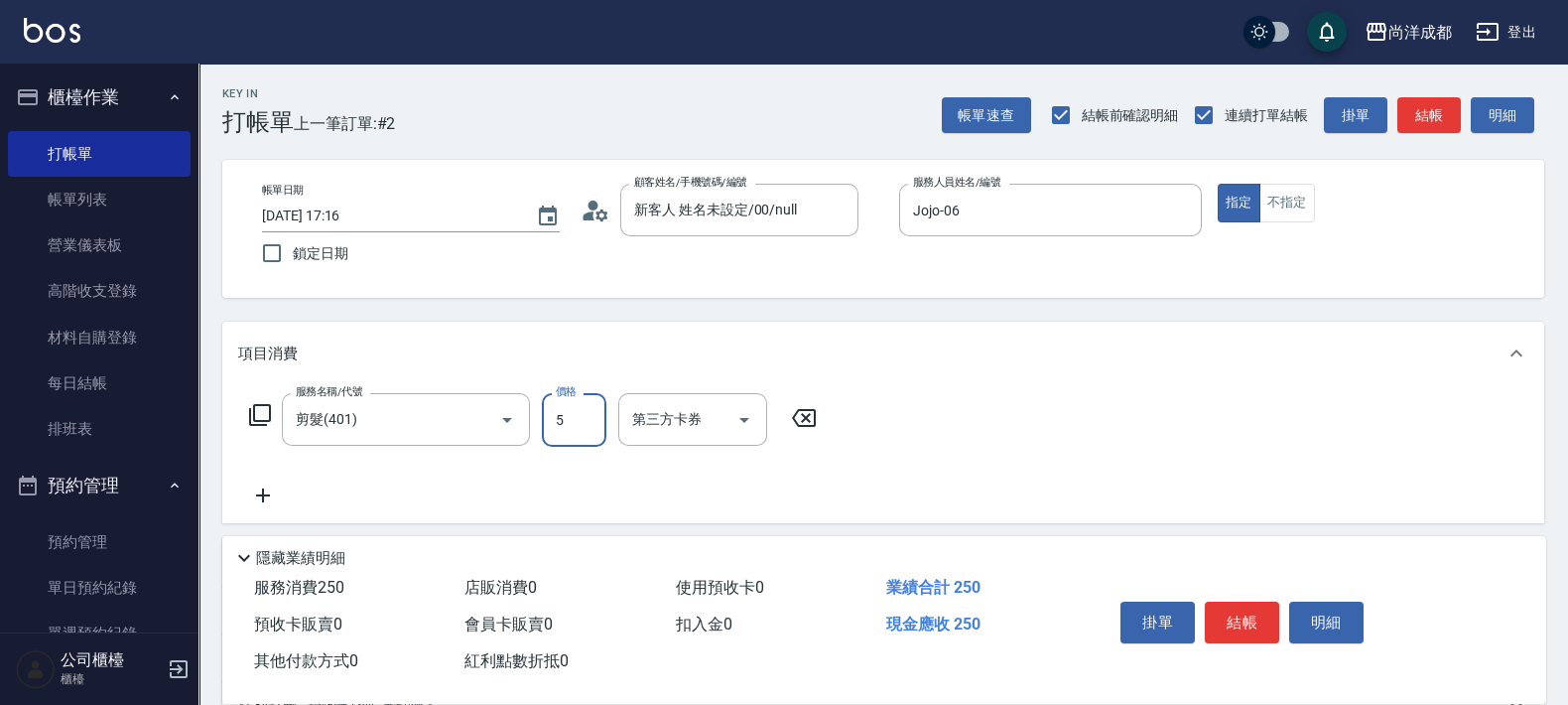 type on "0" 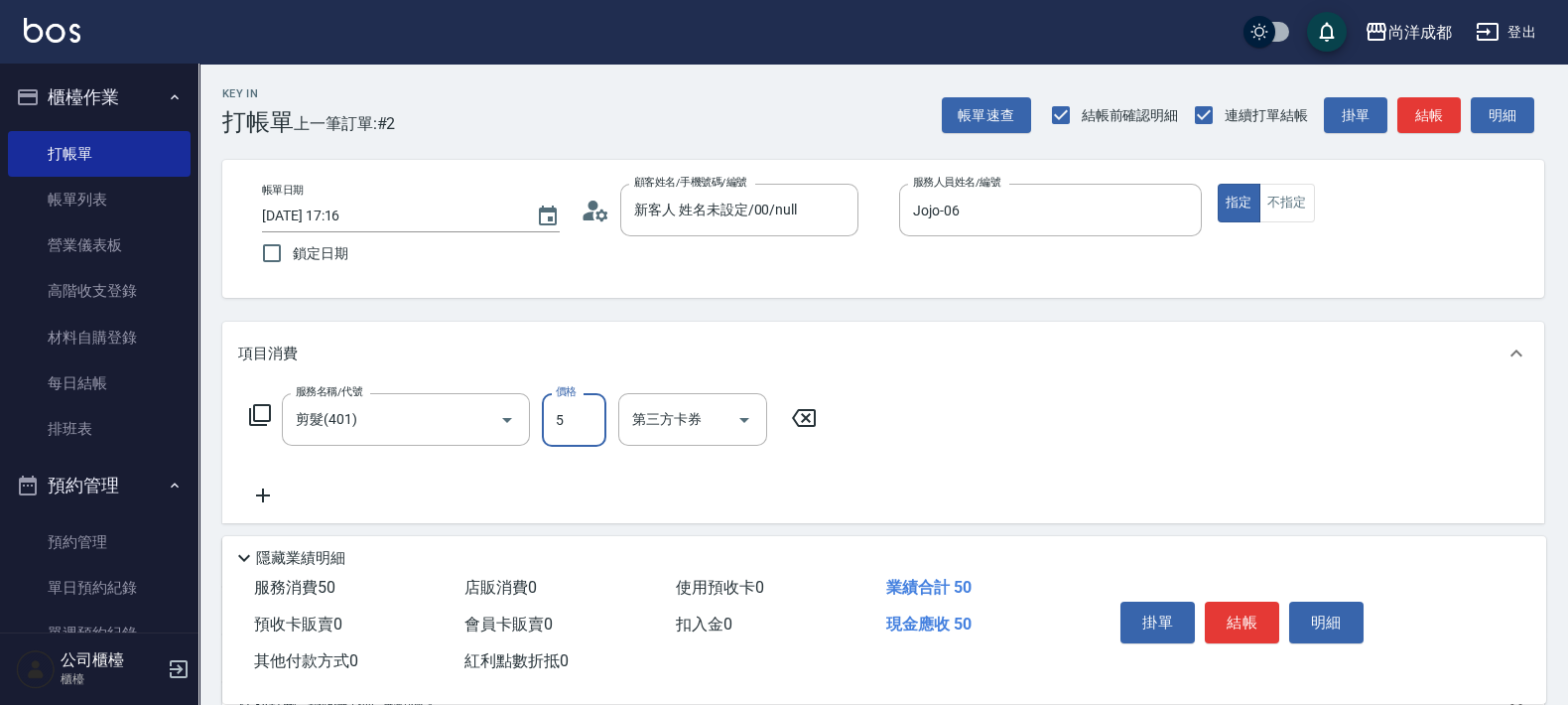 type on "50" 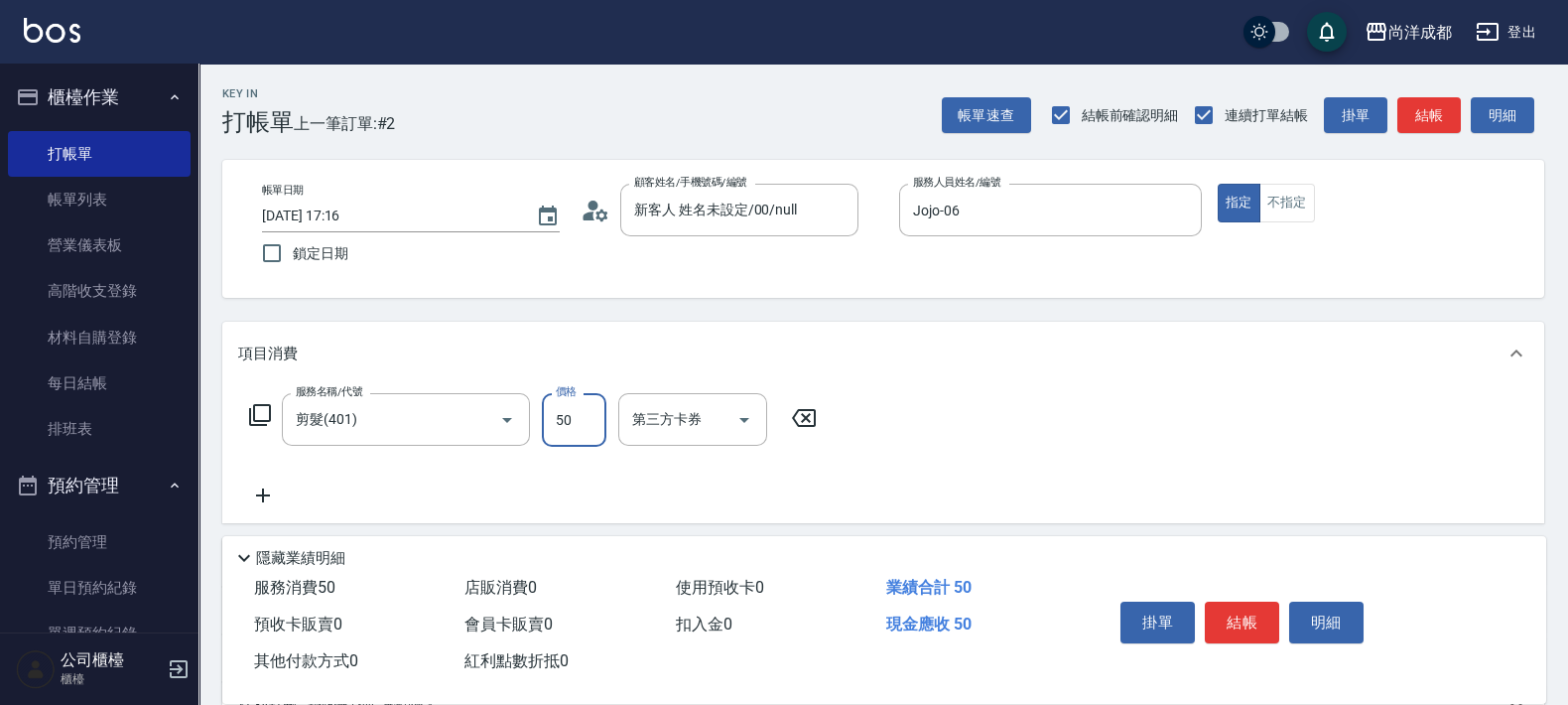 type on "50" 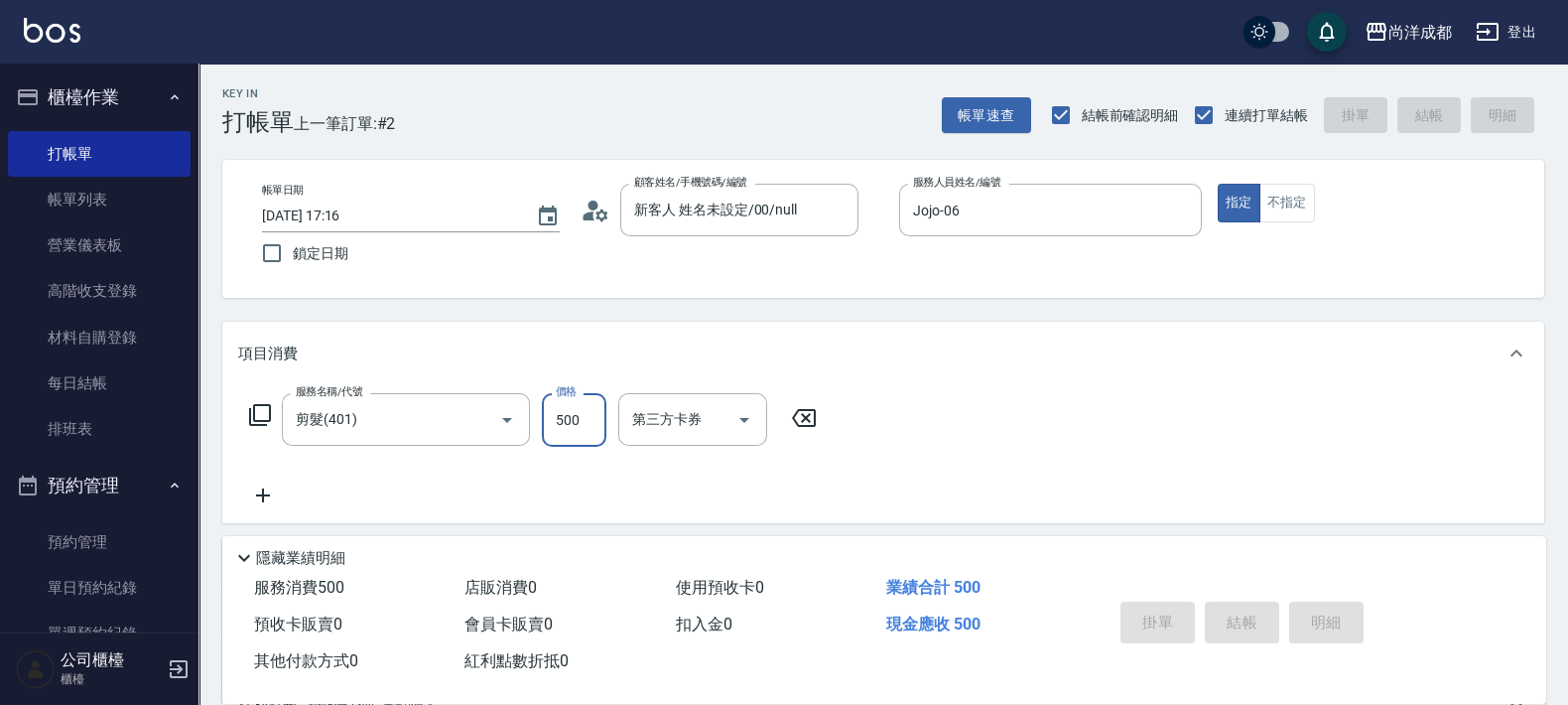 type on "[DATE] 17:17" 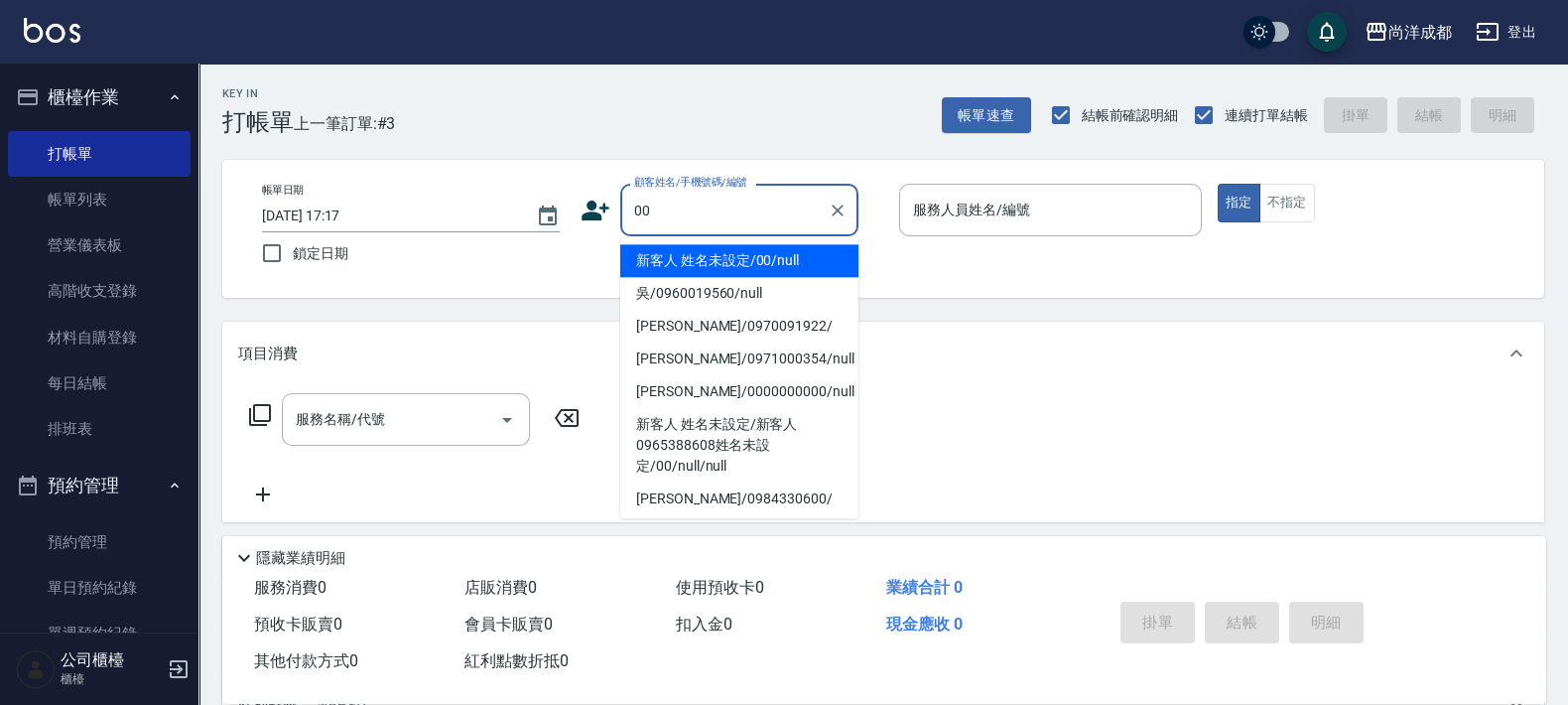 type on "新客人 姓名未設定/00/null" 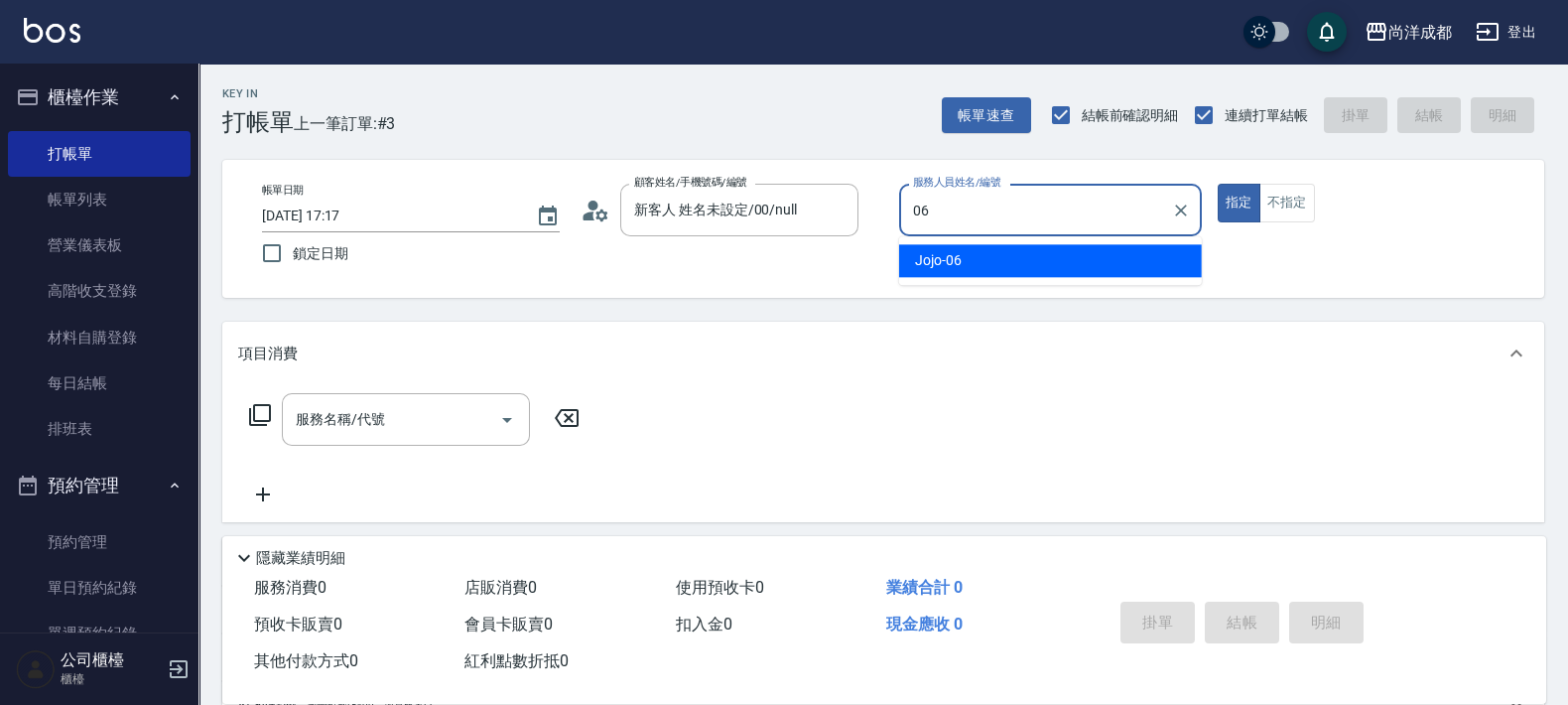 type on "Jojo-06" 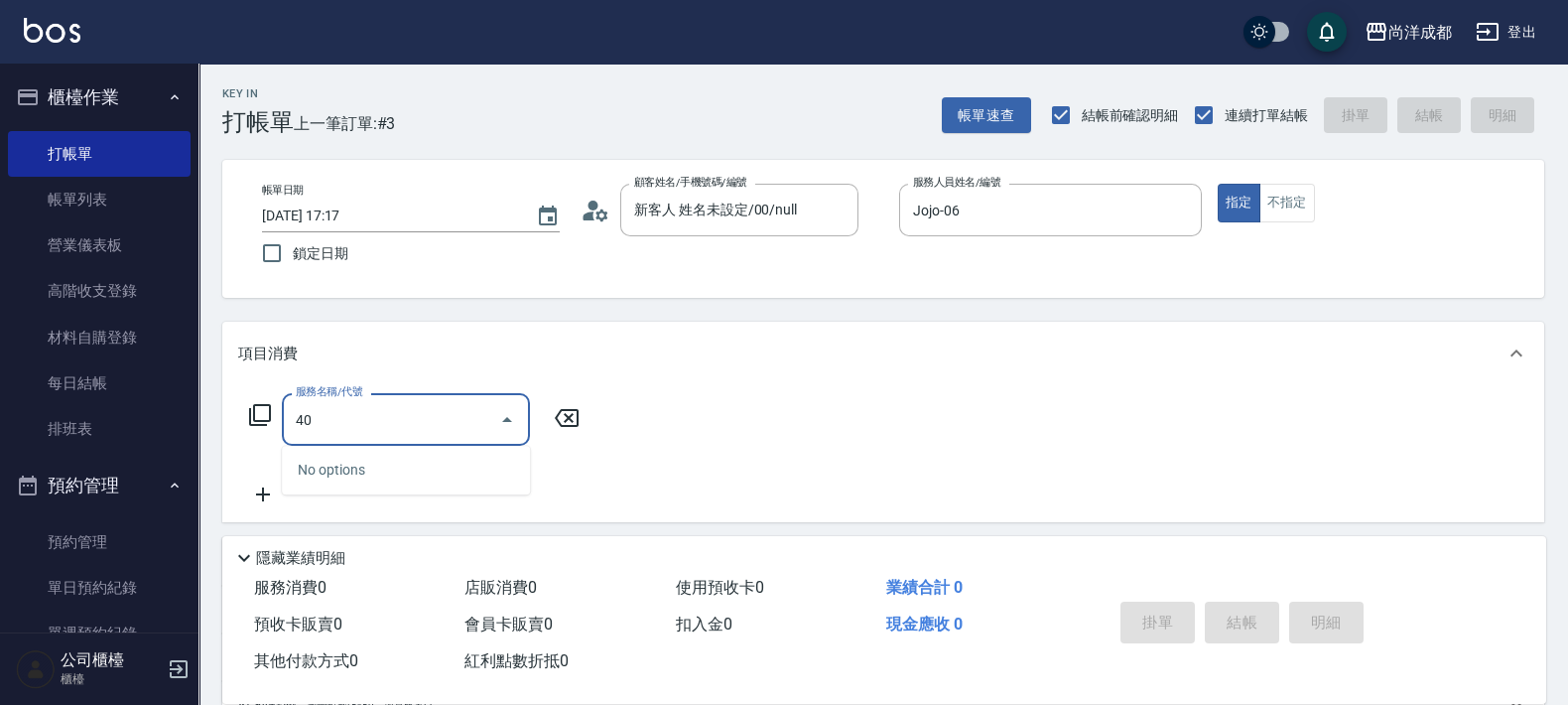 type on "401" 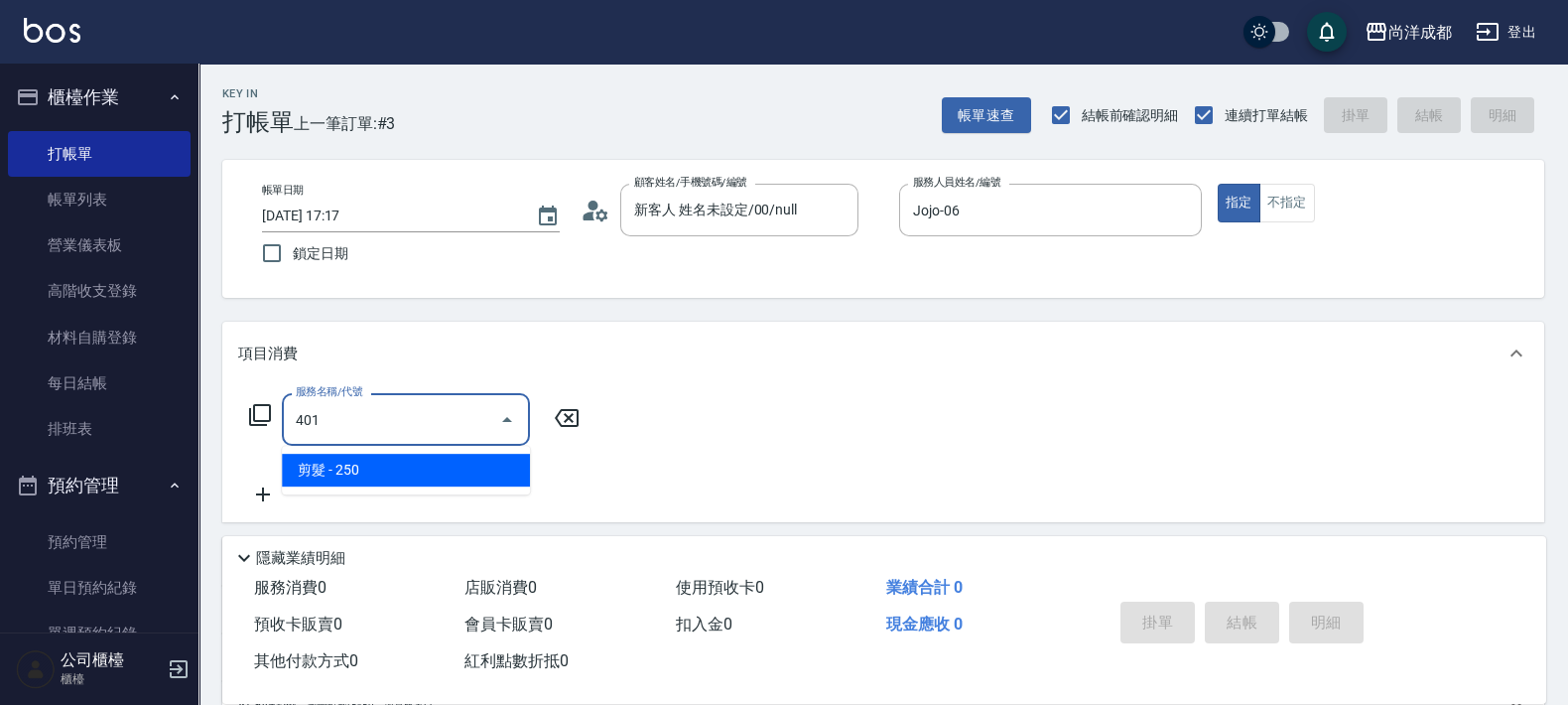 type on "20" 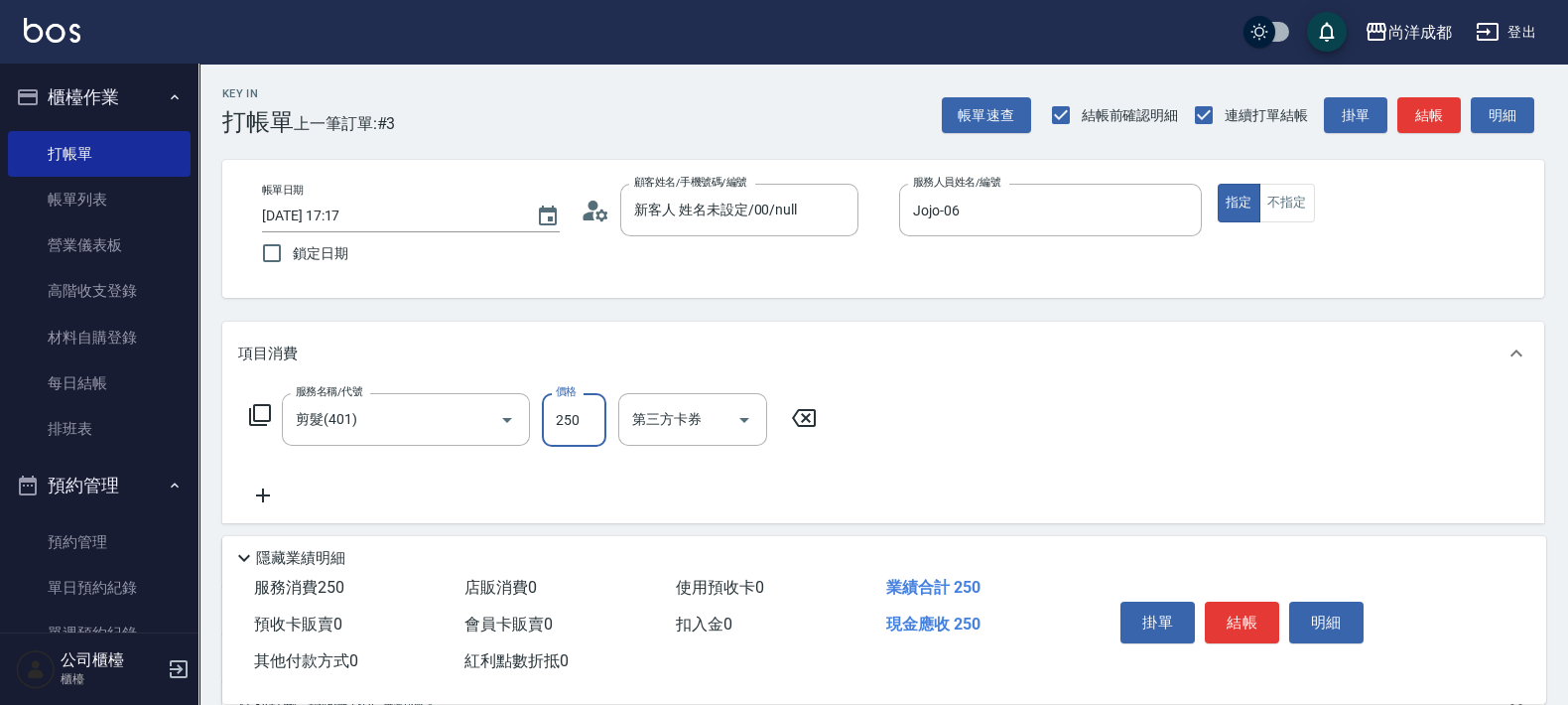 type on "8" 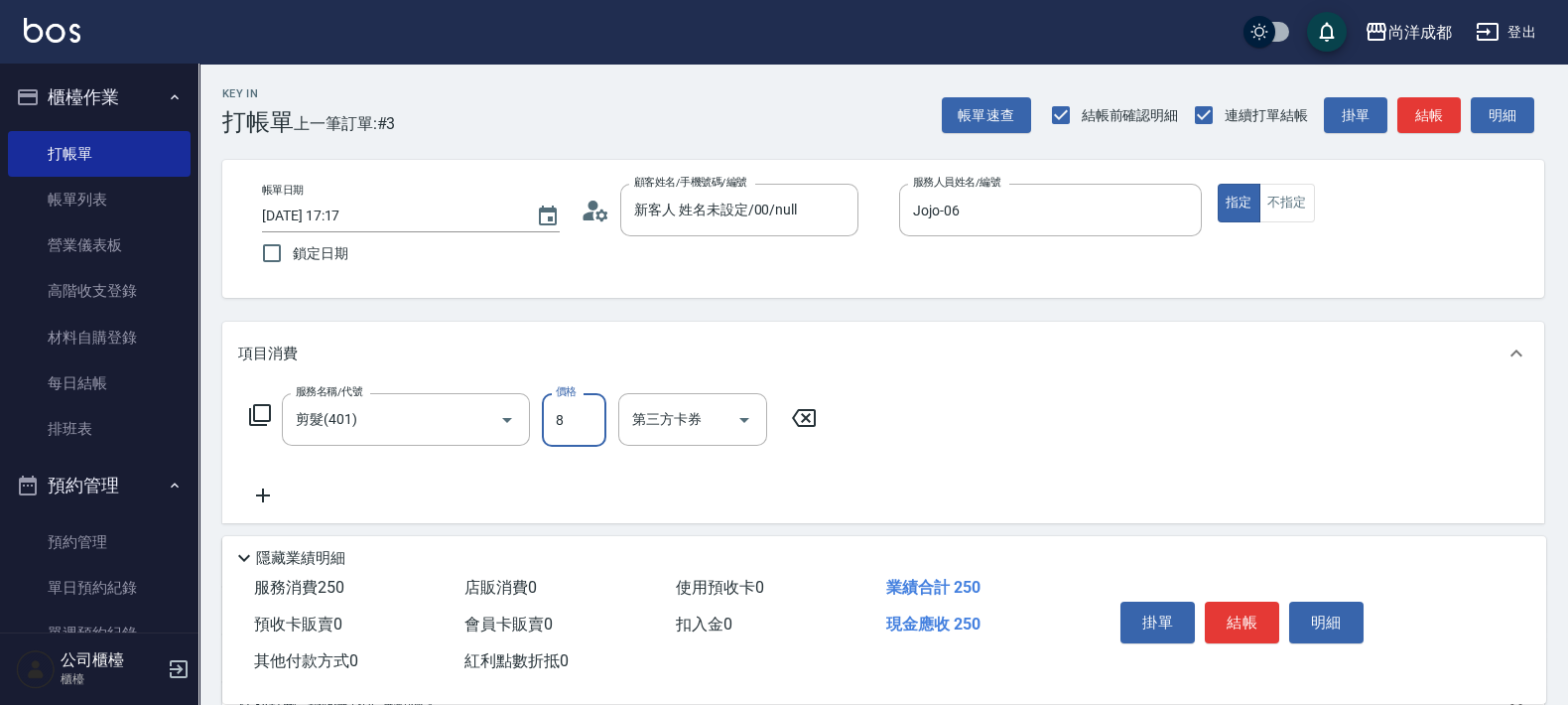 type on "0" 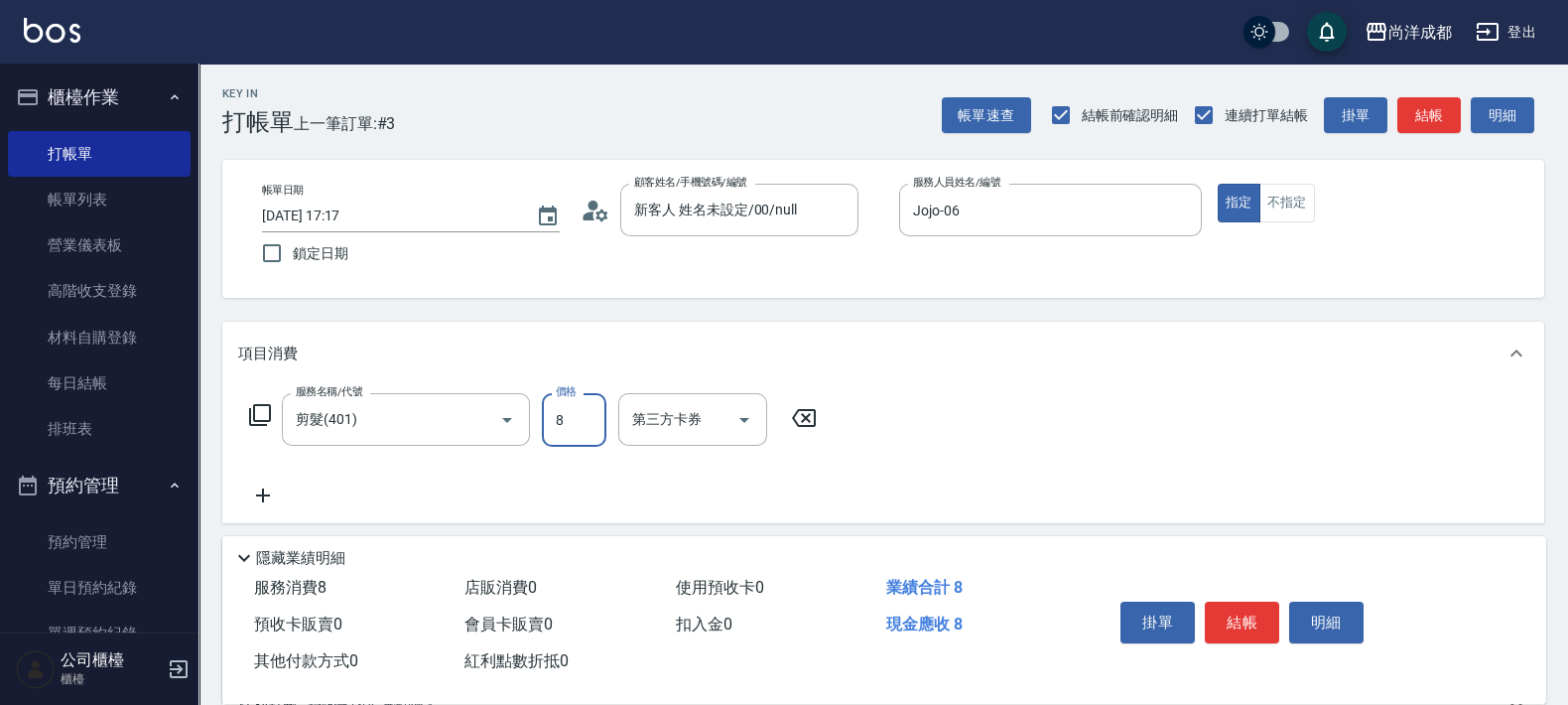 type on "80" 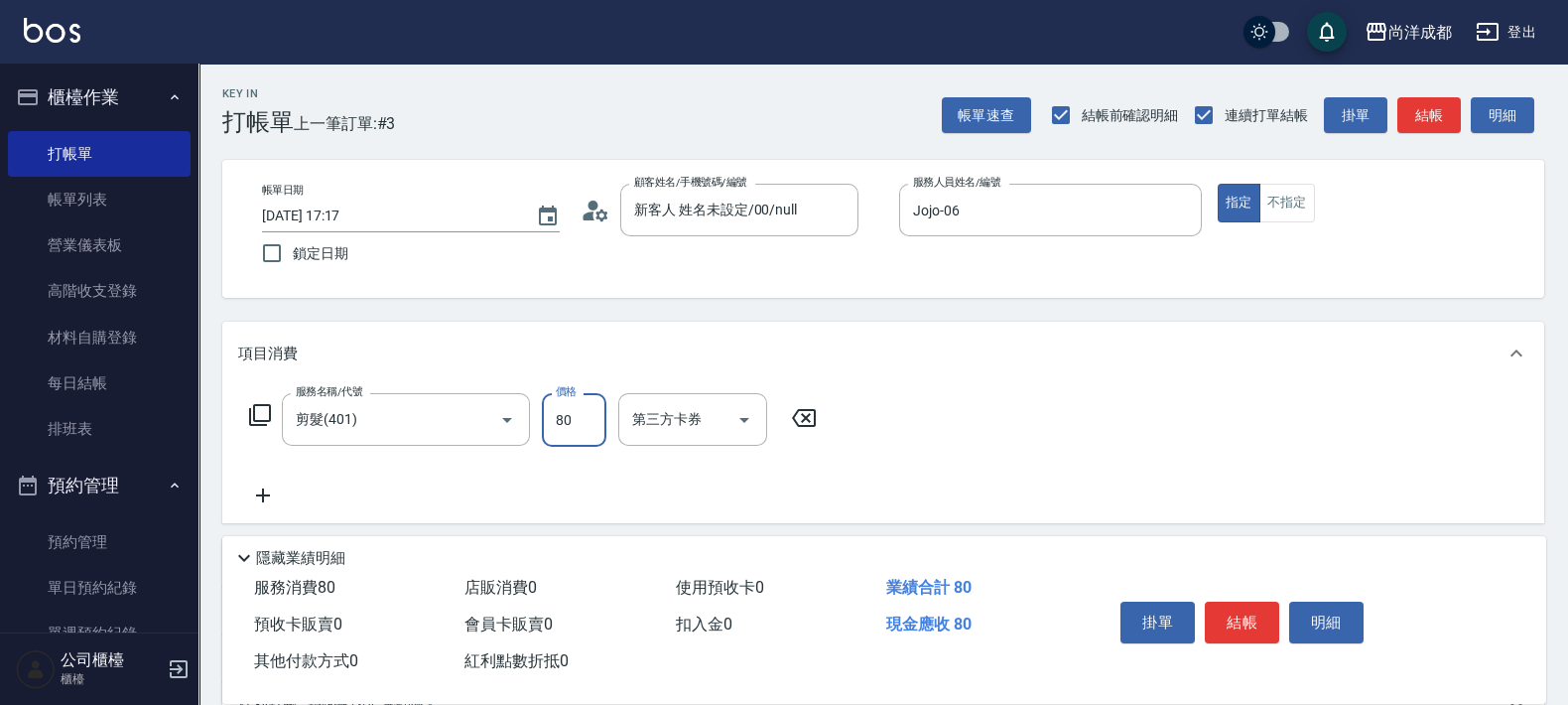 type on "80" 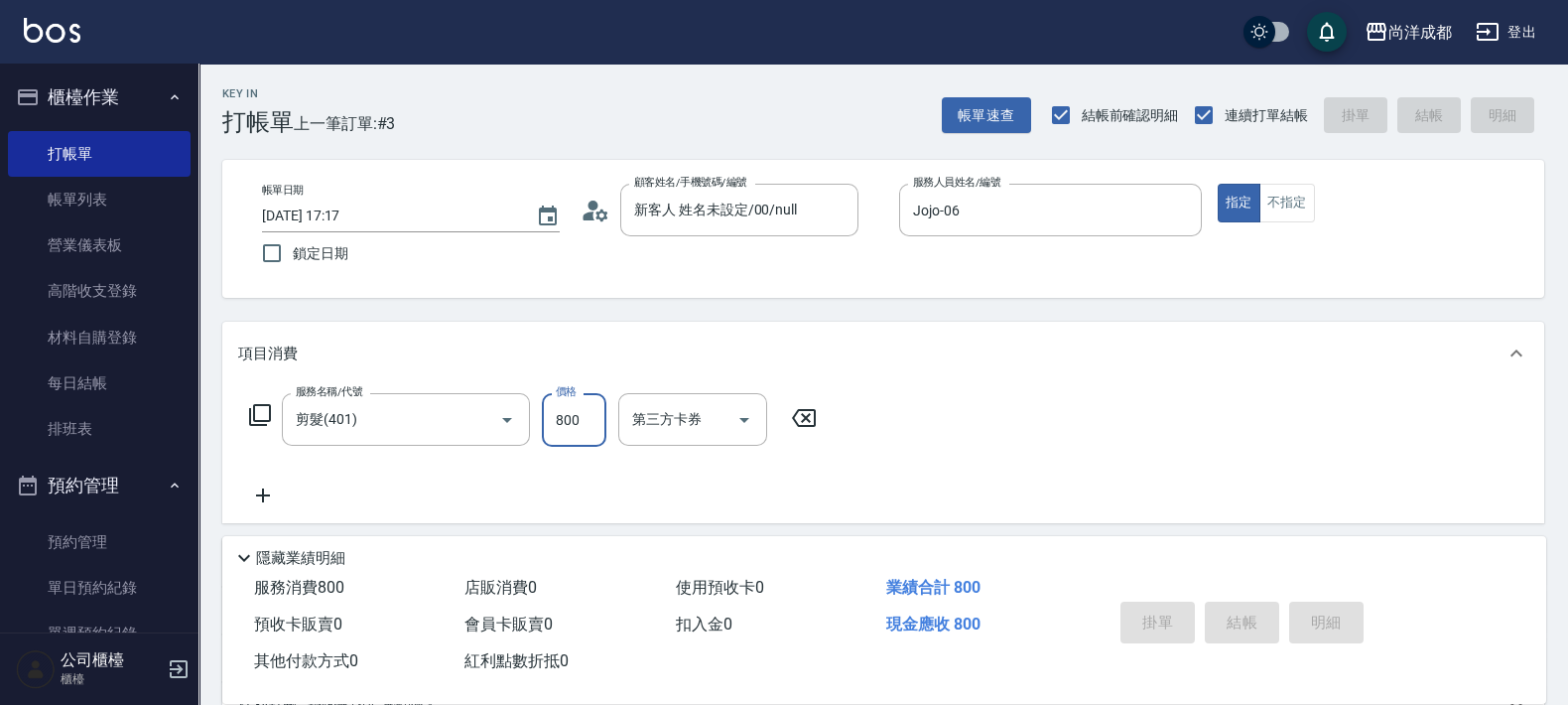type 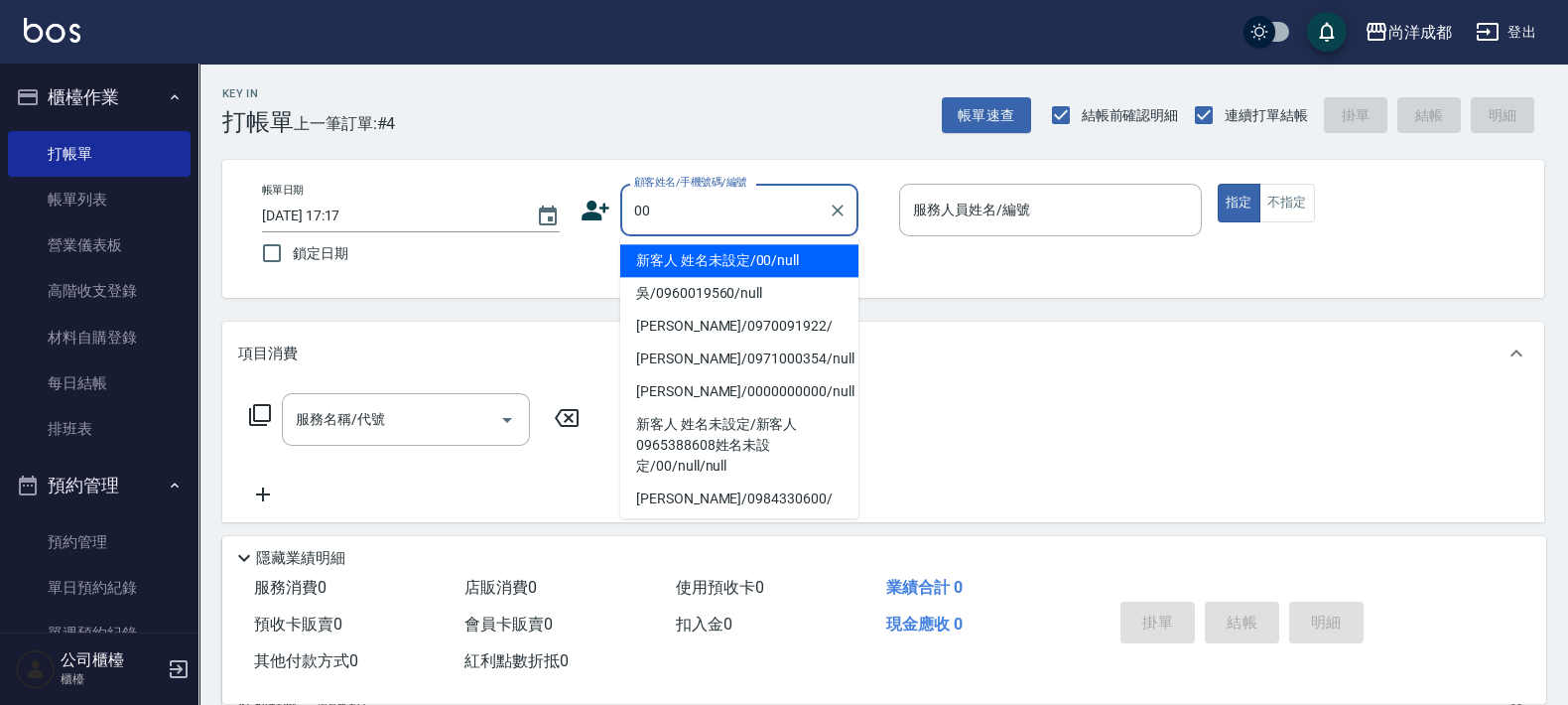 type on "新客人 姓名未設定/00/null" 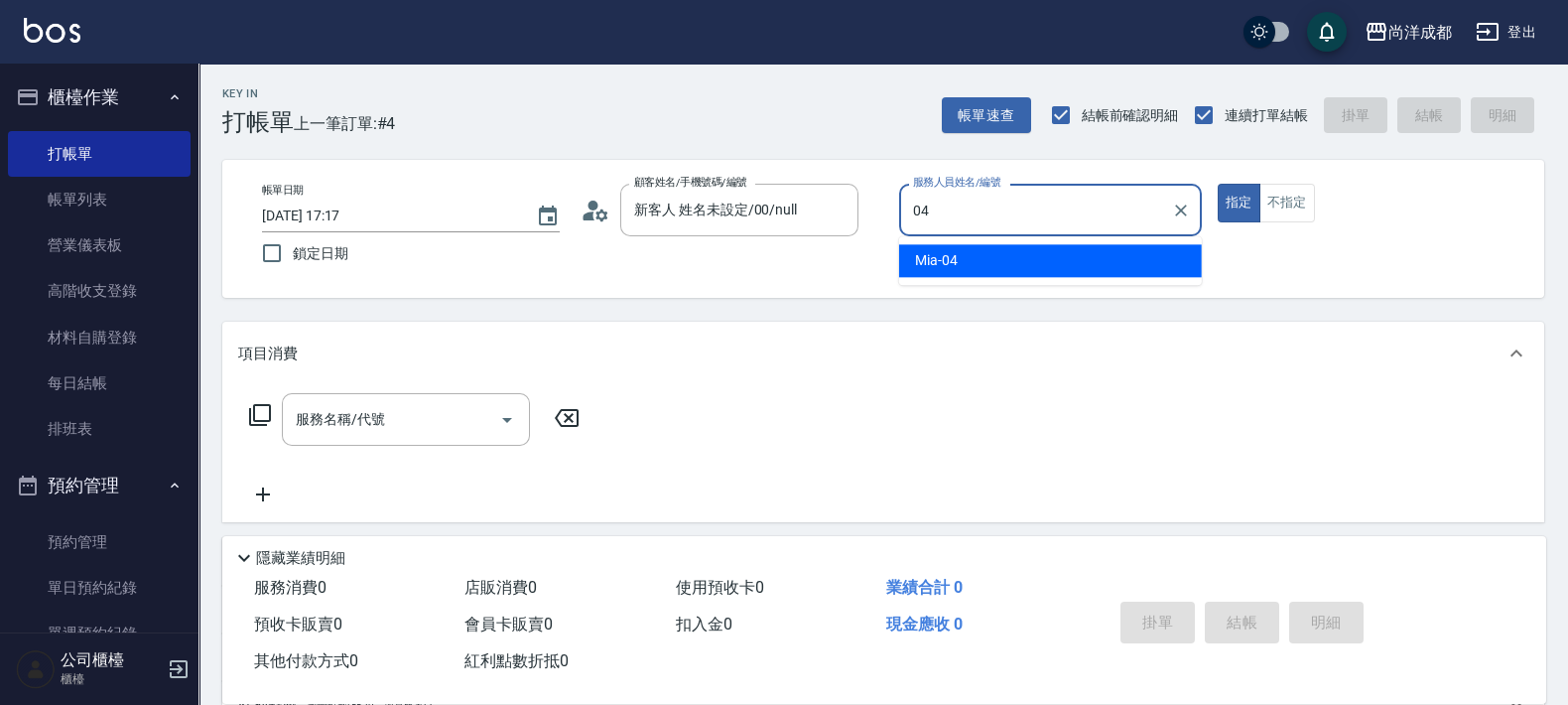 type on "Mia-04" 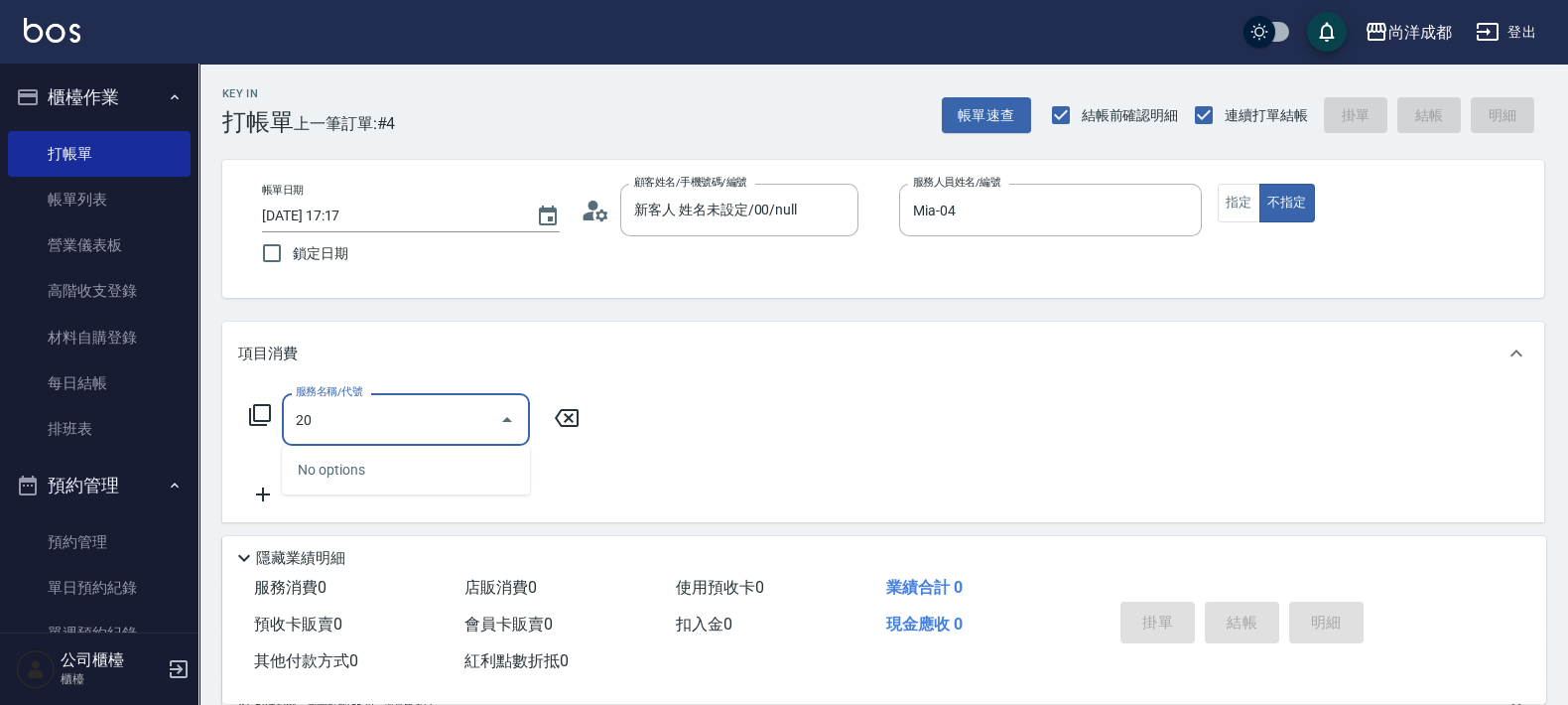 type on "203" 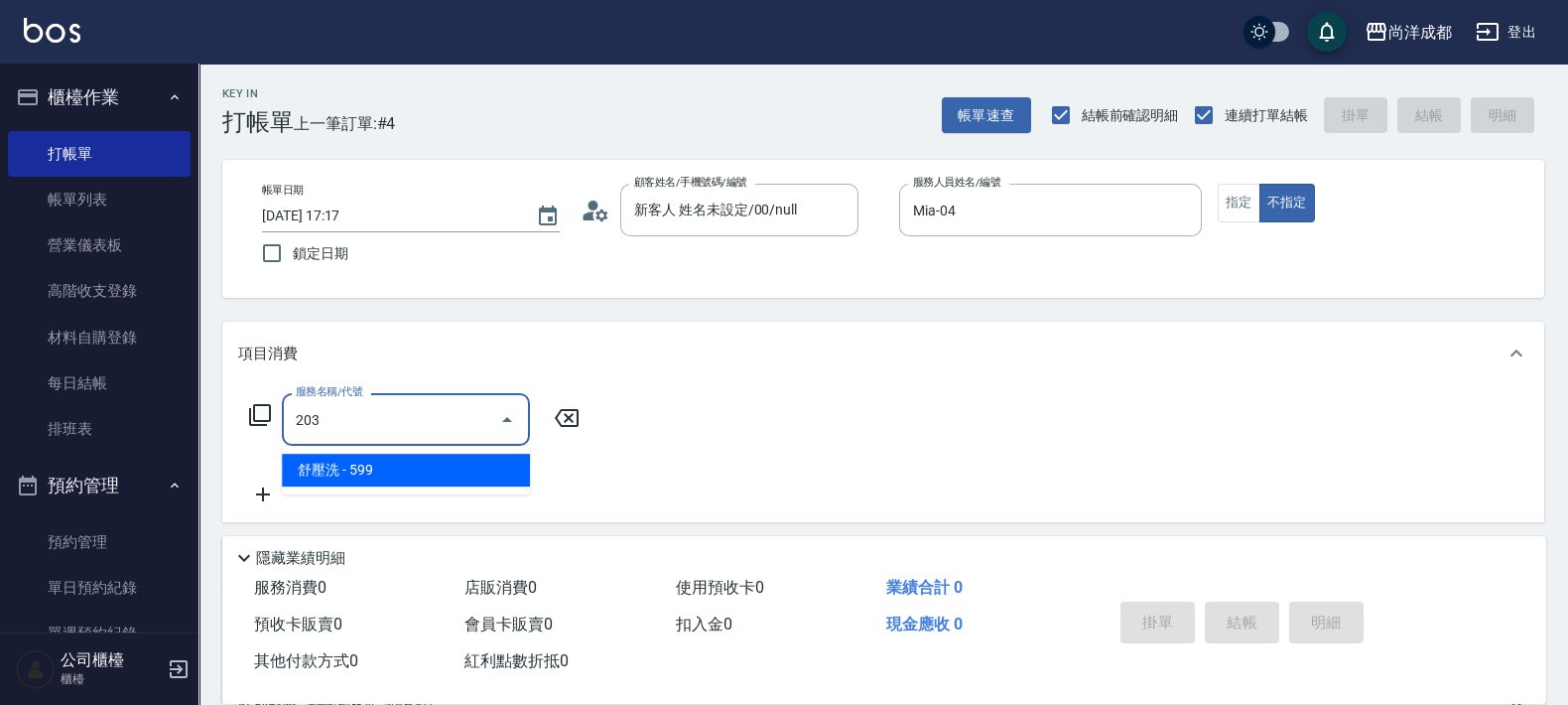 type on "50" 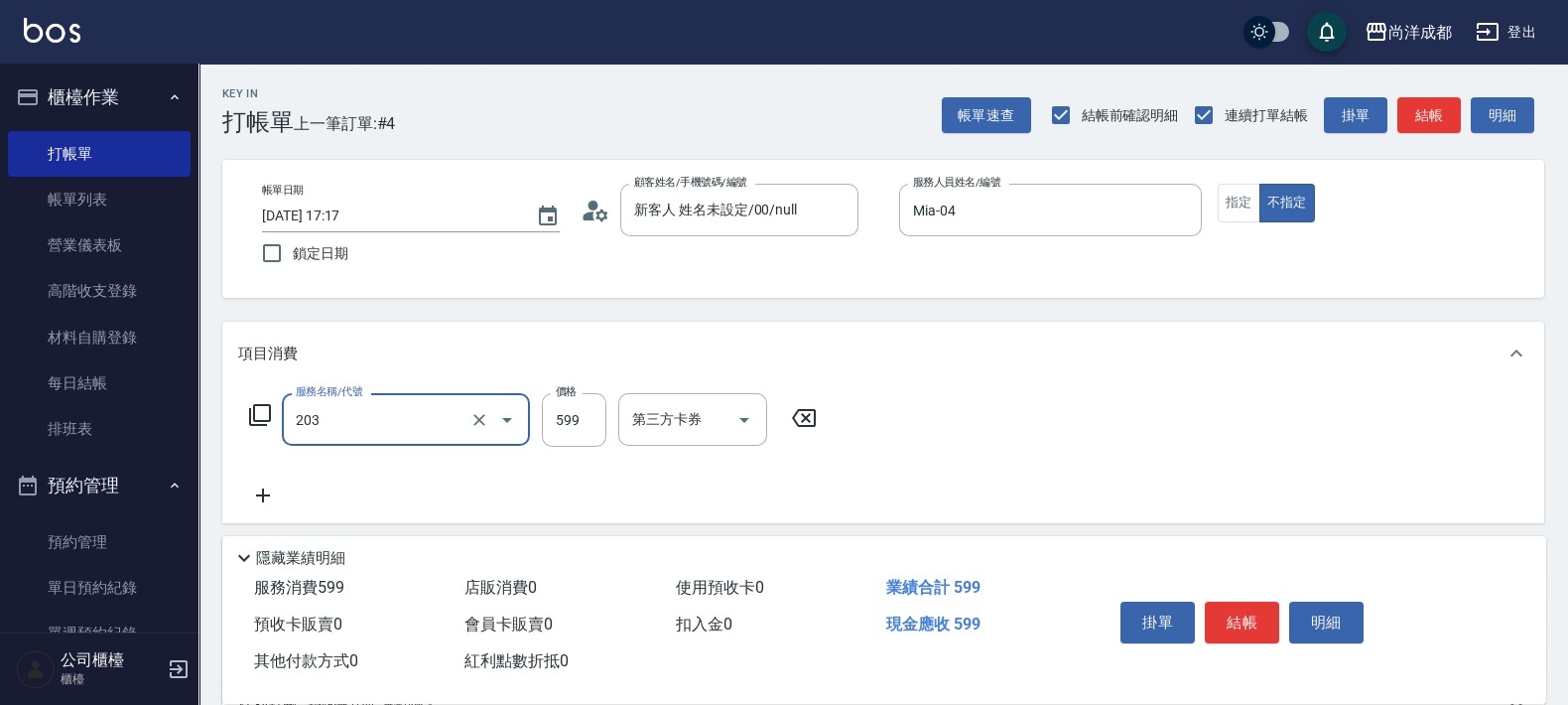 type on "舒壓洗(203)" 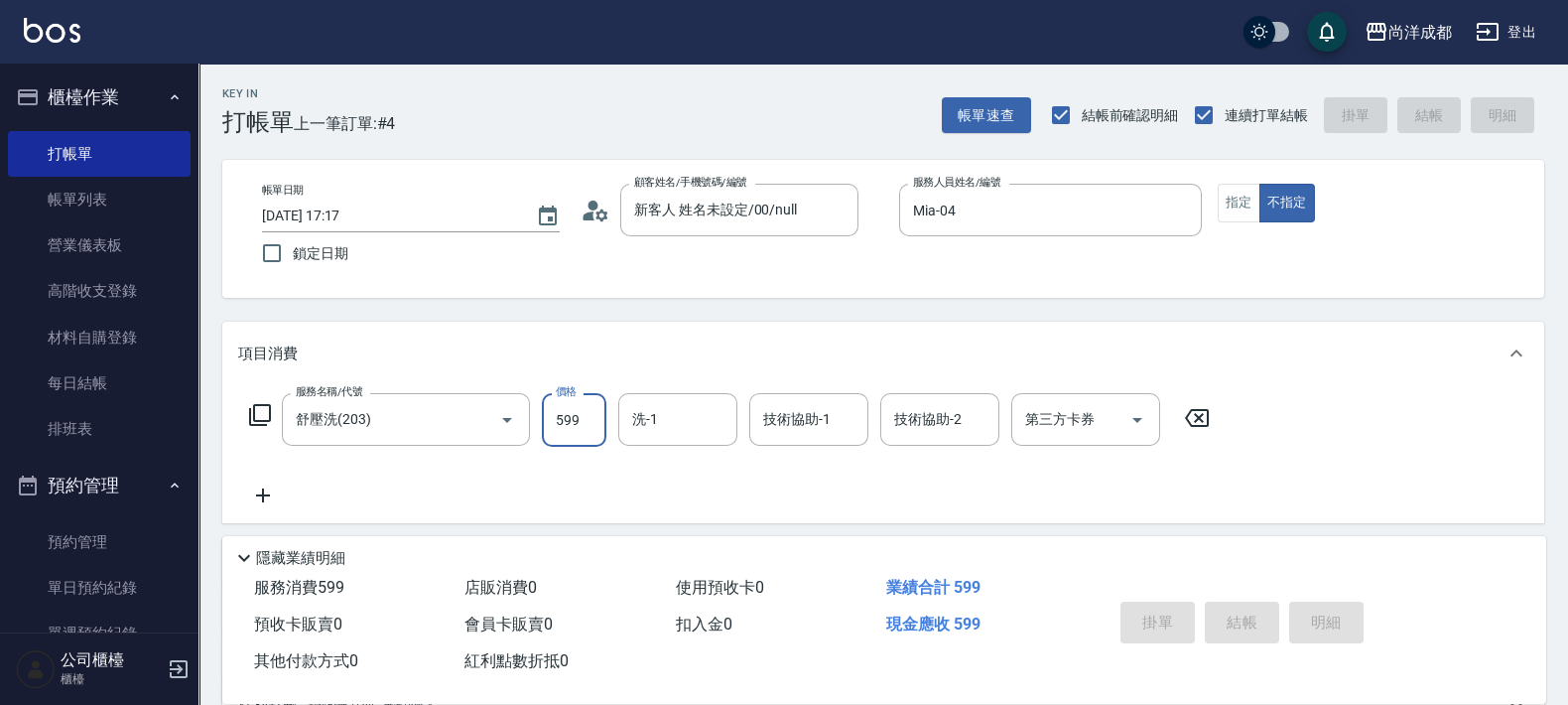 type 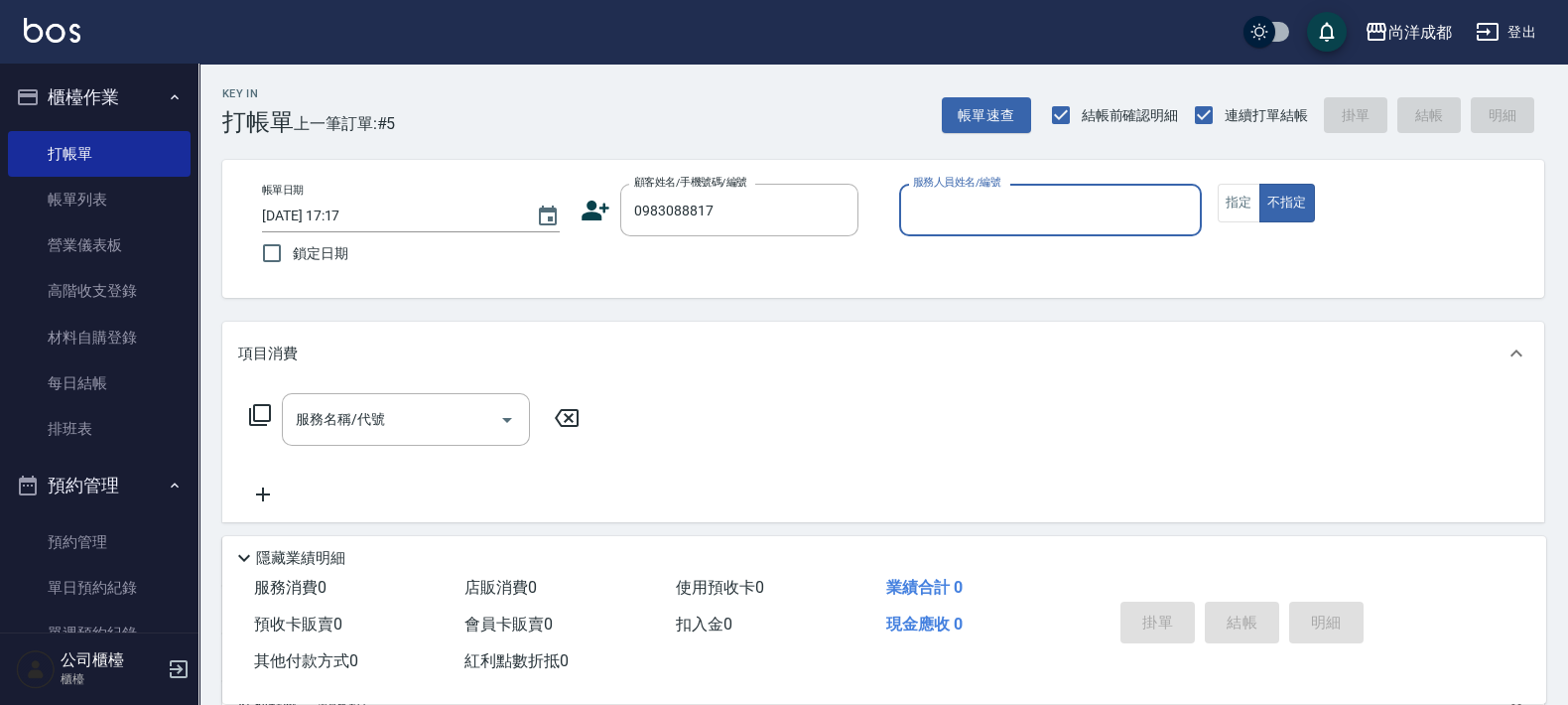 type on "[PERSON_NAME]/0983088817/null" 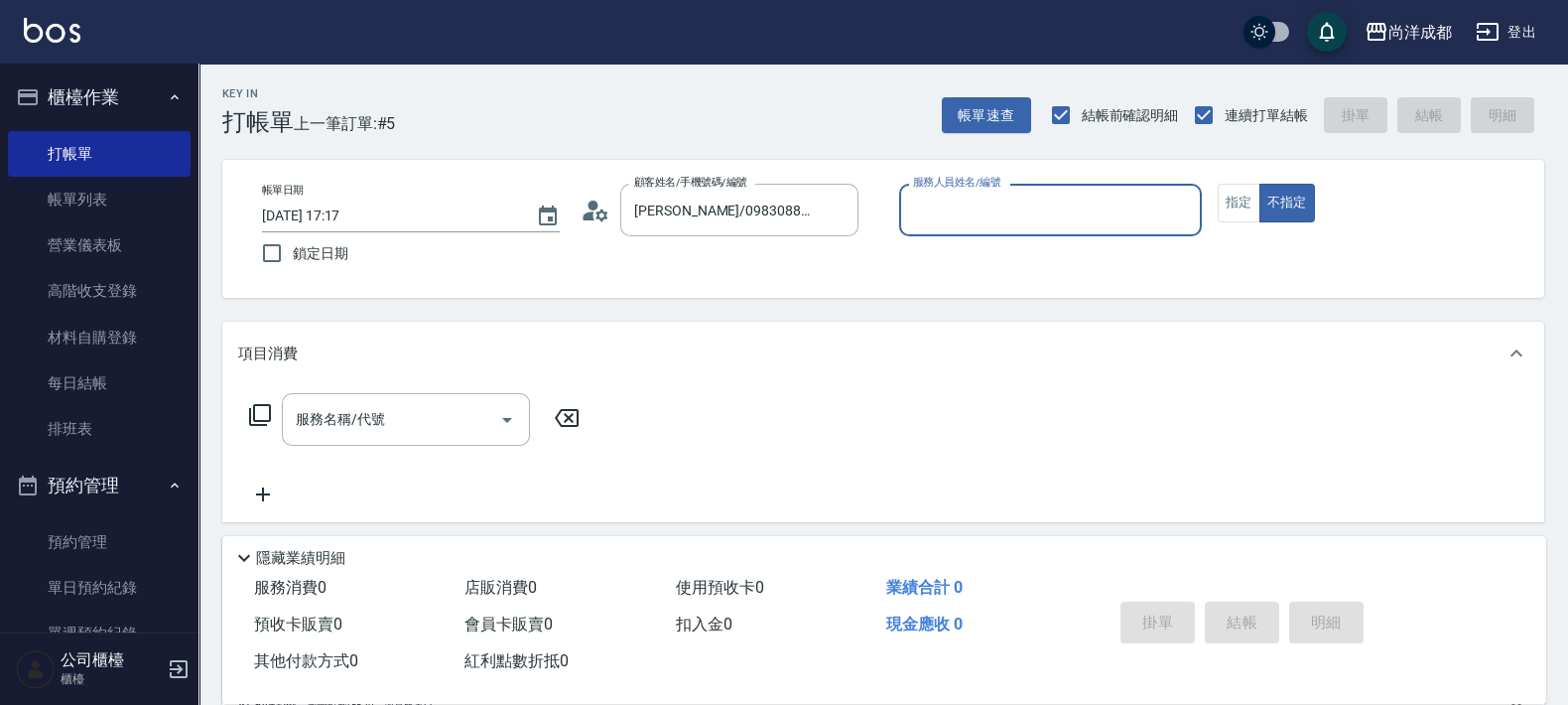 type on "Mia-04" 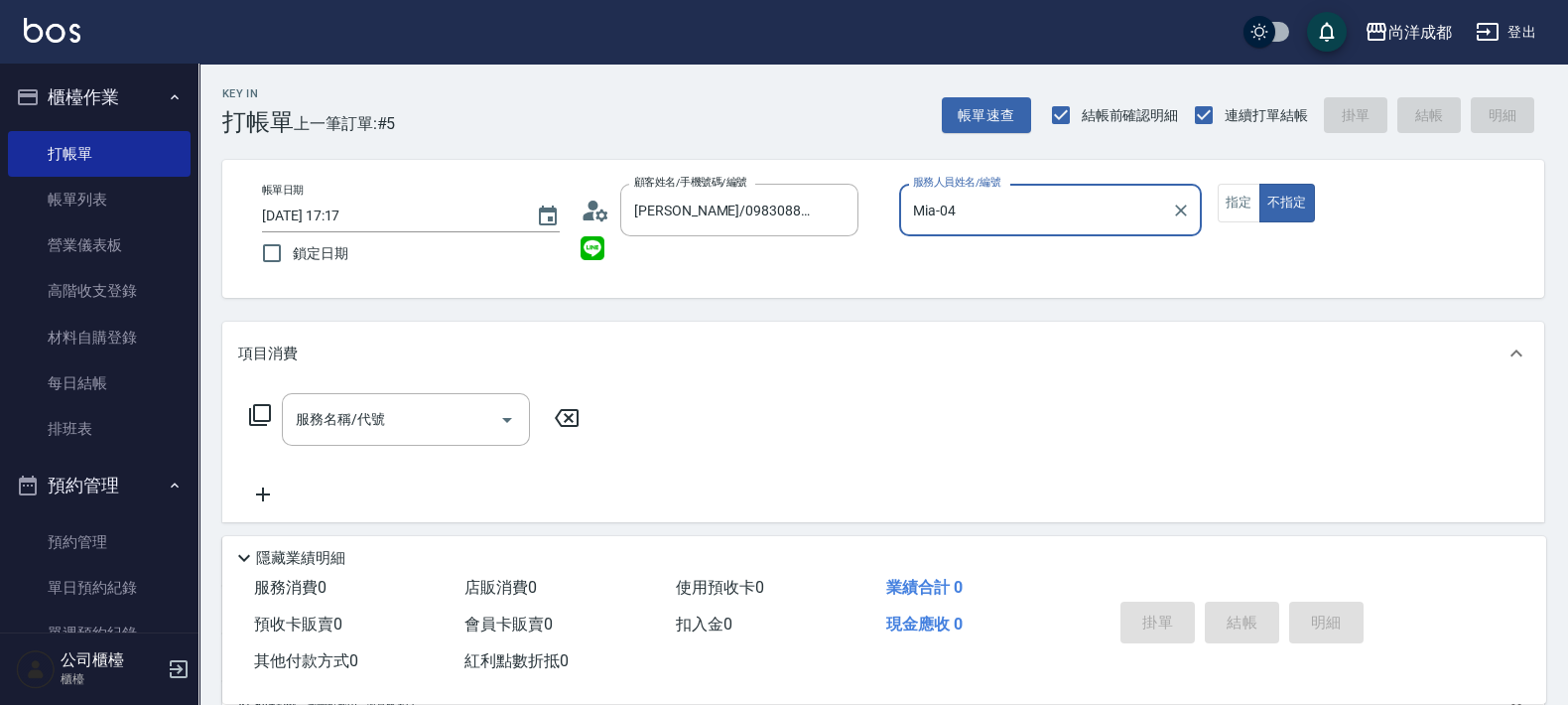 click on "不指定" at bounding box center (1287, 203) 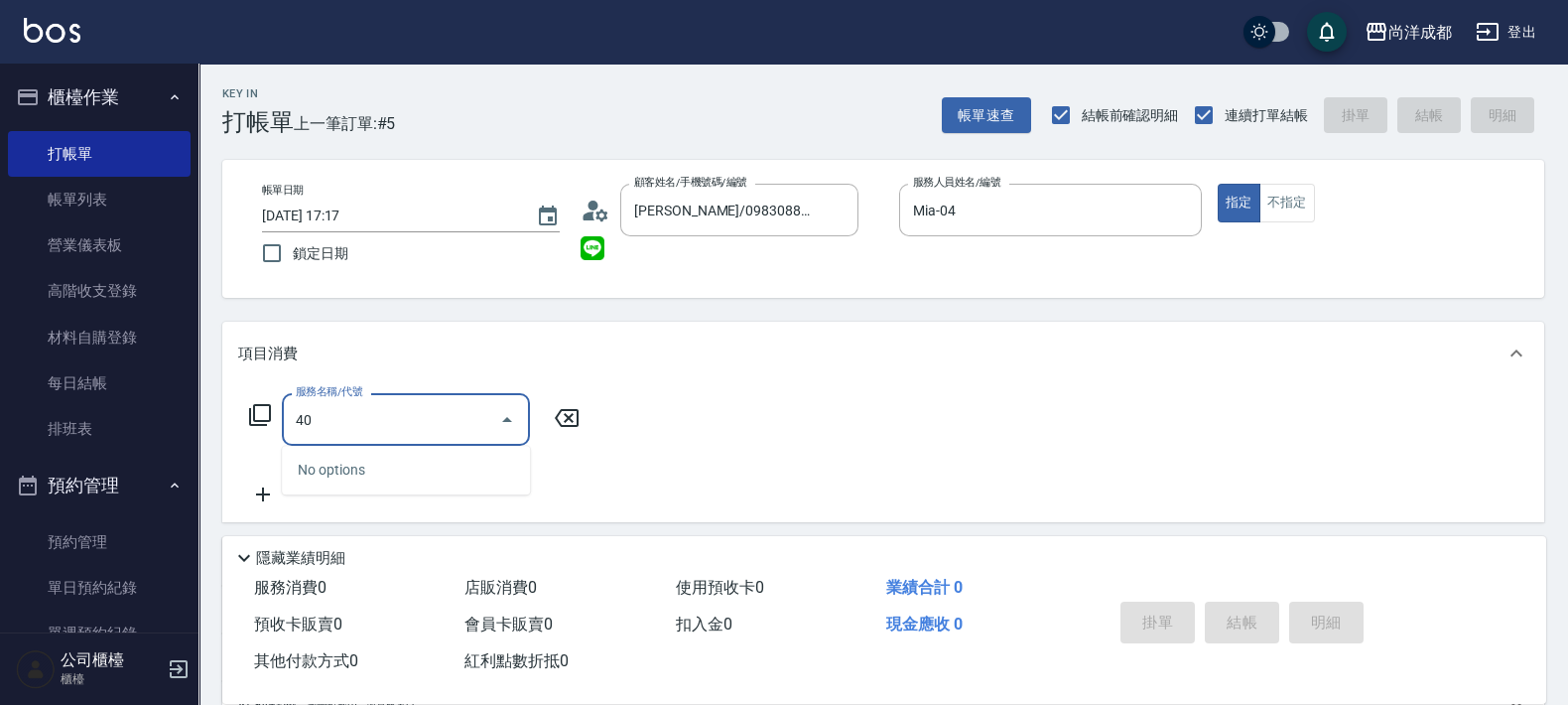 type on "401" 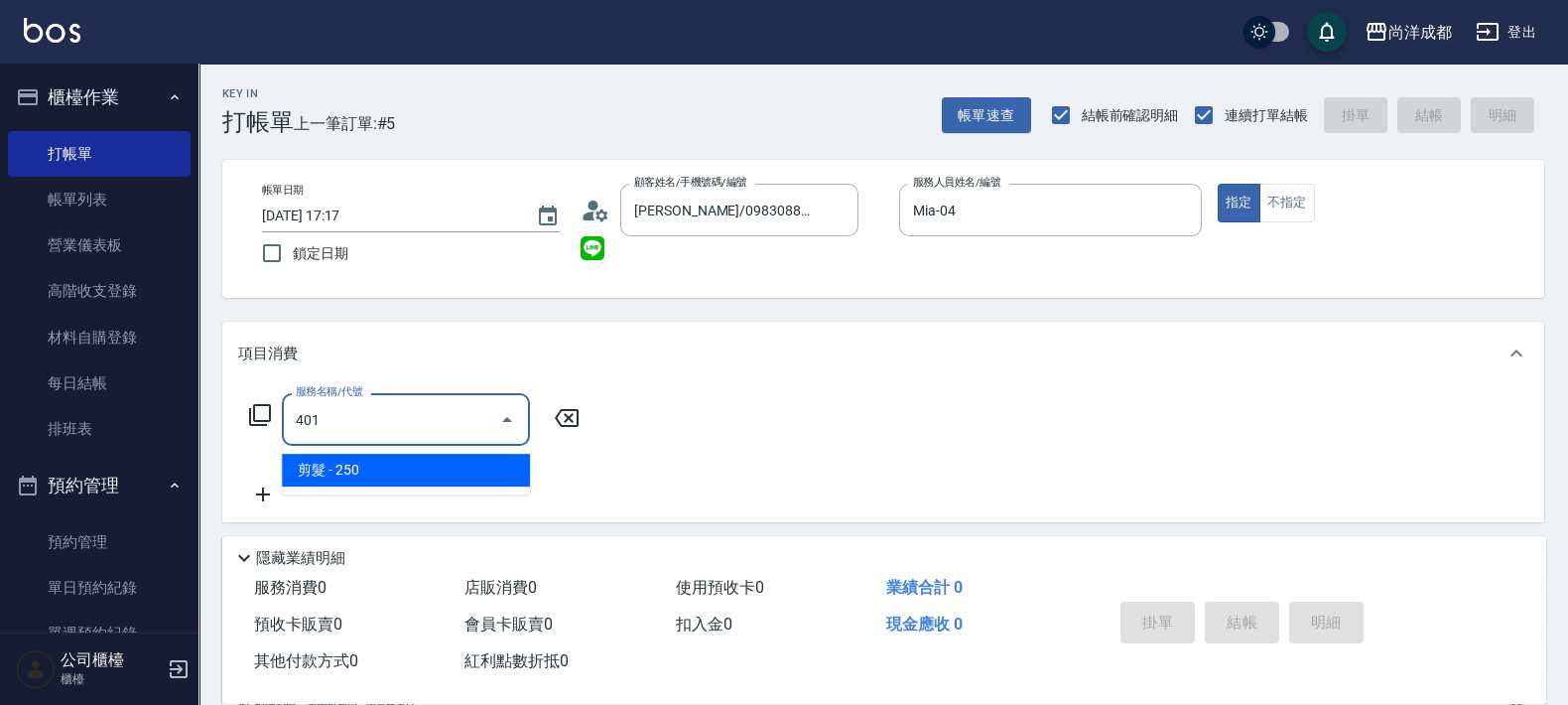 type on "20" 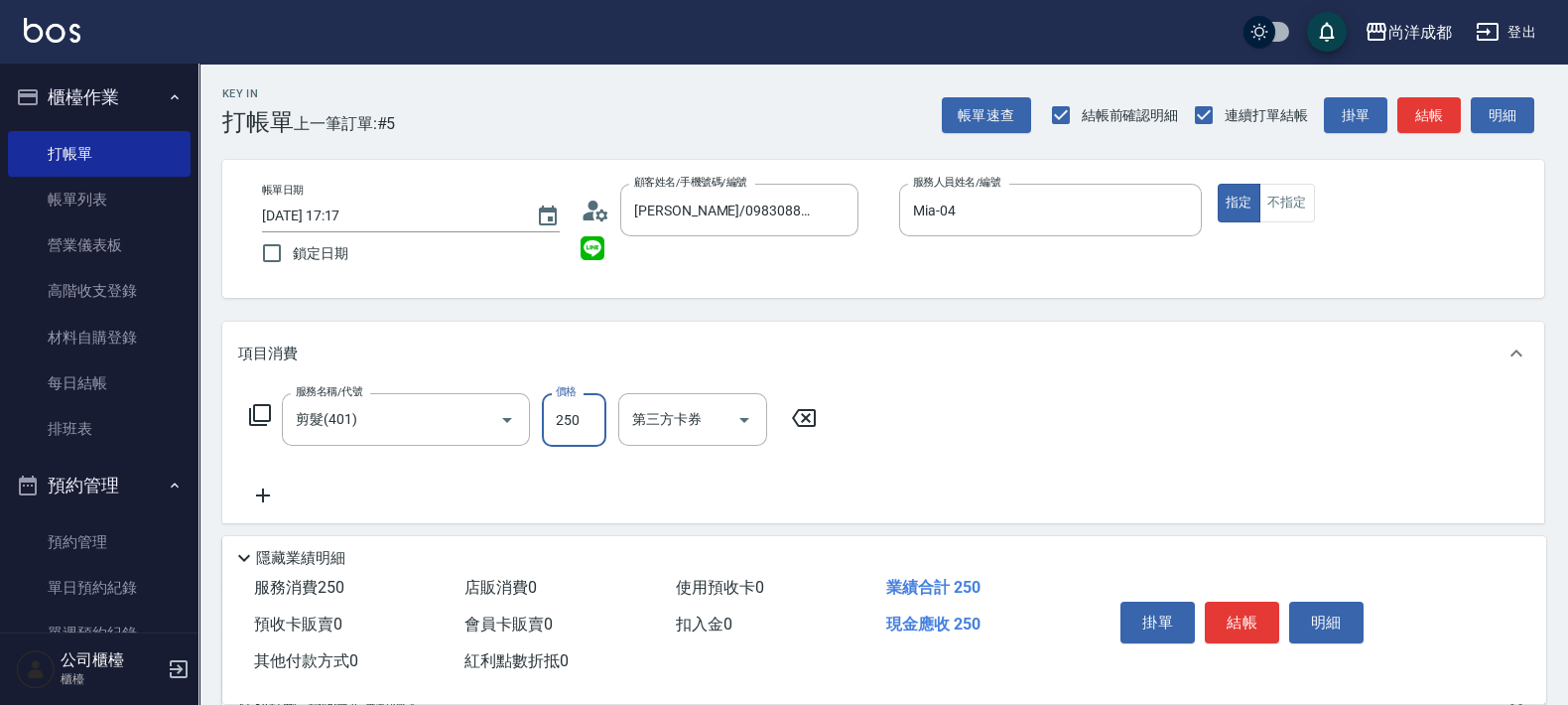 type on "8" 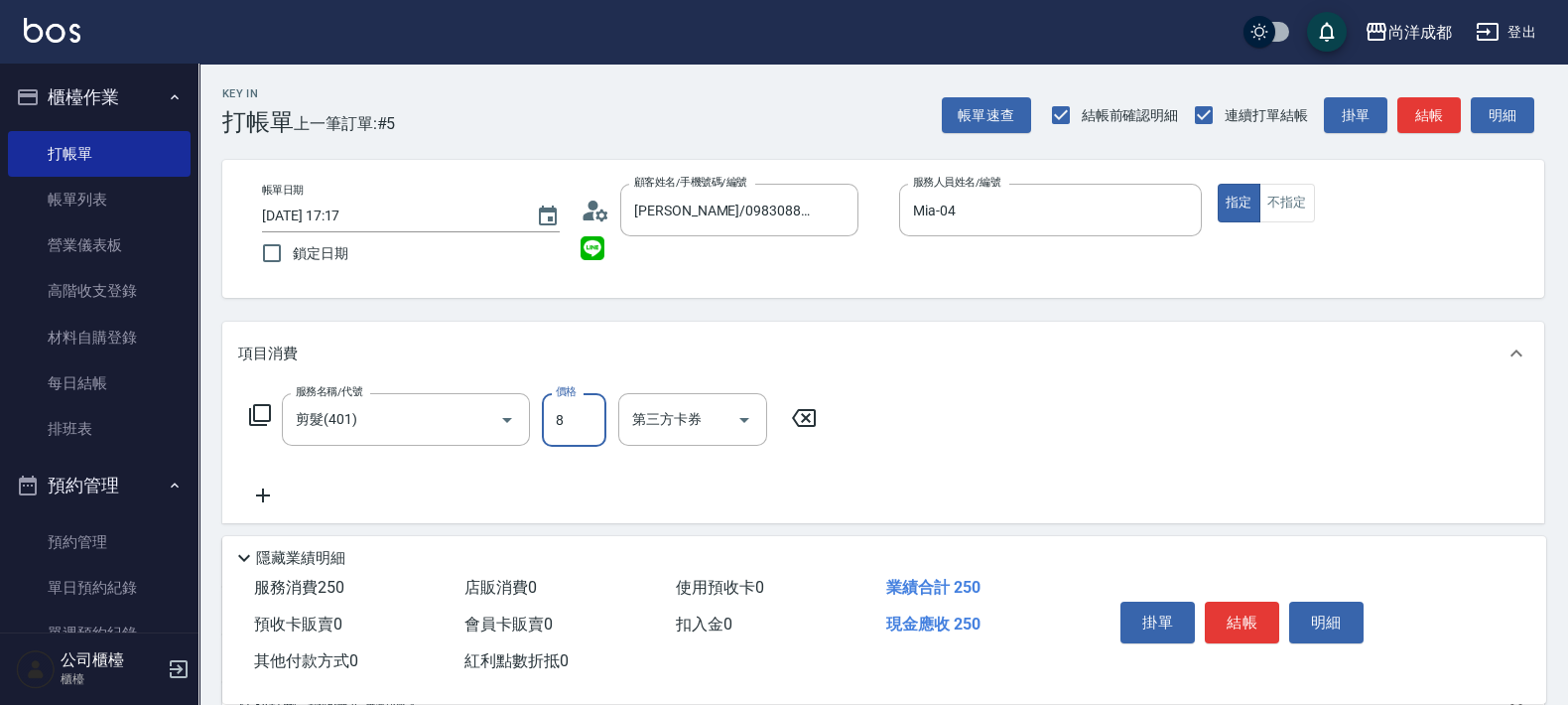 type on "0" 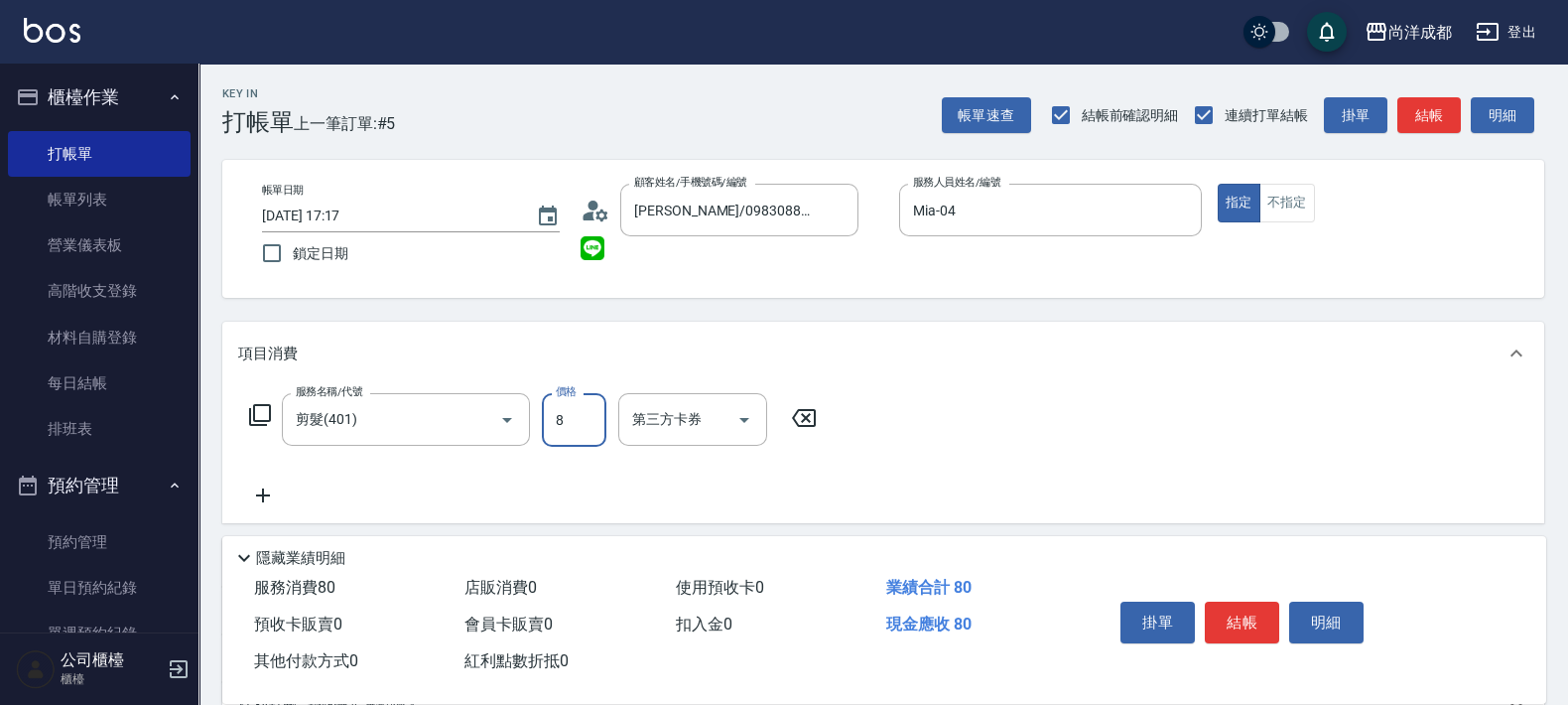 type on "80" 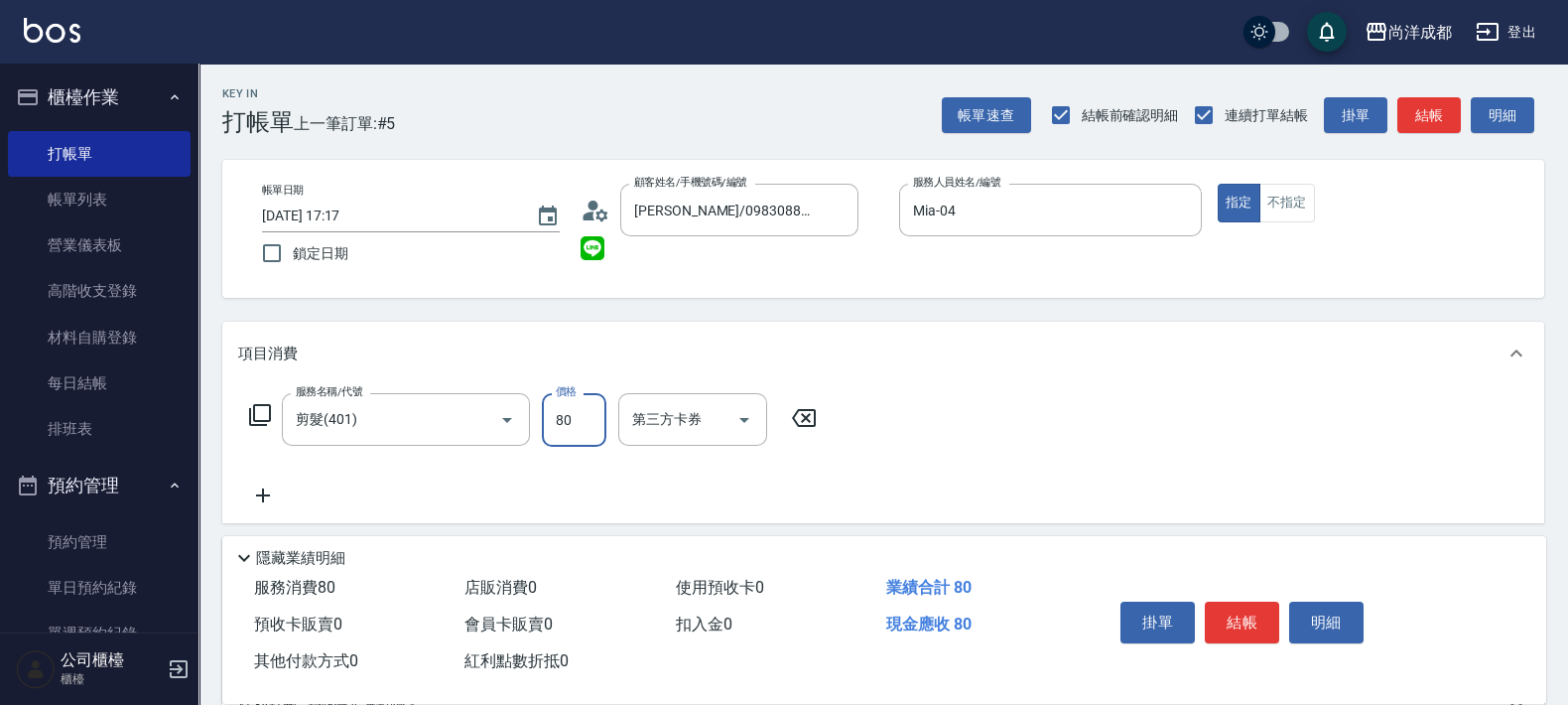 type on "80" 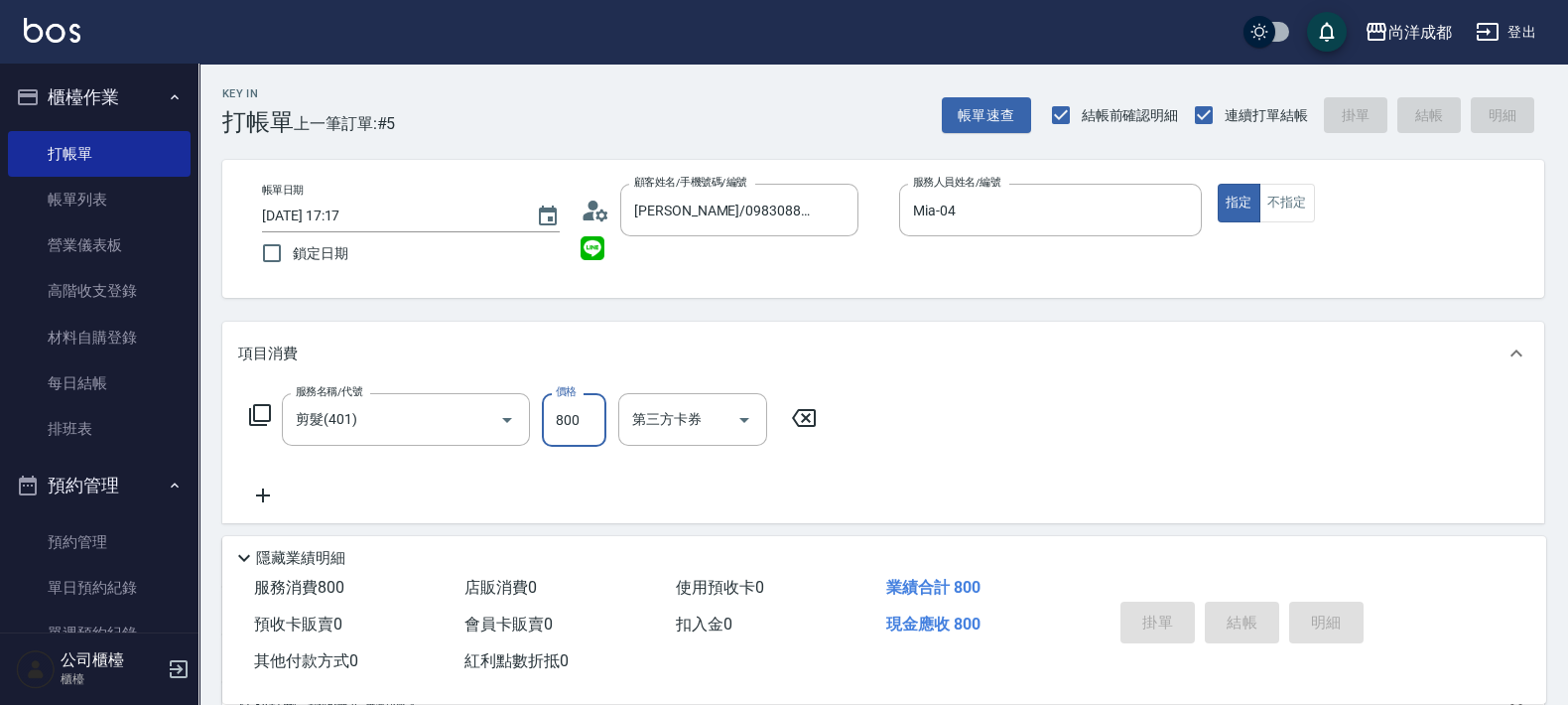 type 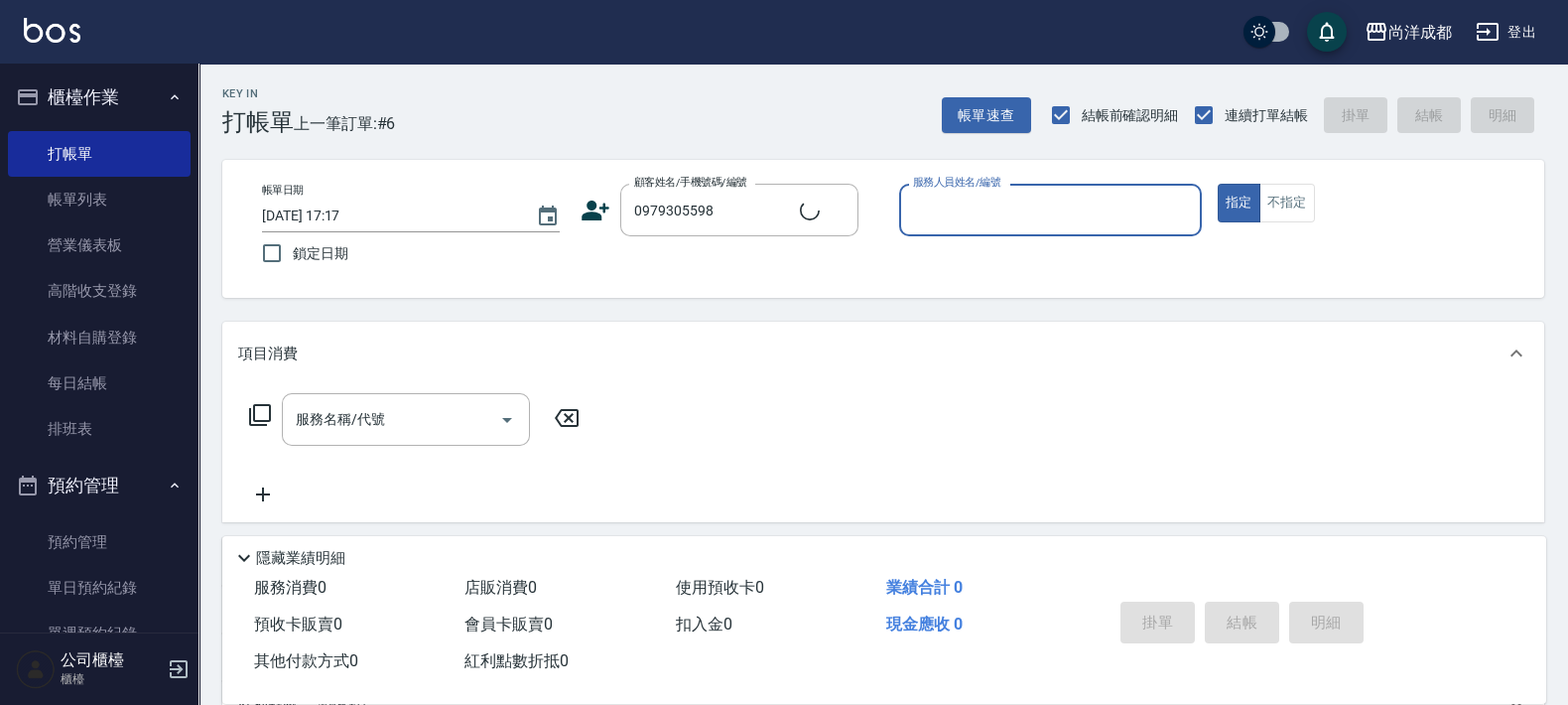 type on "[PERSON_NAME]/0979305598/null" 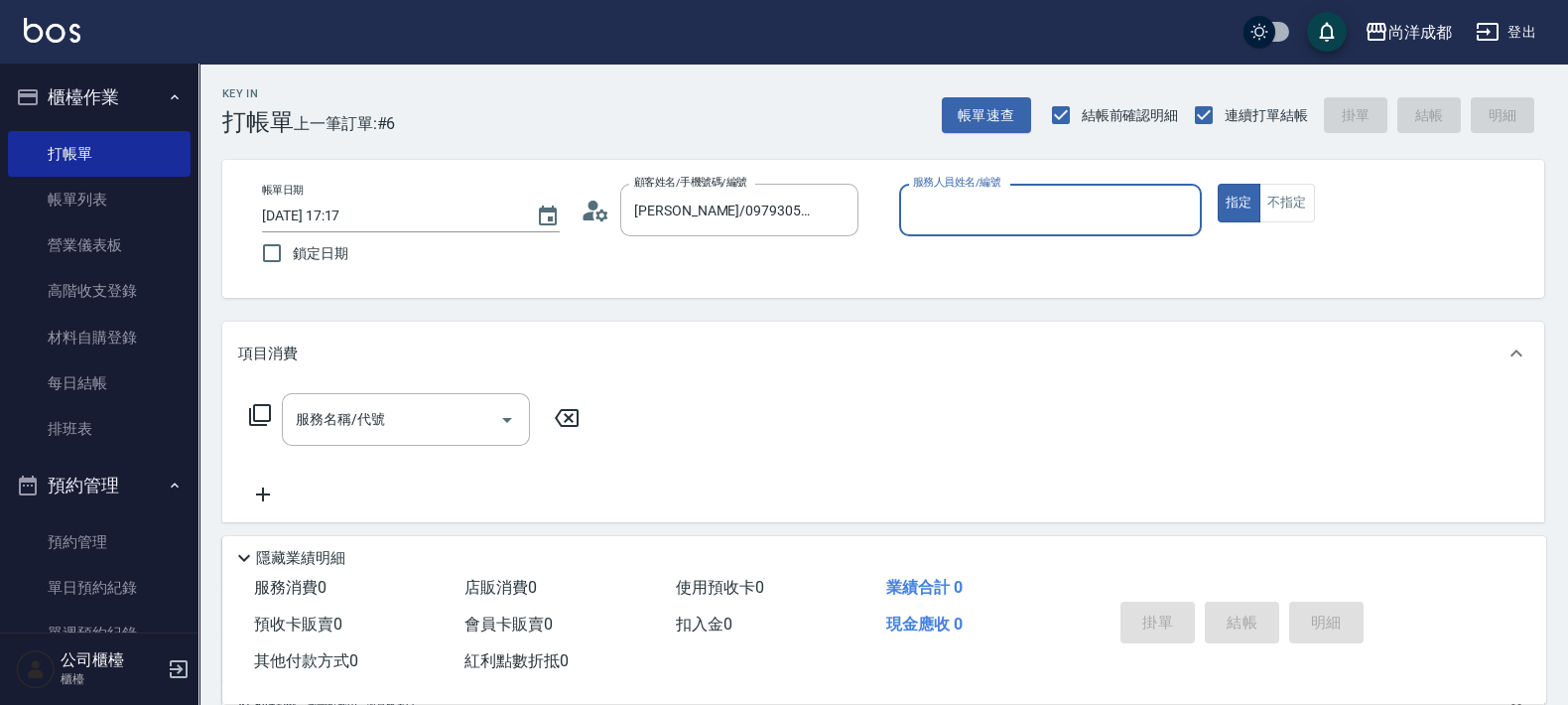 type on "Lorance-03" 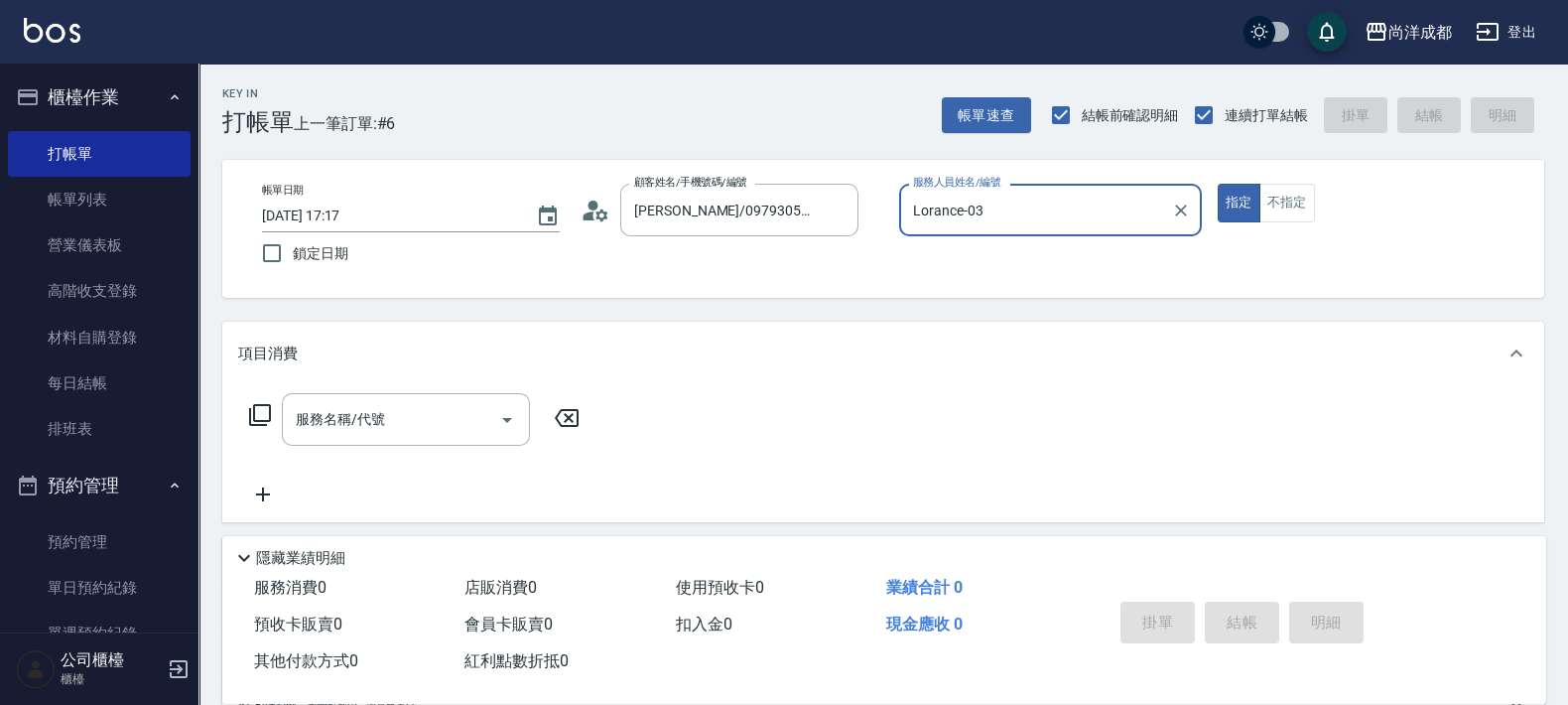 click on "指定" at bounding box center (1239, 203) 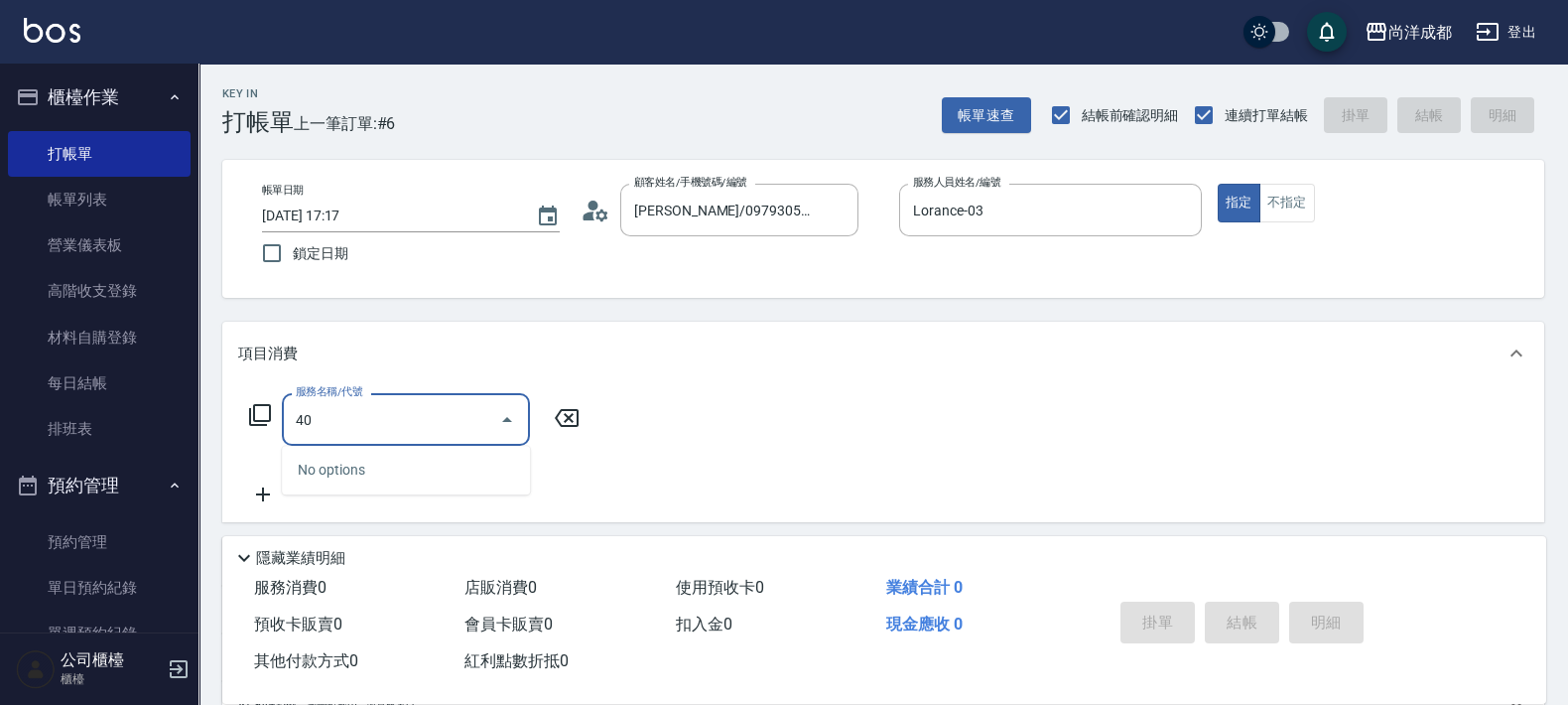 type on "401" 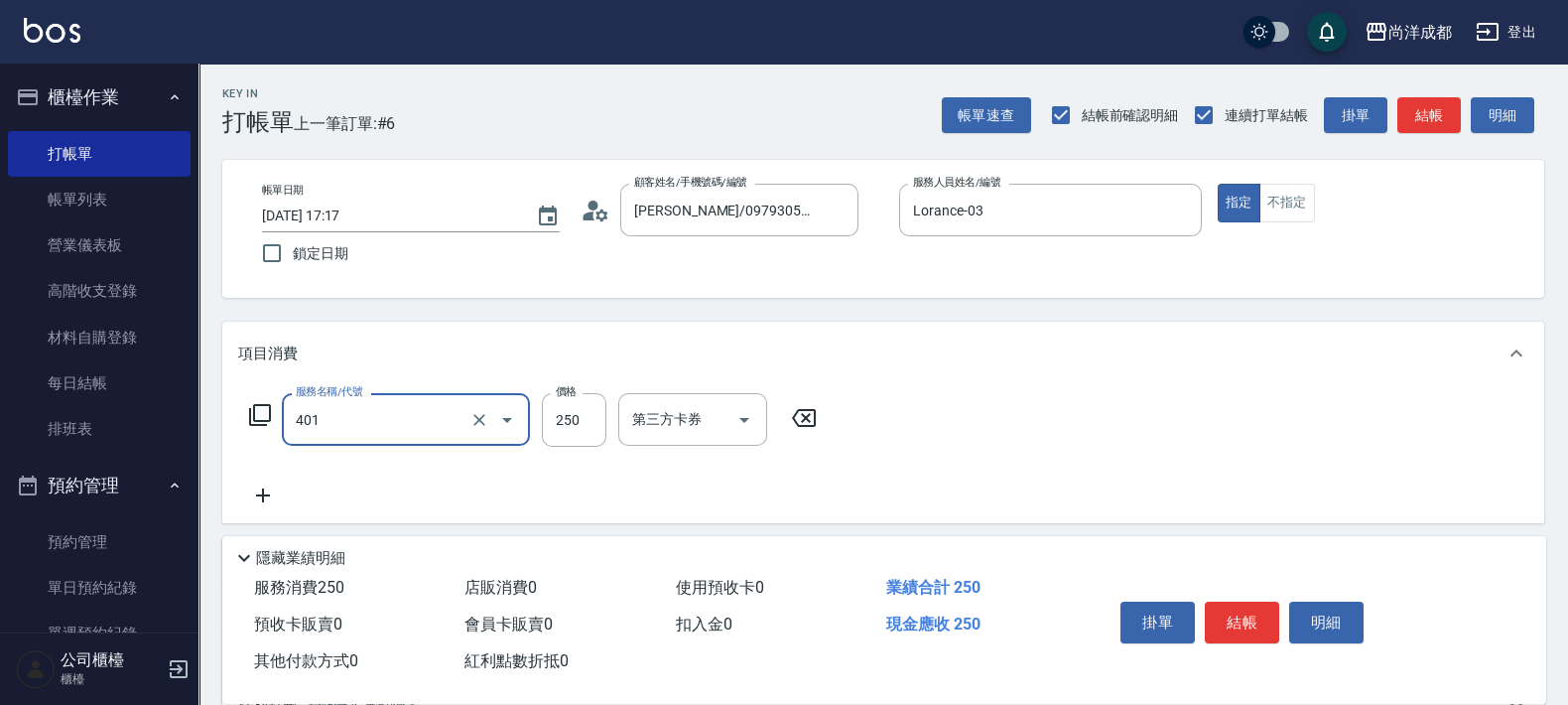 type on "20" 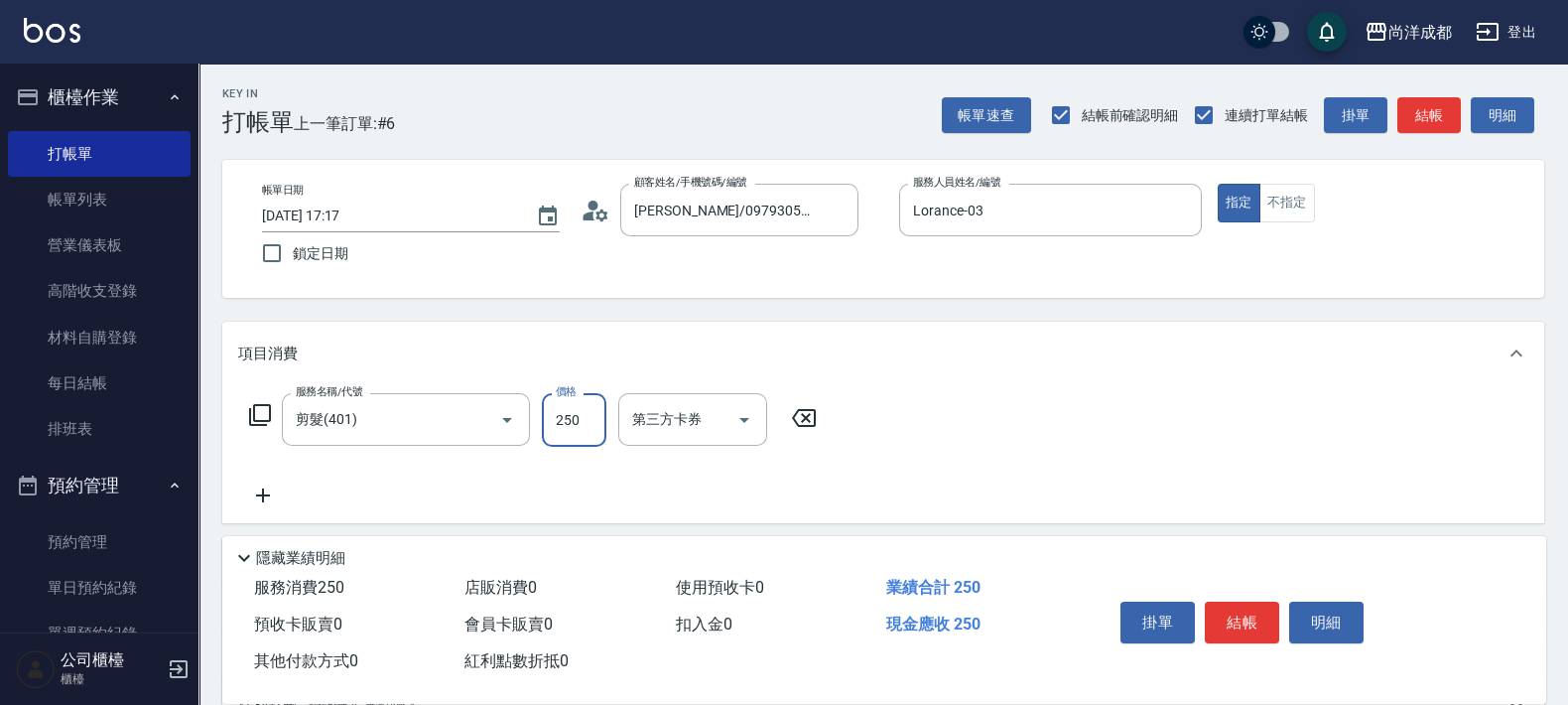 type on "0" 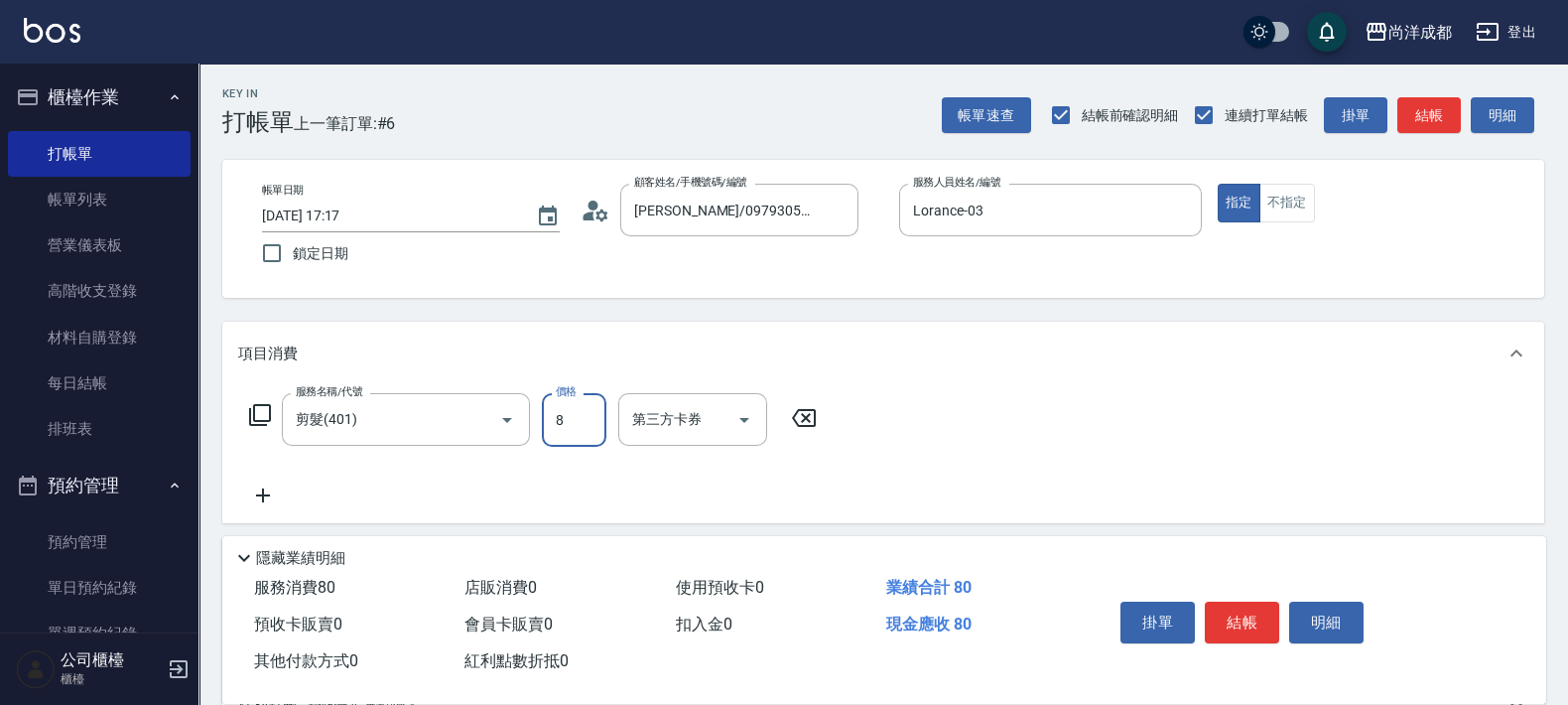 type on "80" 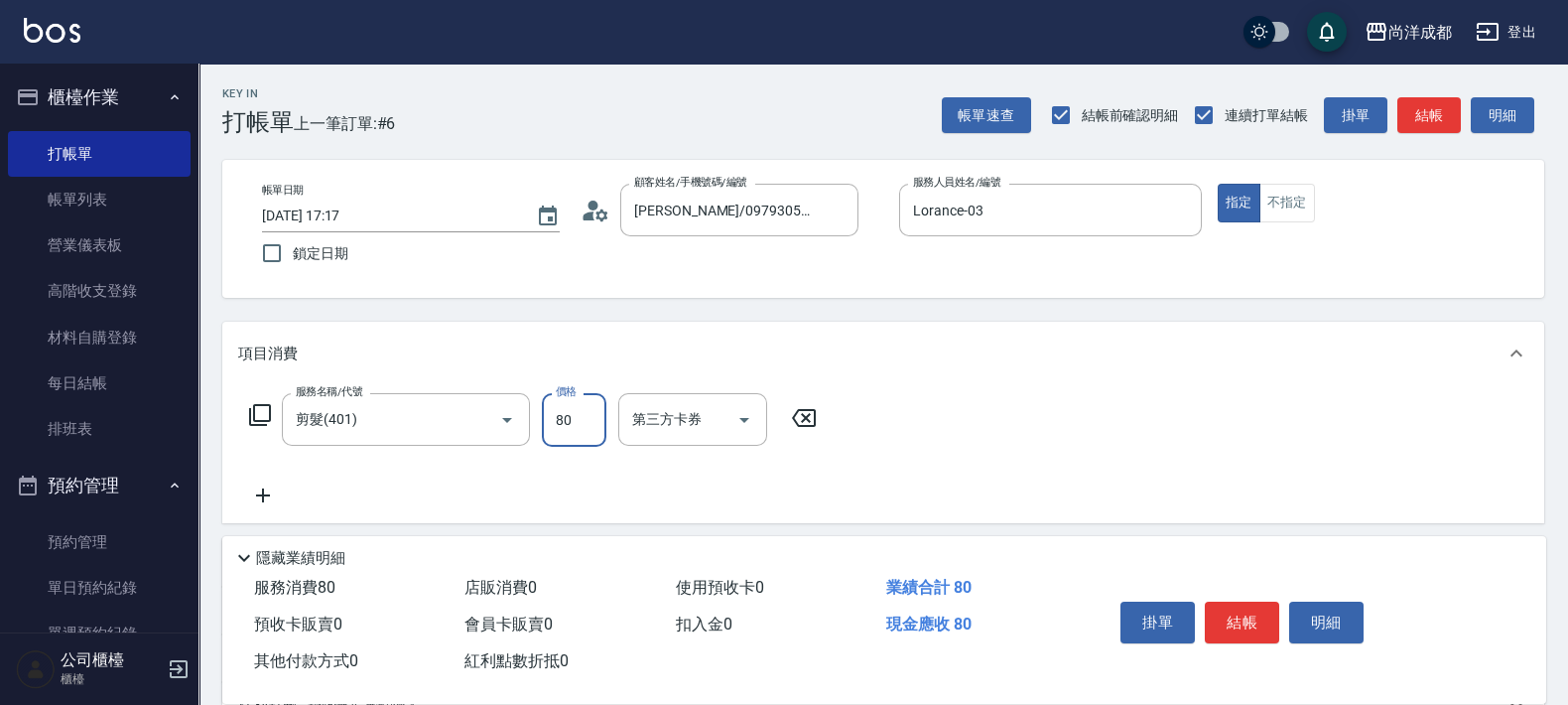 type on "80" 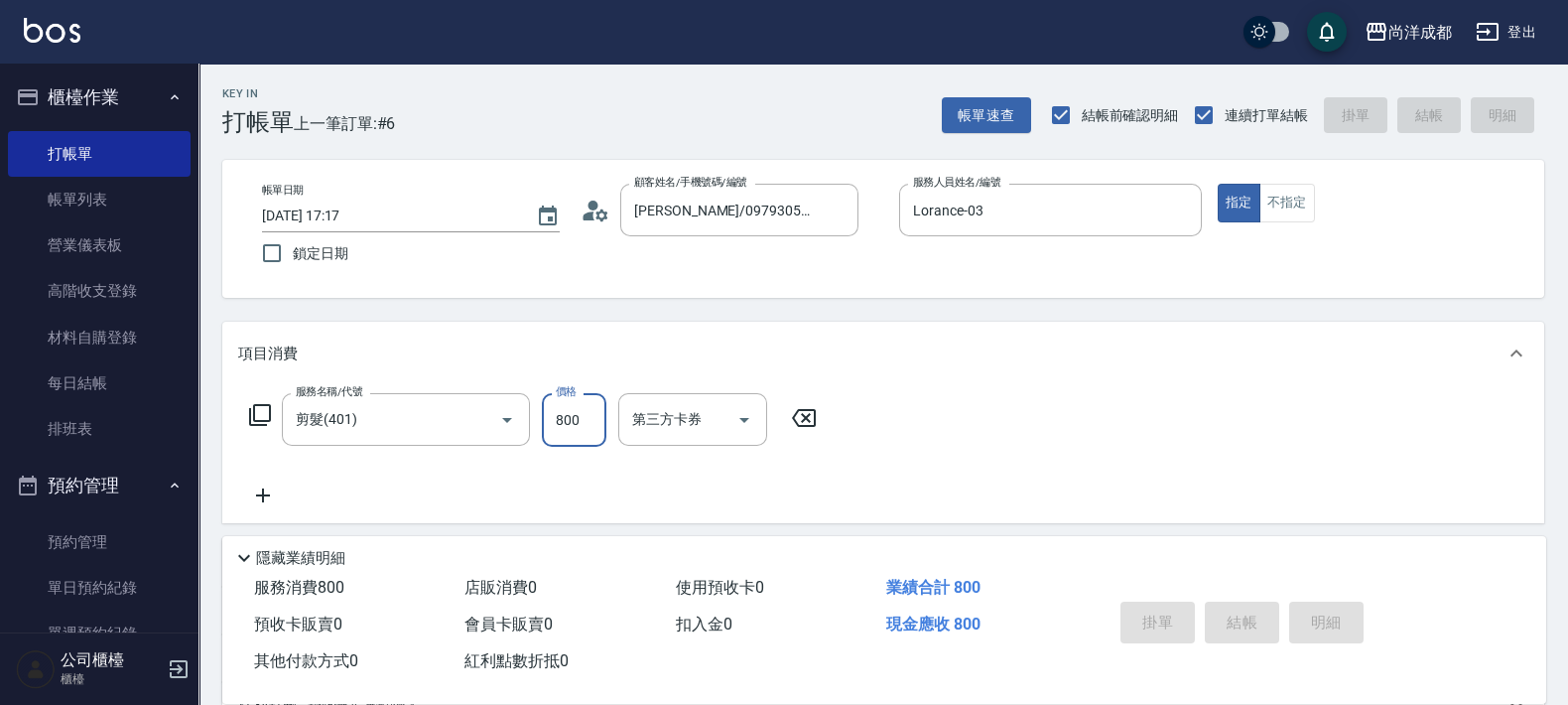type on "[DATE] 17:18" 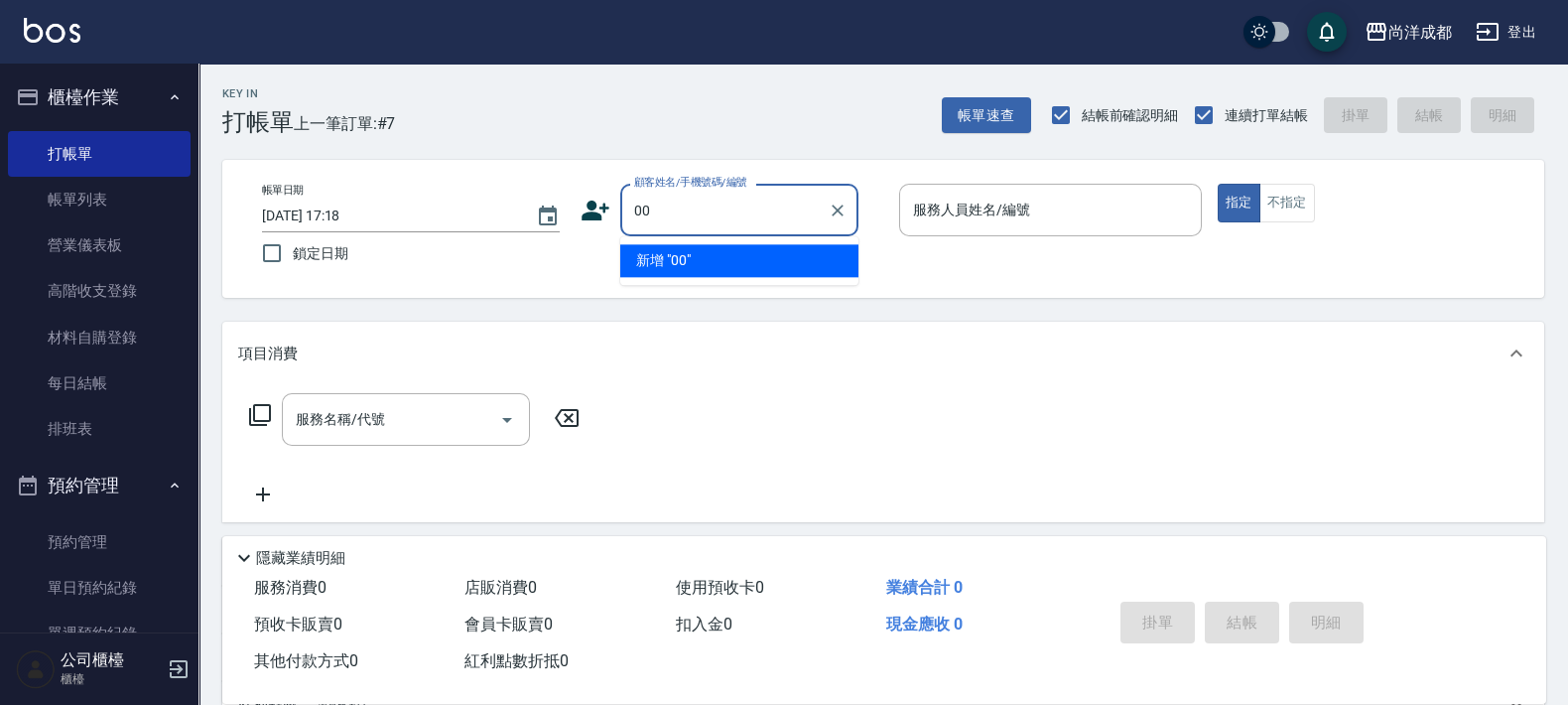type on "00" 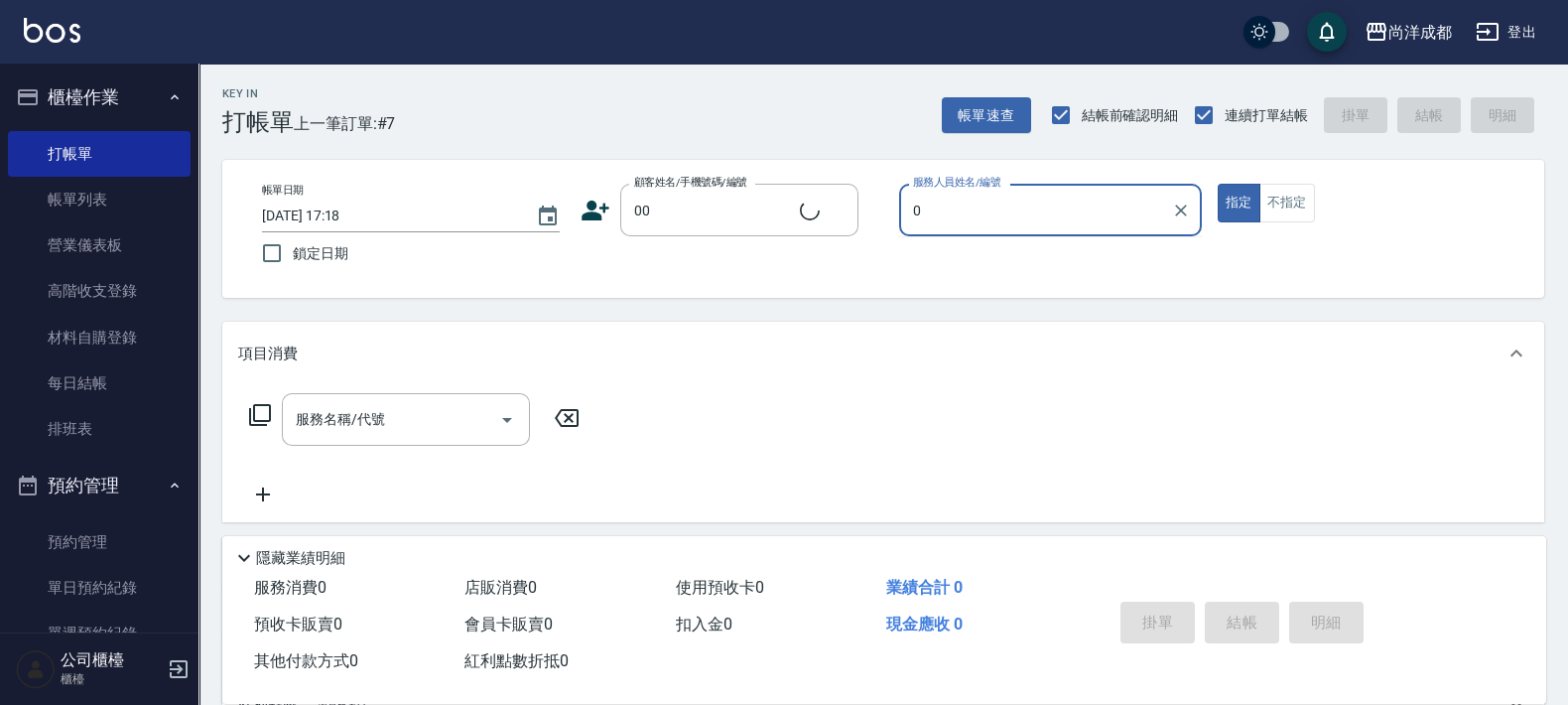 type on "03" 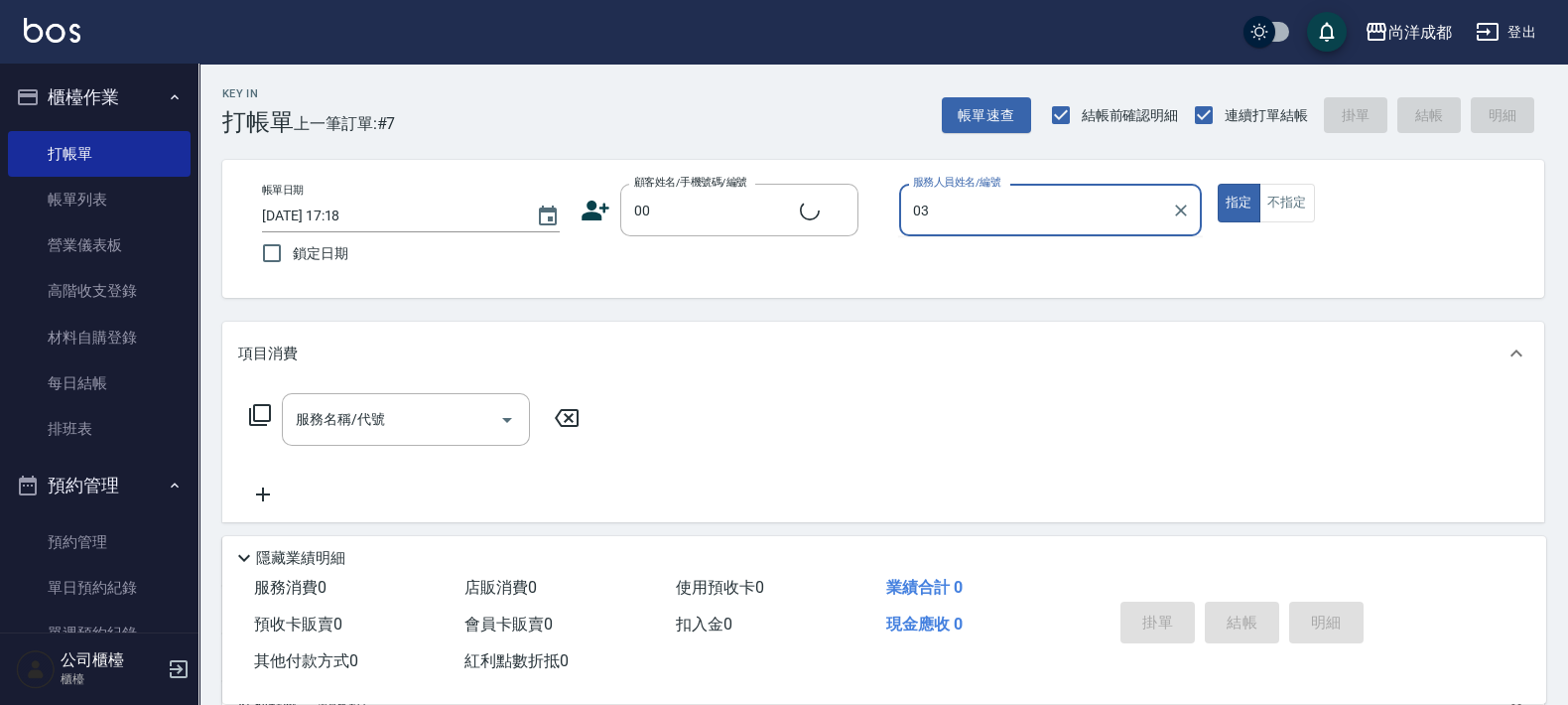 type on "新客人 姓名未設定/00/null" 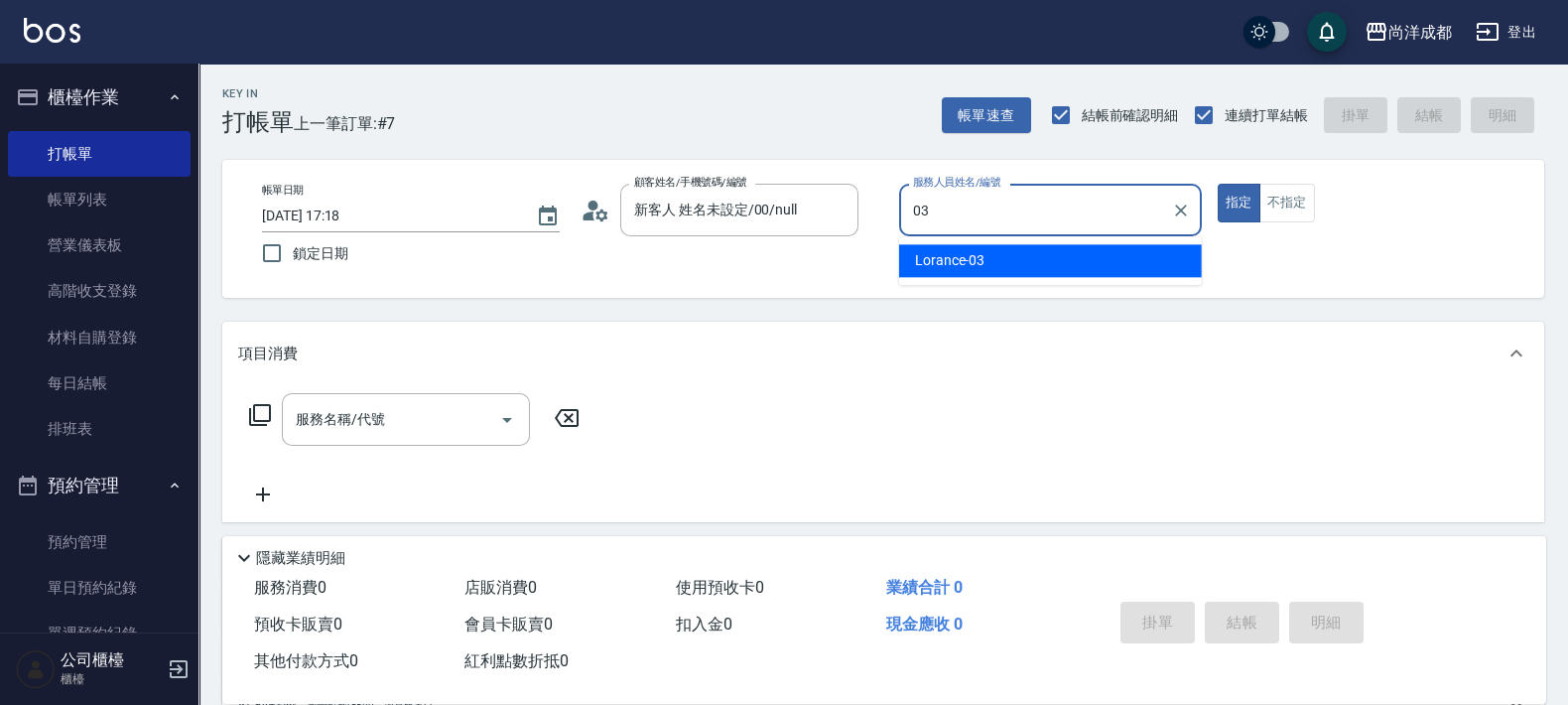 type on "Lorance-03" 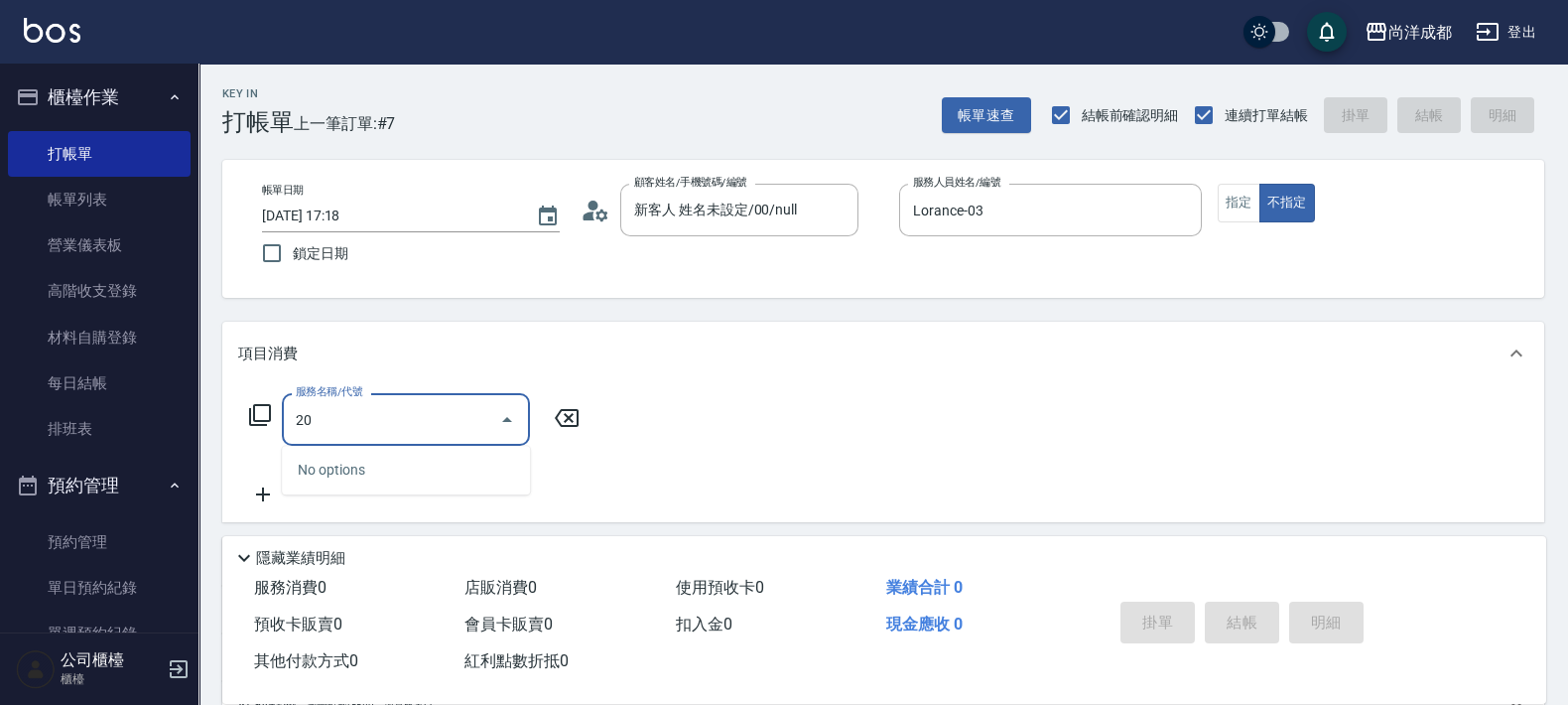type on "201" 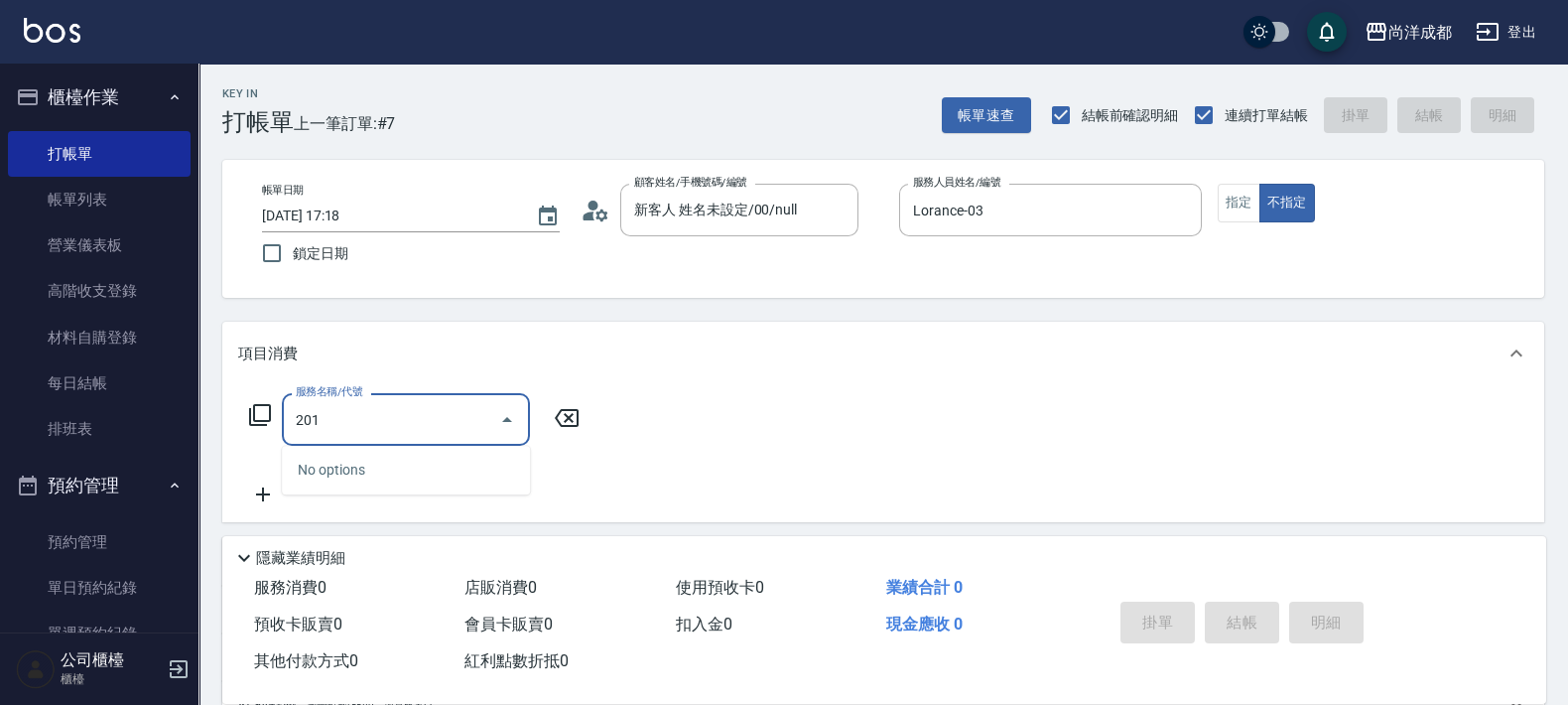 type on "50" 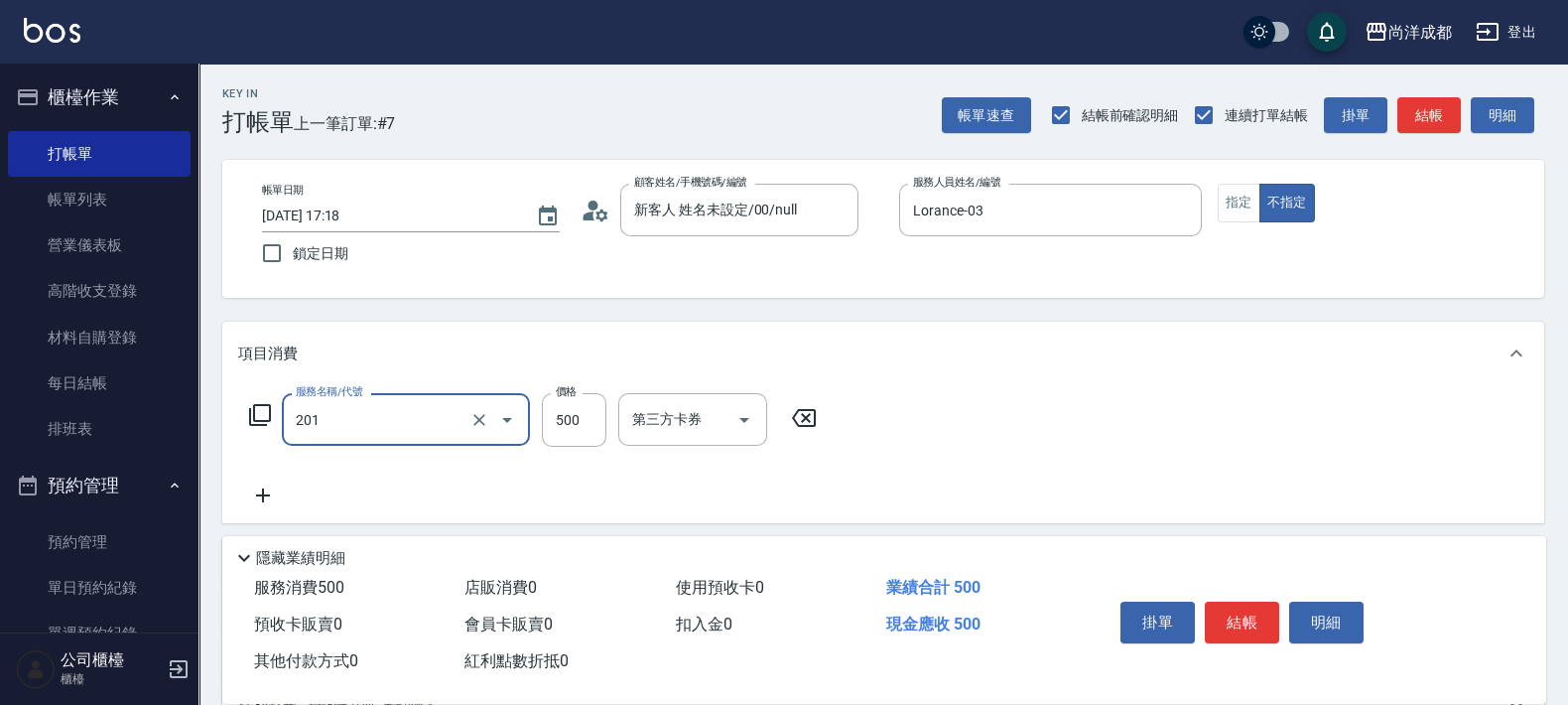 type on "洗髮(201)" 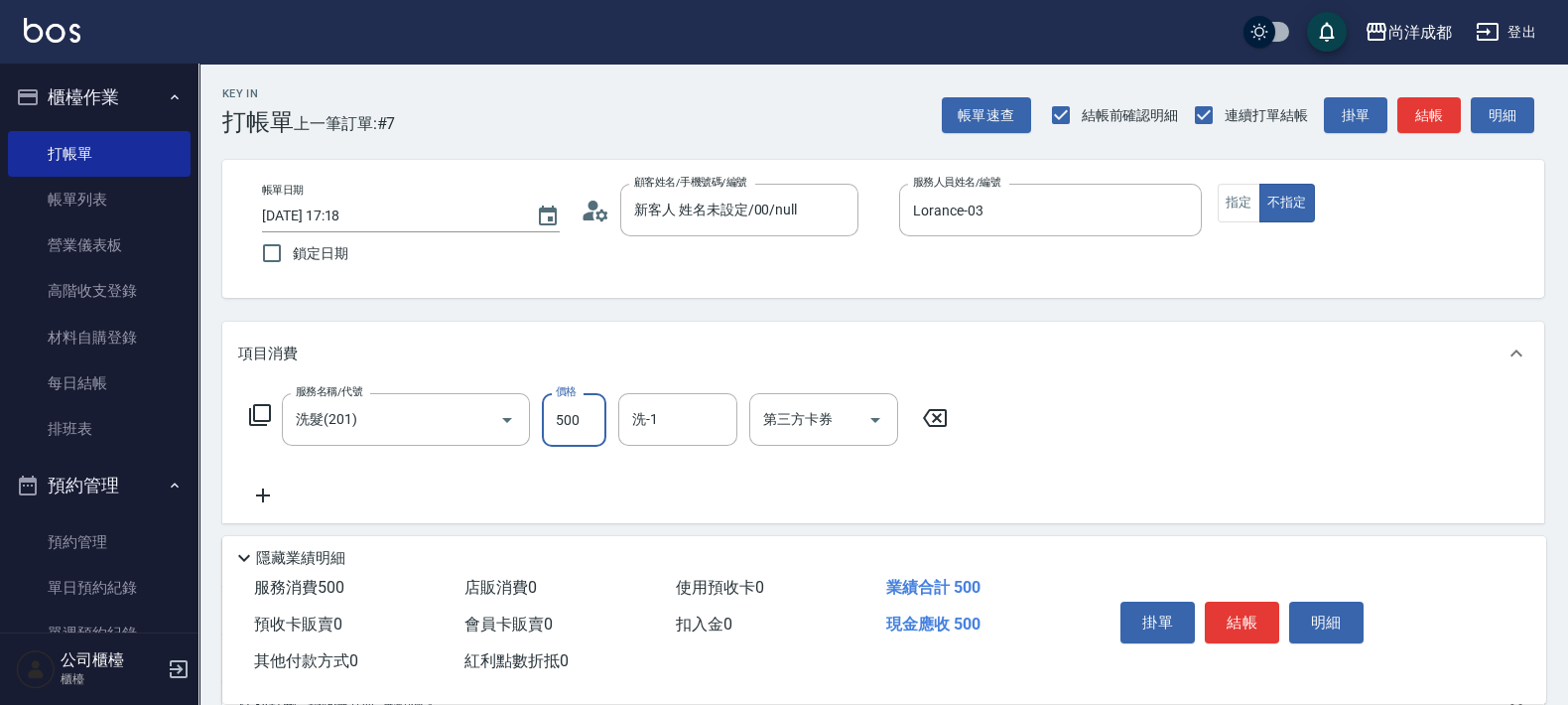 type on "6" 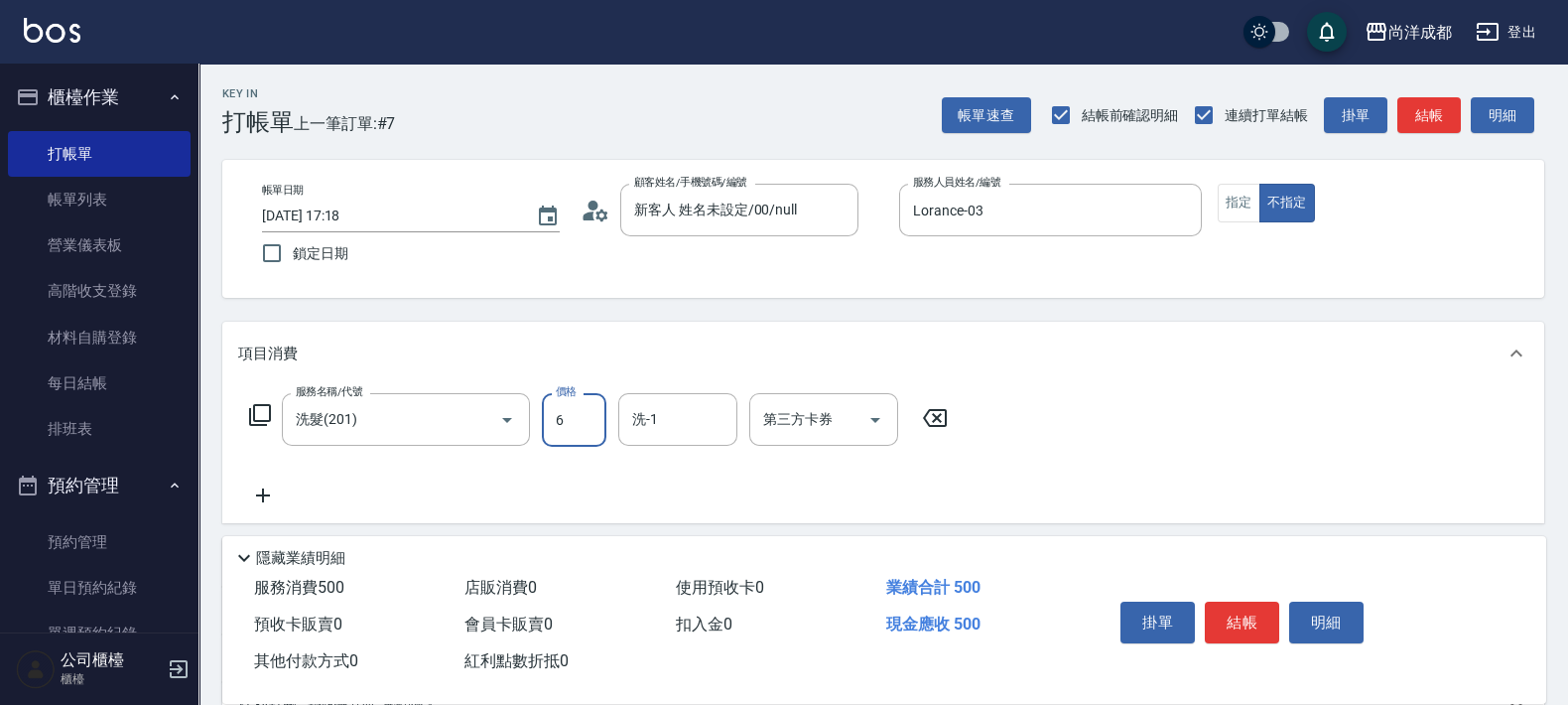 type on "0" 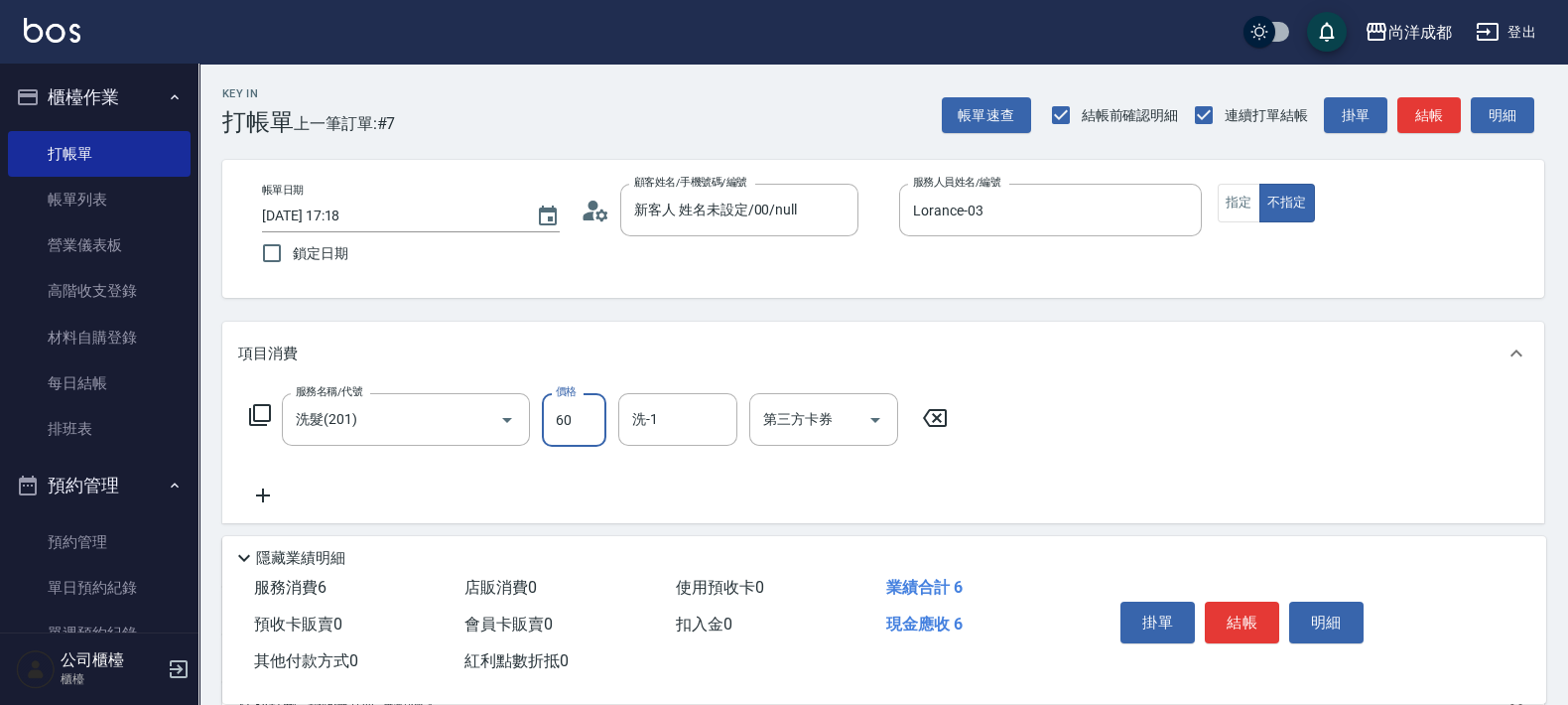 type on "600" 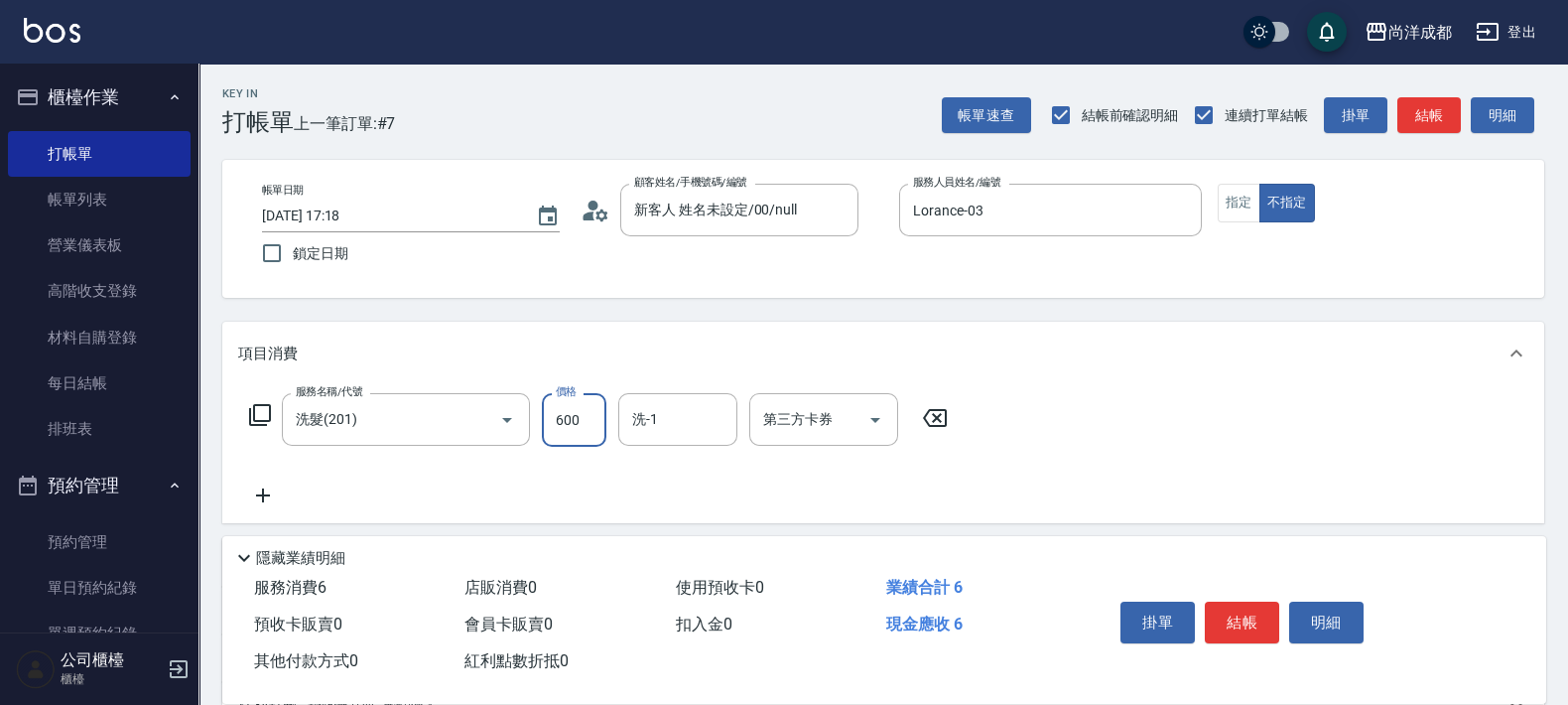 type on "60" 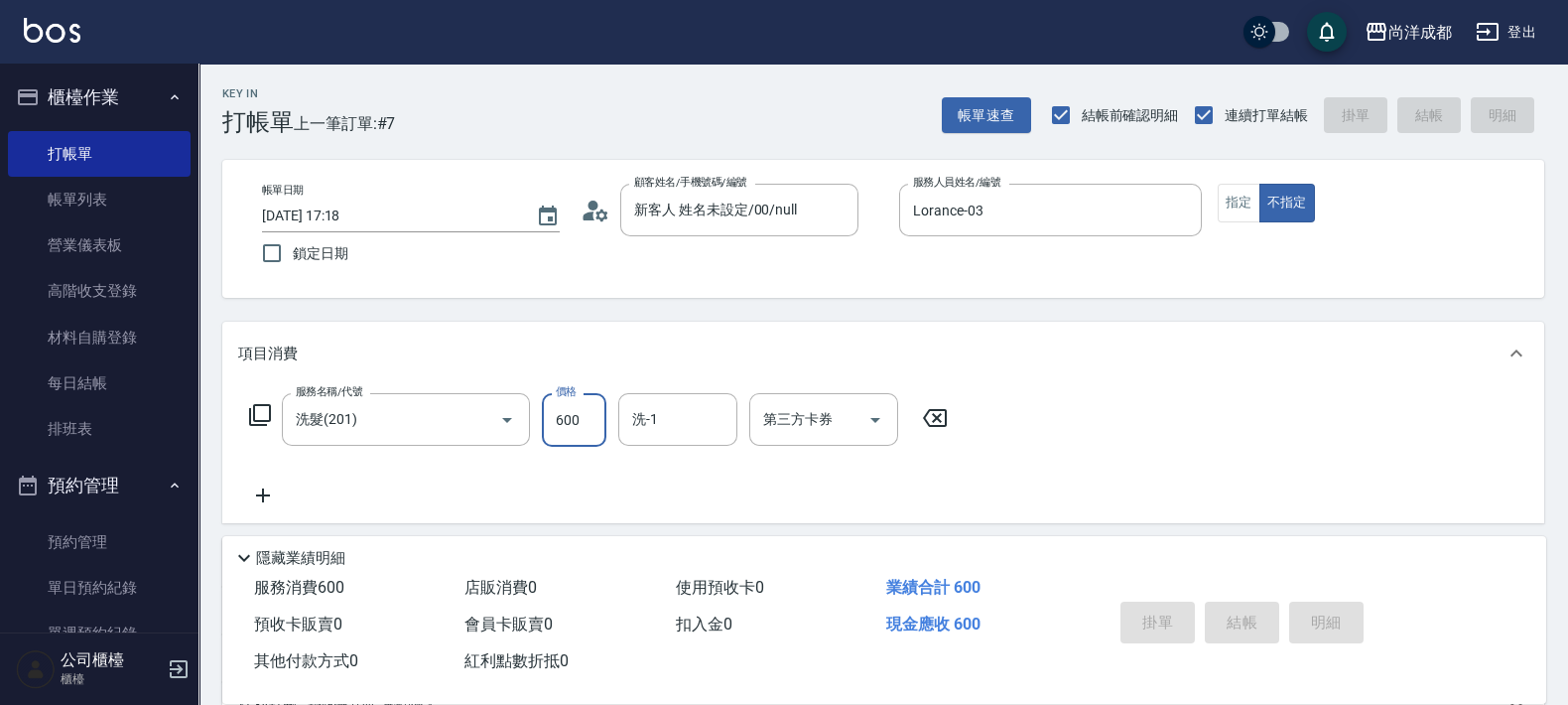 type 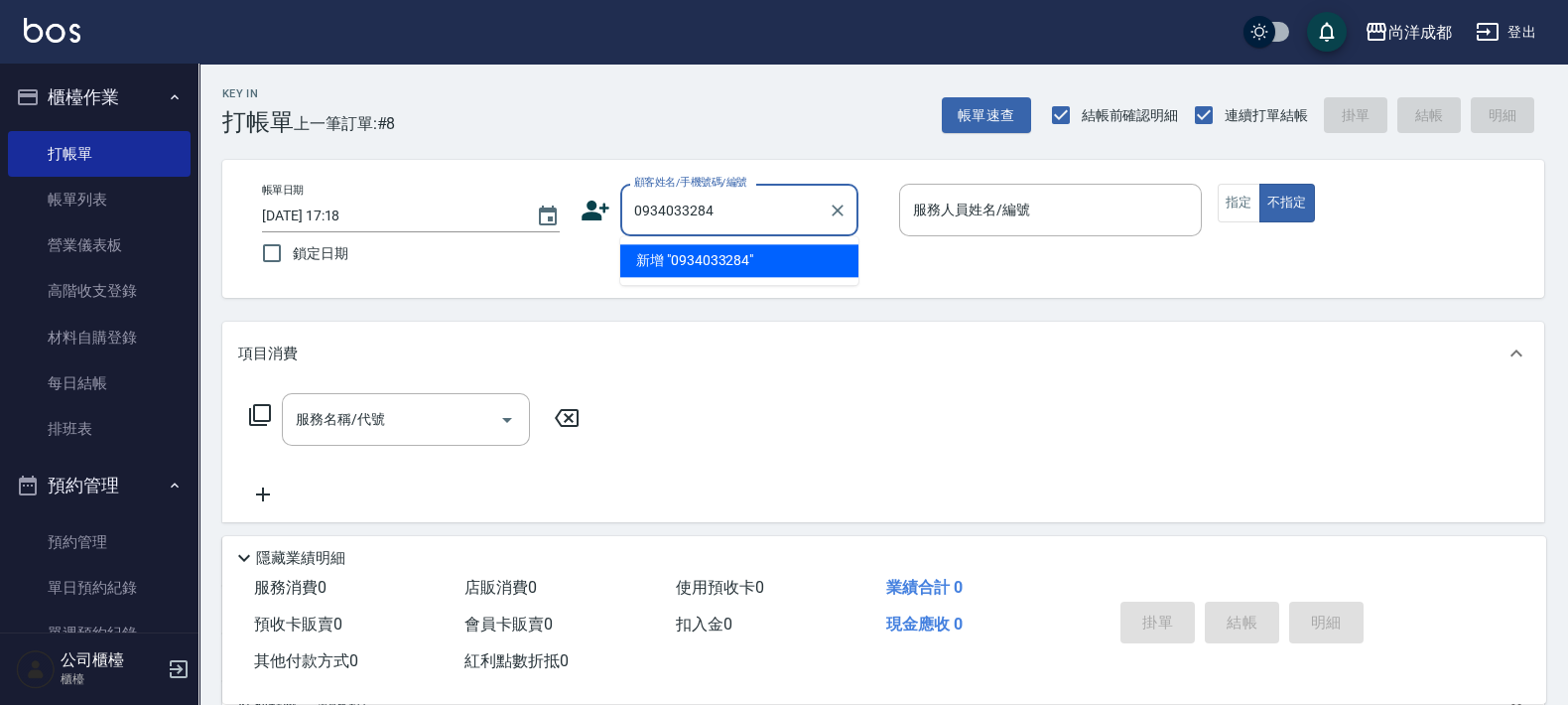 type on "0934033284" 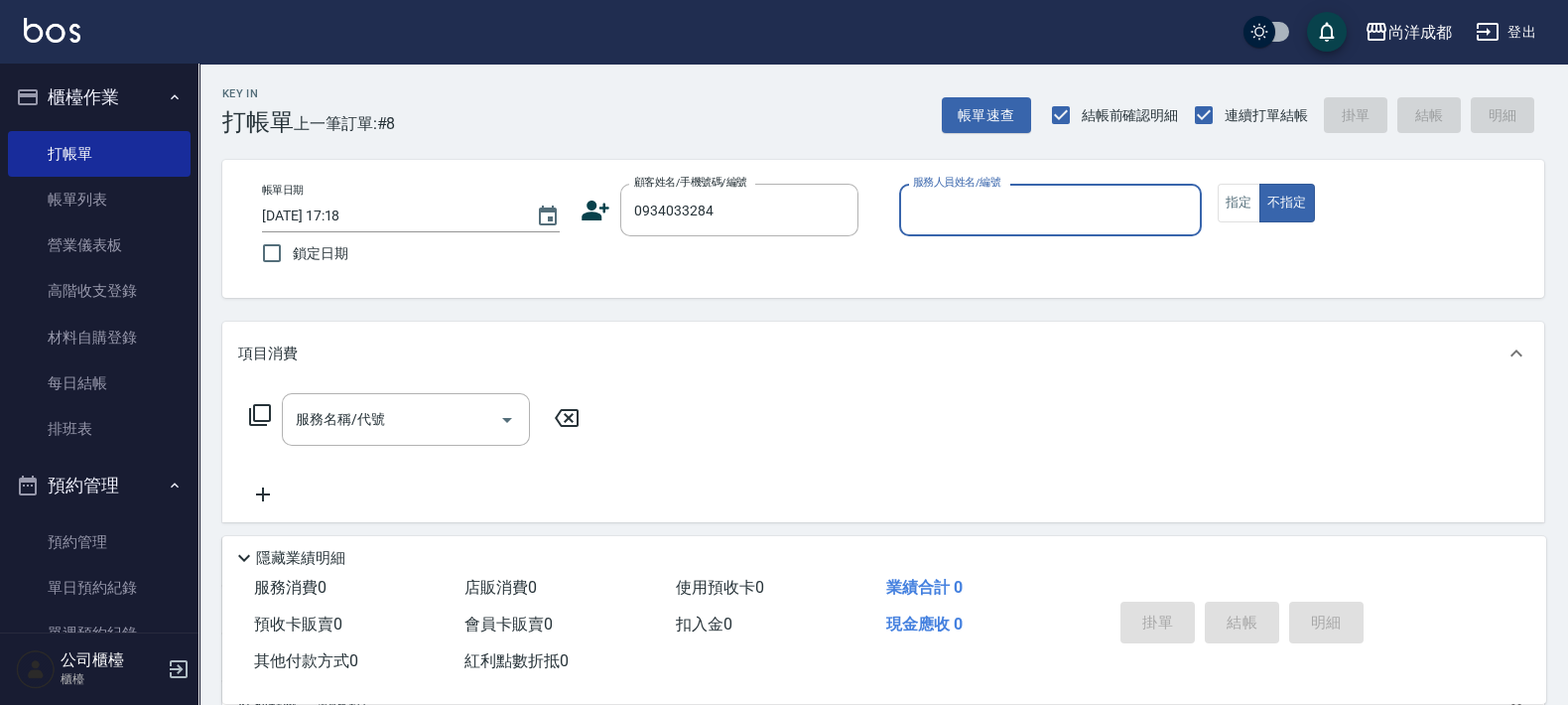 type on "0" 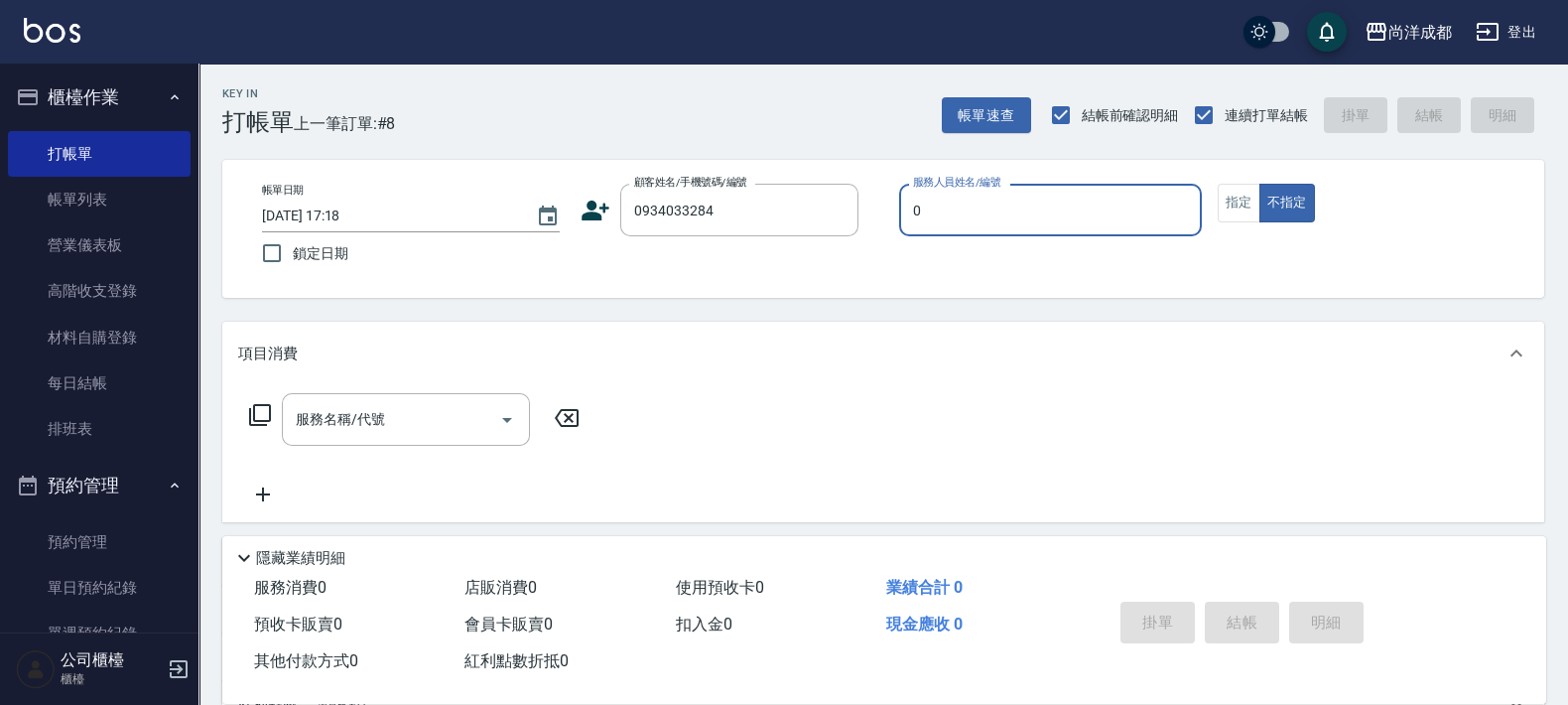 type on "[PERSON_NAME]/0934033284/" 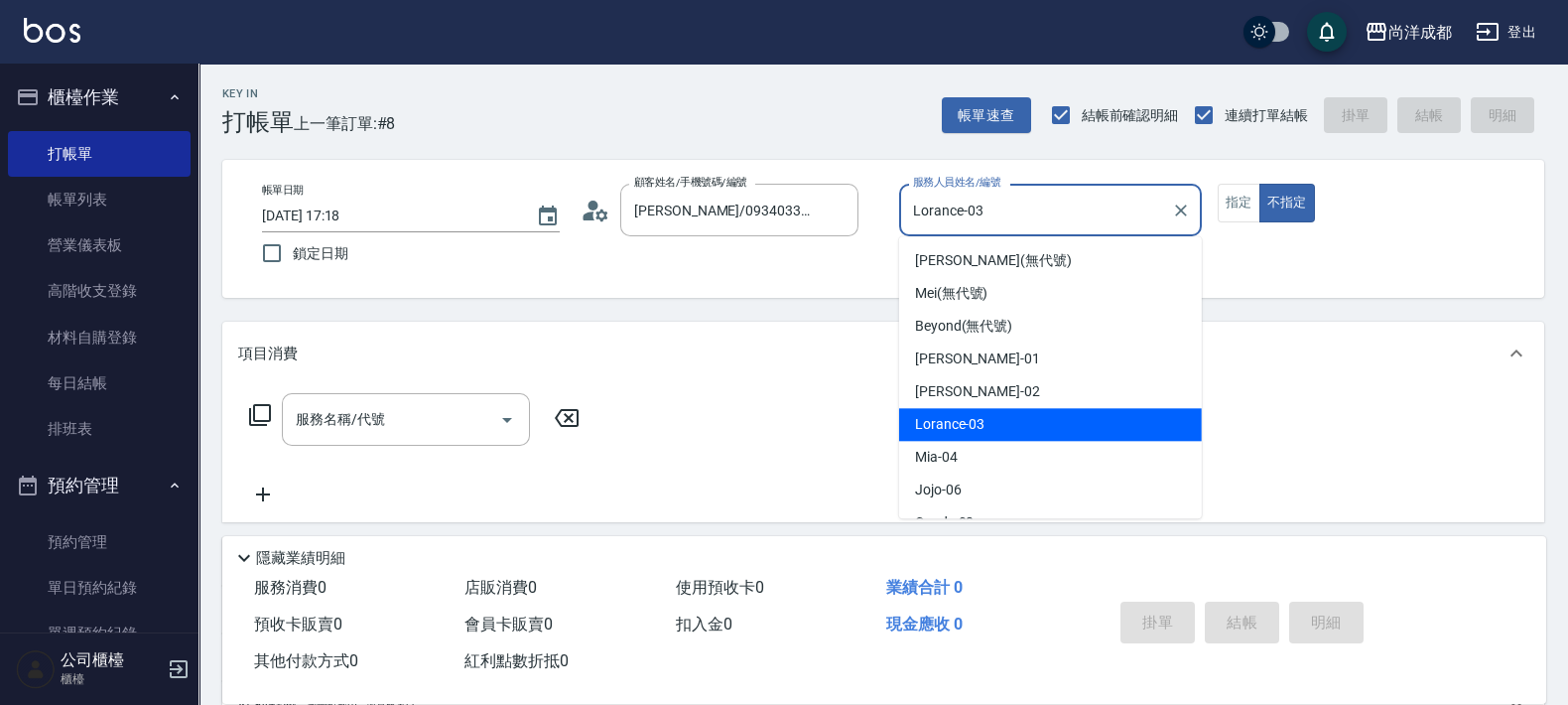type on "Lorance-03" 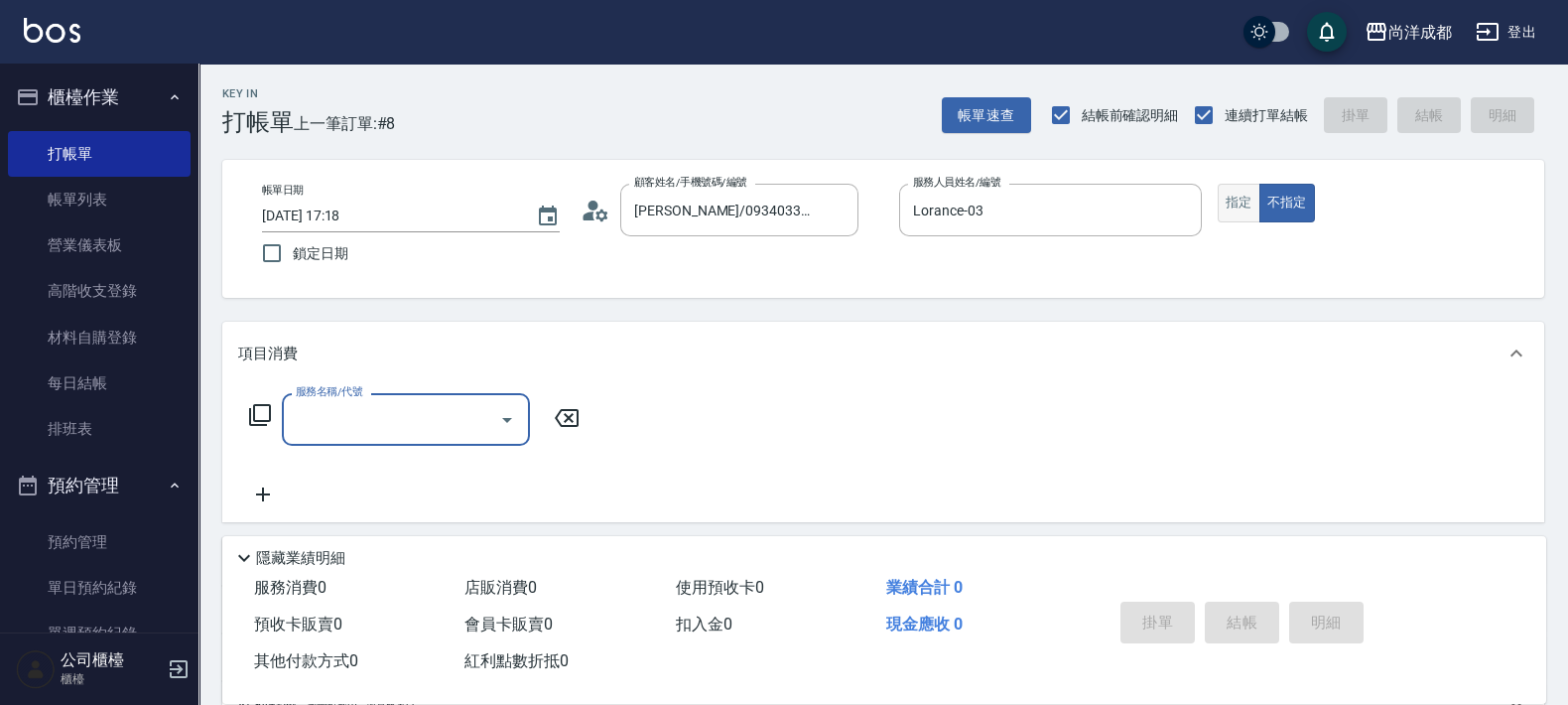click on "指定" at bounding box center (1239, 203) 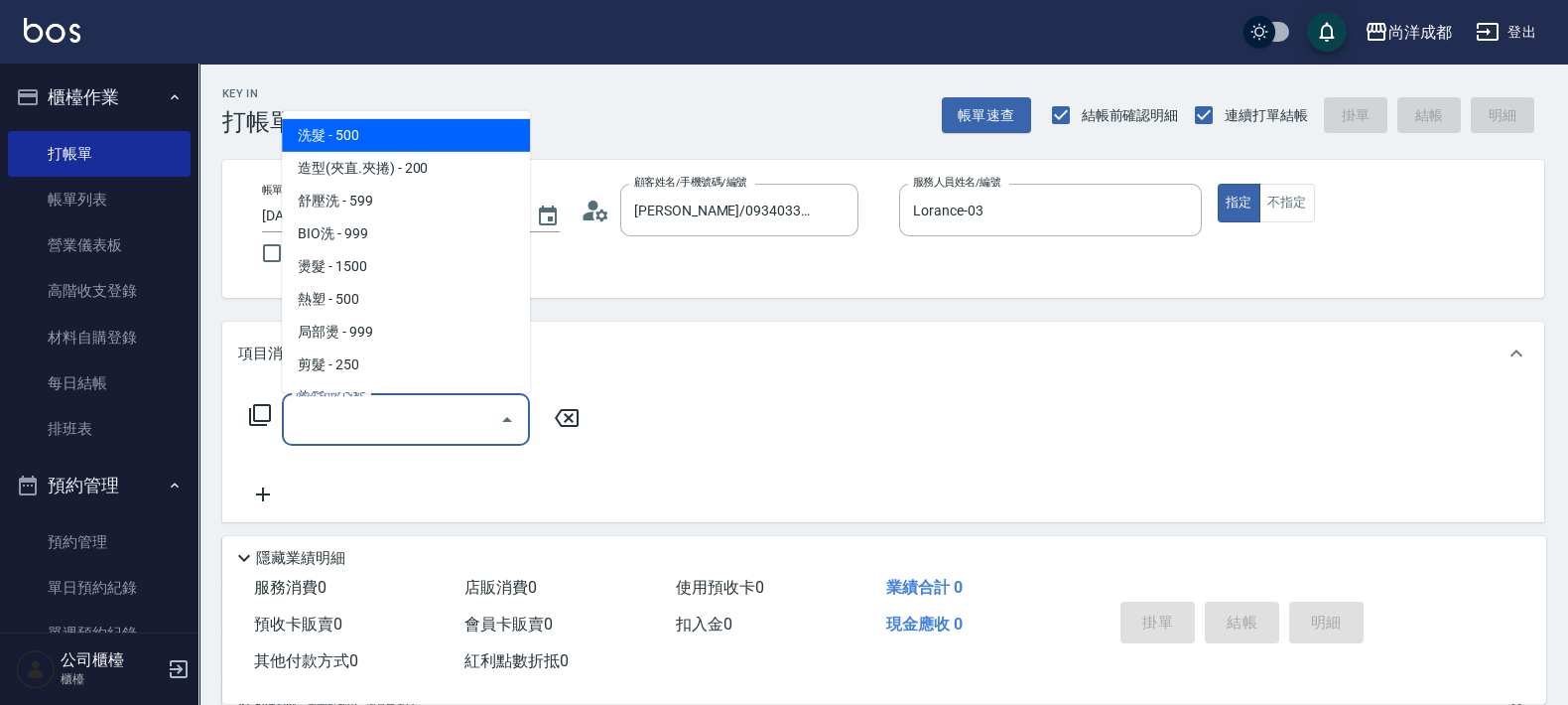 click on "服務名稱/代號" at bounding box center [391, 419] 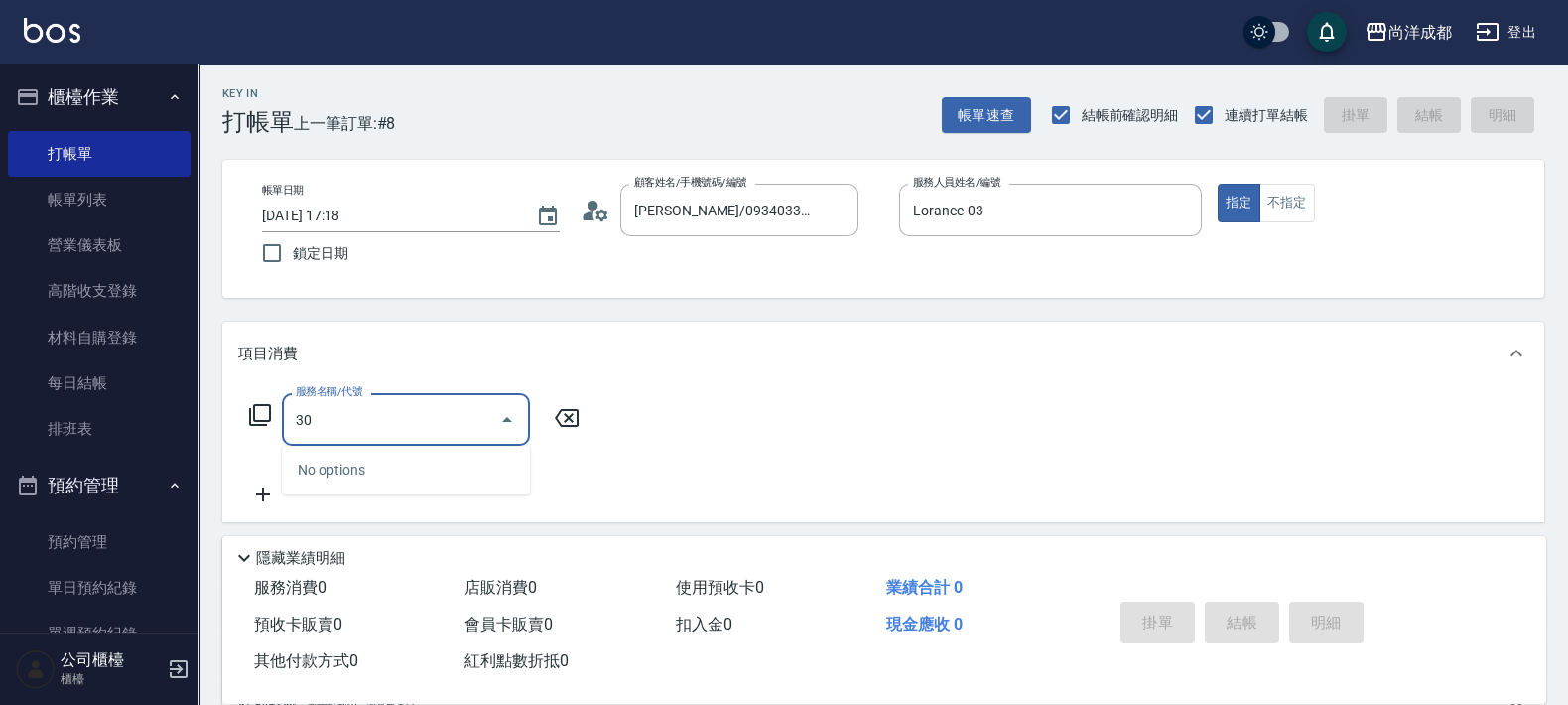 type on "301" 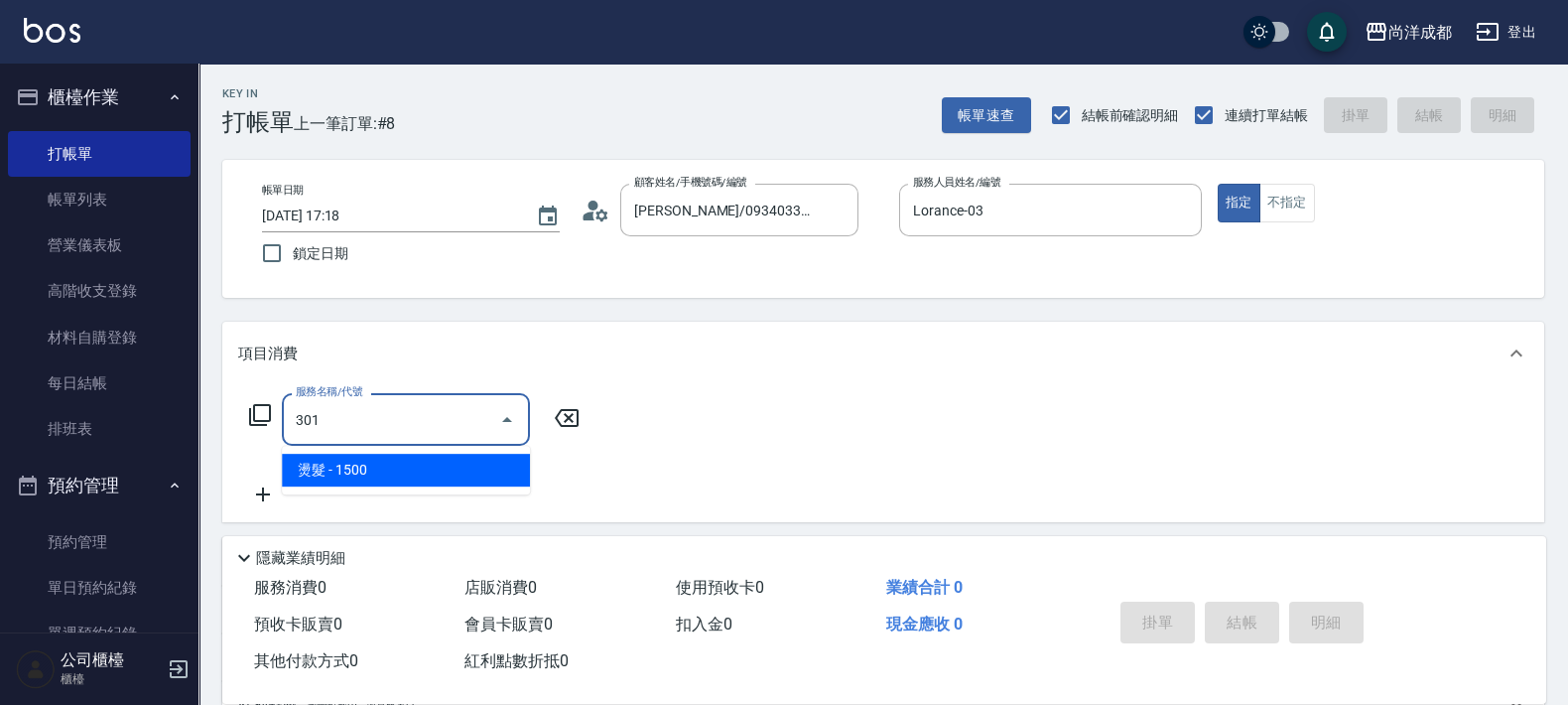 type on "150" 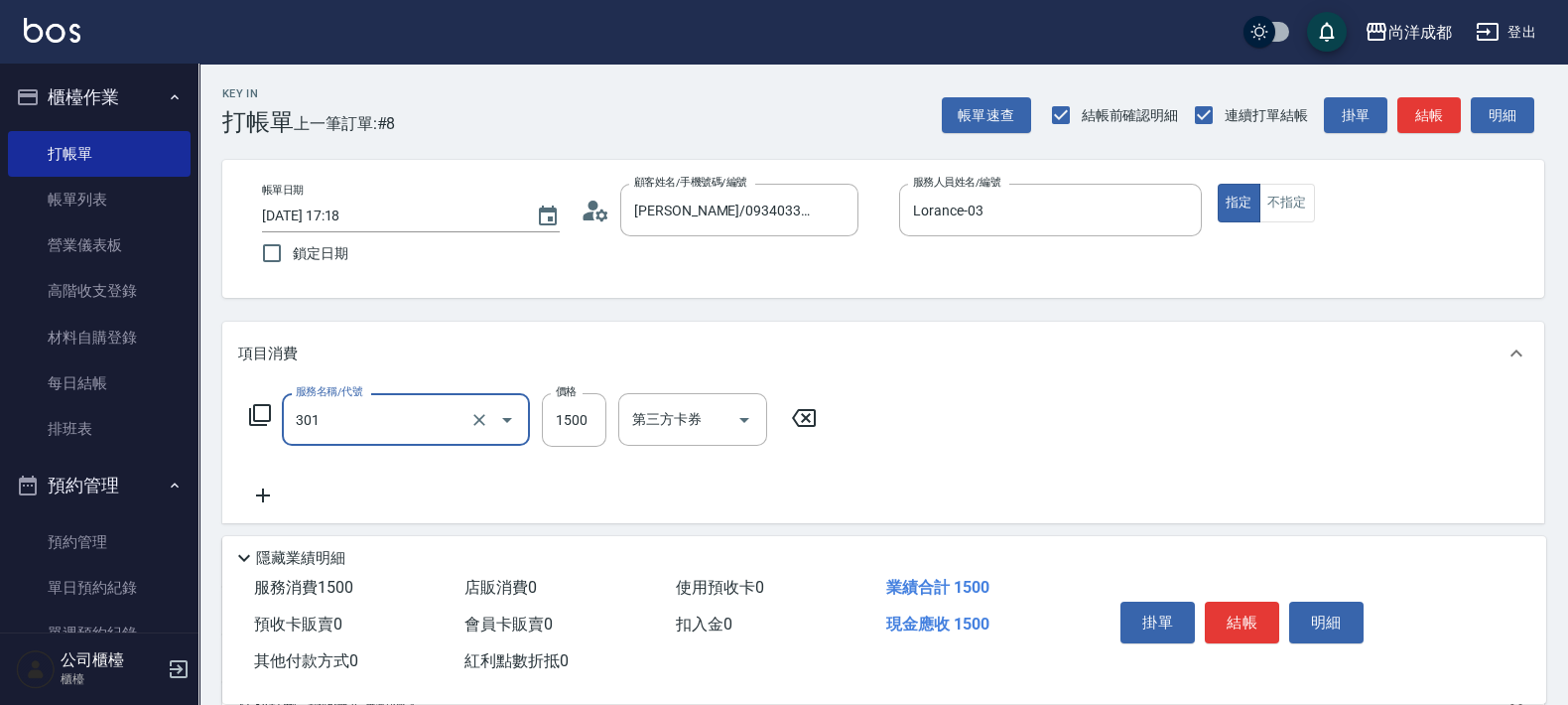 type on "燙髮(301)" 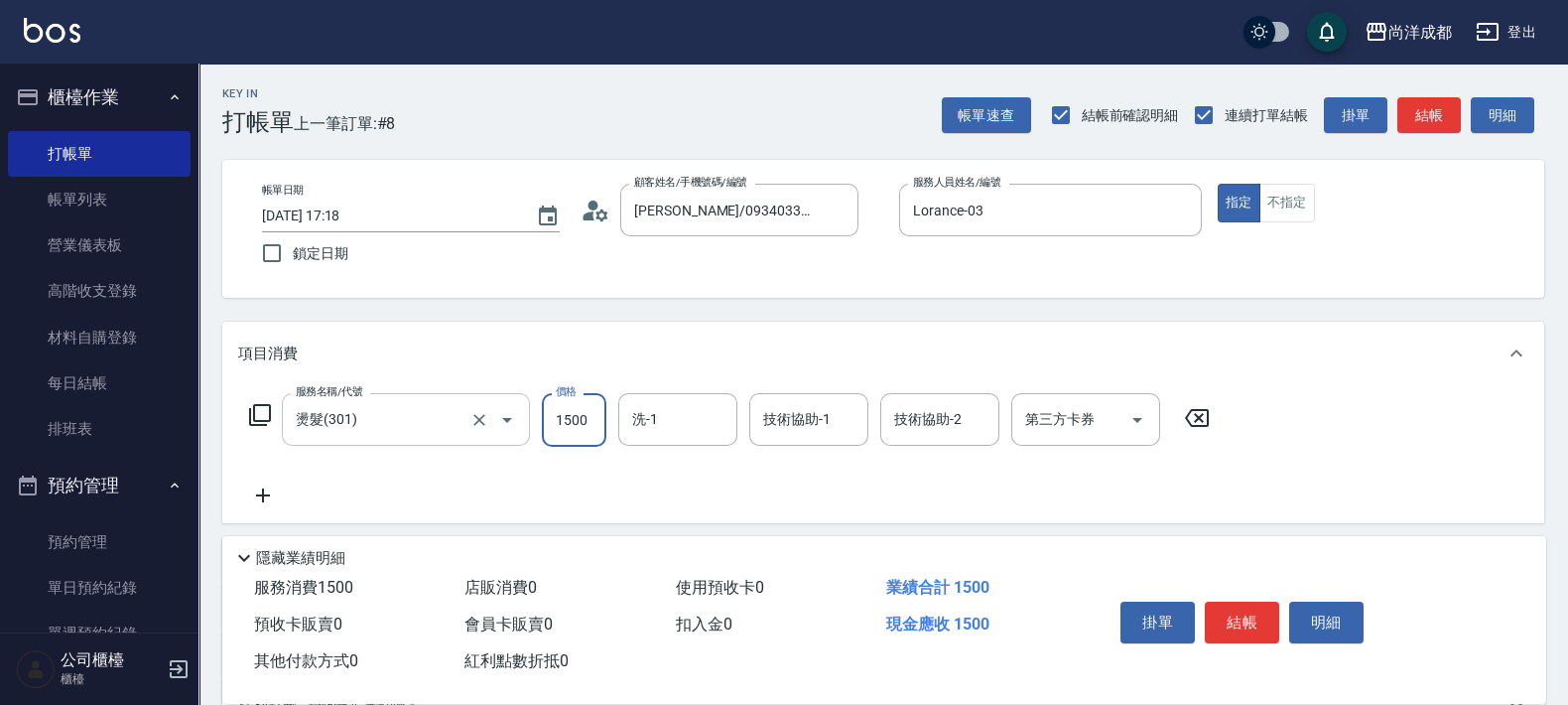 type on "2" 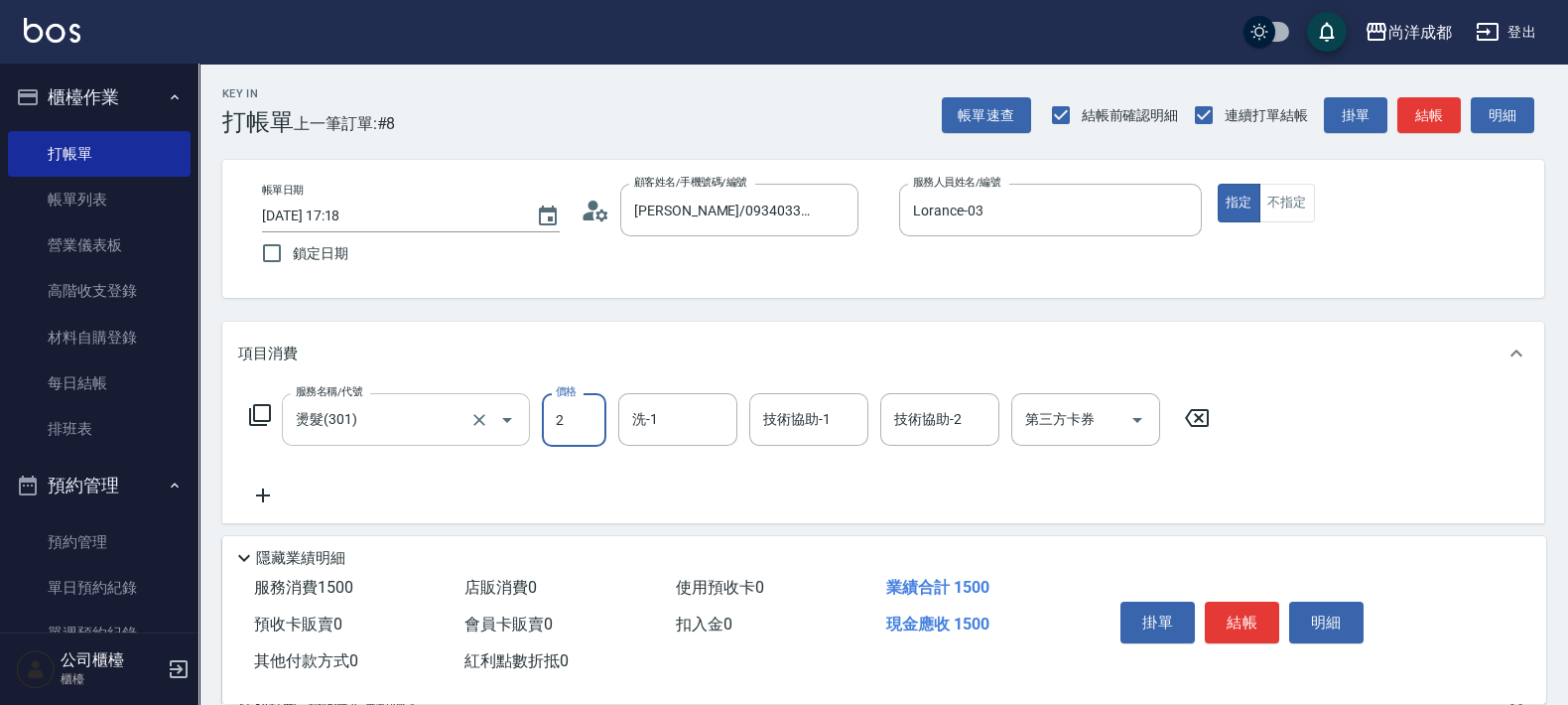 type on "0" 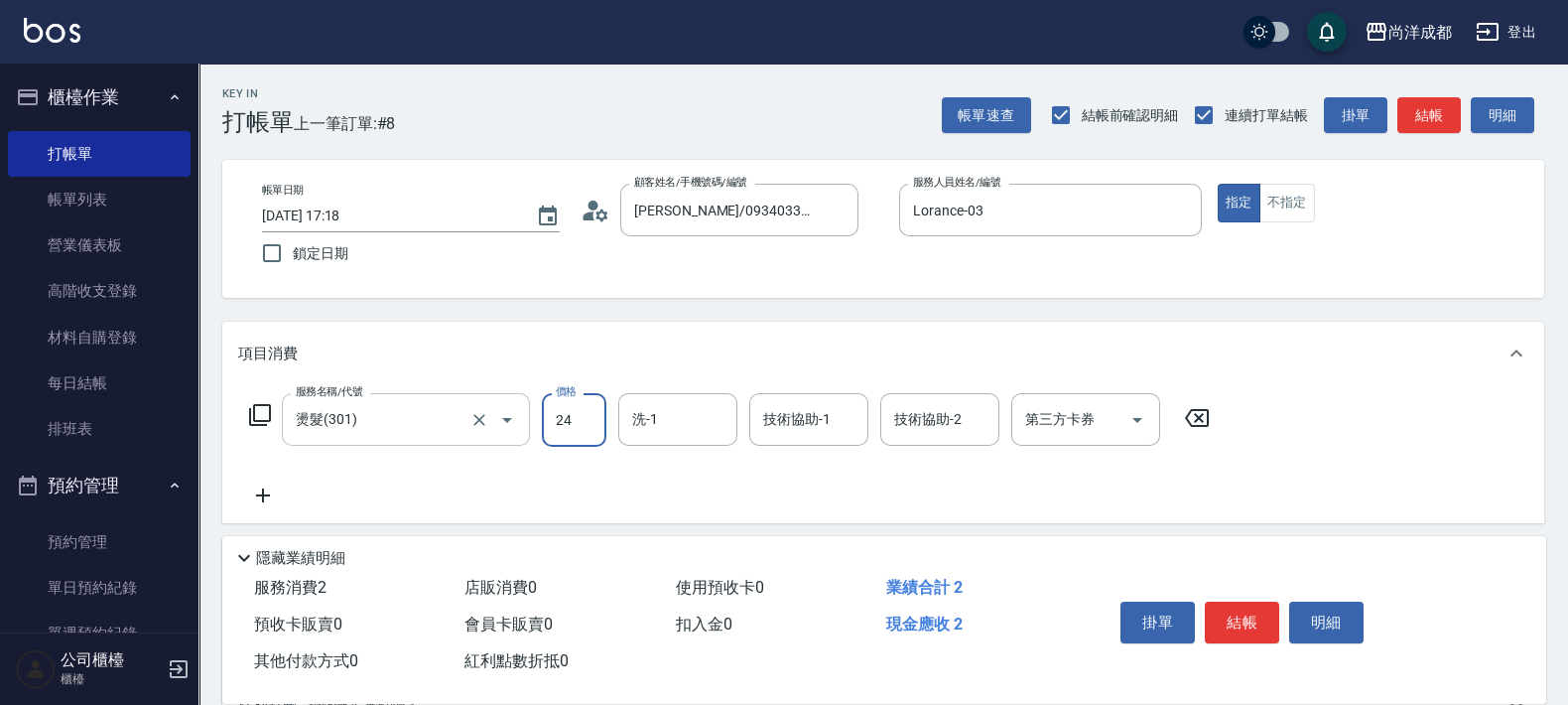 type on "246" 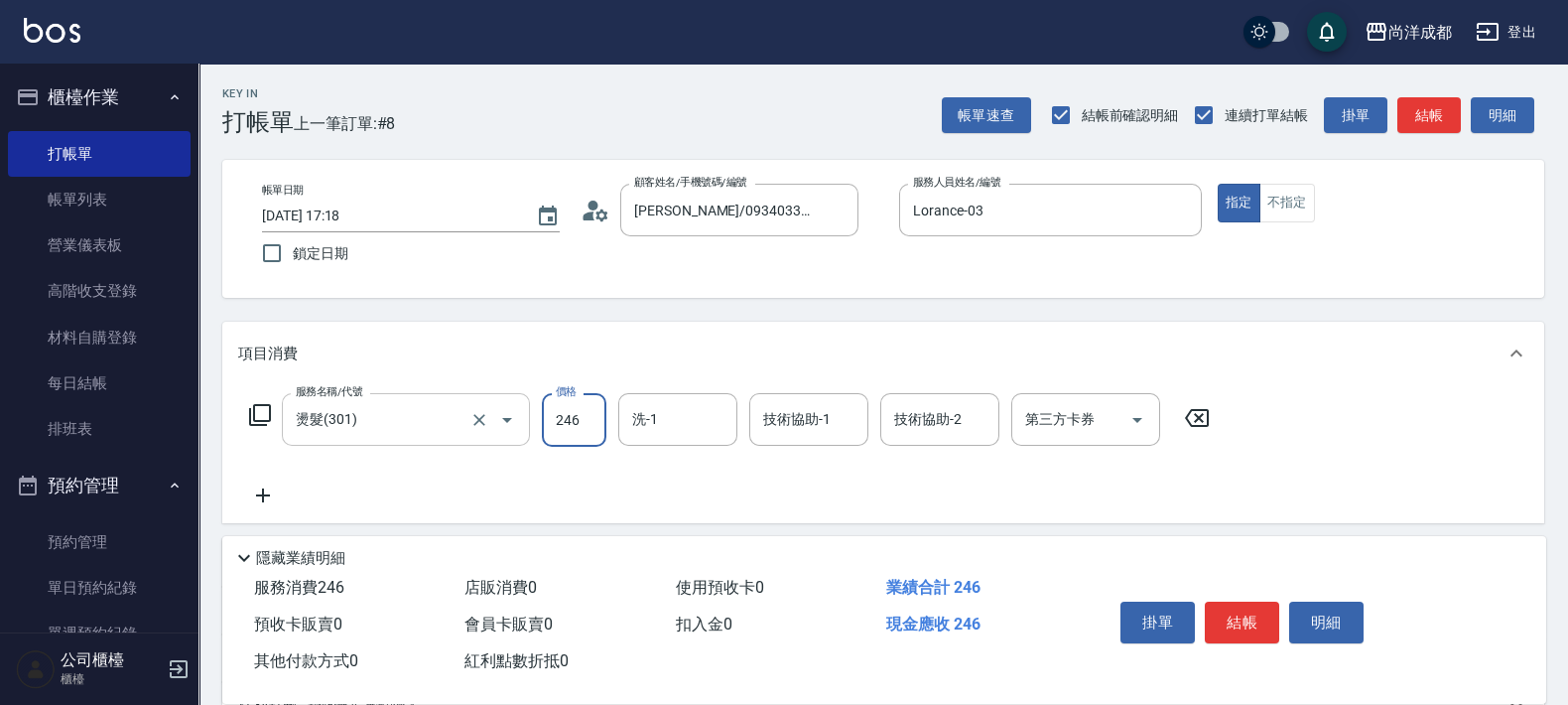 type on "20" 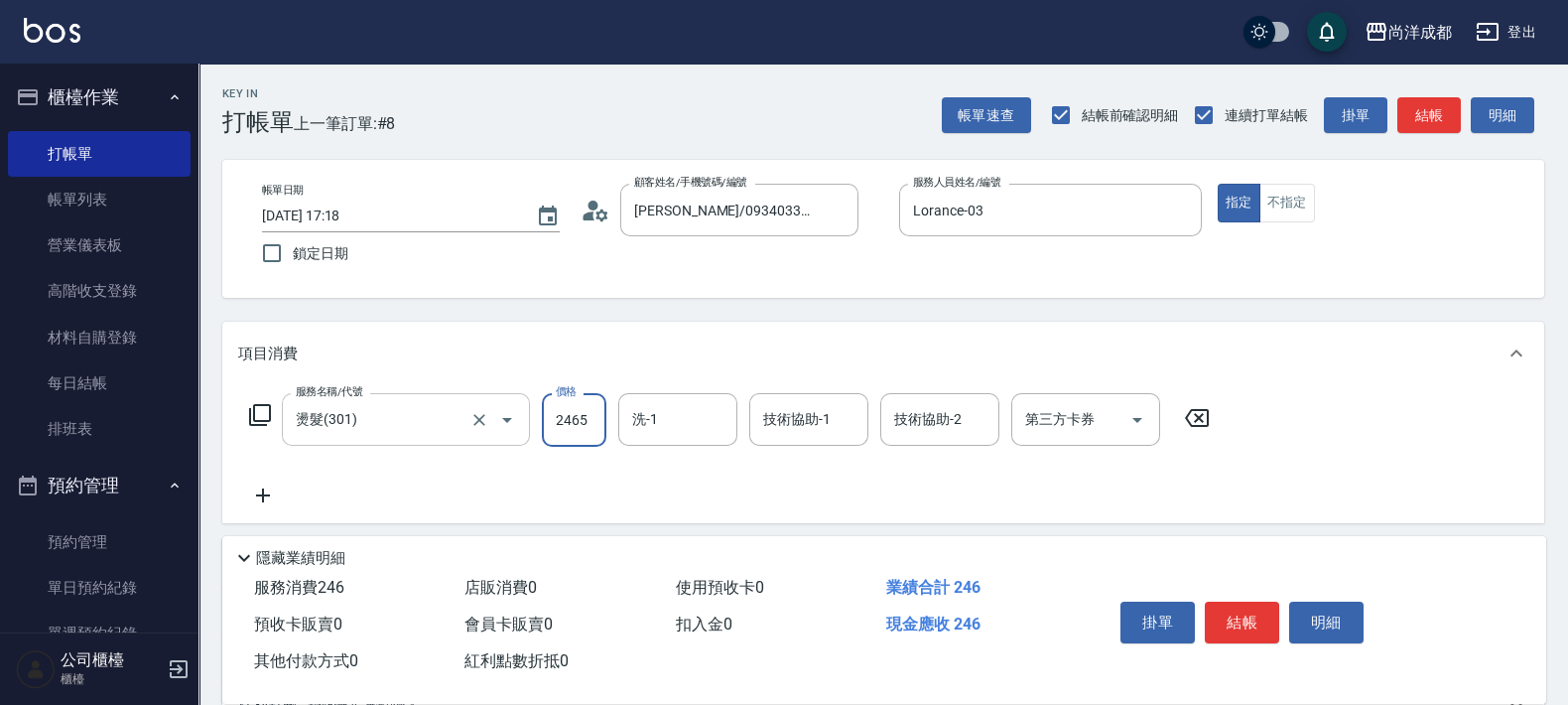 type on "240" 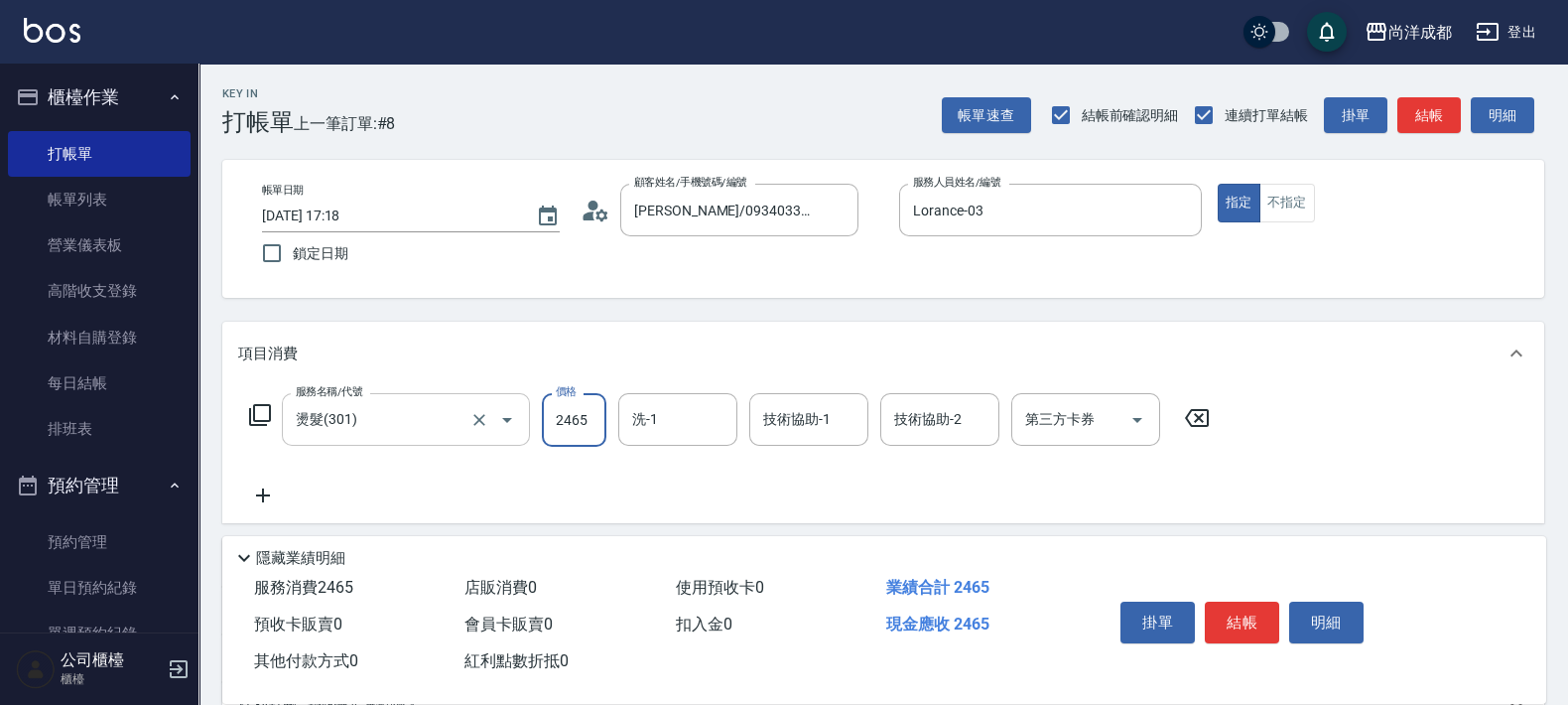 type on "2465" 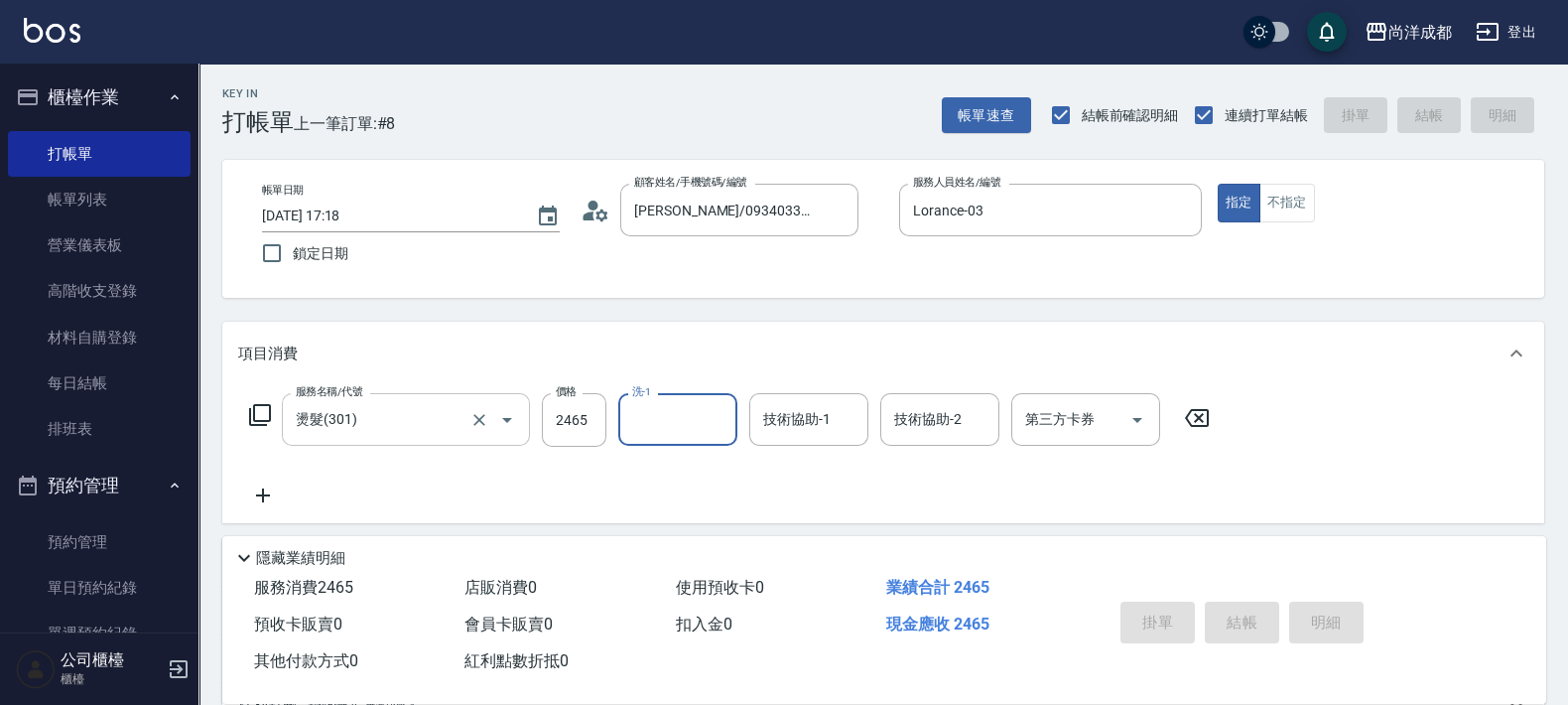 type 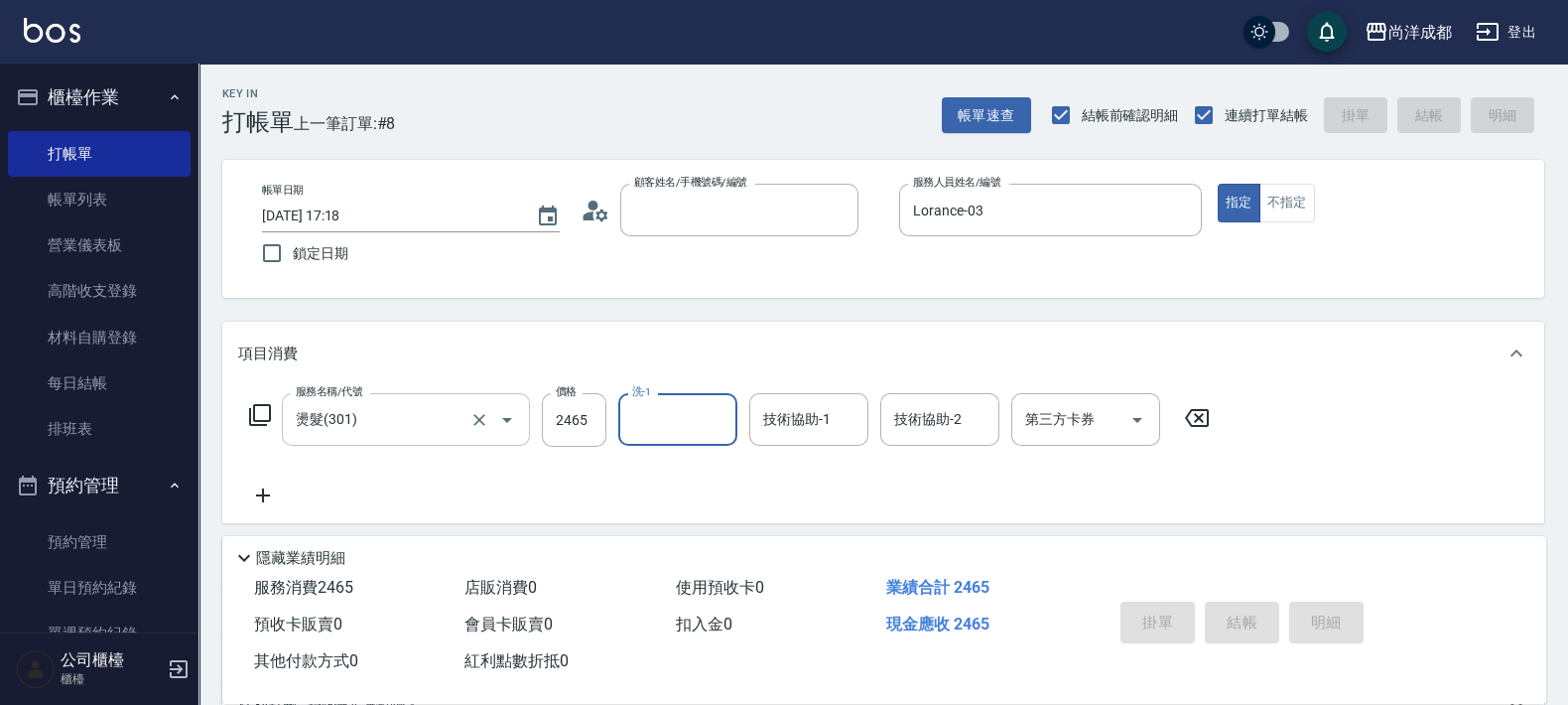 type 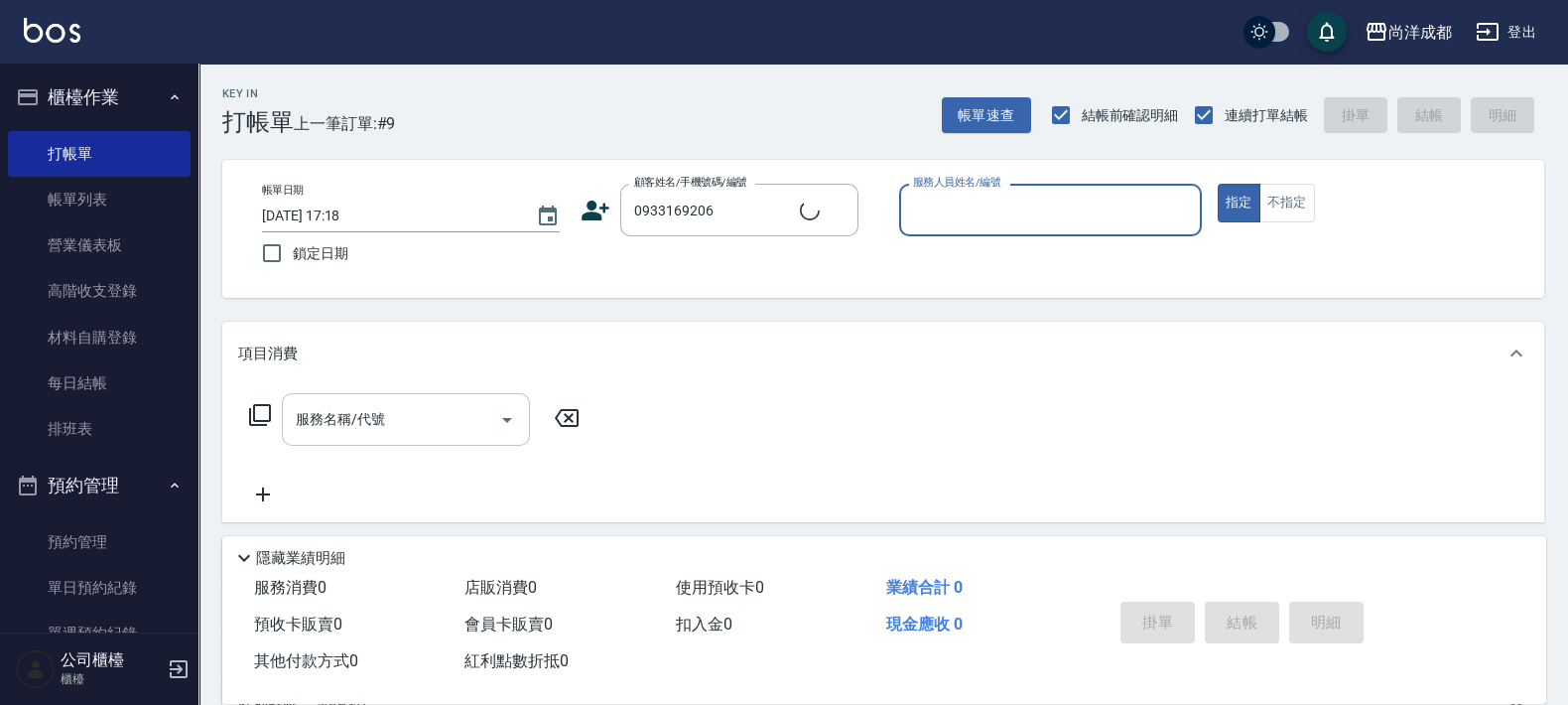 type on "Yung/0933169206/null" 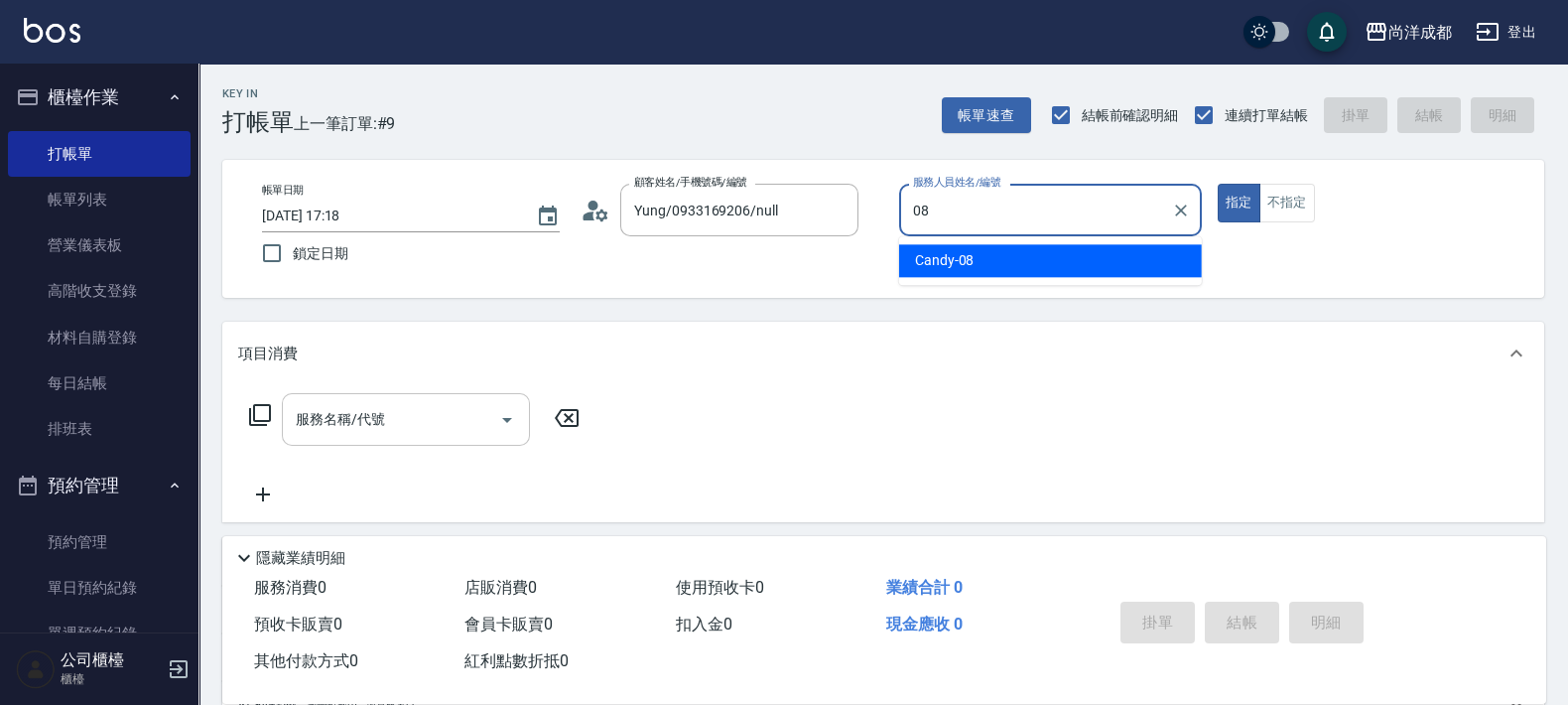 type on "Candy-08" 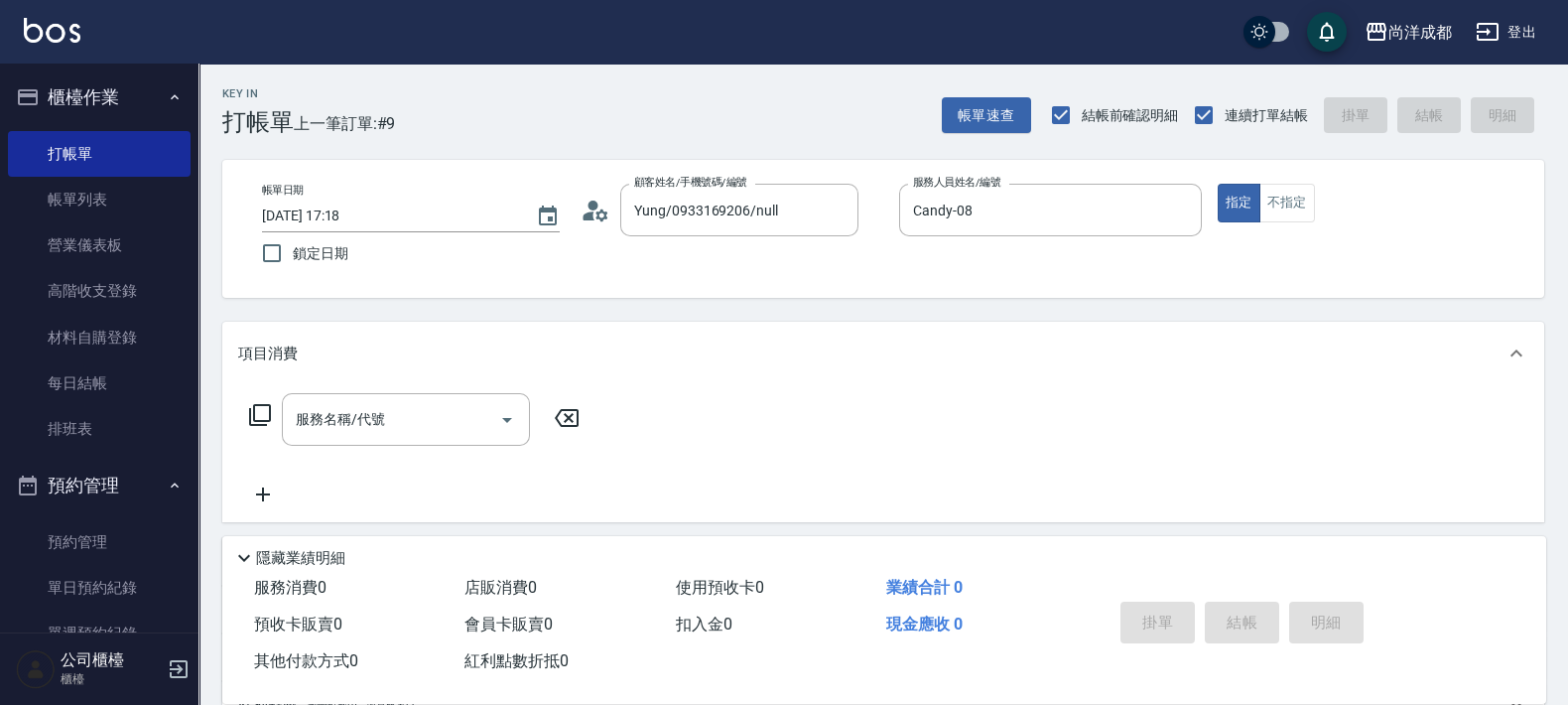 click 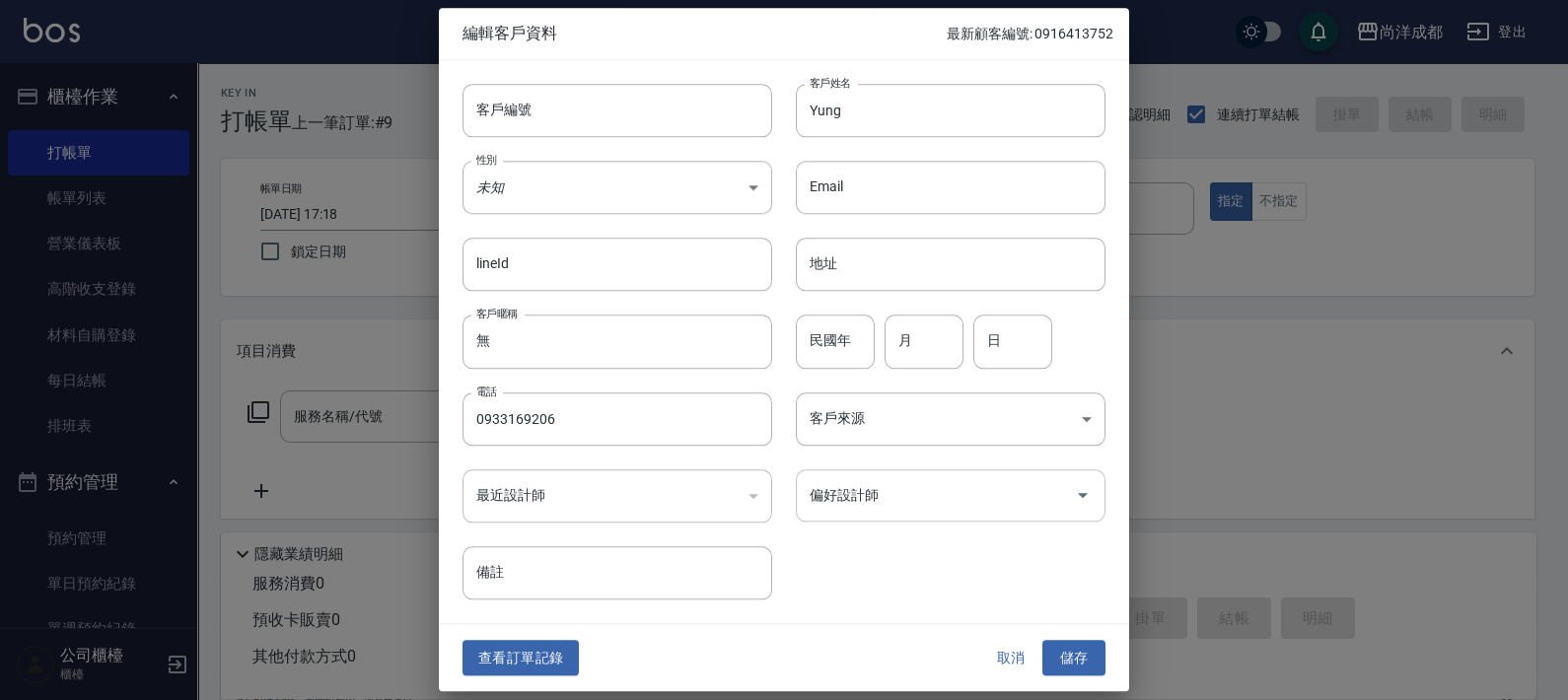 click on "偏好設計師" at bounding box center (936, 495) 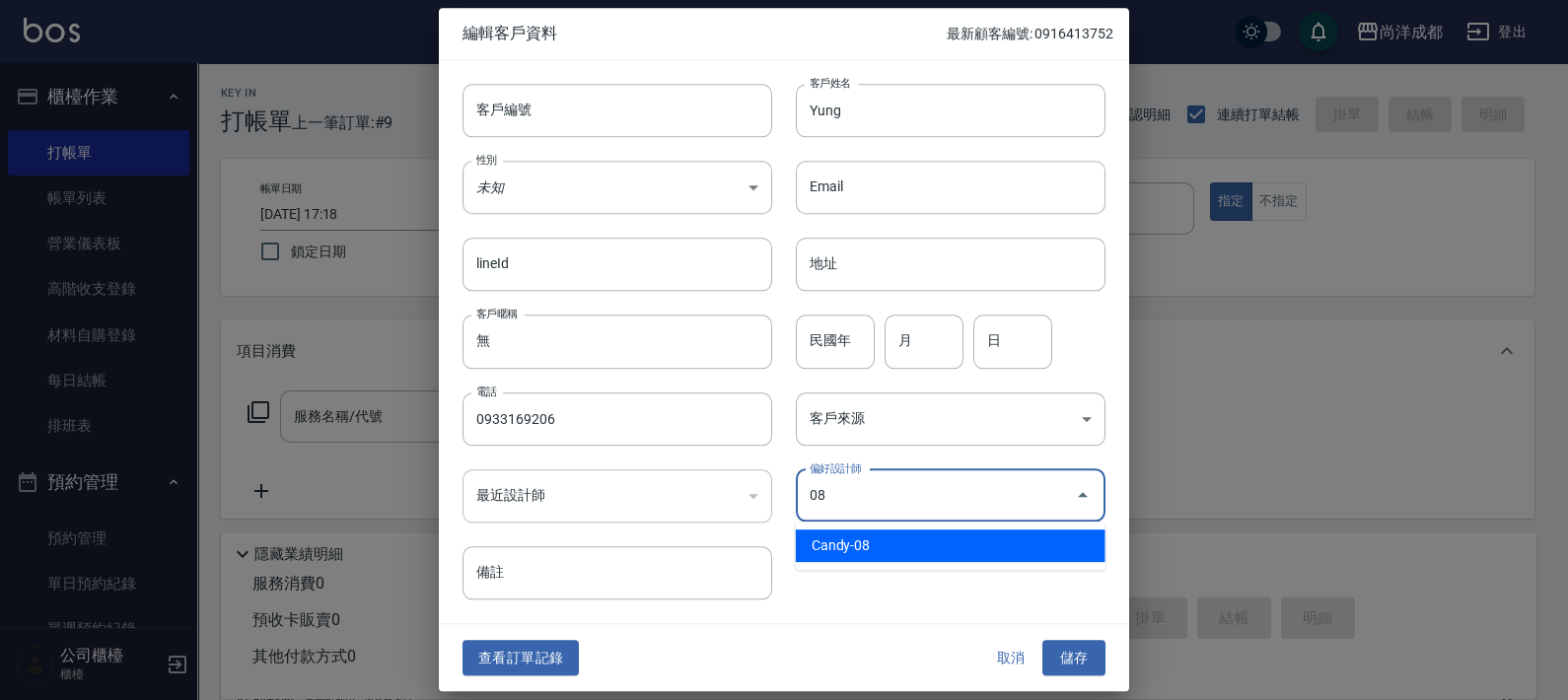 type on "Candy" 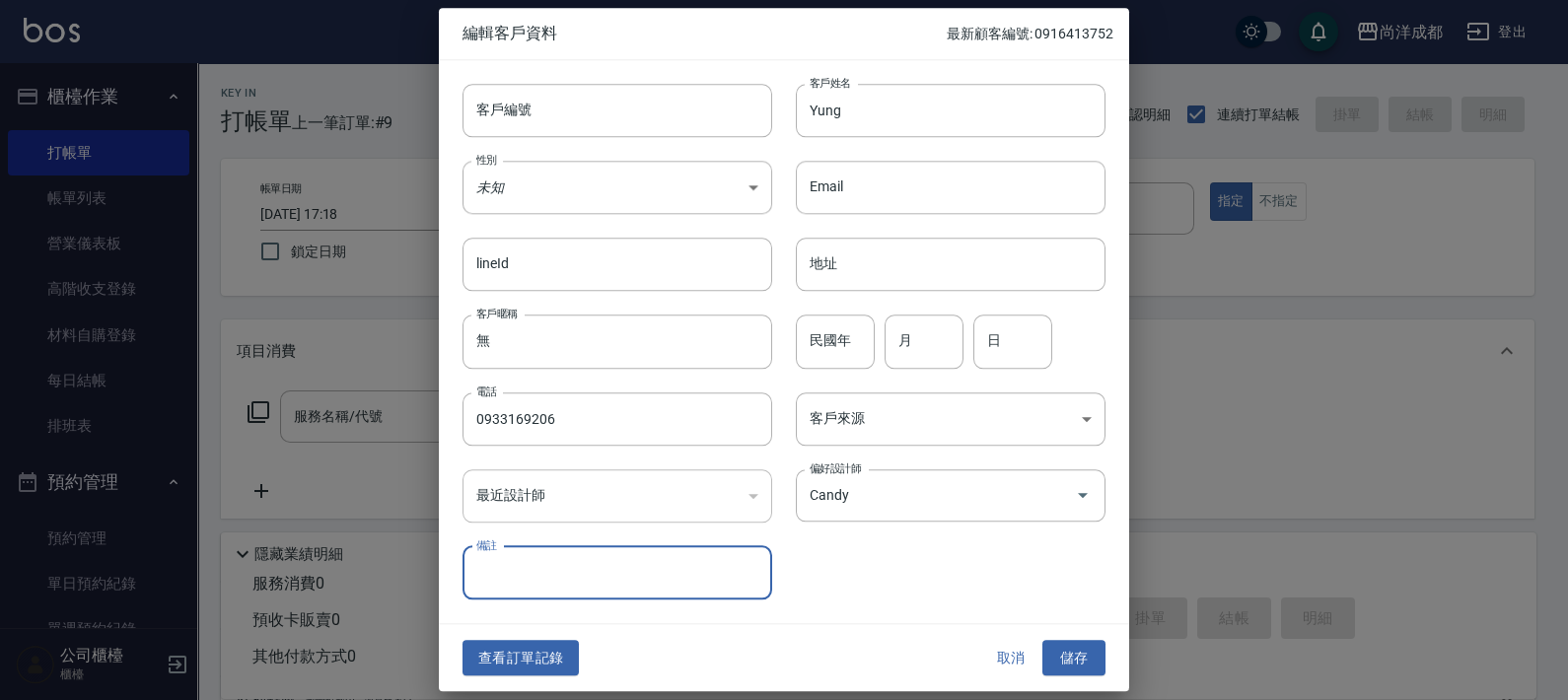 type 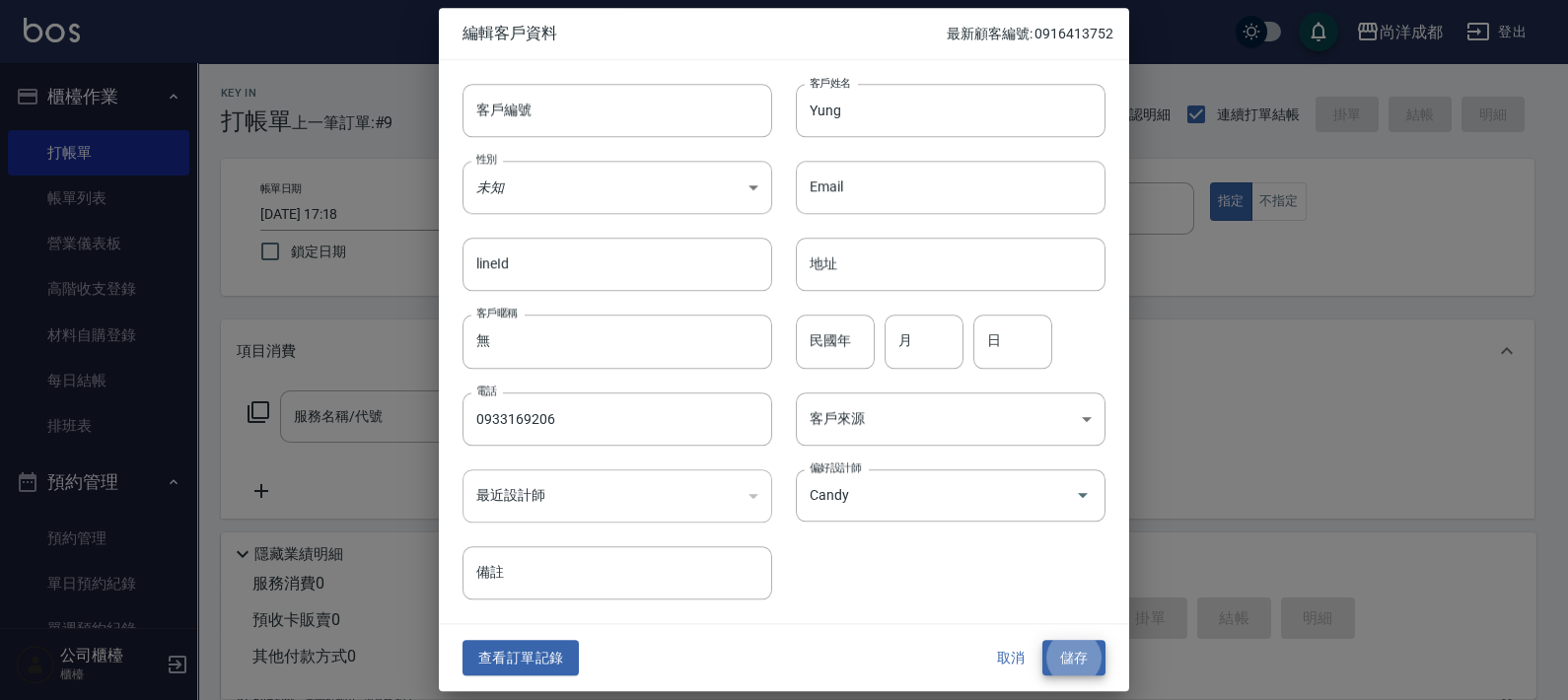 click on "儲存" at bounding box center (1074, 658) 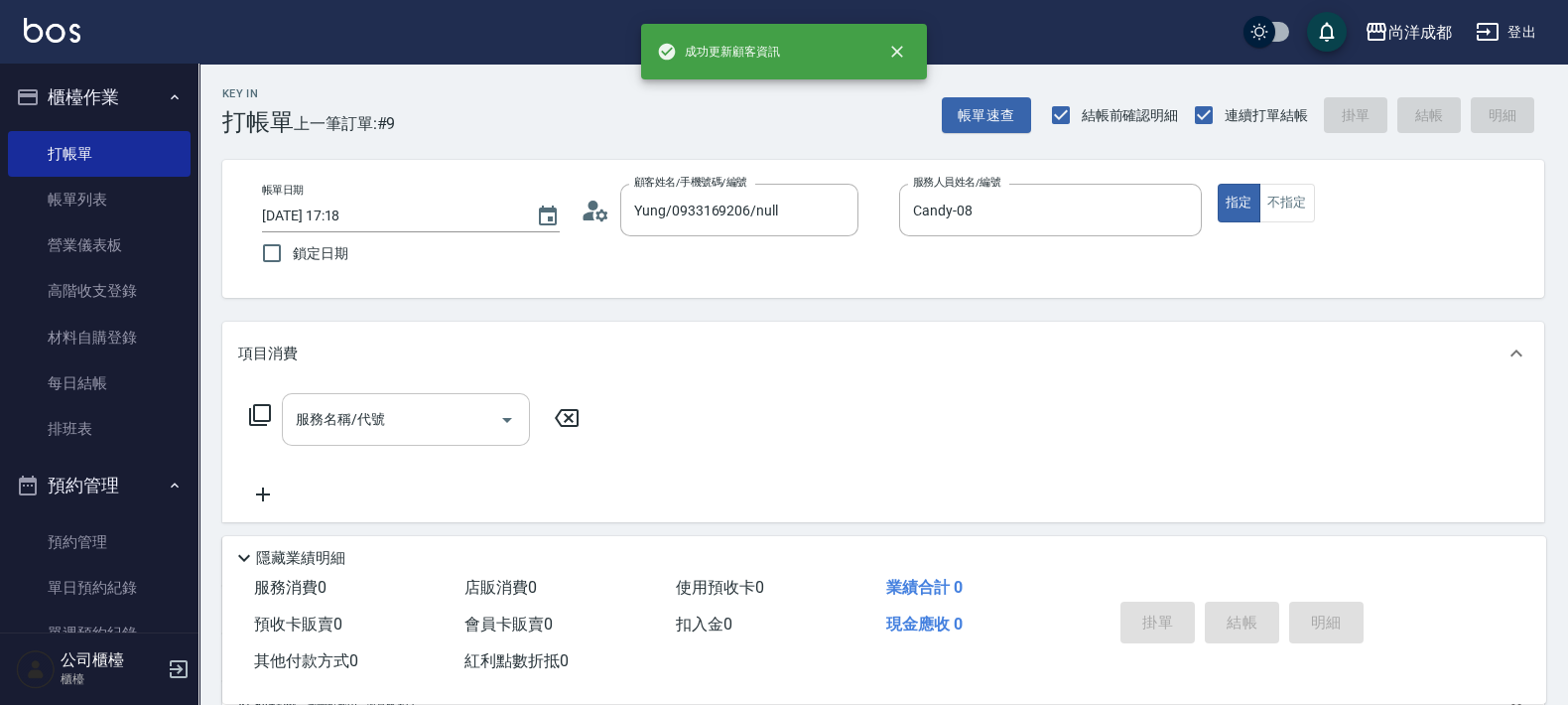 click on "服務名稱/代號" at bounding box center (391, 419) 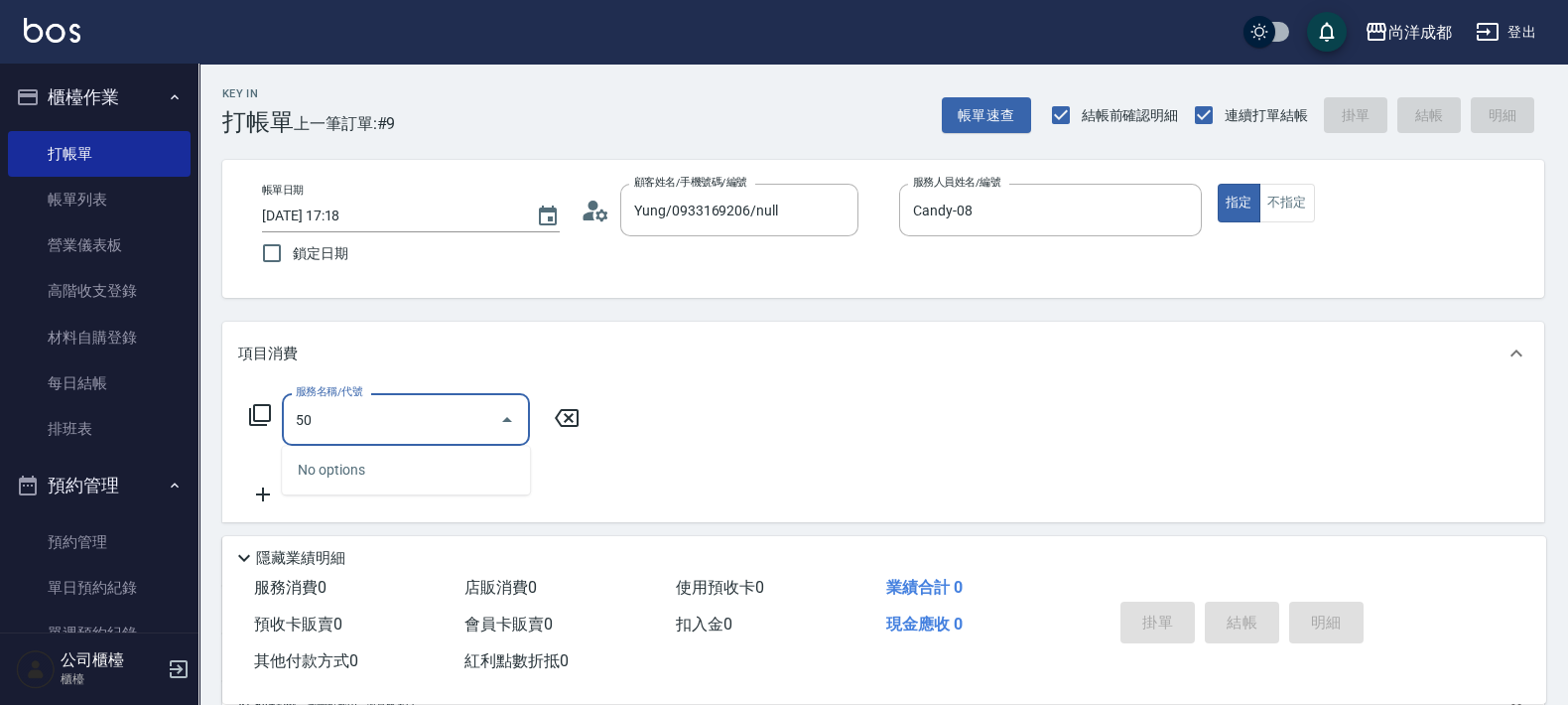 type on "501" 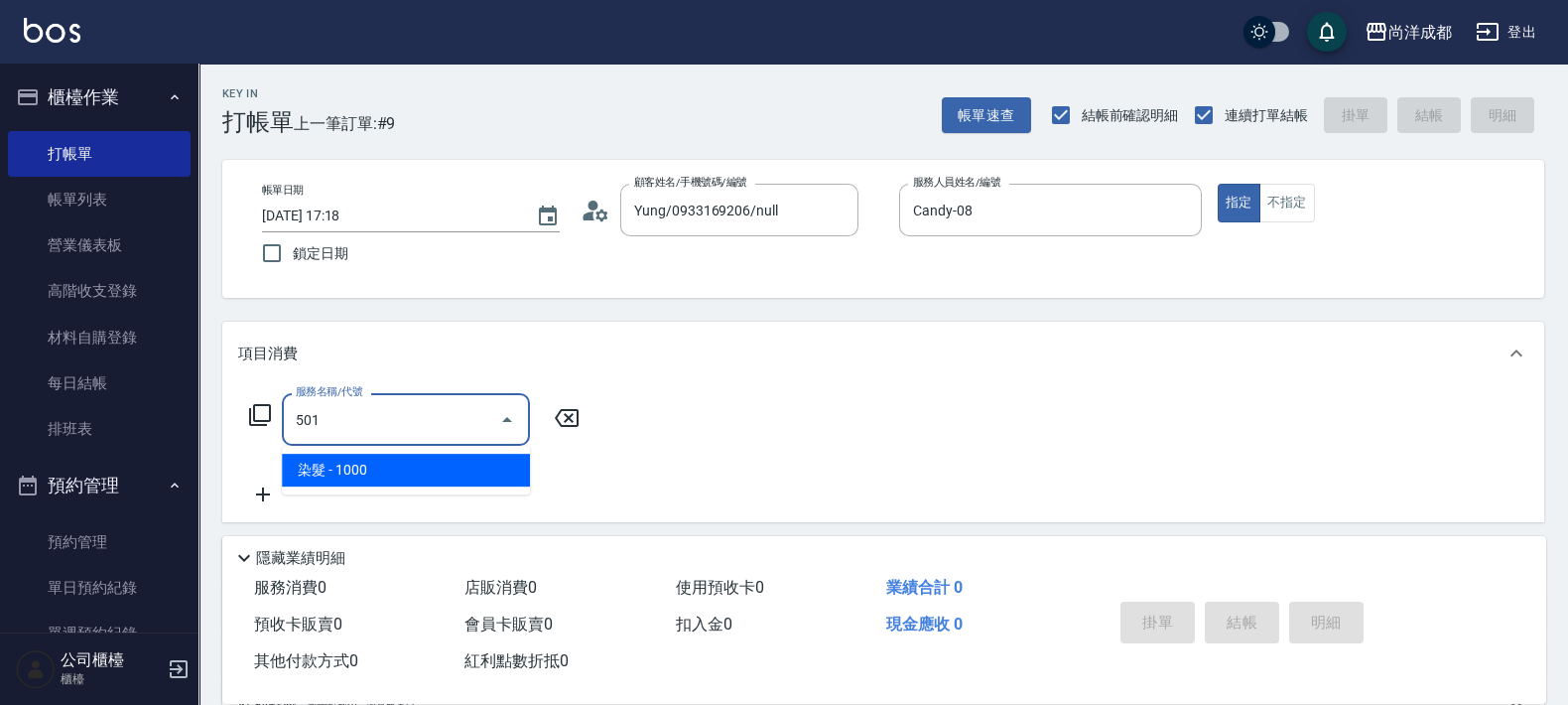 type on "100" 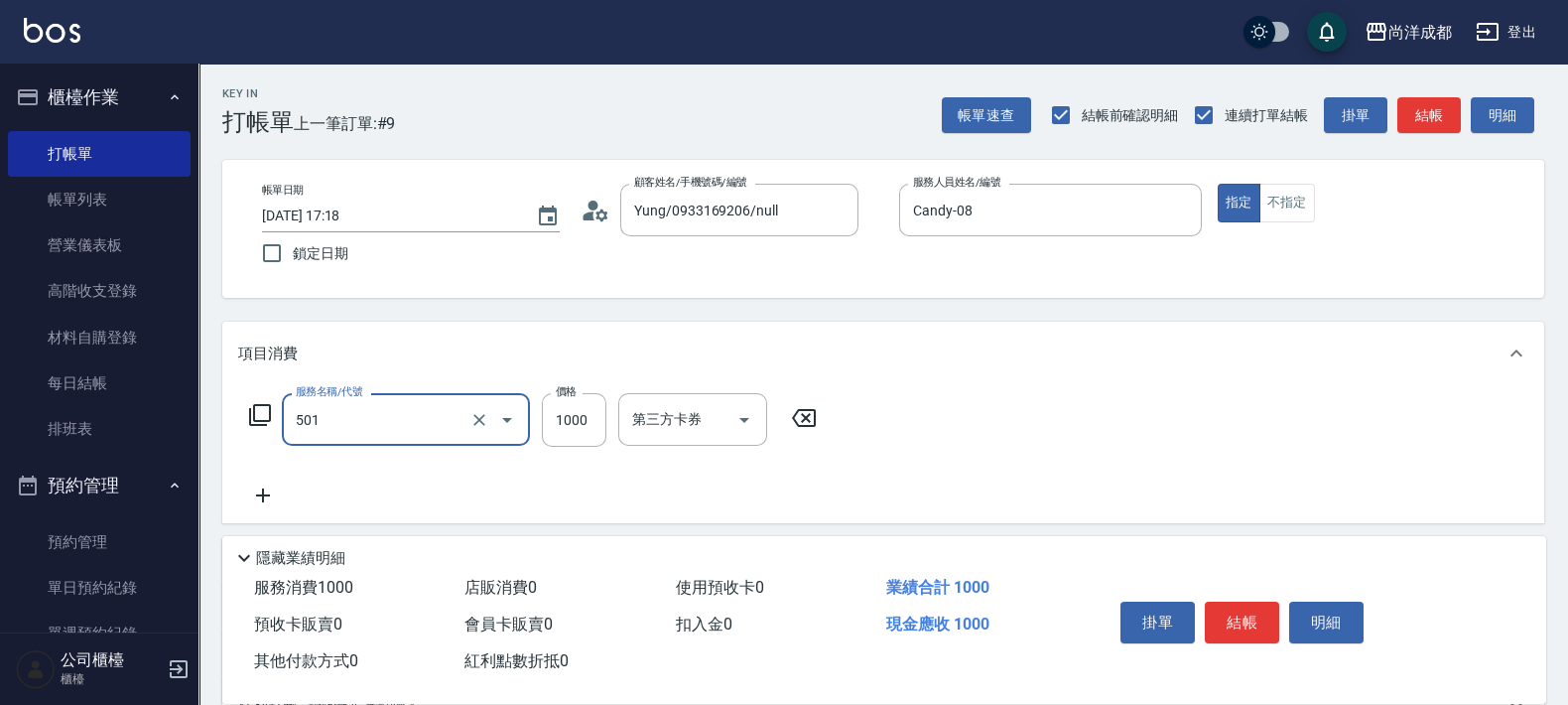 type on "染髮(501)" 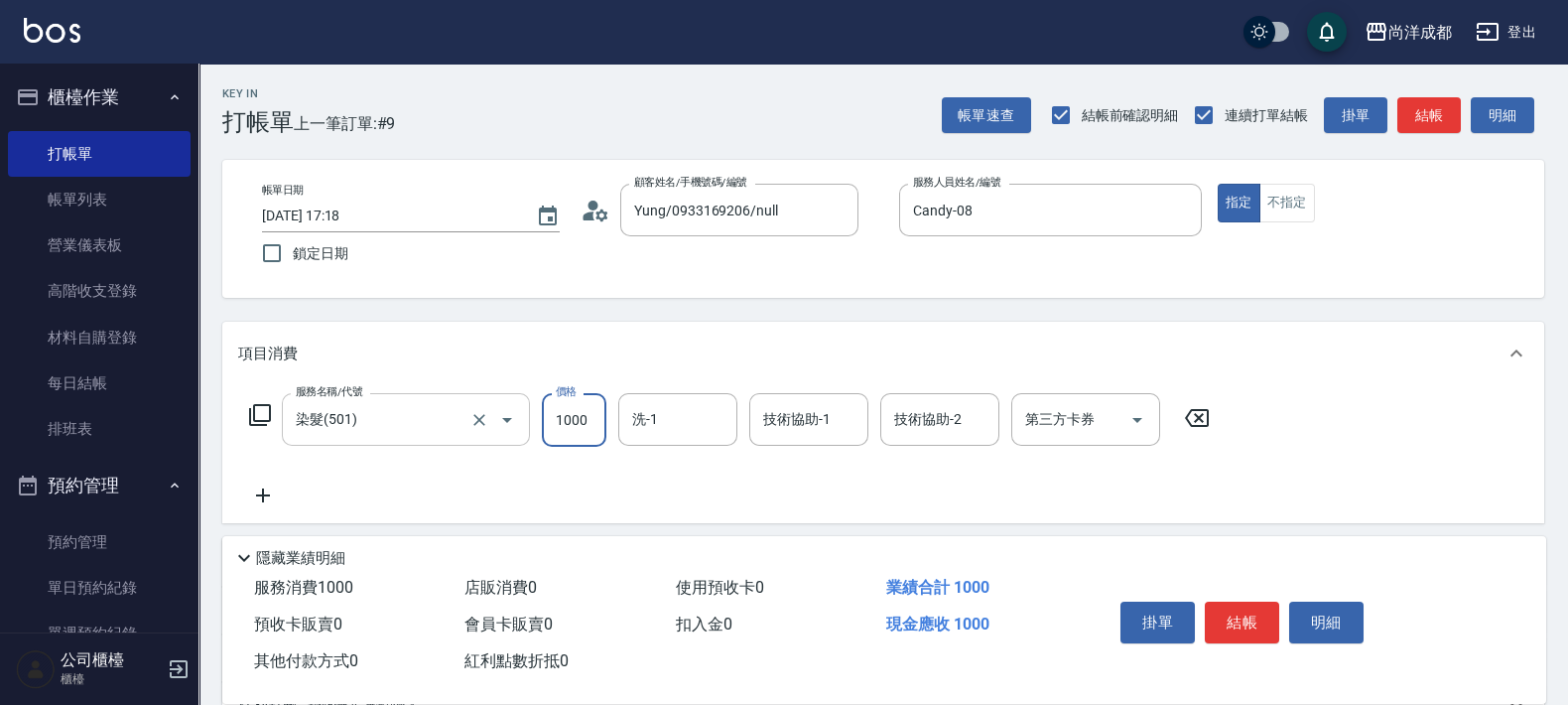 type on "0" 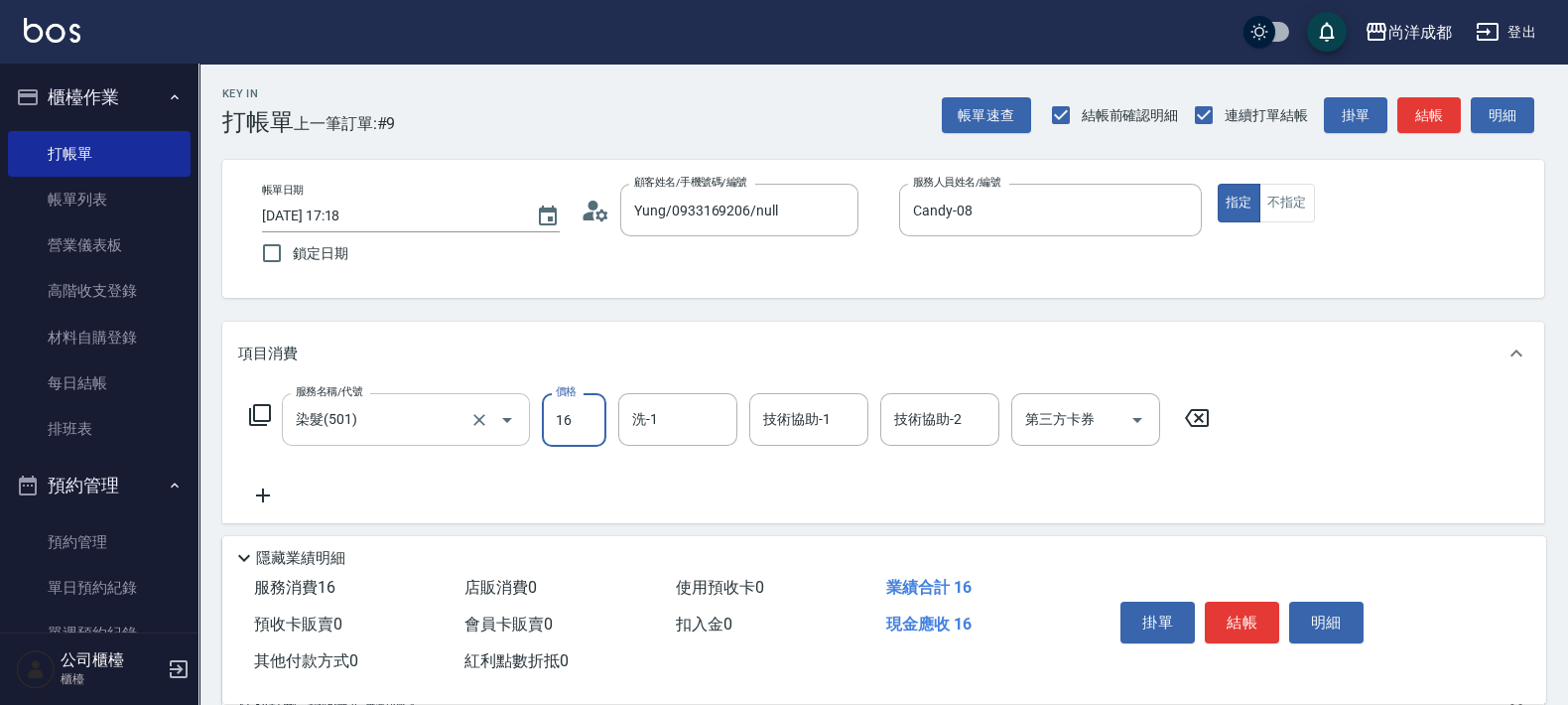 type on "168" 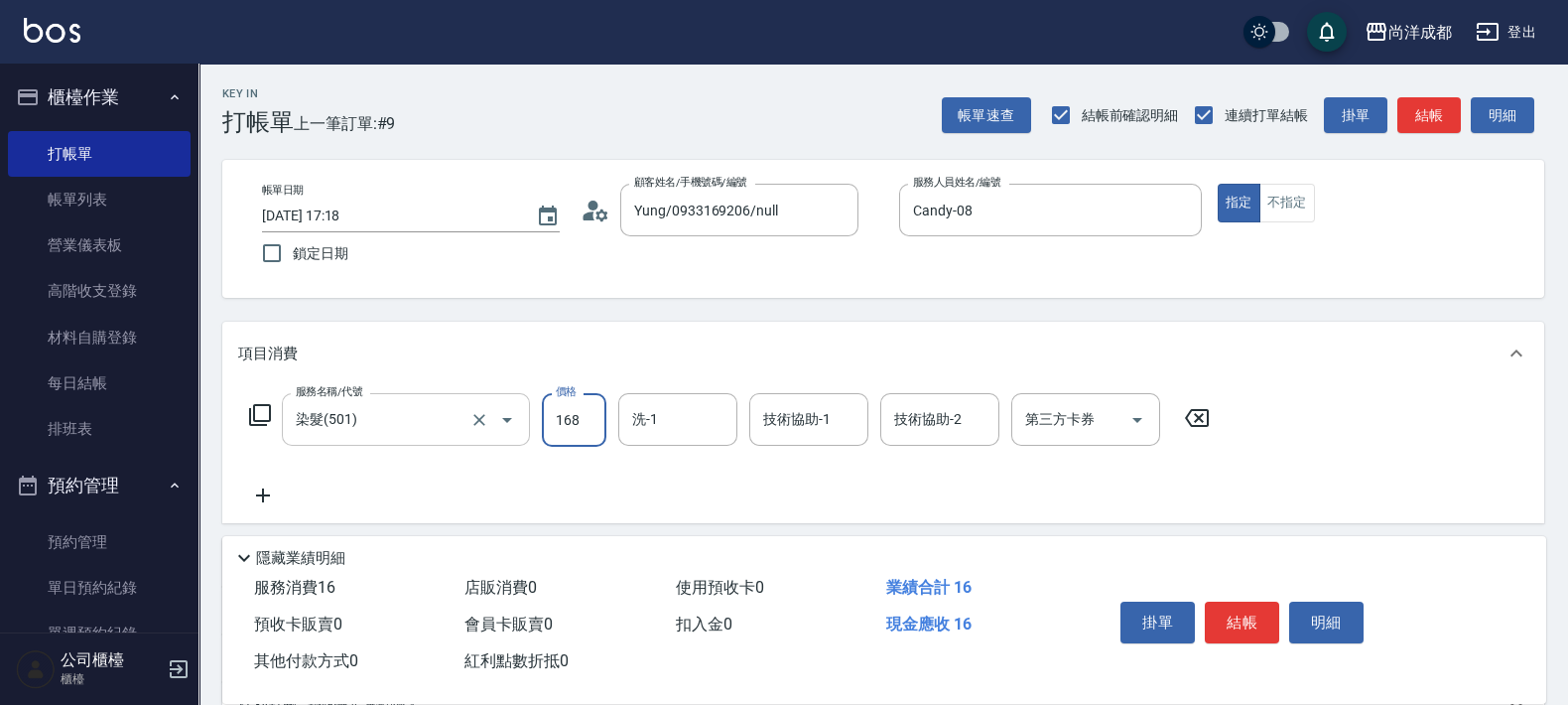 type on "10" 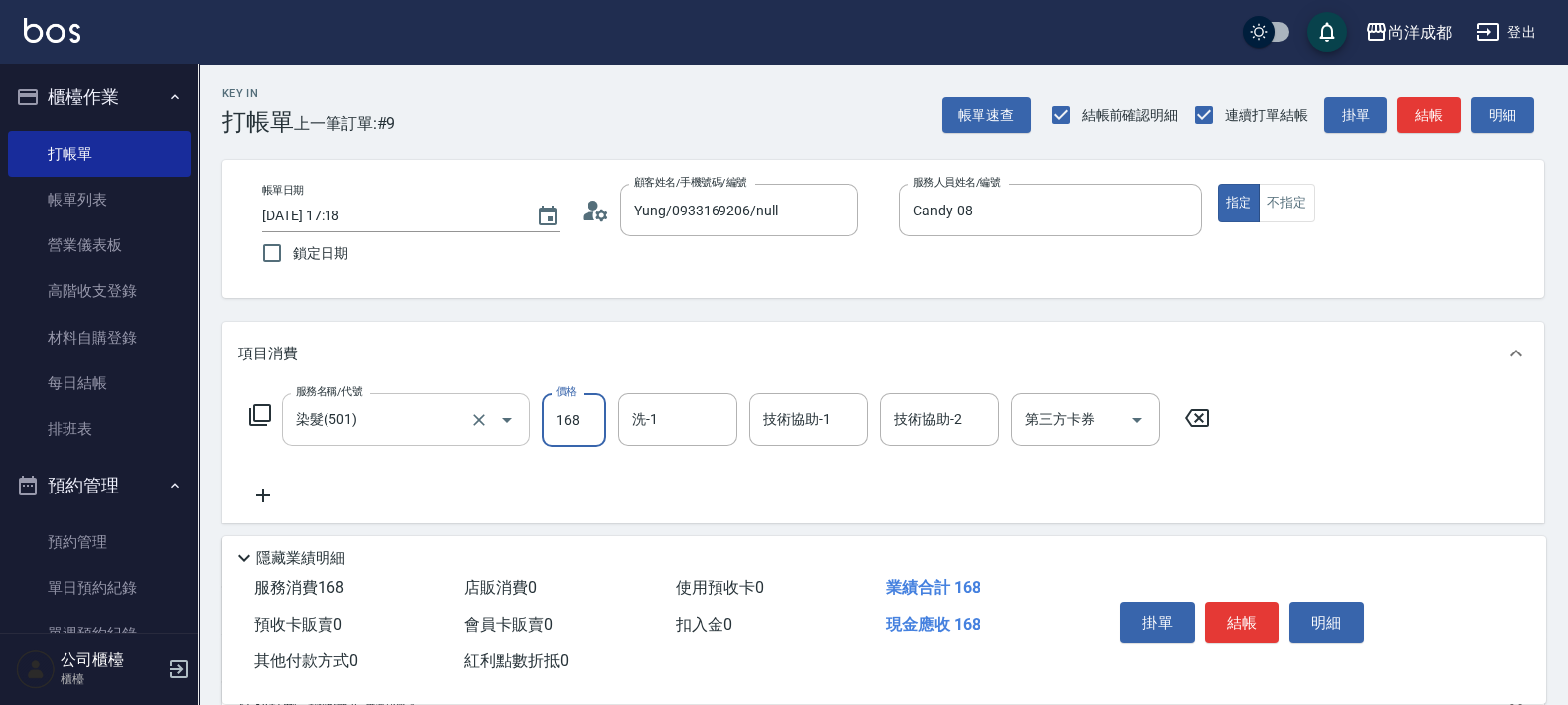type on "1680" 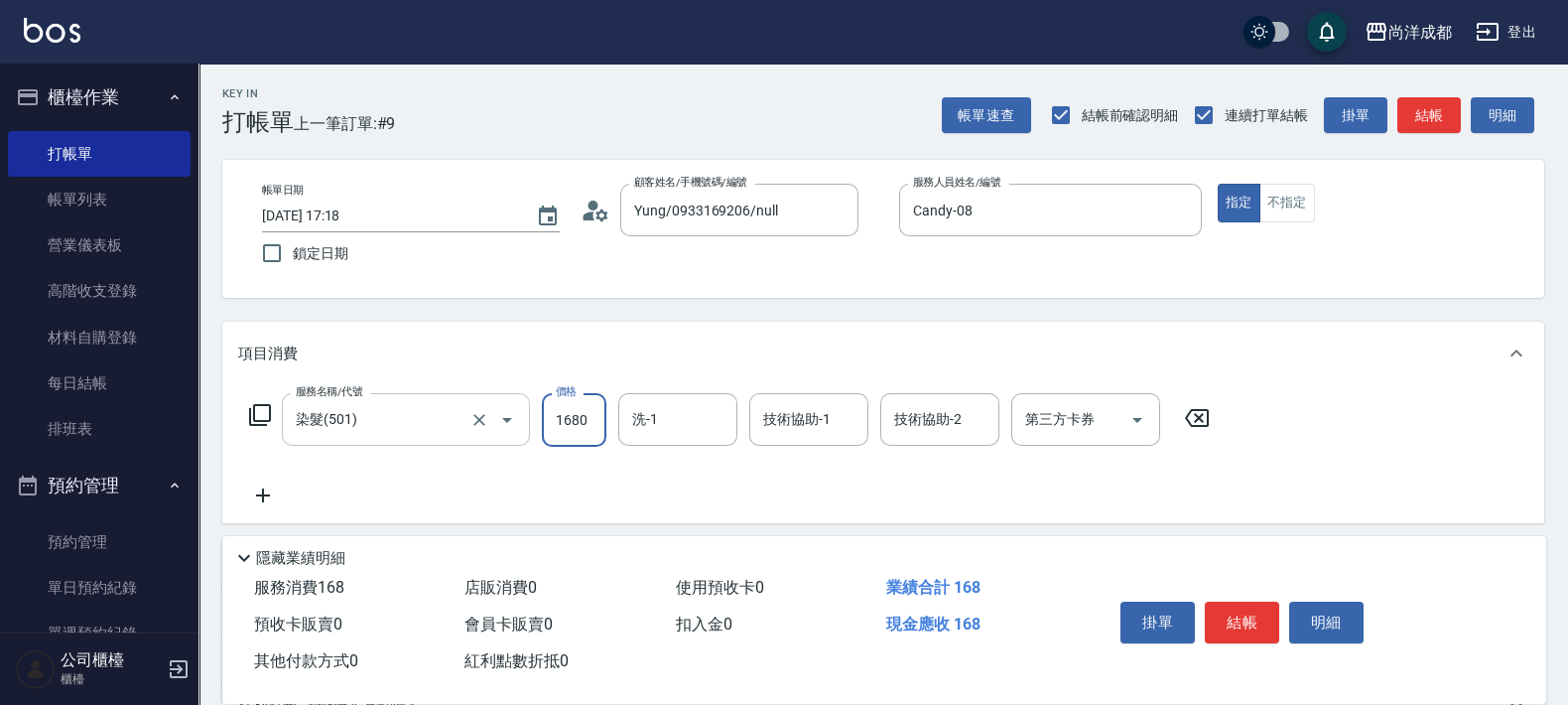 type on "160" 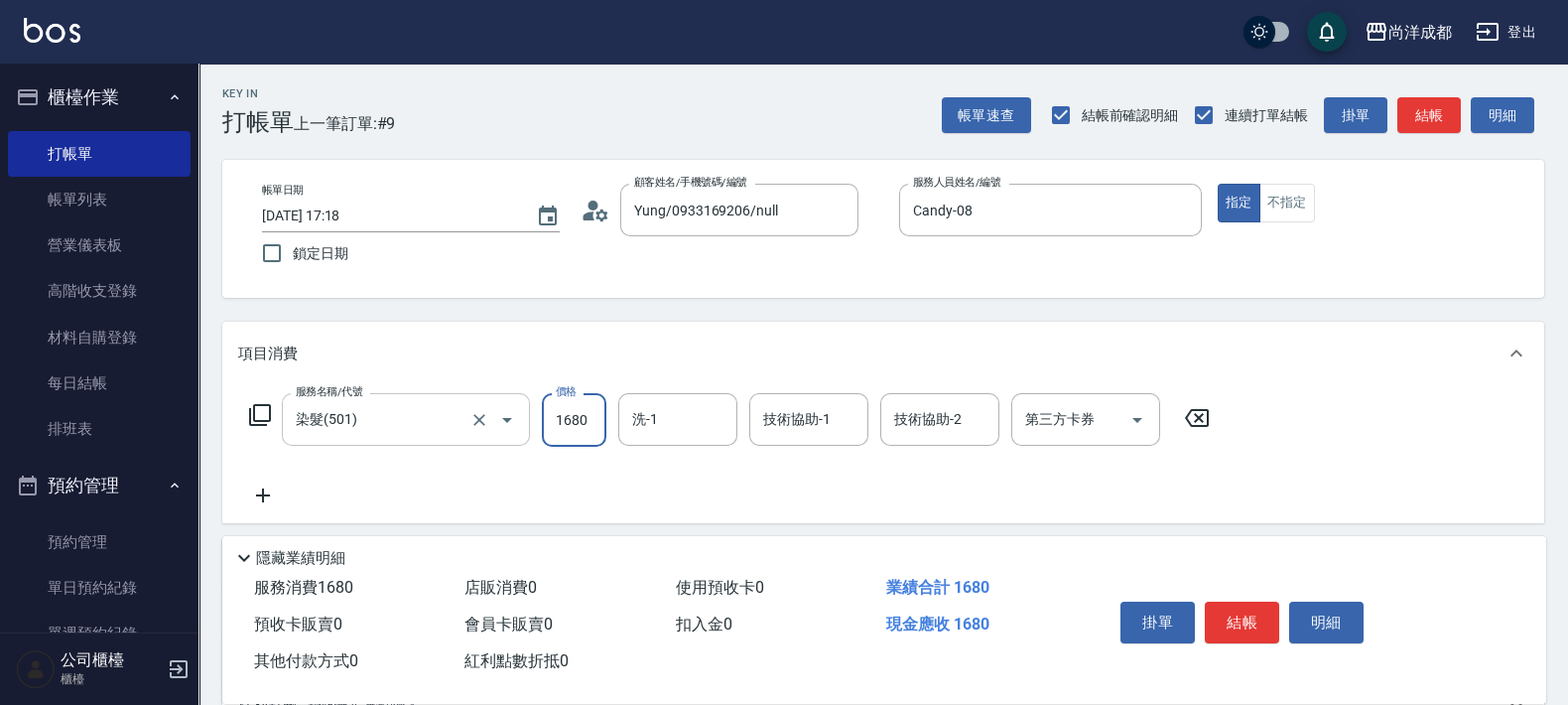 type on "1680" 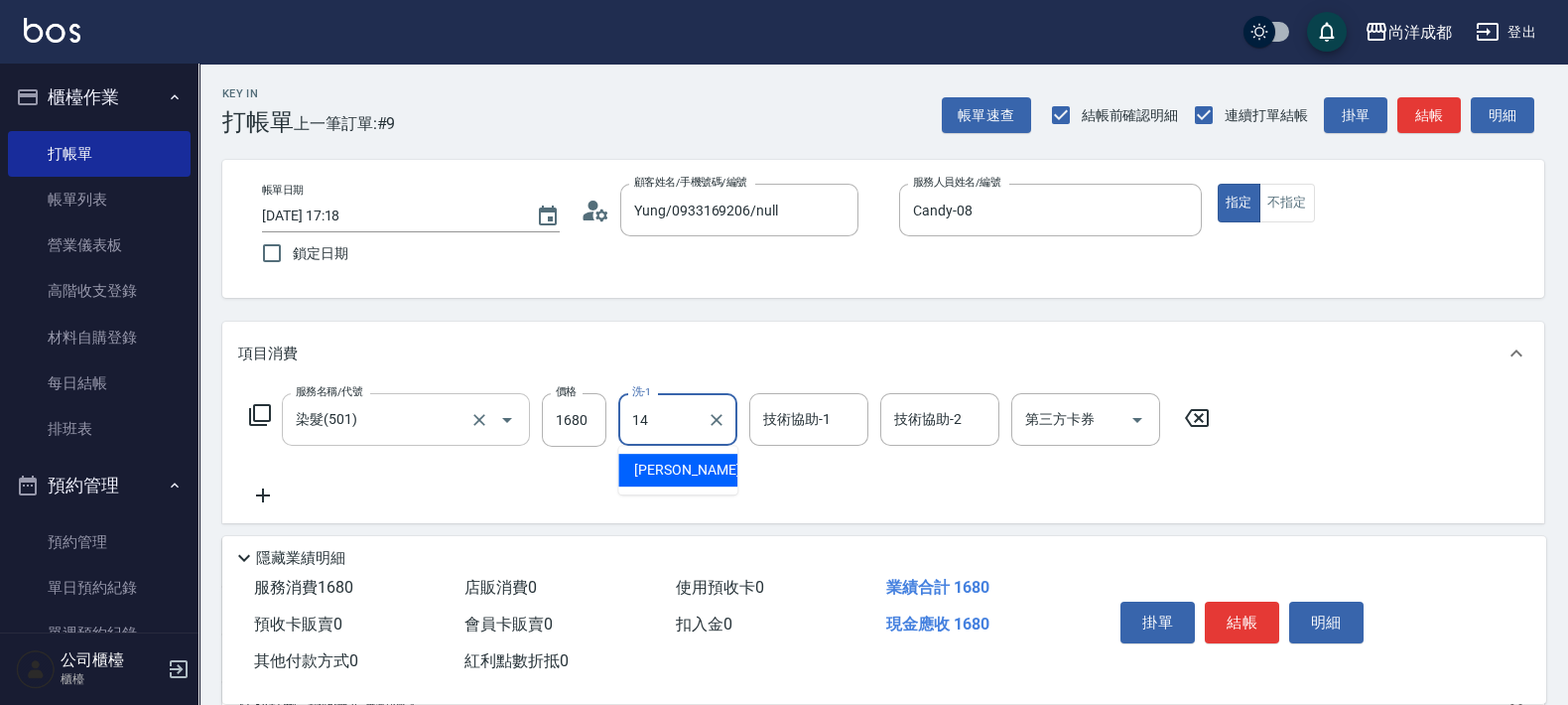 type on "Emma-14" 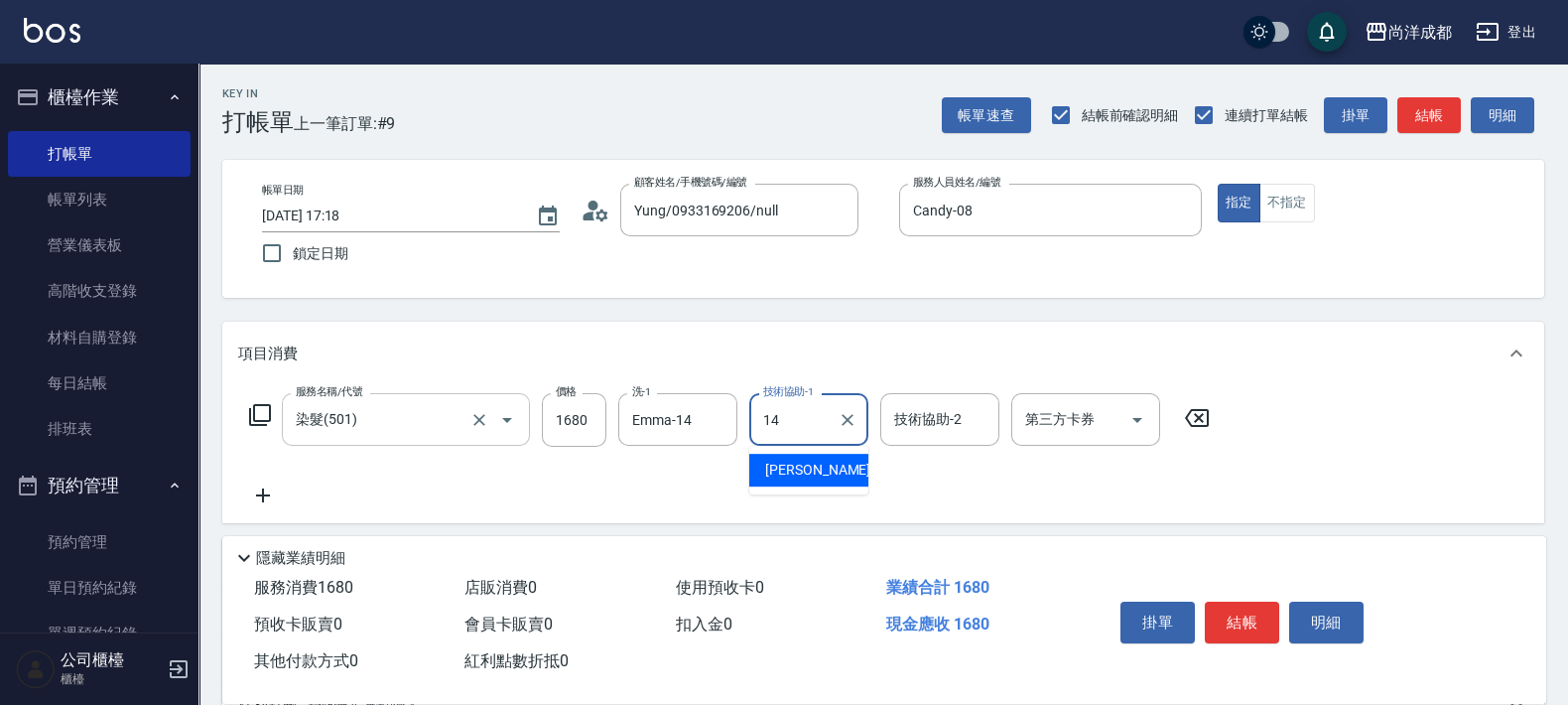 type on "Emma-14" 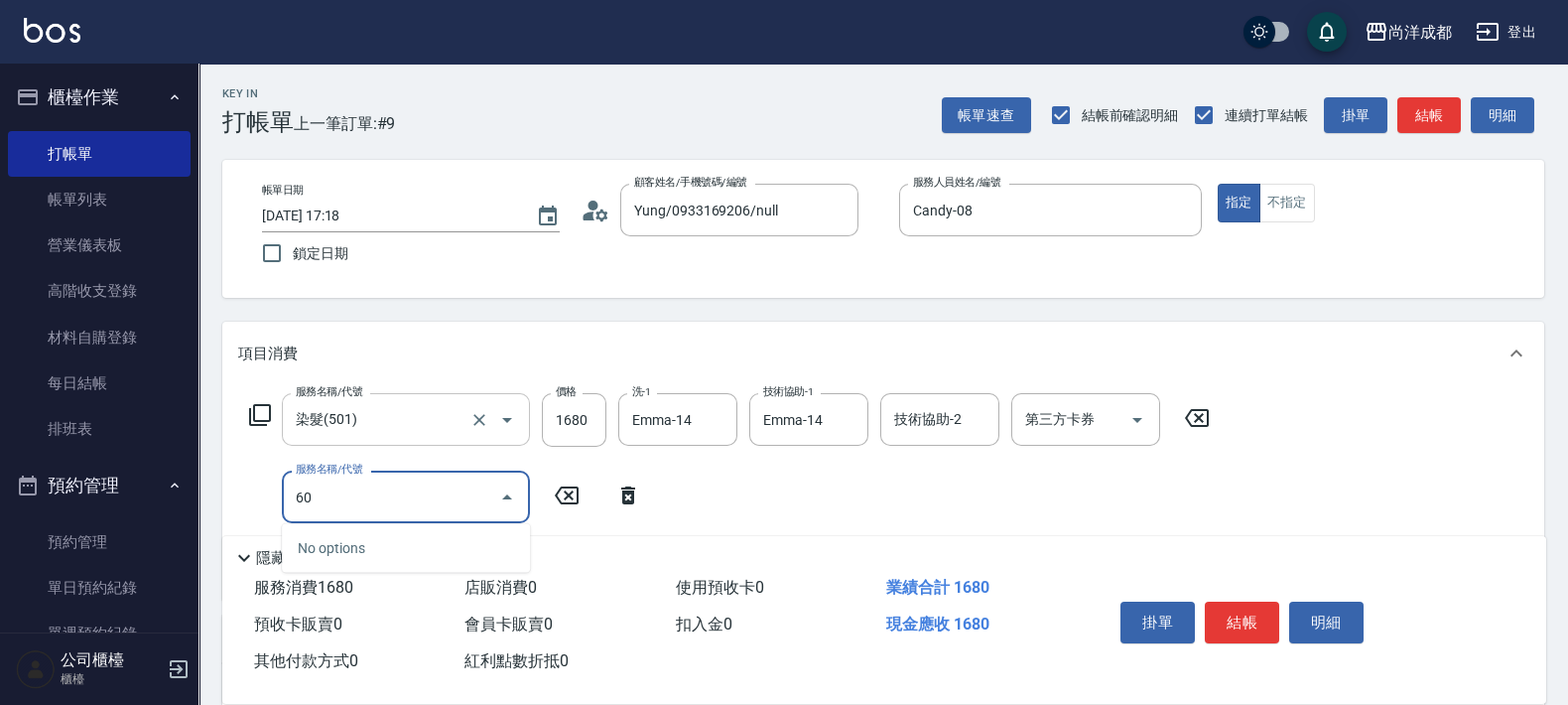type on "601" 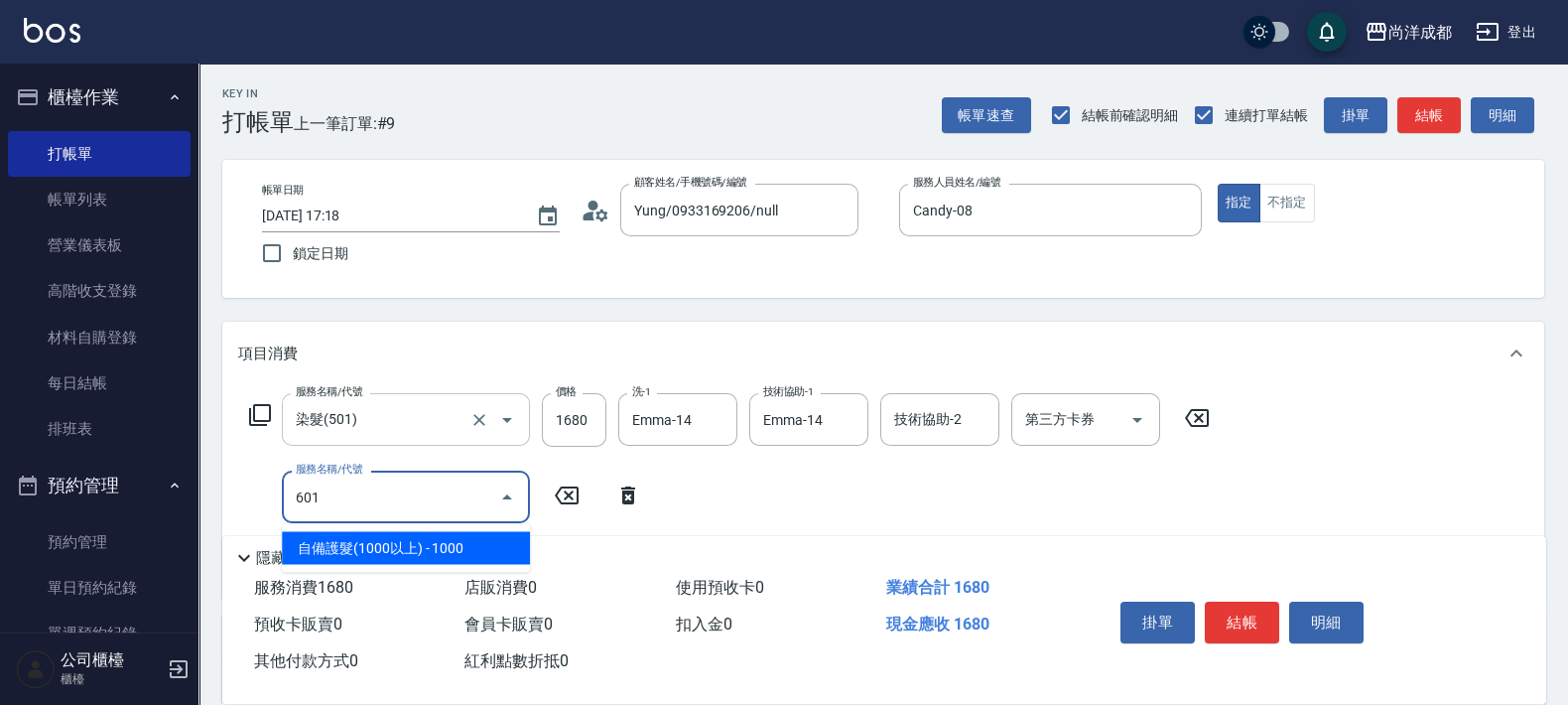 type on "260" 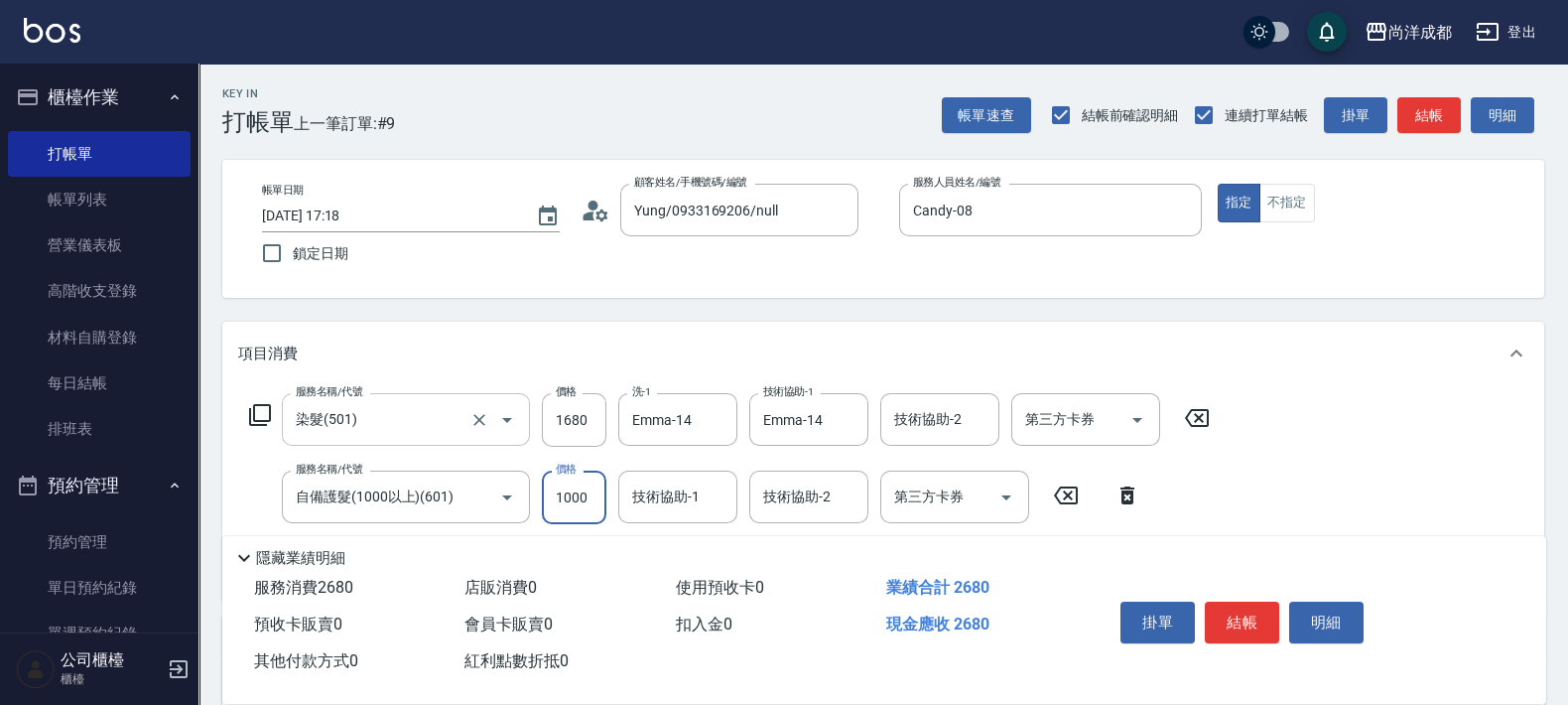 type on "3" 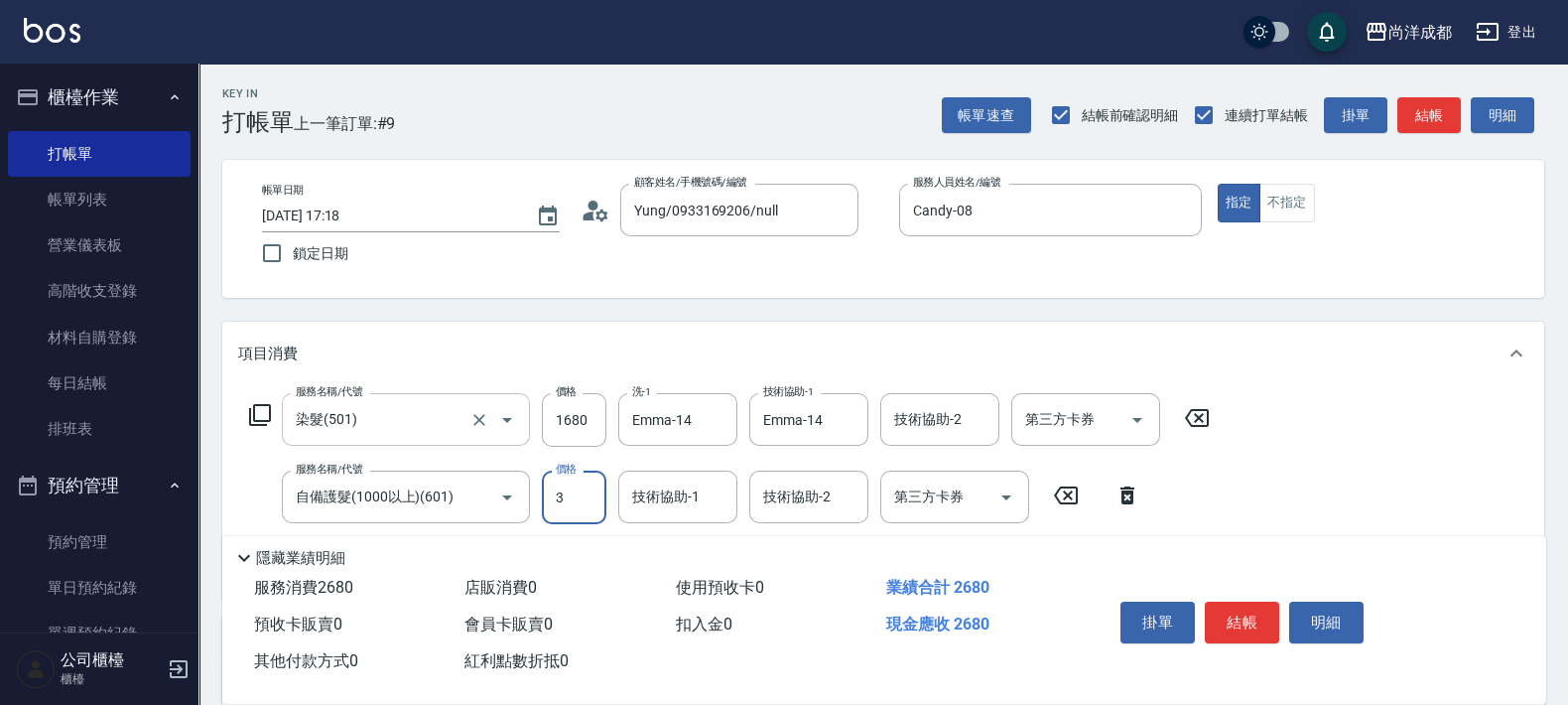 type on "160" 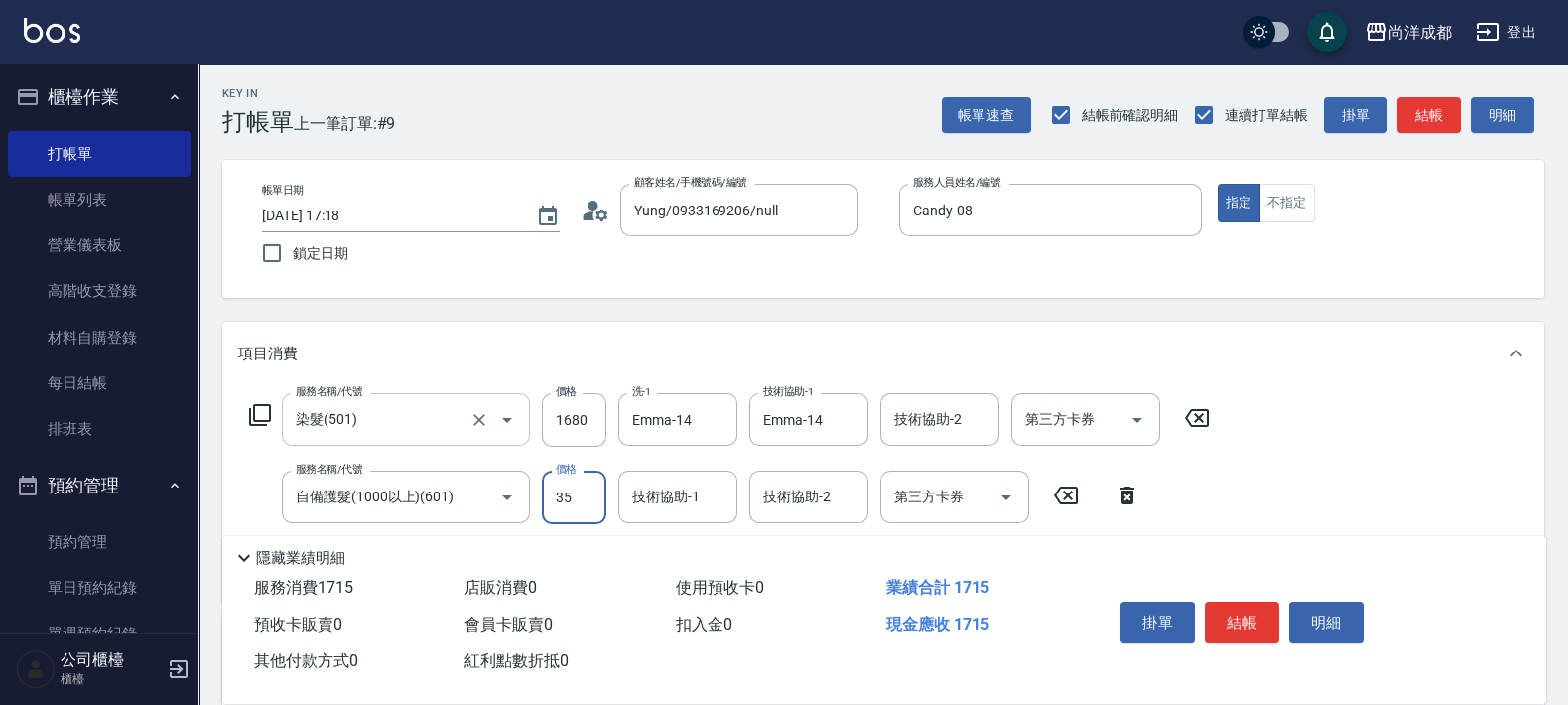type on "350" 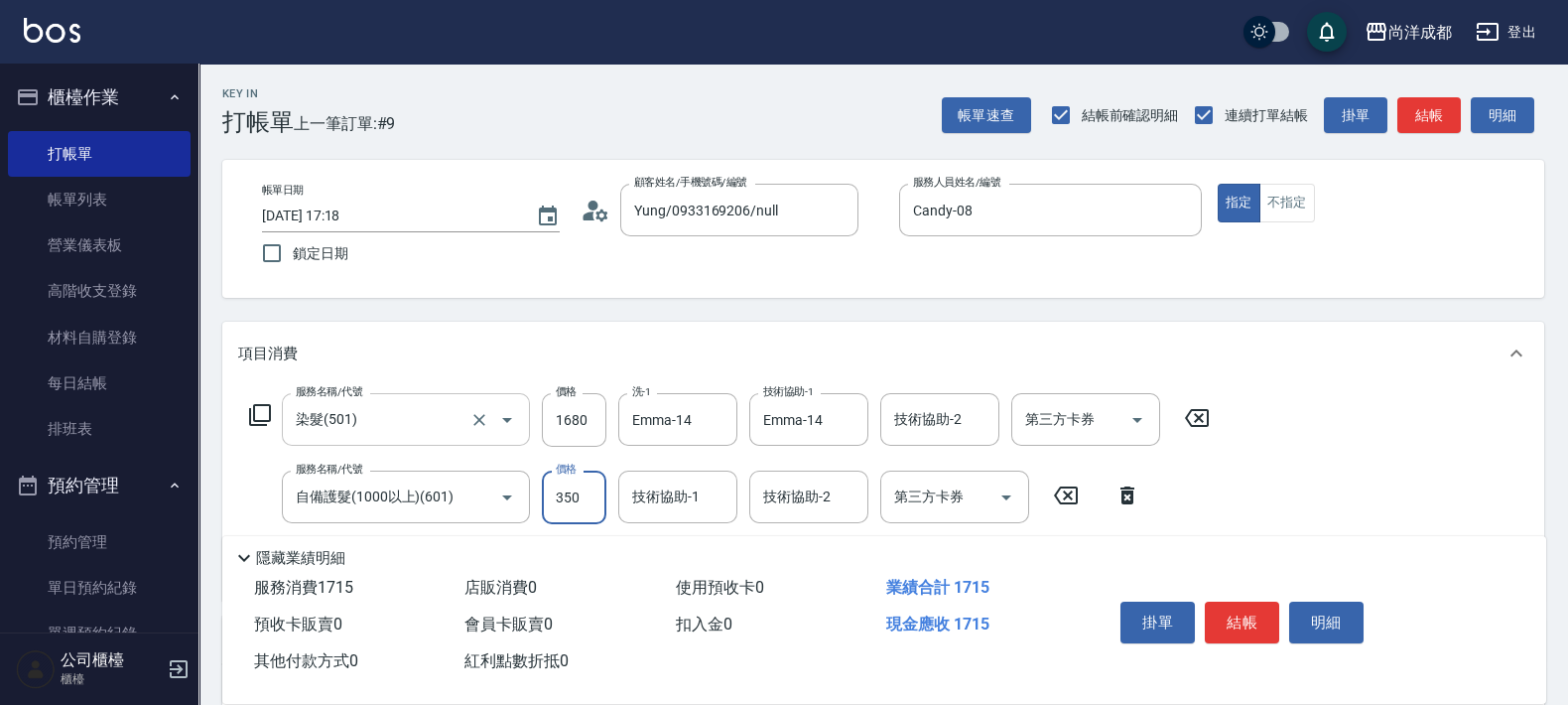 type on "200" 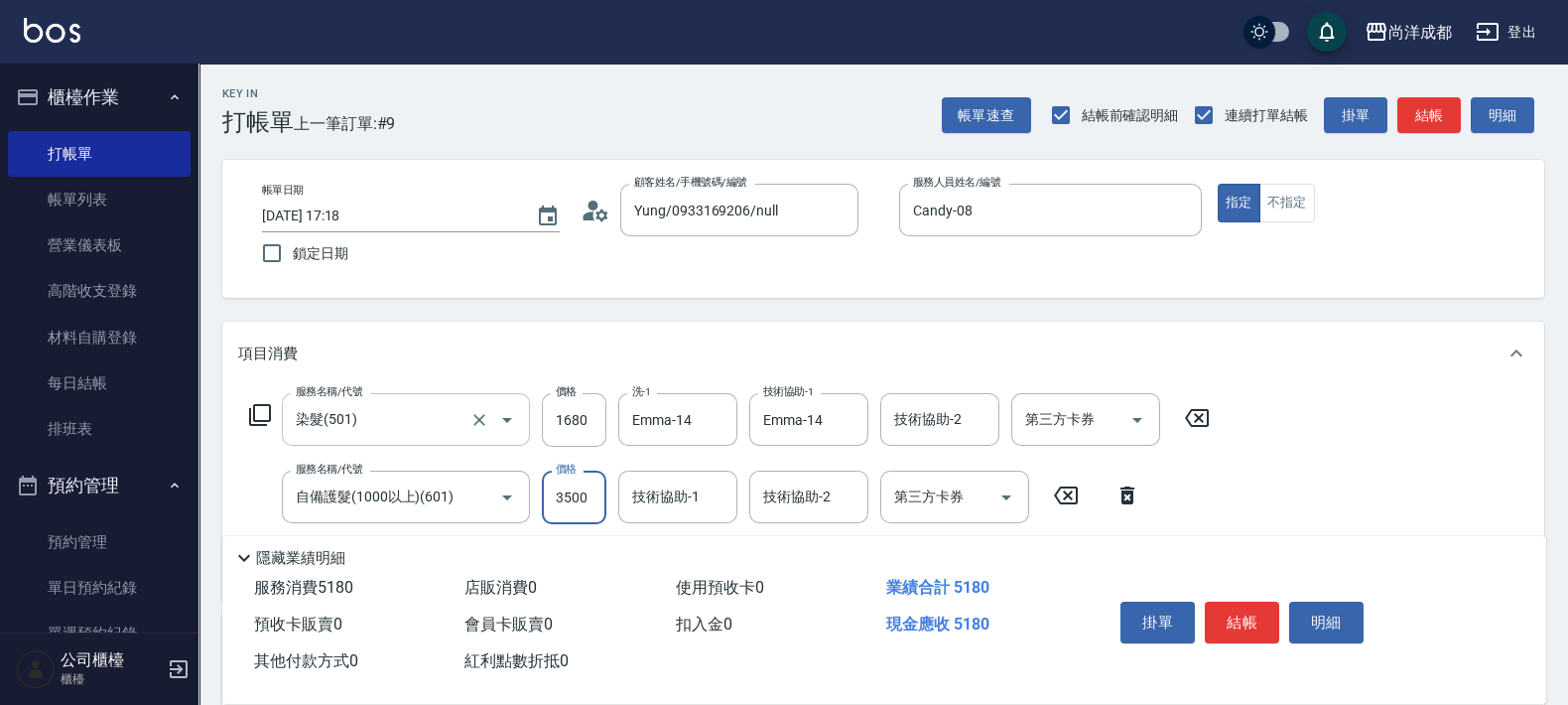 type on "510" 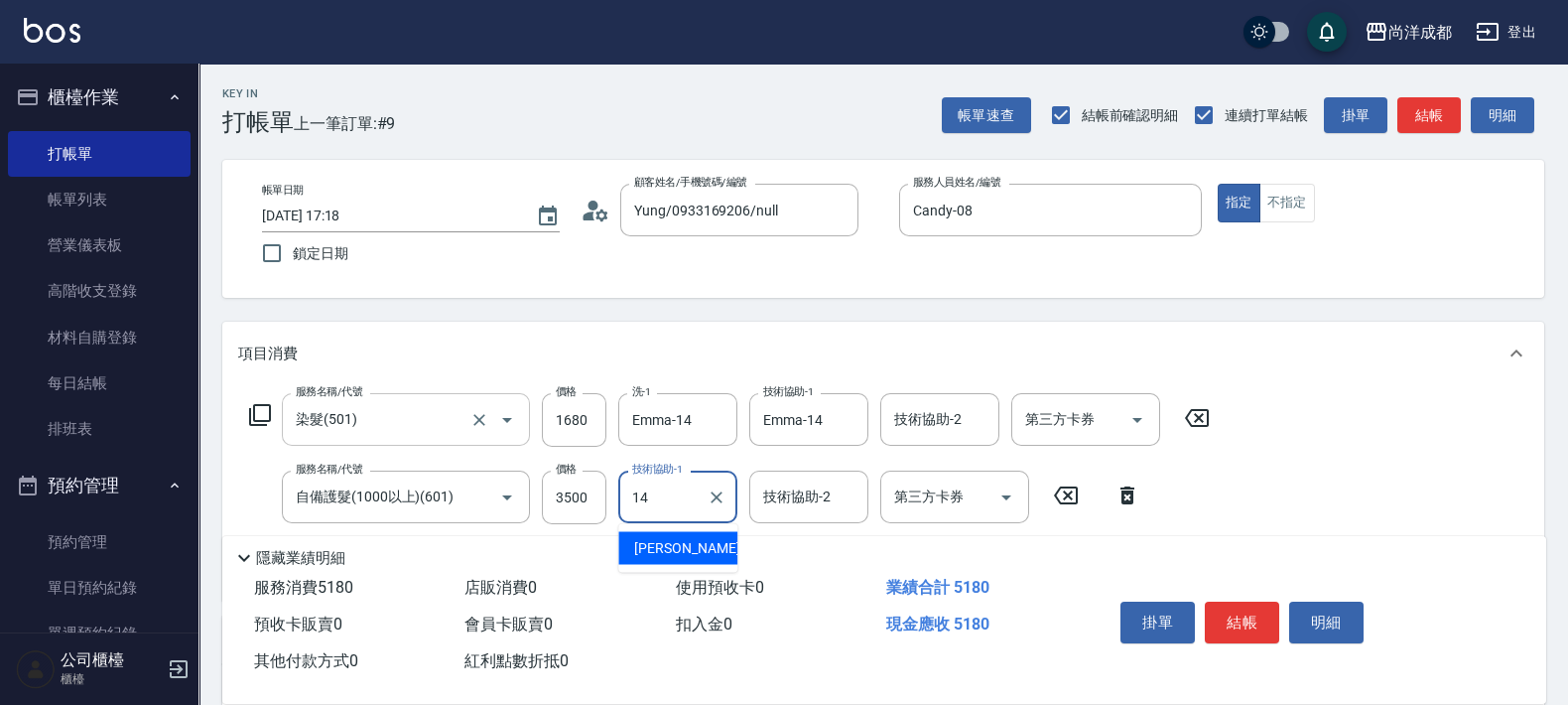 type on "Emma-14" 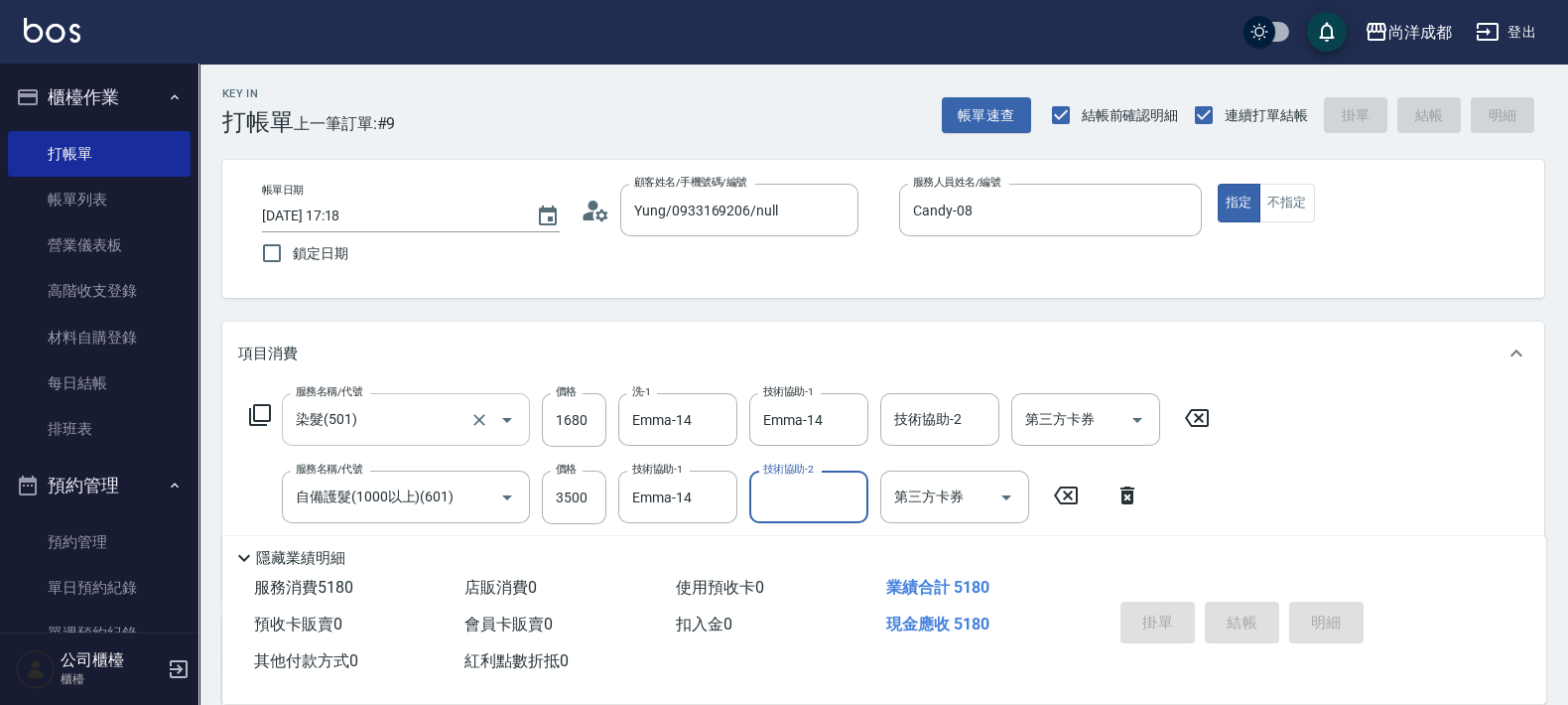 type on "[DATE] 17:19" 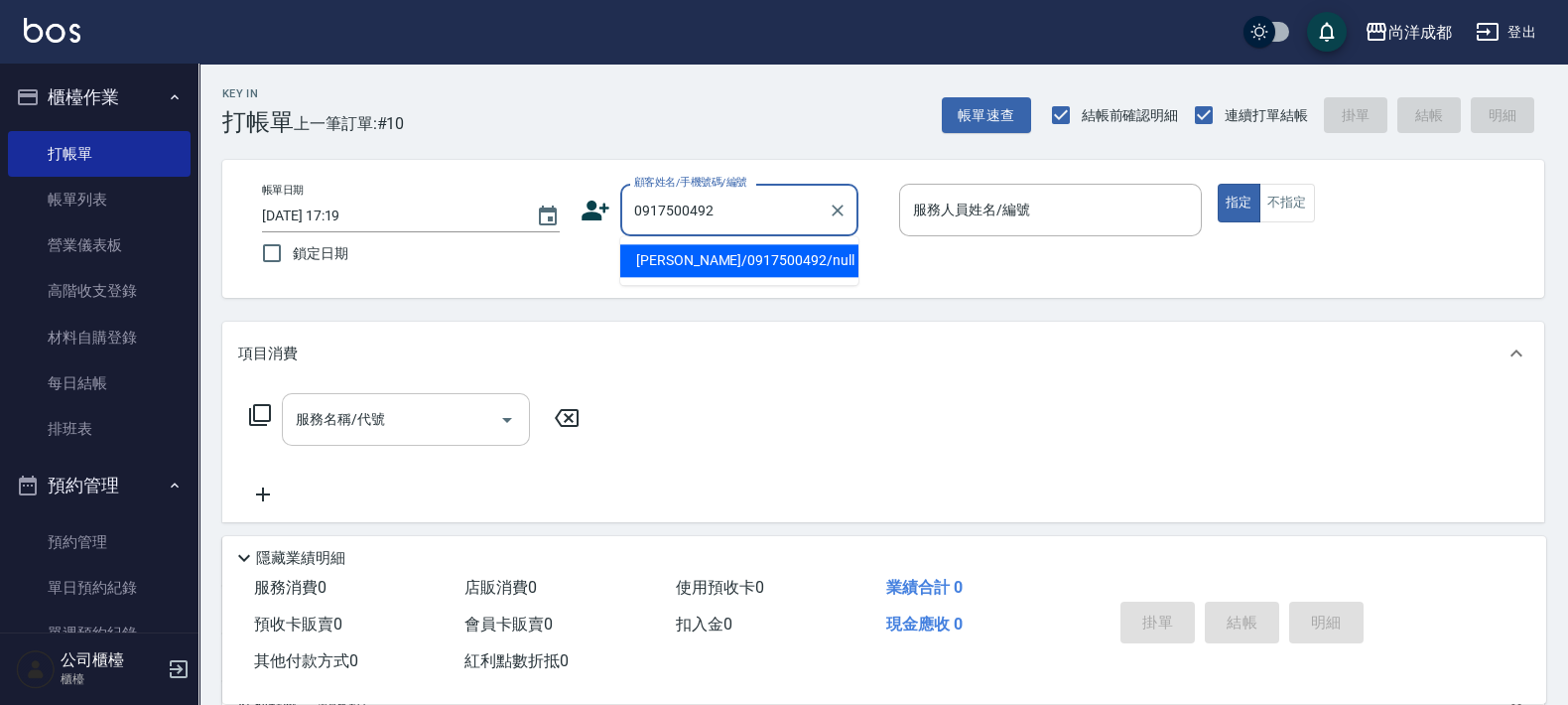 type on "[PERSON_NAME]/0917500492/null" 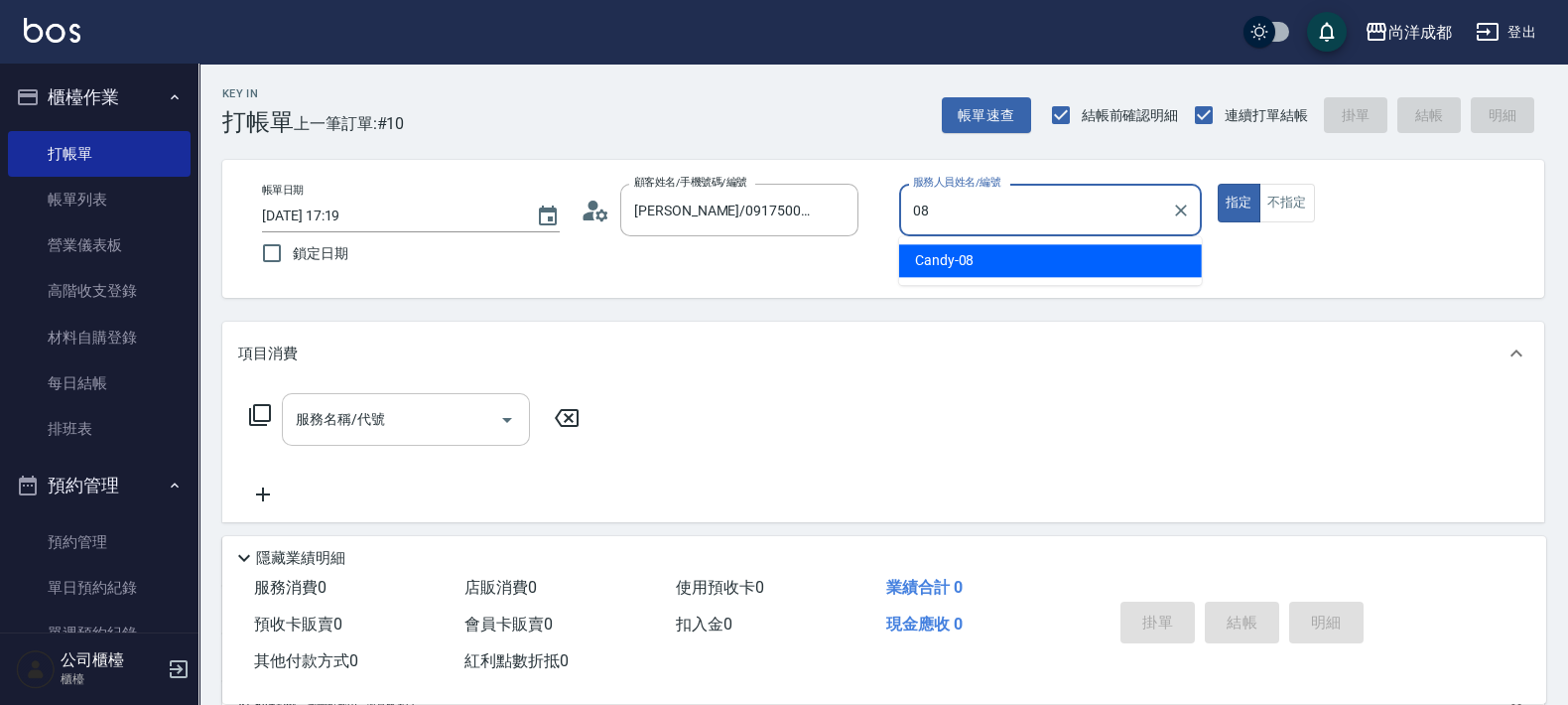 type on "Candy-08" 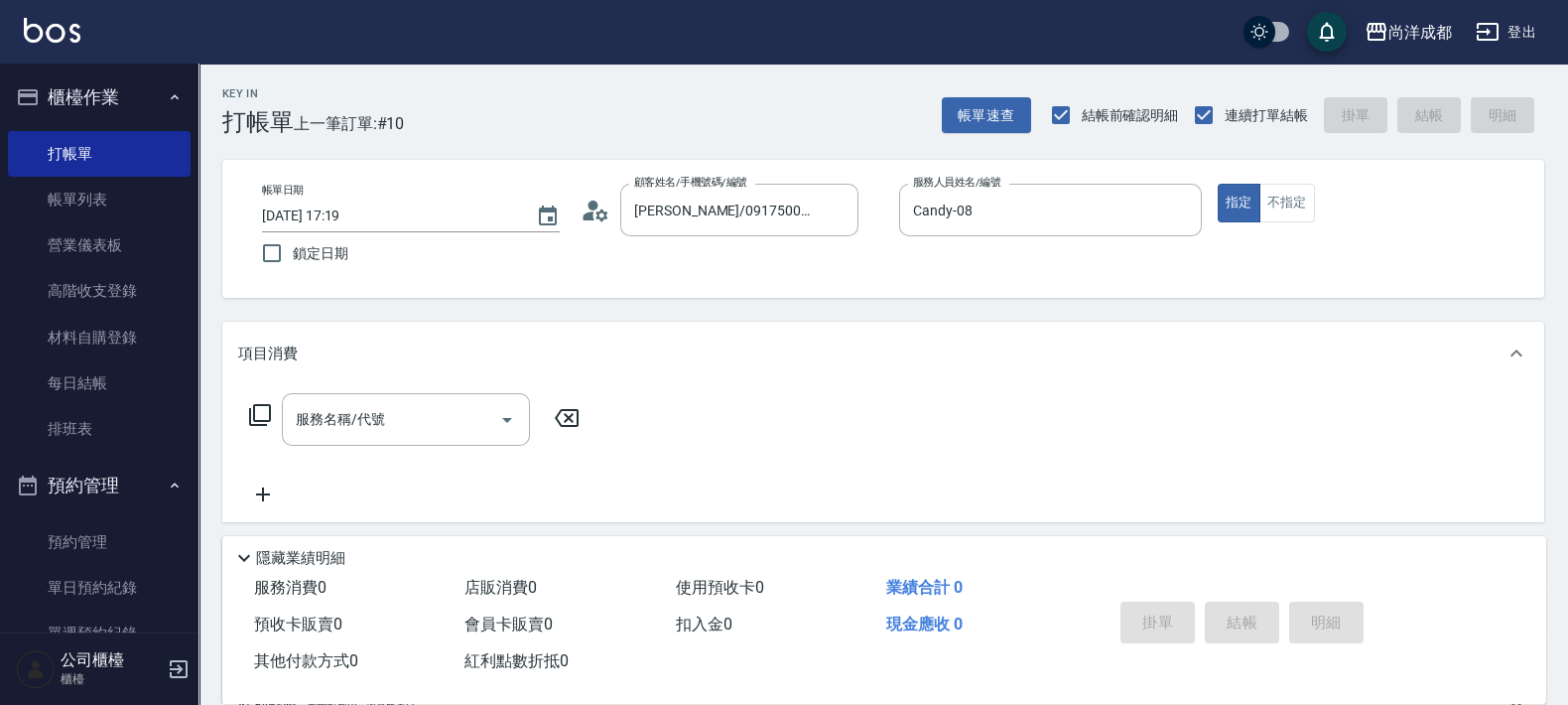 drag, startPoint x: 602, startPoint y: 210, endPoint x: 1080, endPoint y: 555, distance: 589.4989 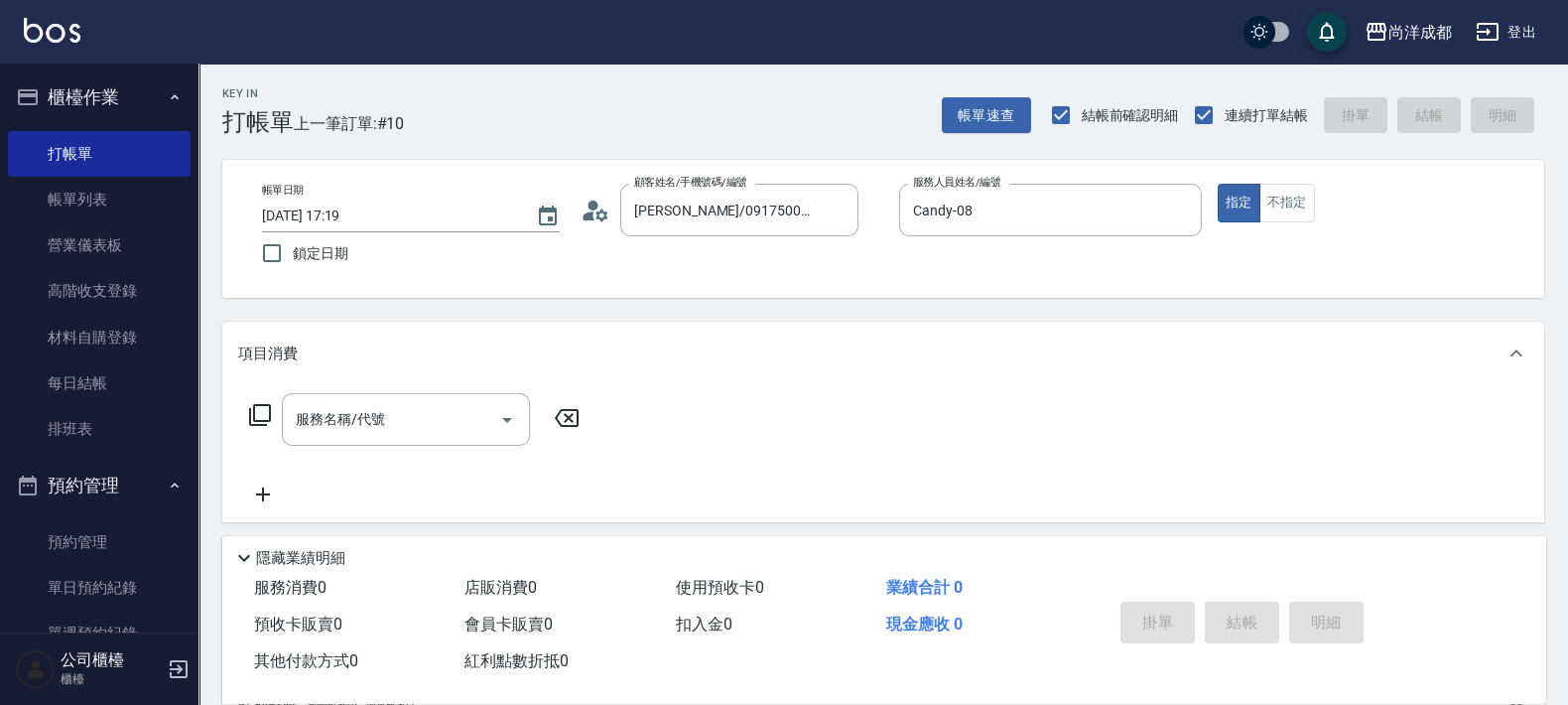 click 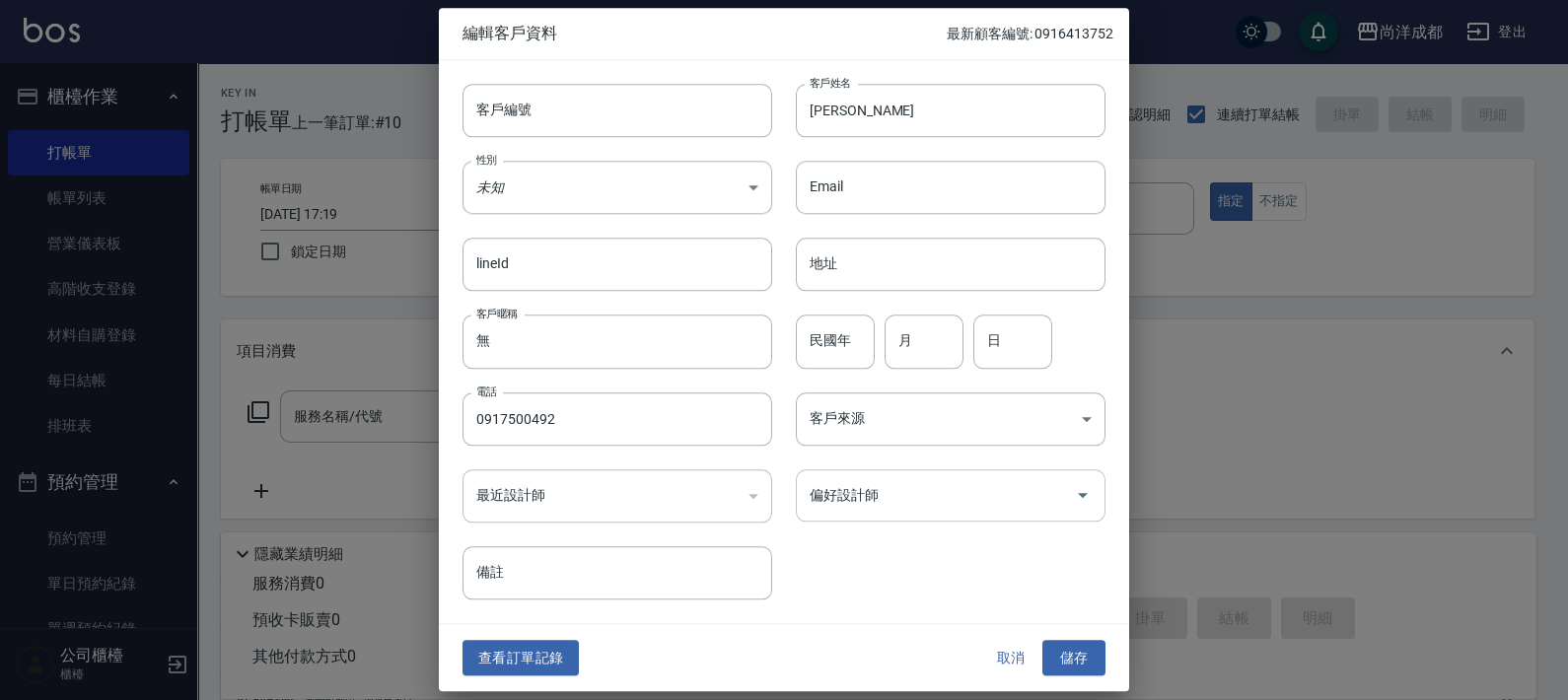 click on "偏好設計師" at bounding box center [951, 495] 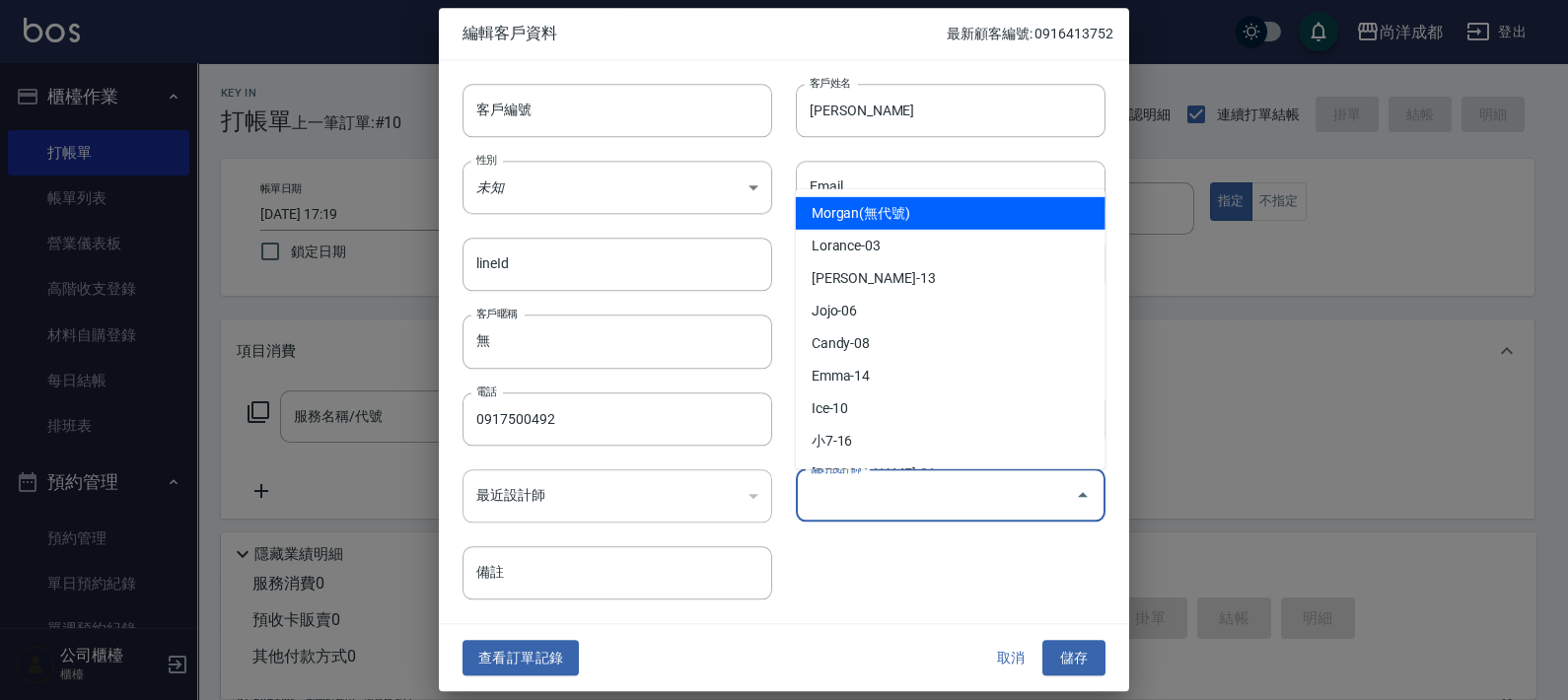 type on "8" 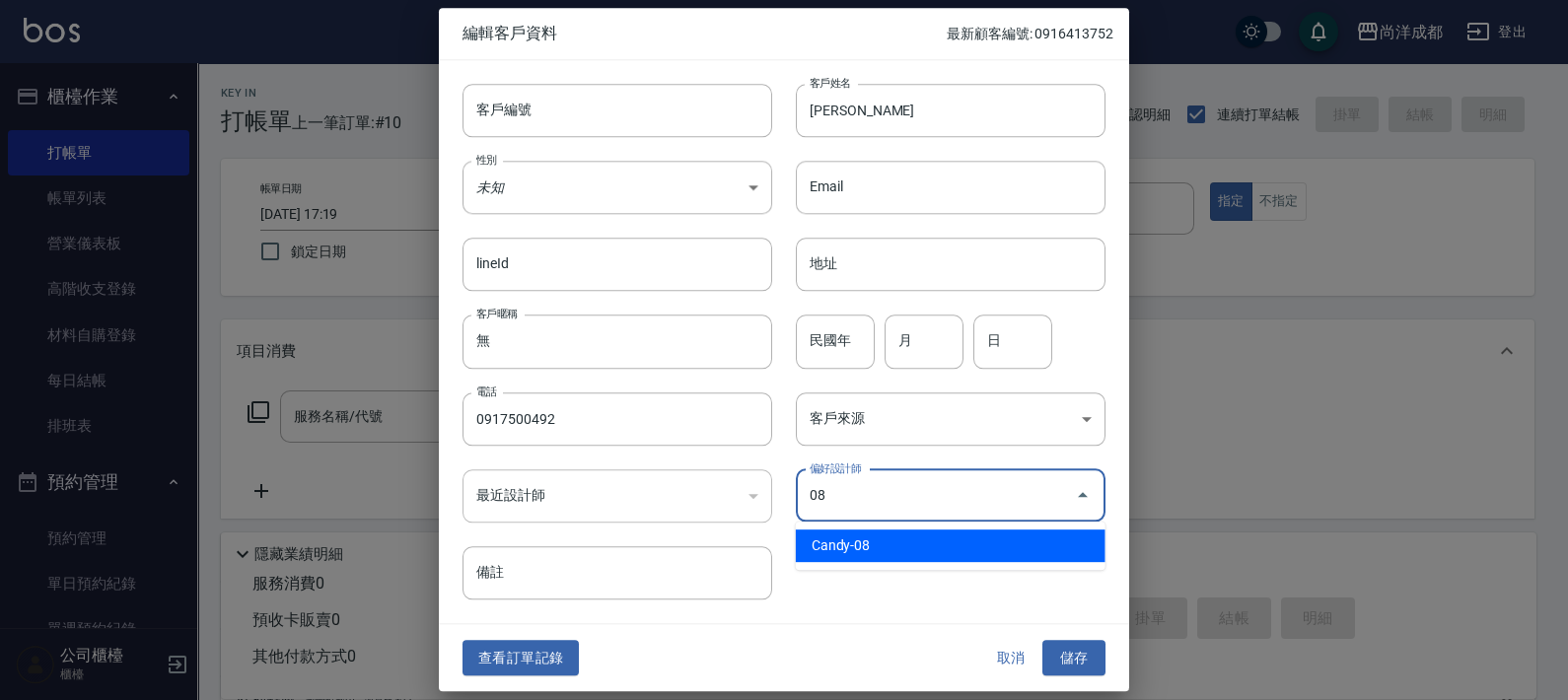 type on "Candy" 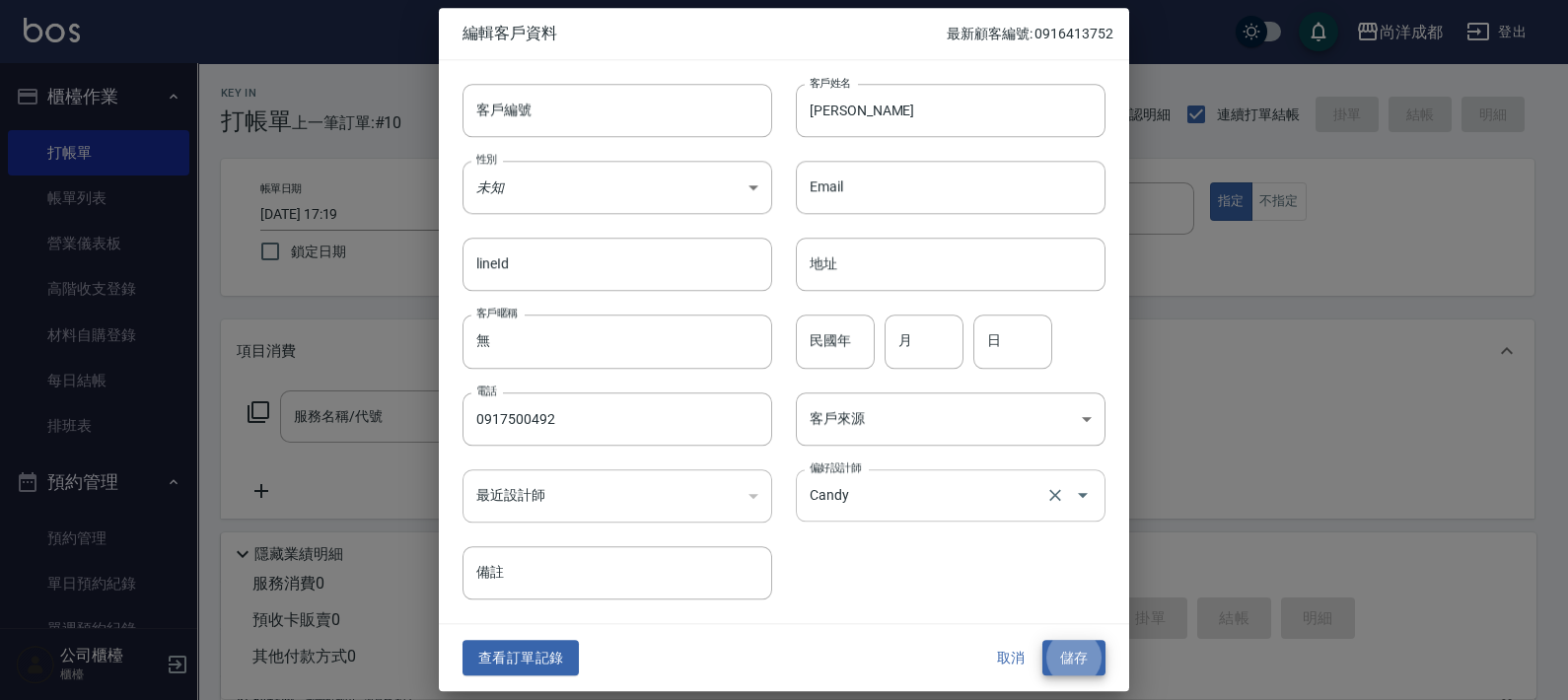 type 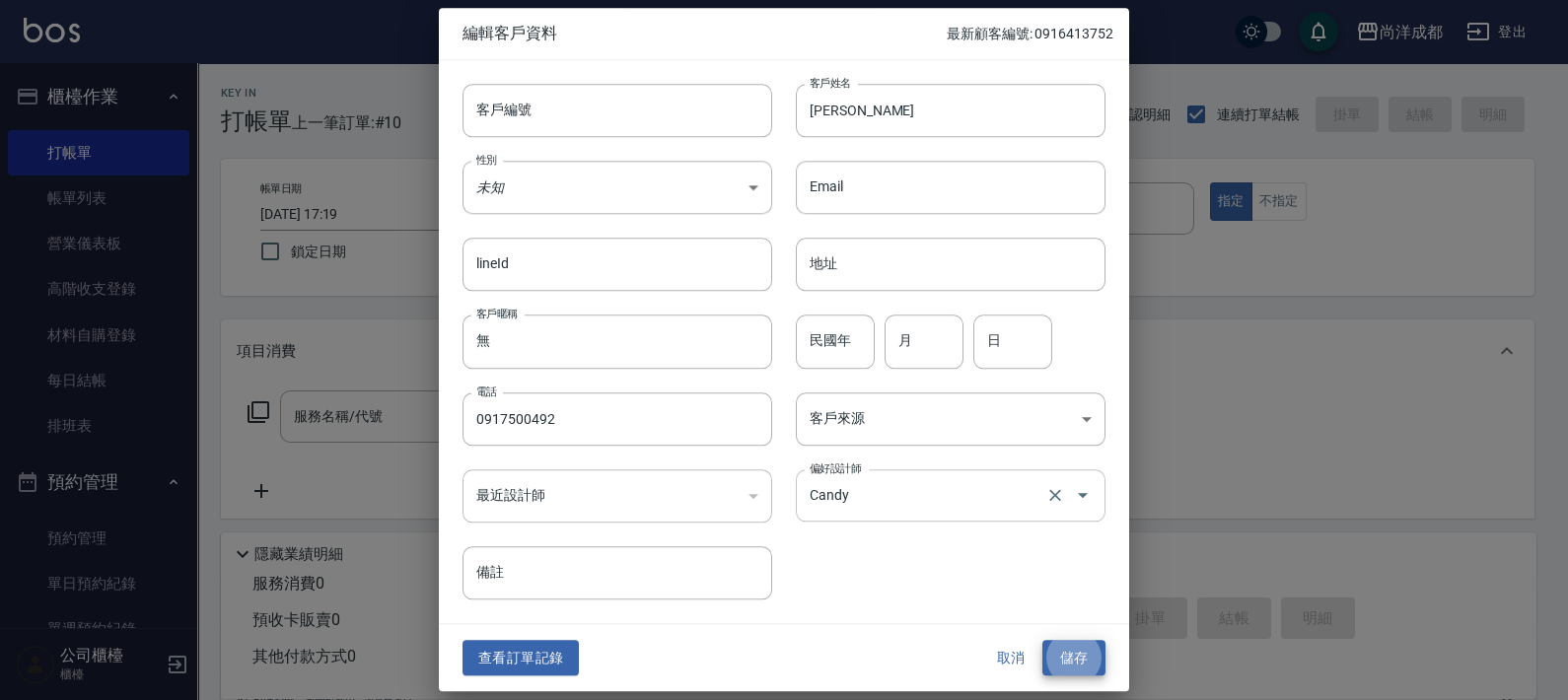 click on "儲存" at bounding box center [1074, 658] 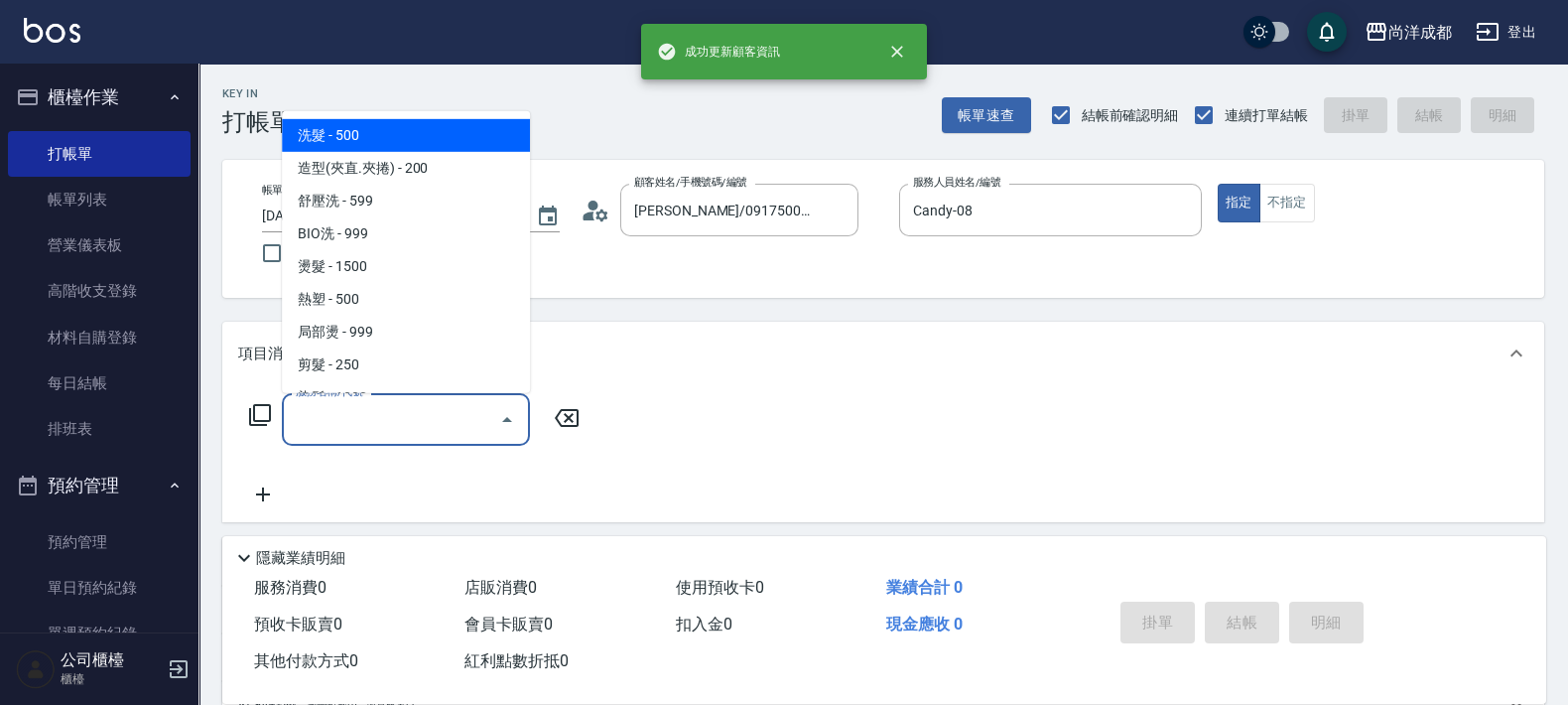 drag, startPoint x: 387, startPoint y: 425, endPoint x: 393, endPoint y: 457, distance: 32.55764 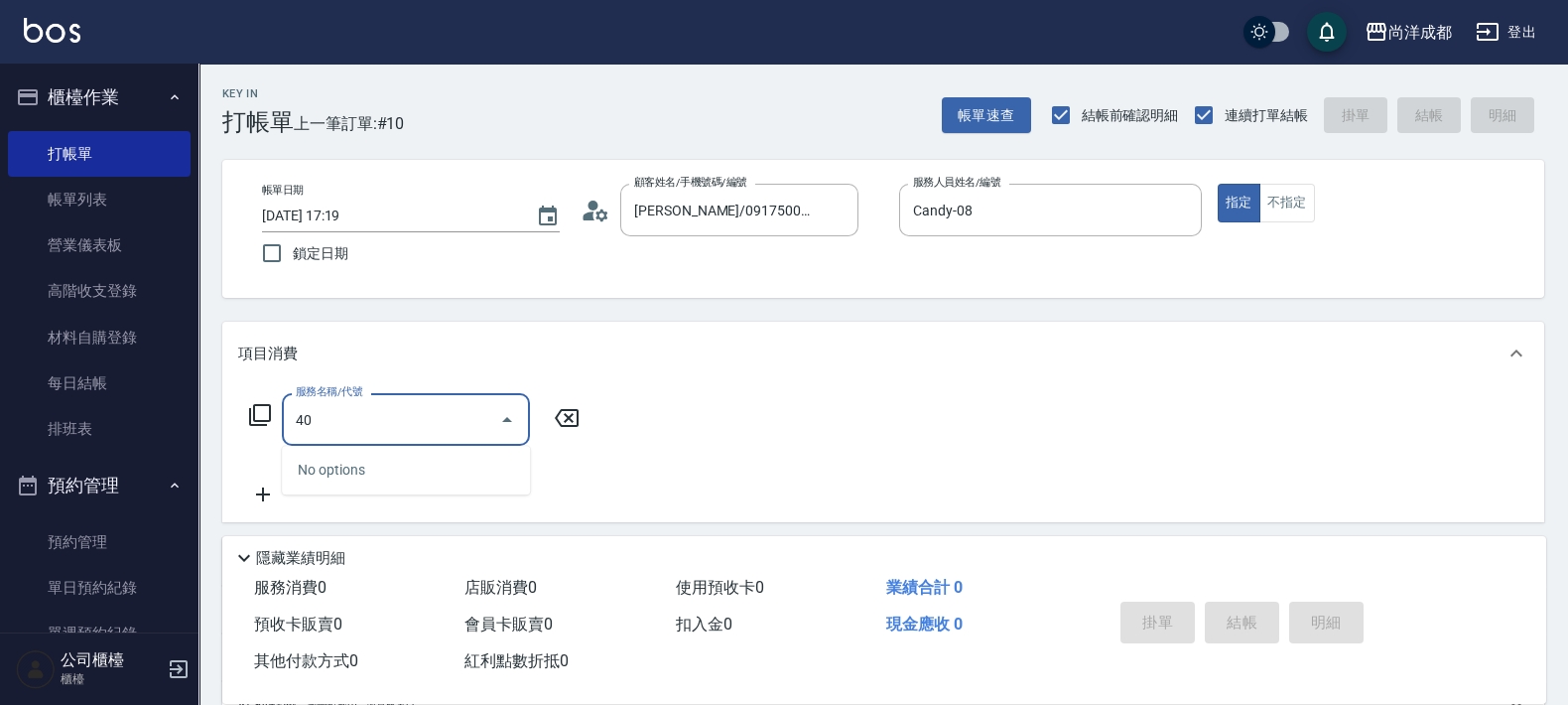 type on "401" 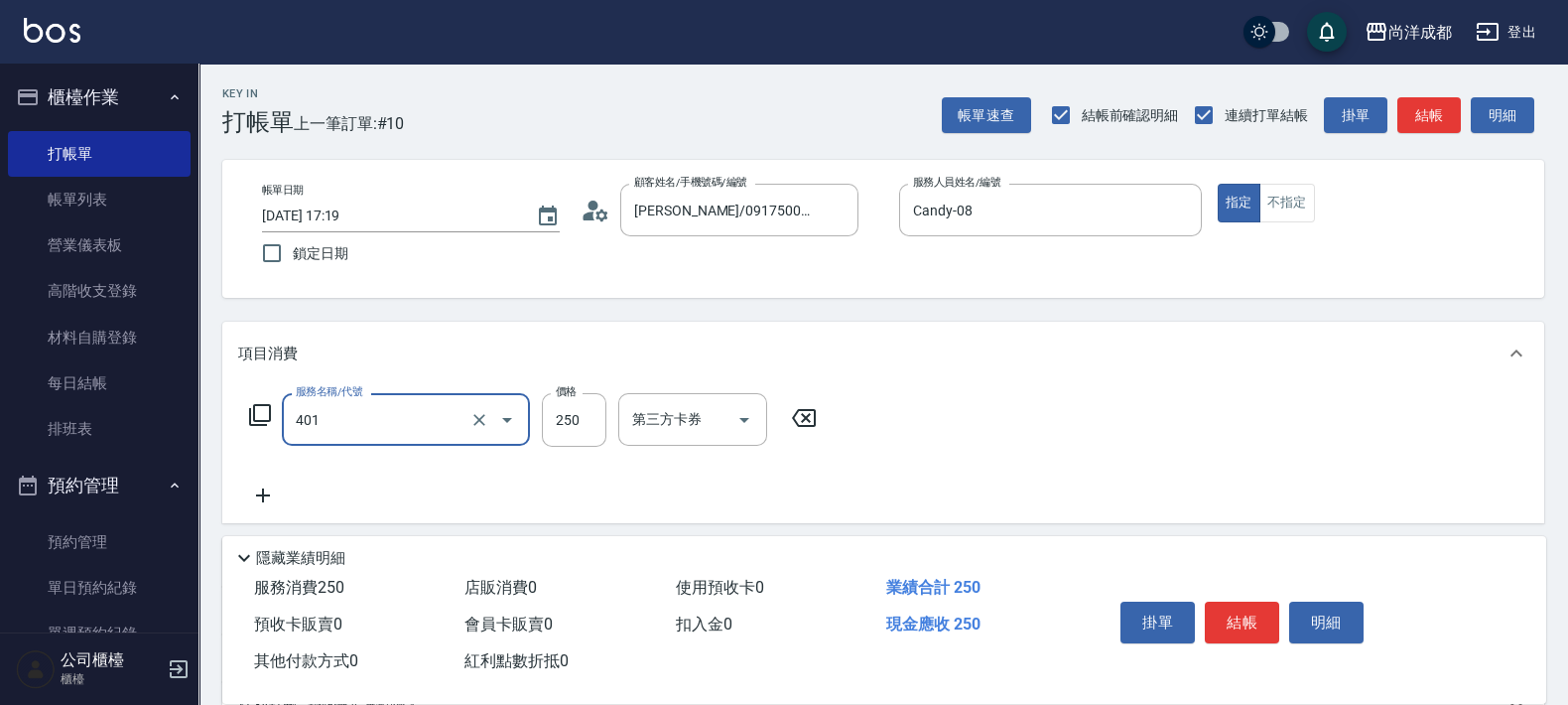 type on "20" 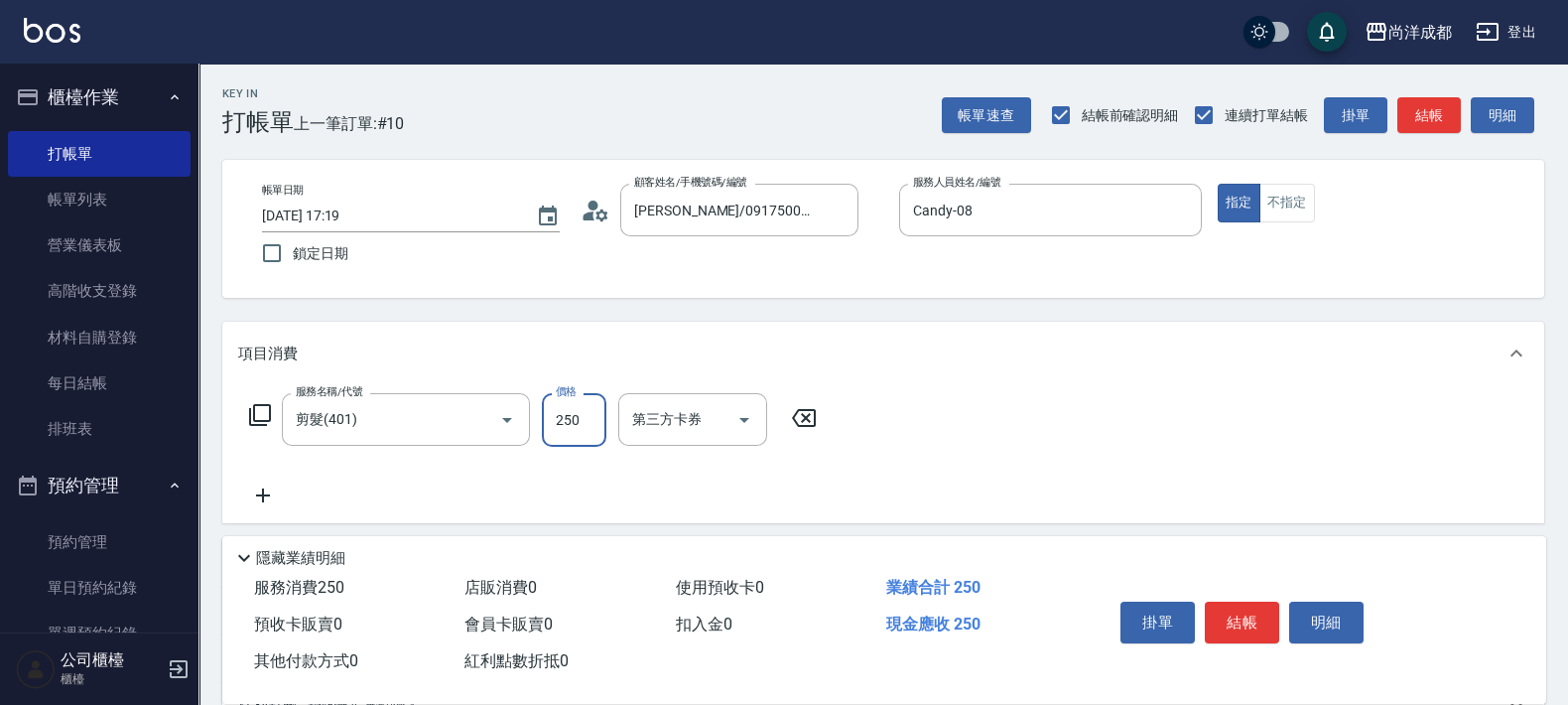 type on "6" 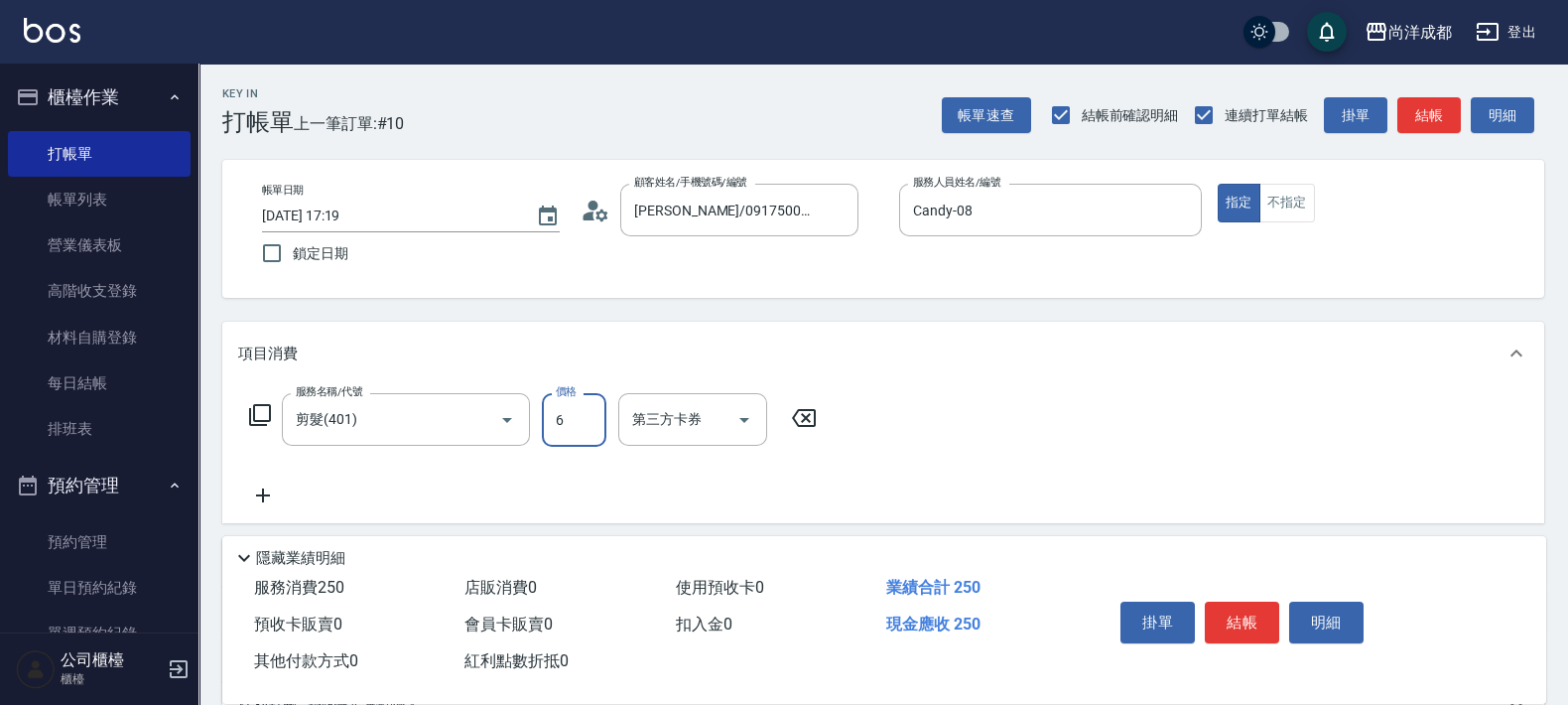 type on "0" 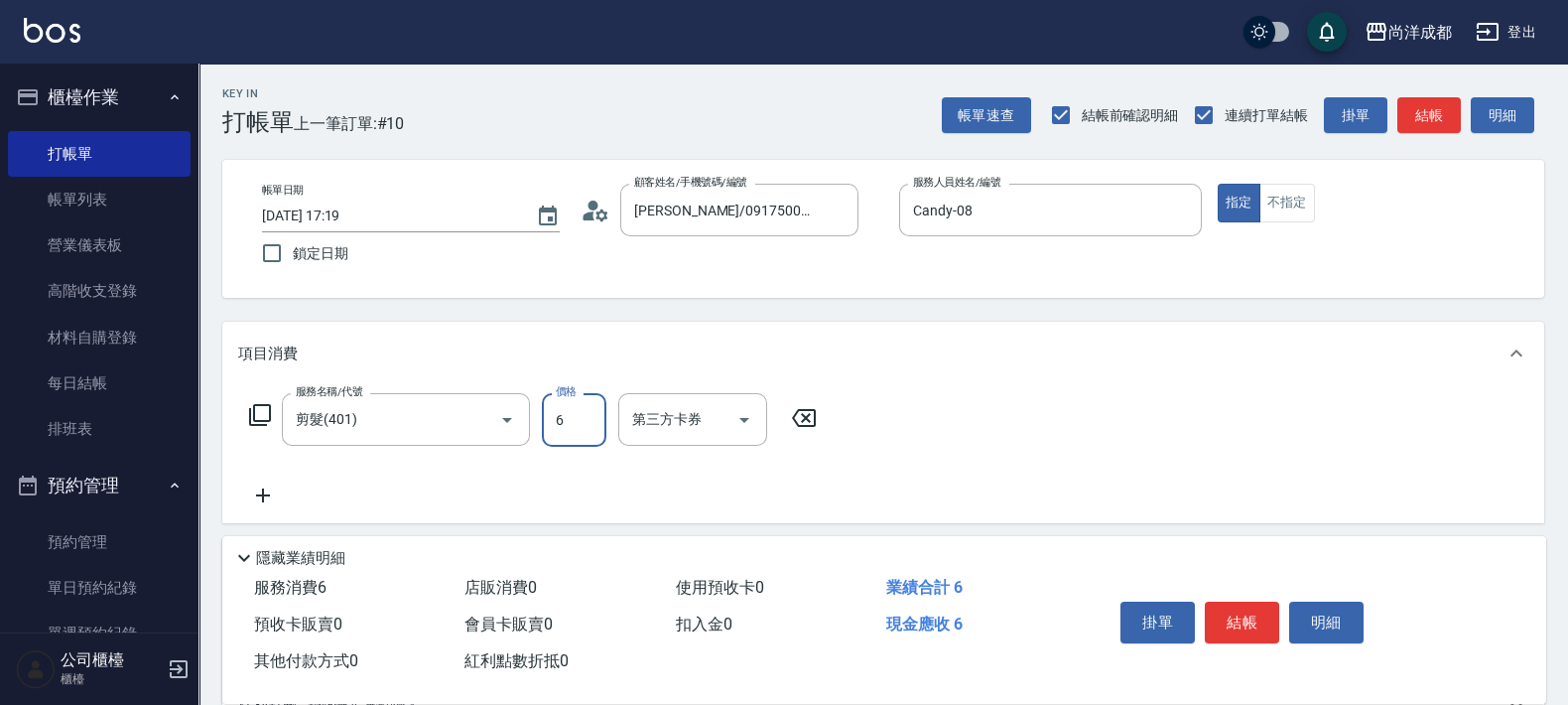 type on "60" 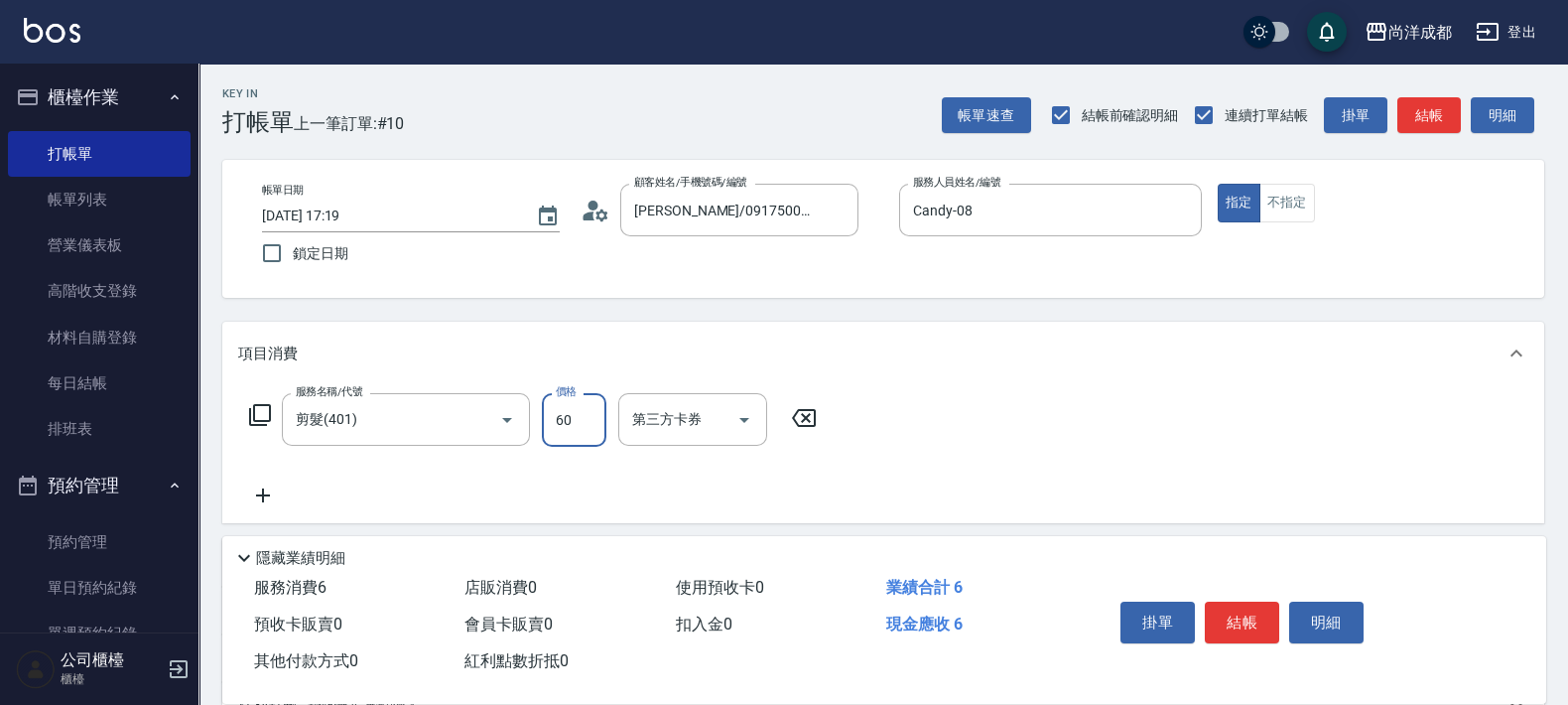 type on "60" 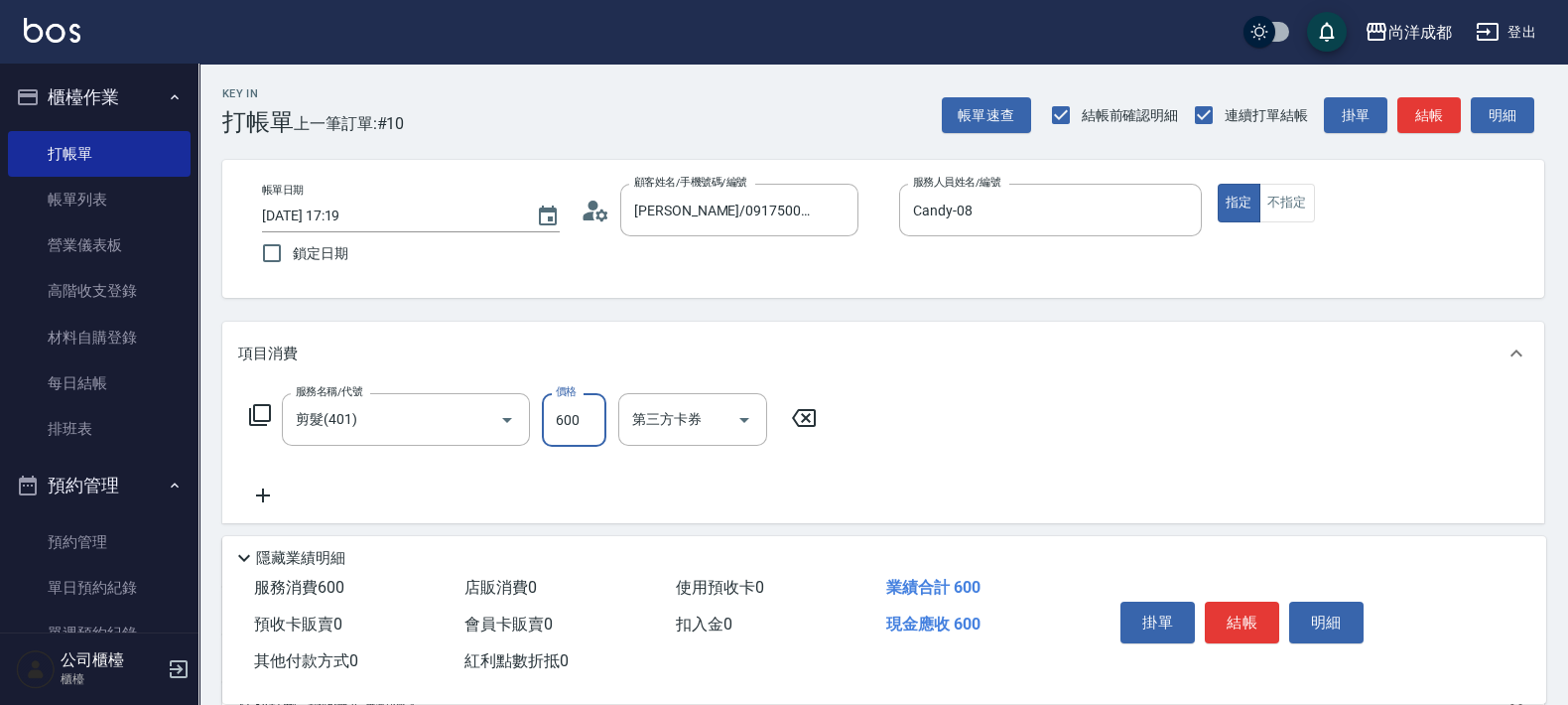 type on "600" 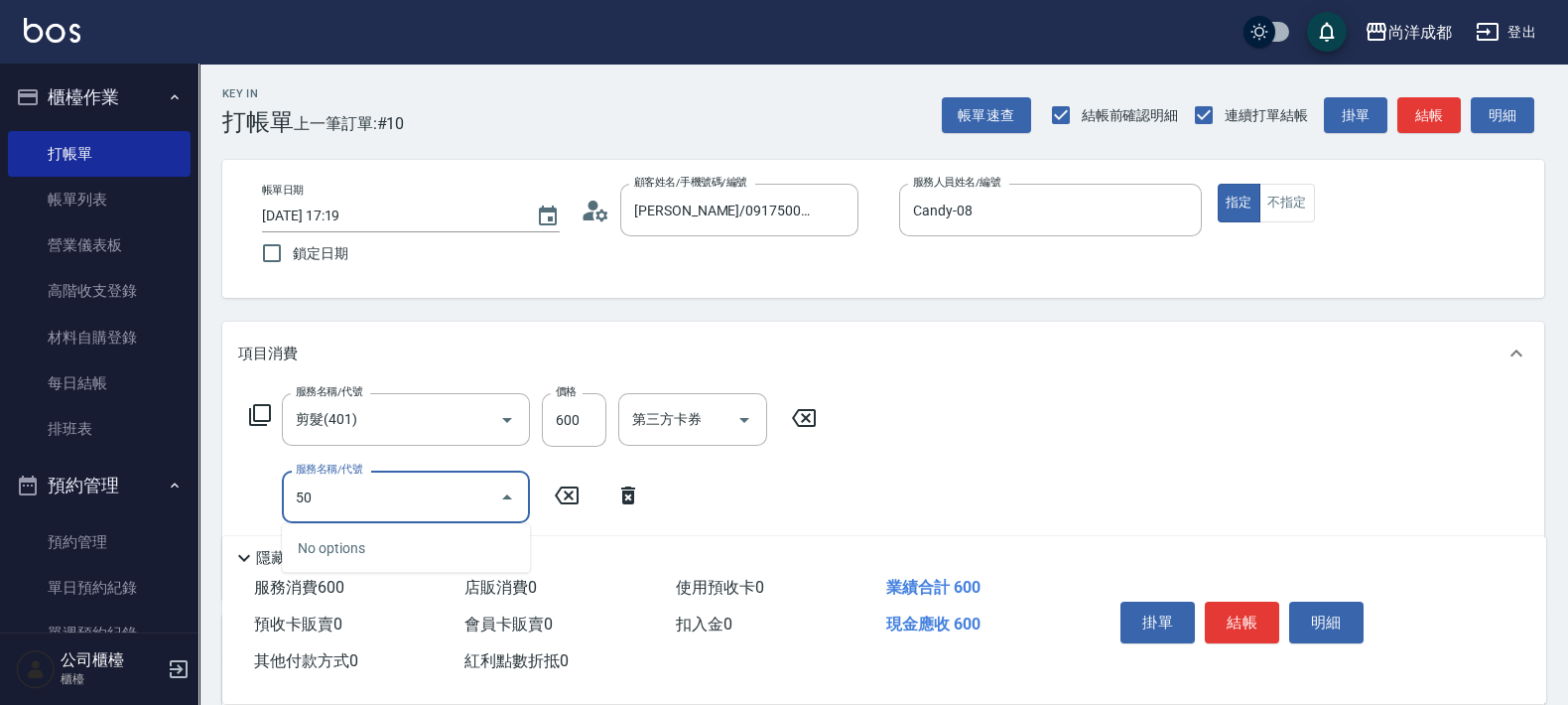 type on "501" 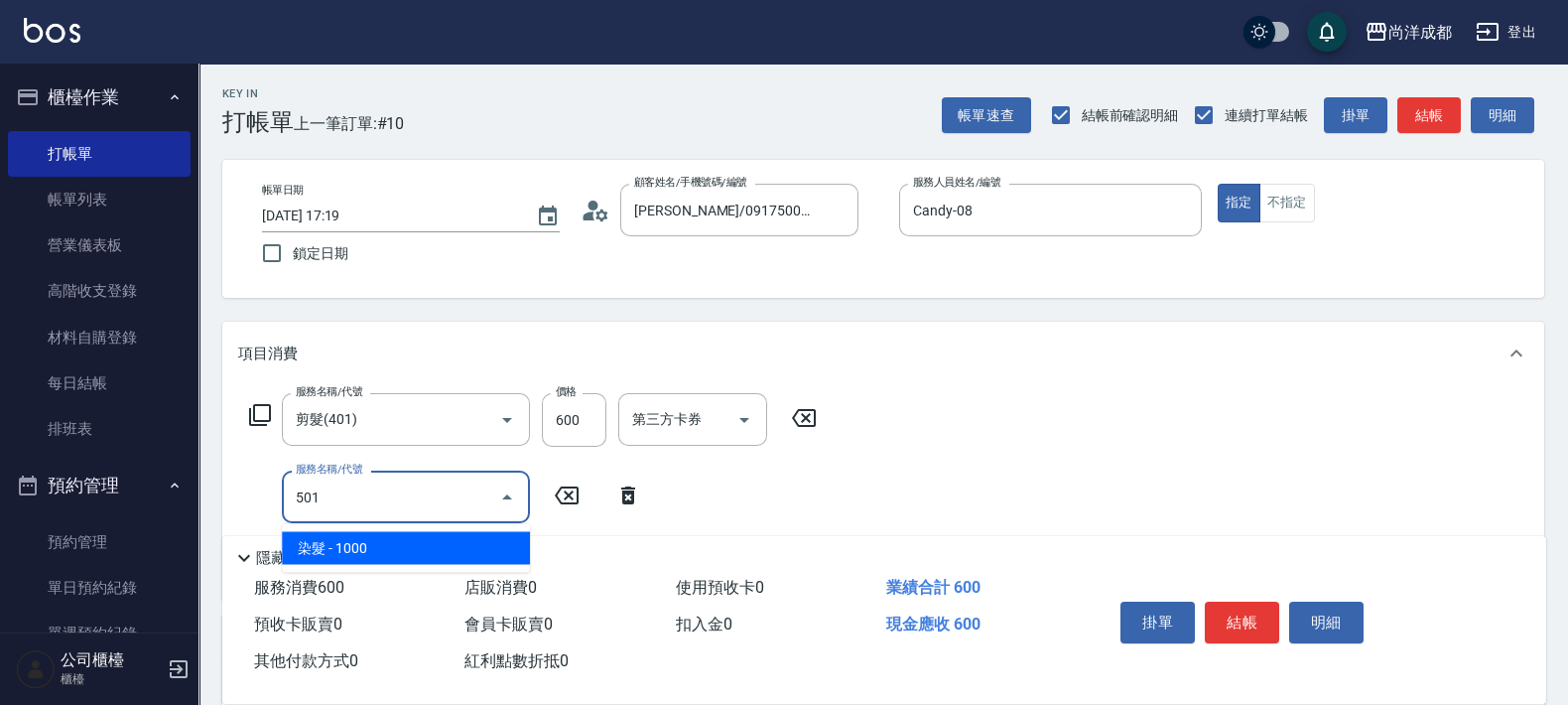 type on "160" 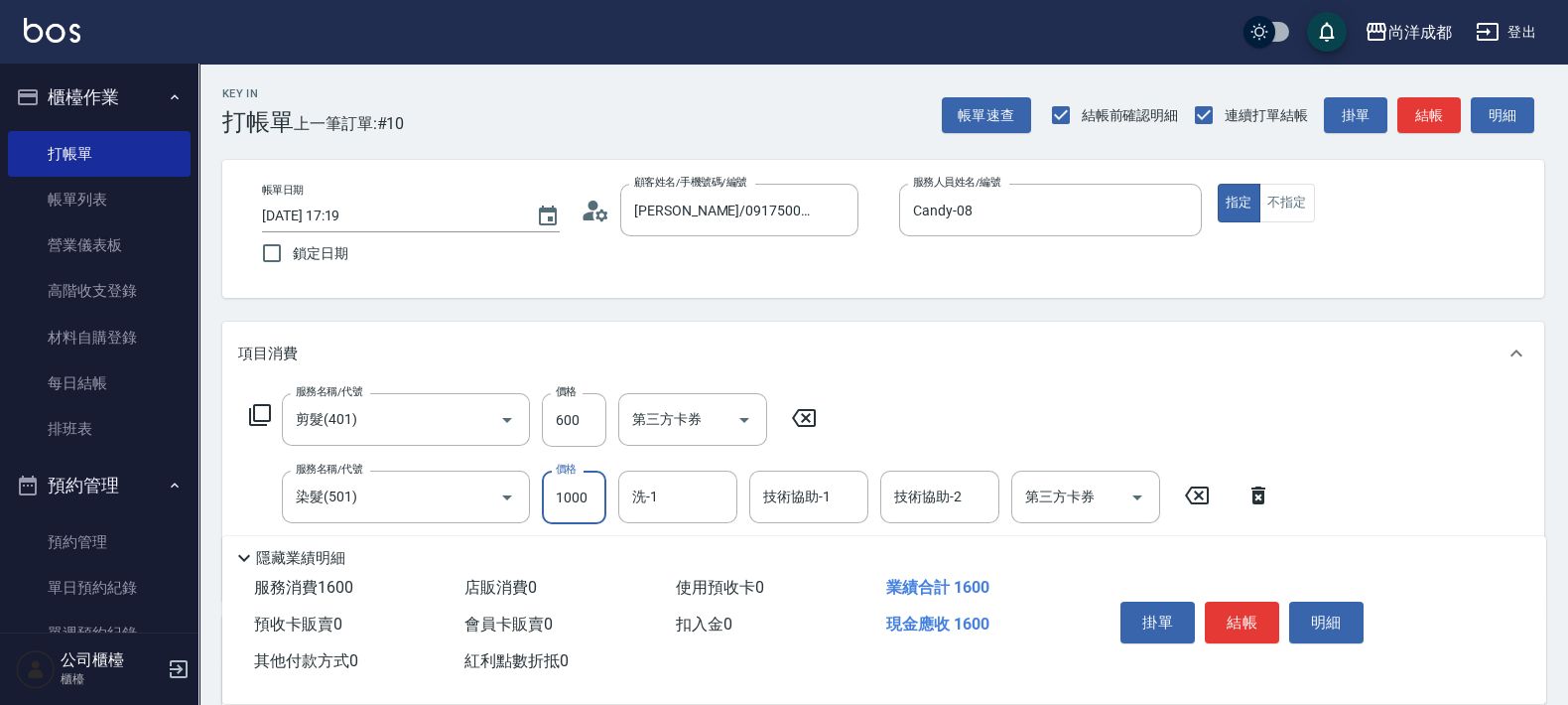 type on "1" 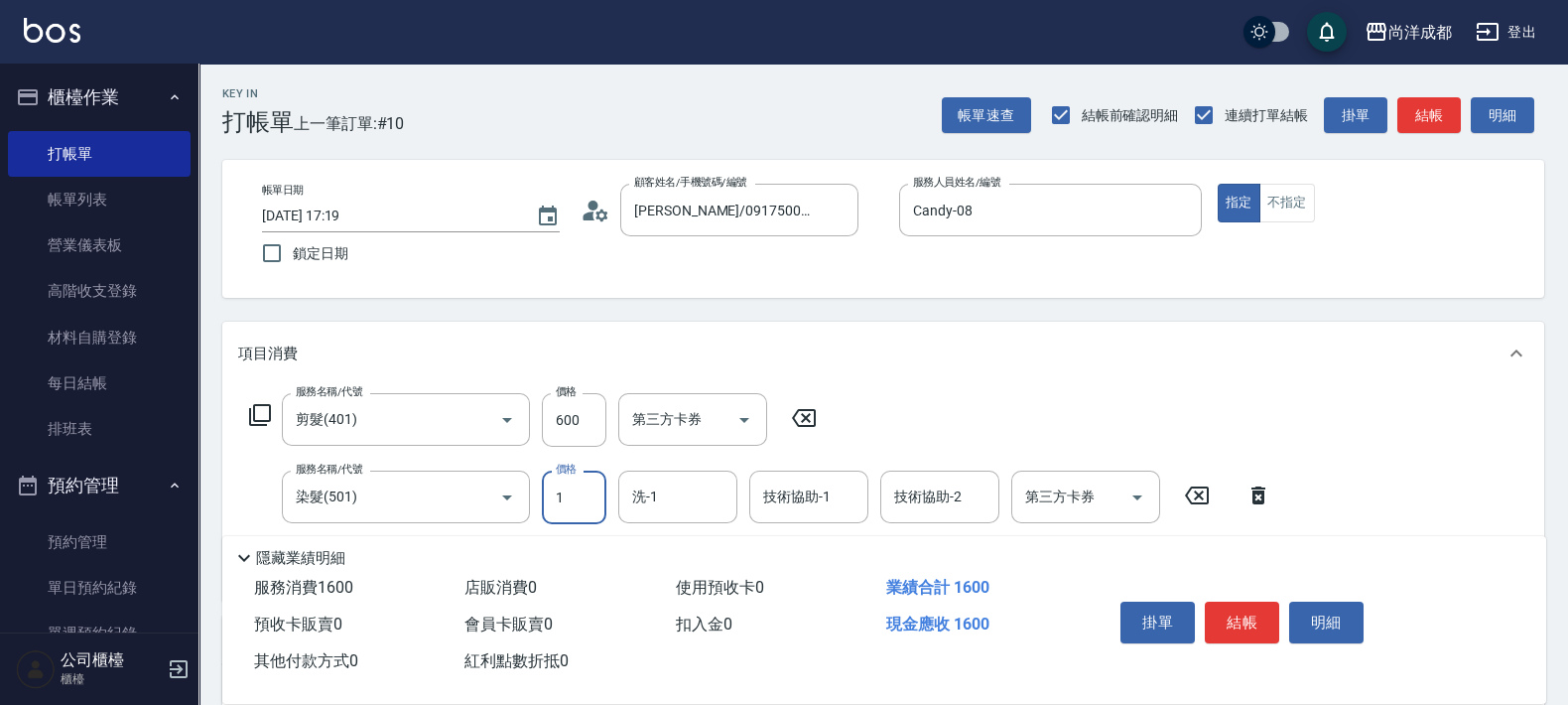 type on "60" 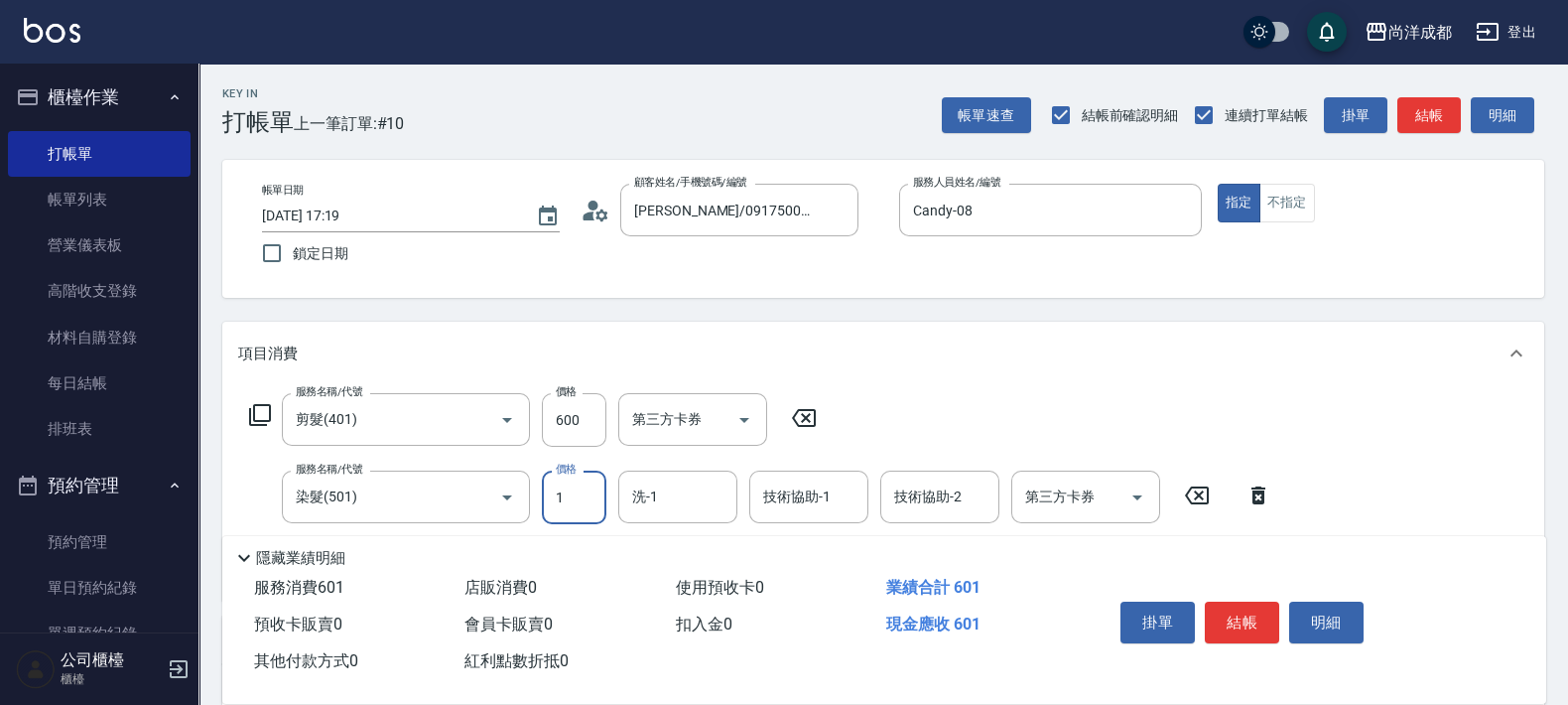 type on "11" 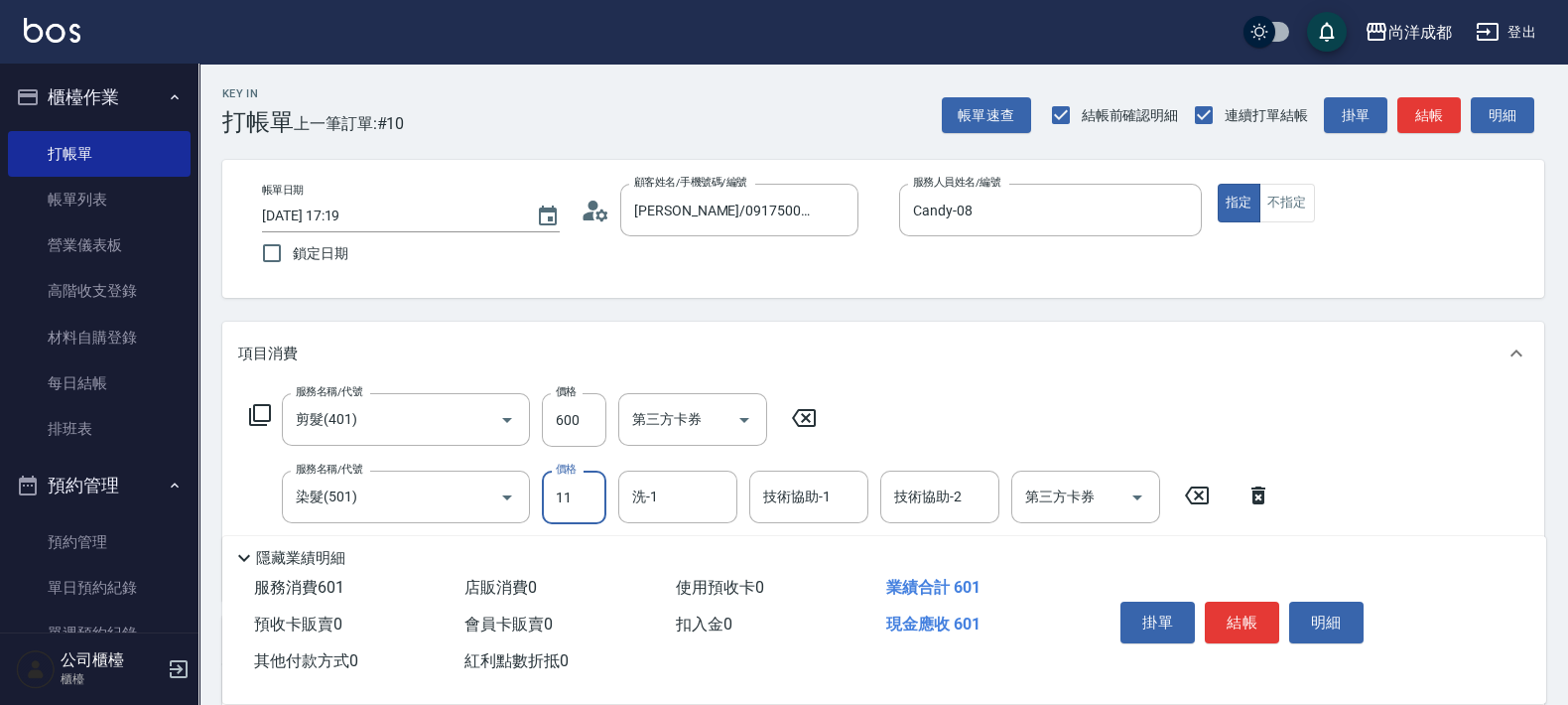 type on "70" 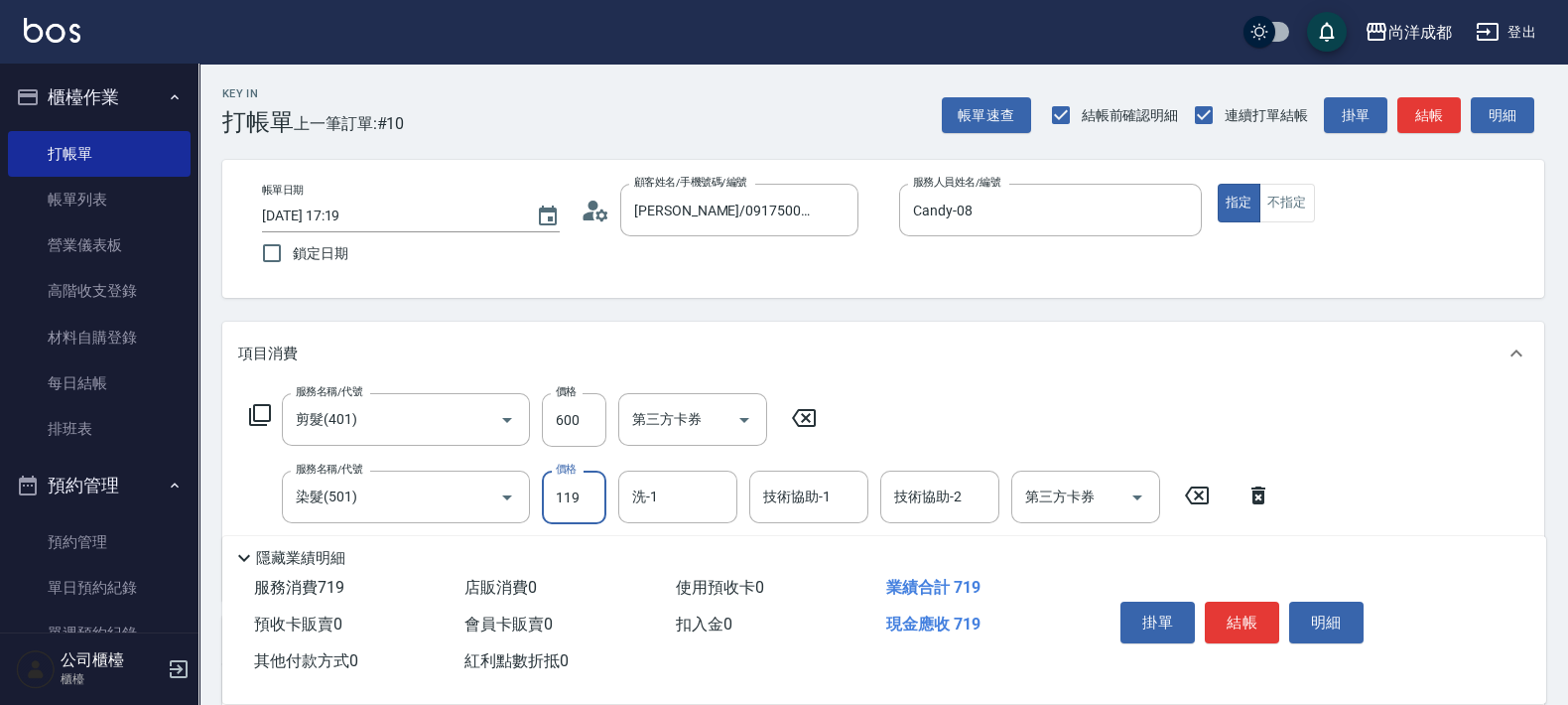type on "1199" 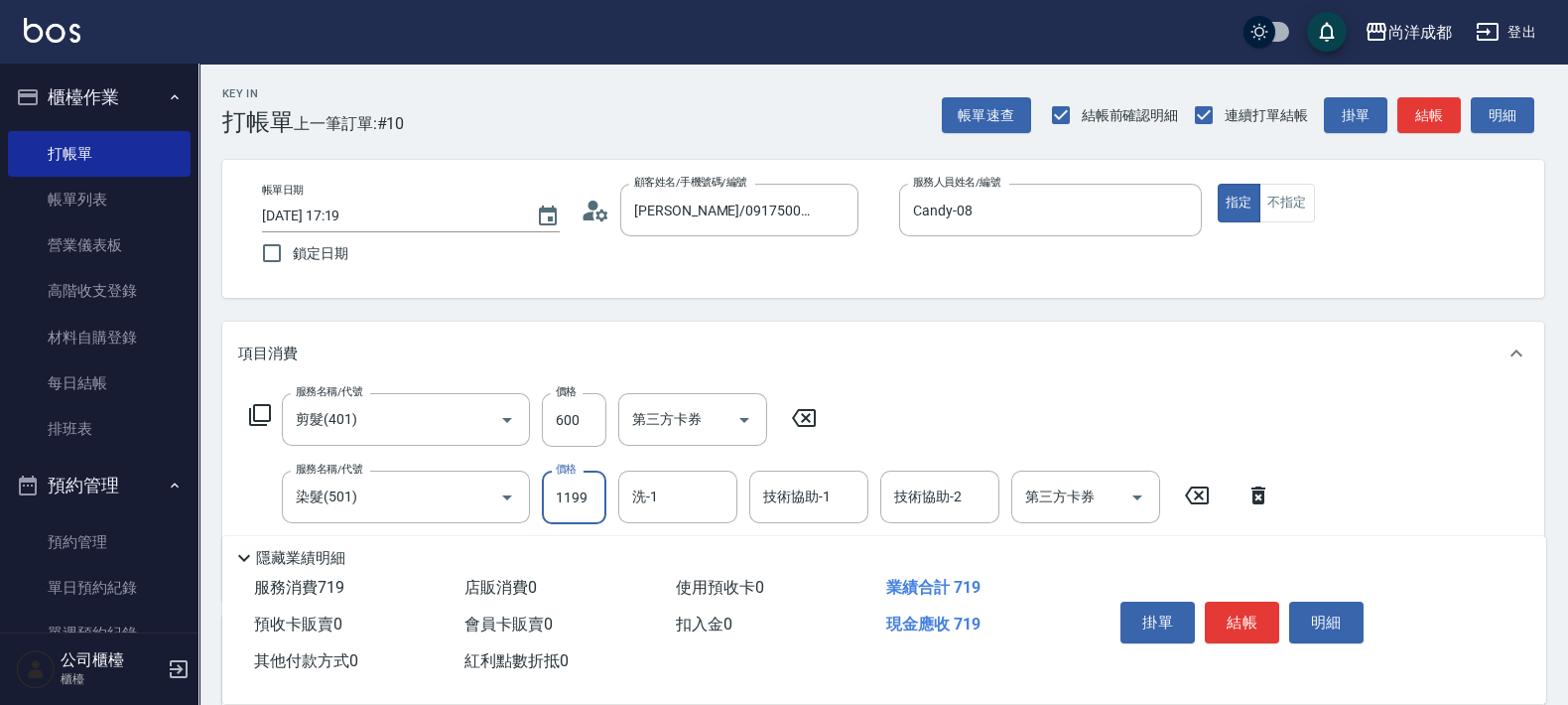 type on "170" 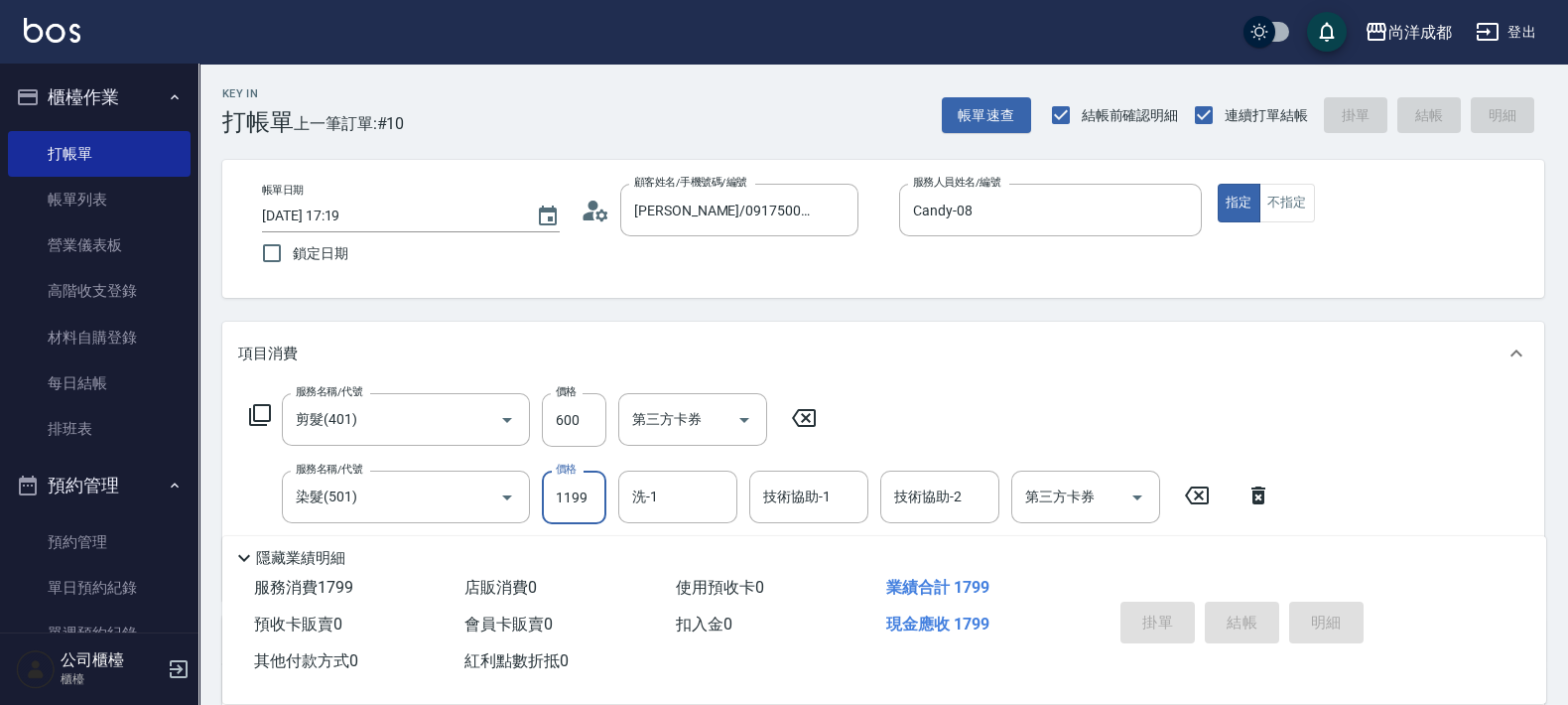 type 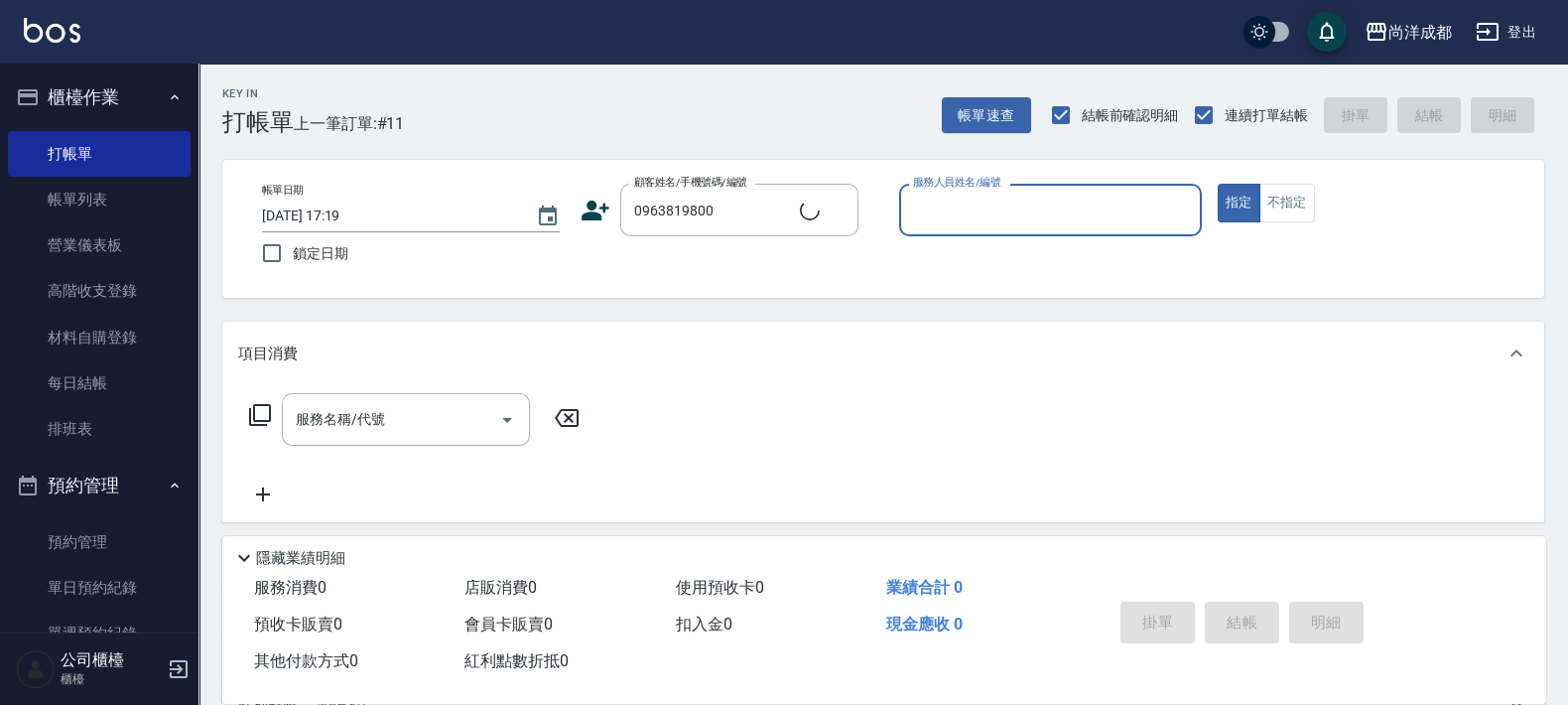 type on "[PERSON_NAME]/0963819800/null" 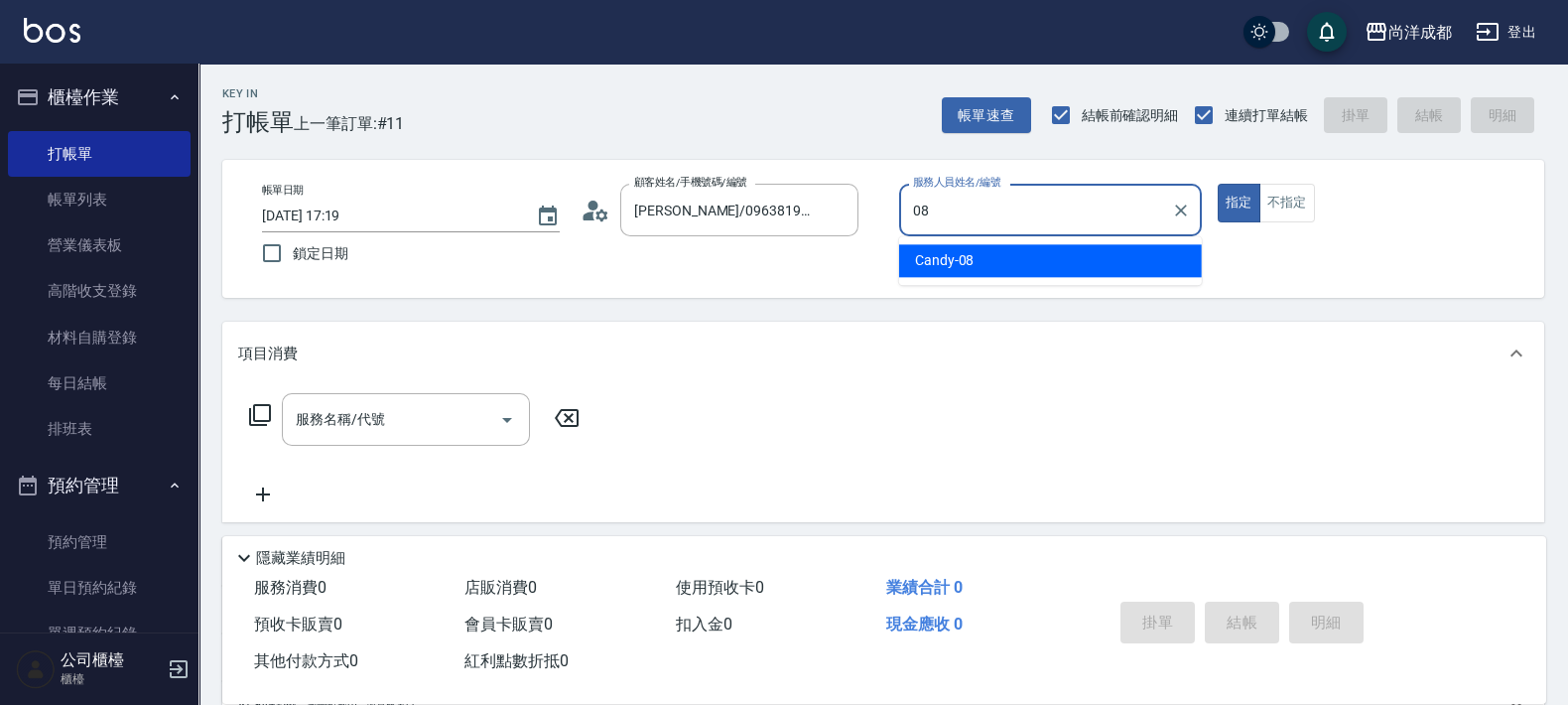 type on "Candy-08" 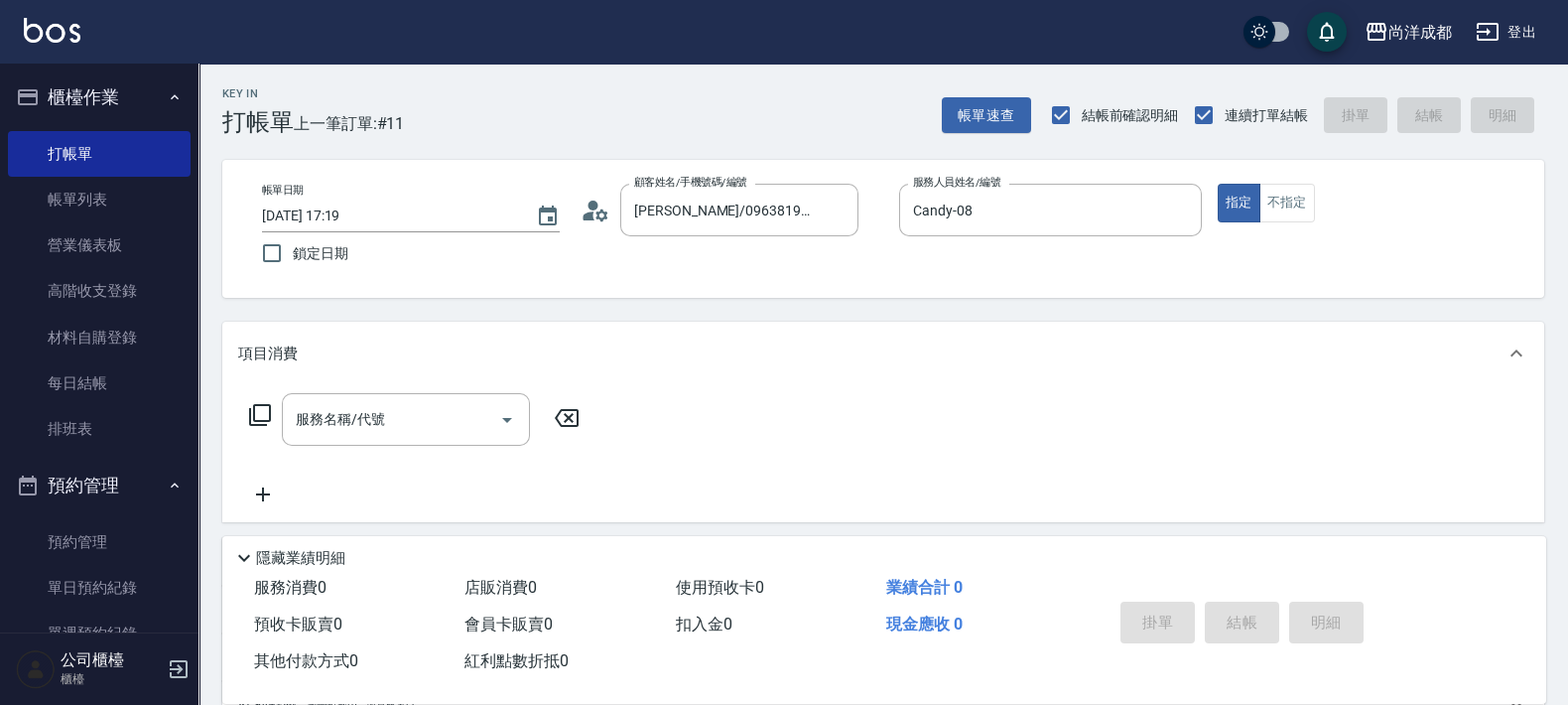 click 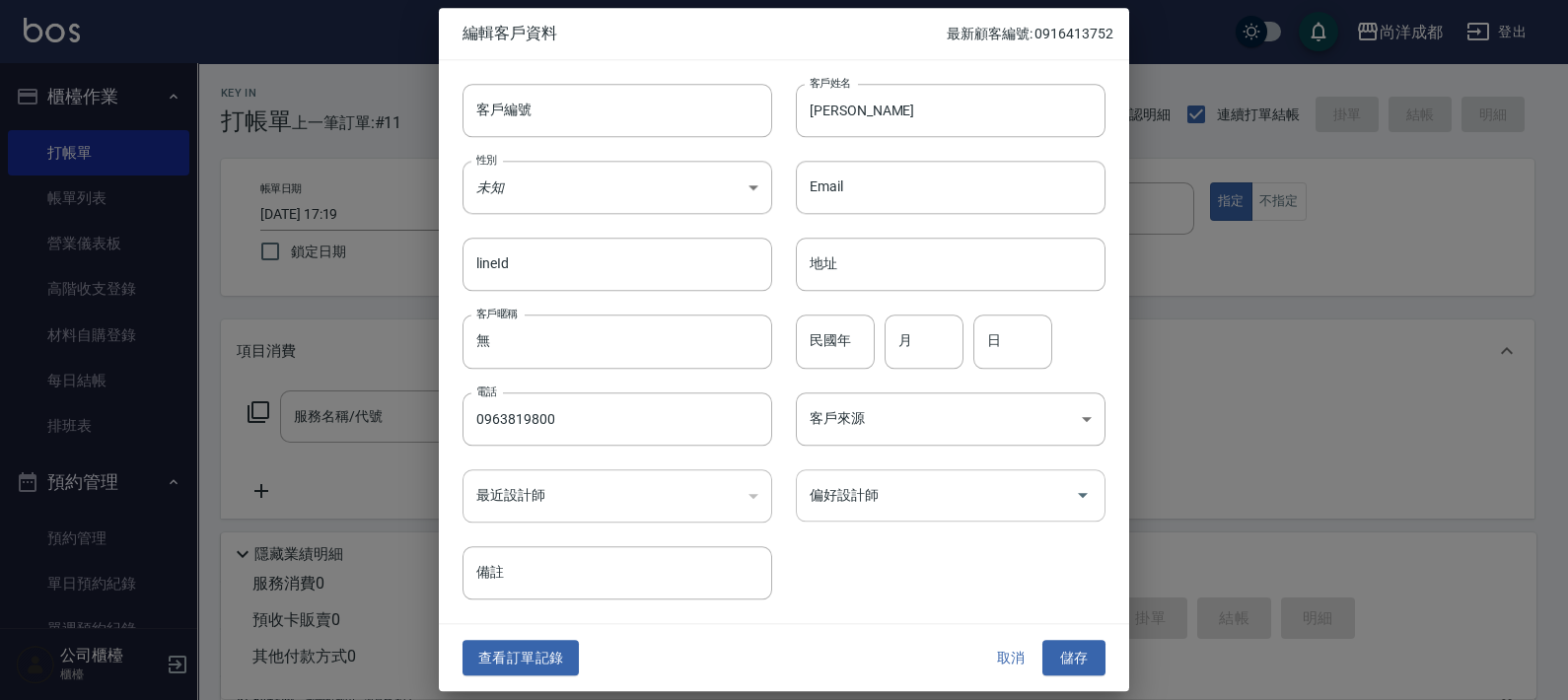 click on "偏好設計師" at bounding box center [936, 495] 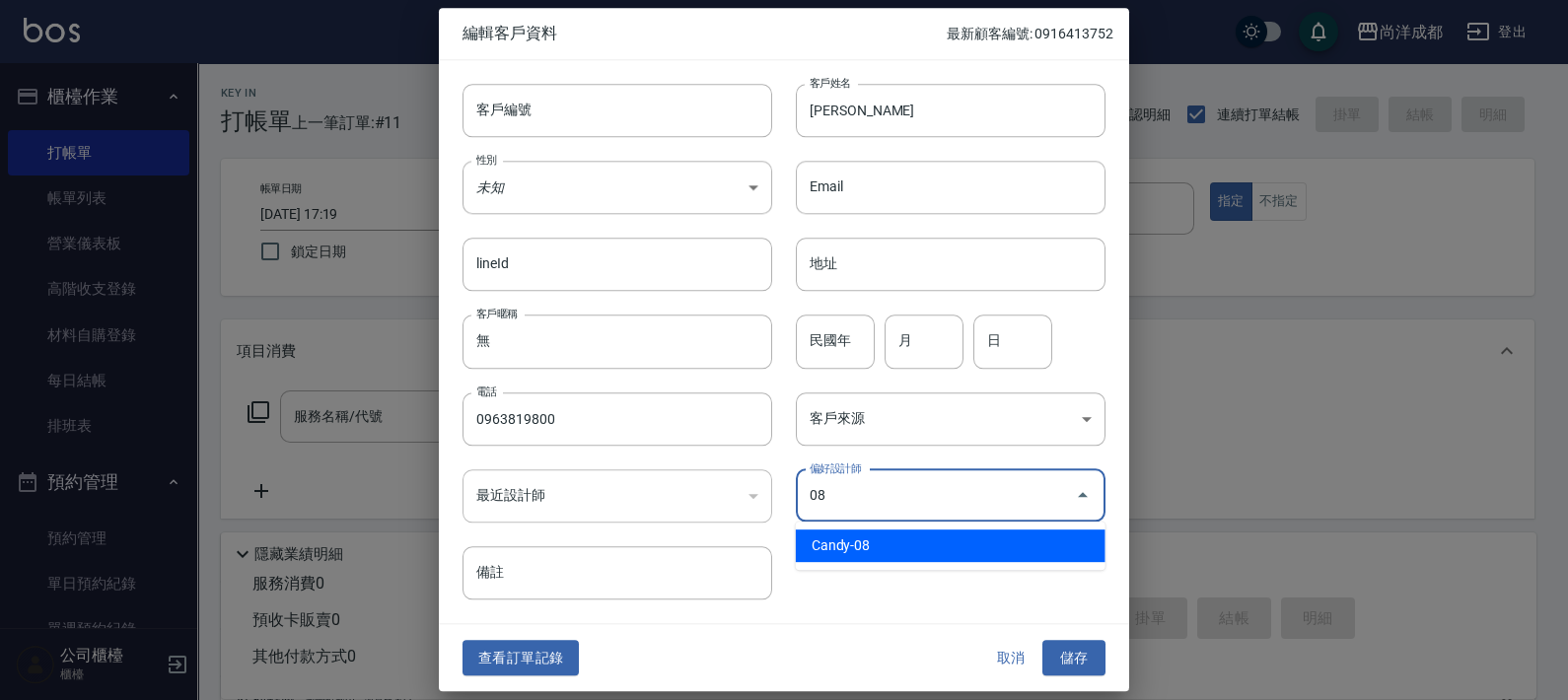 type on "Candy" 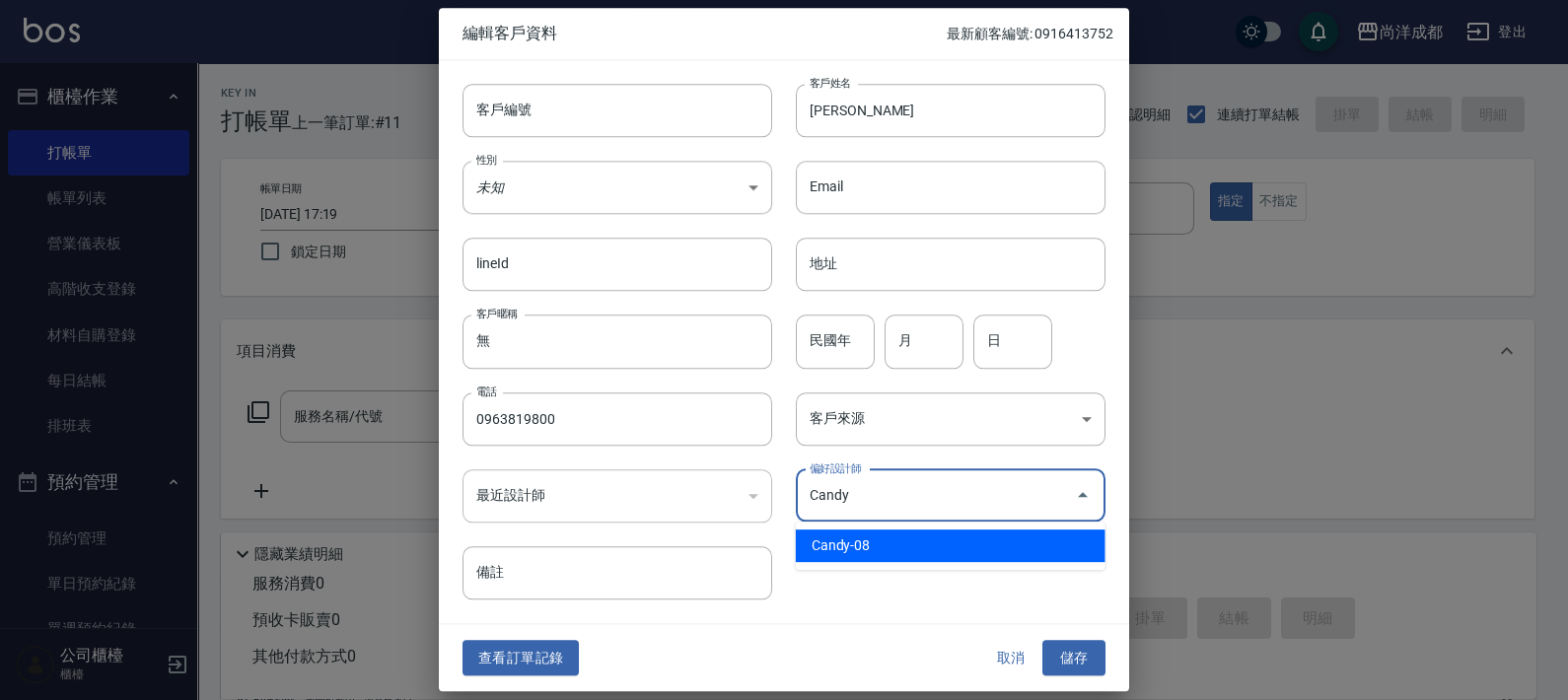 type 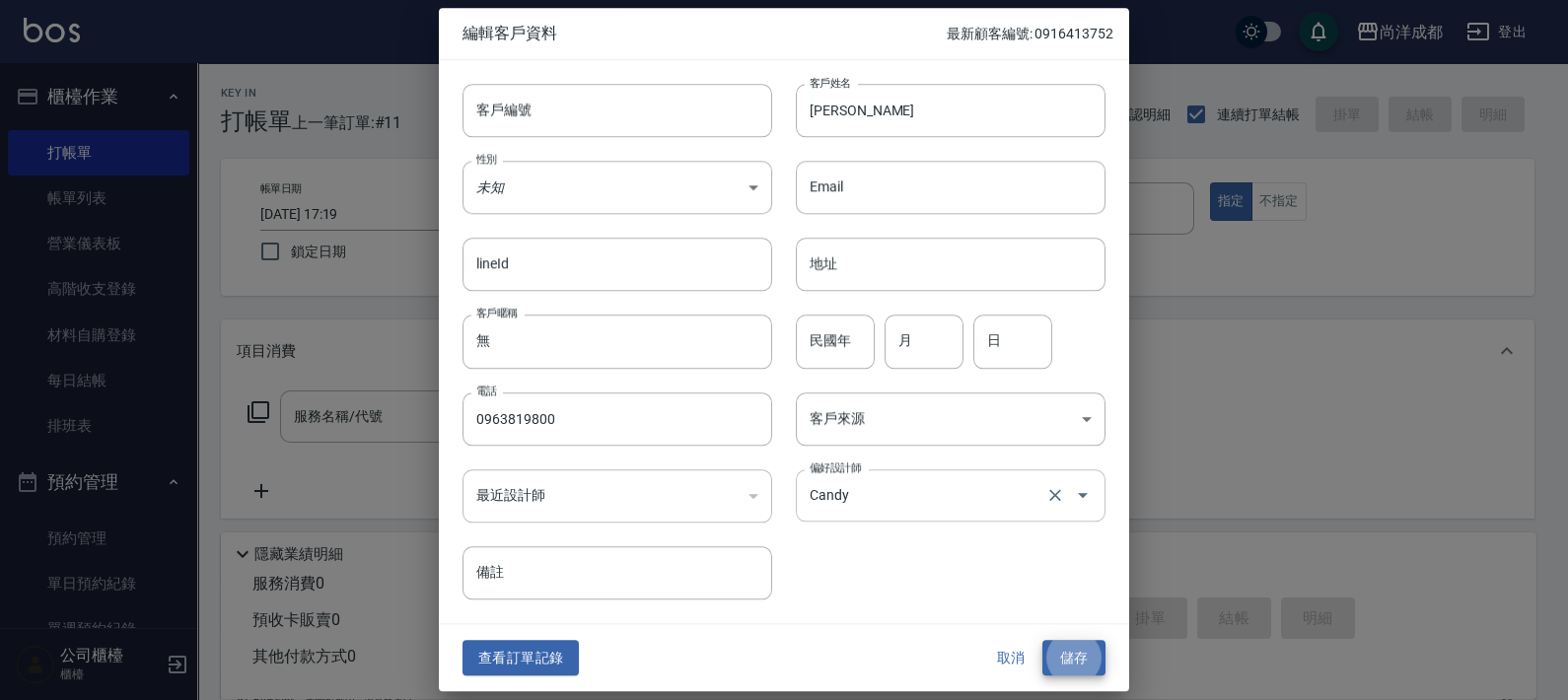 click on "儲存" at bounding box center (1074, 658) 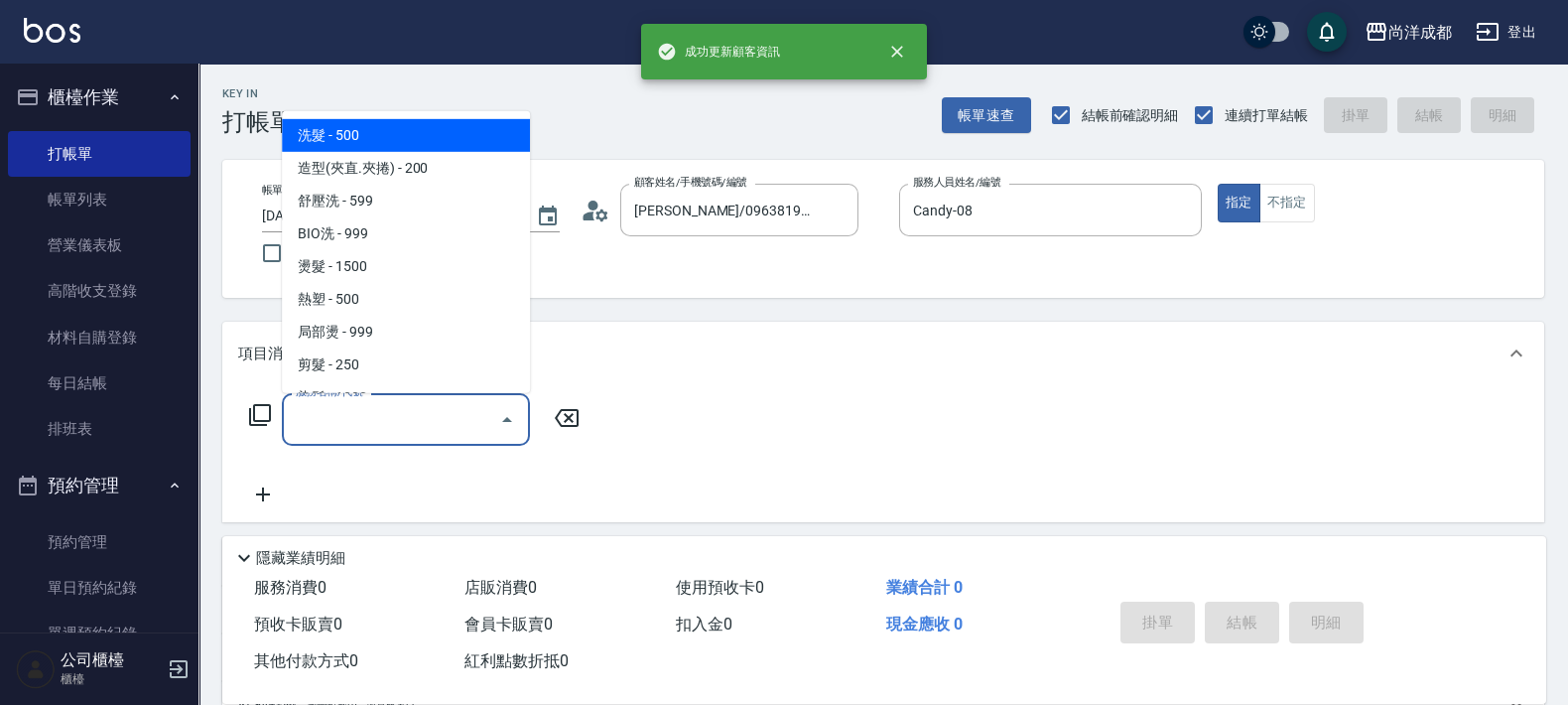 drag, startPoint x: 369, startPoint y: 417, endPoint x: 374, endPoint y: 445, distance: 28.442925 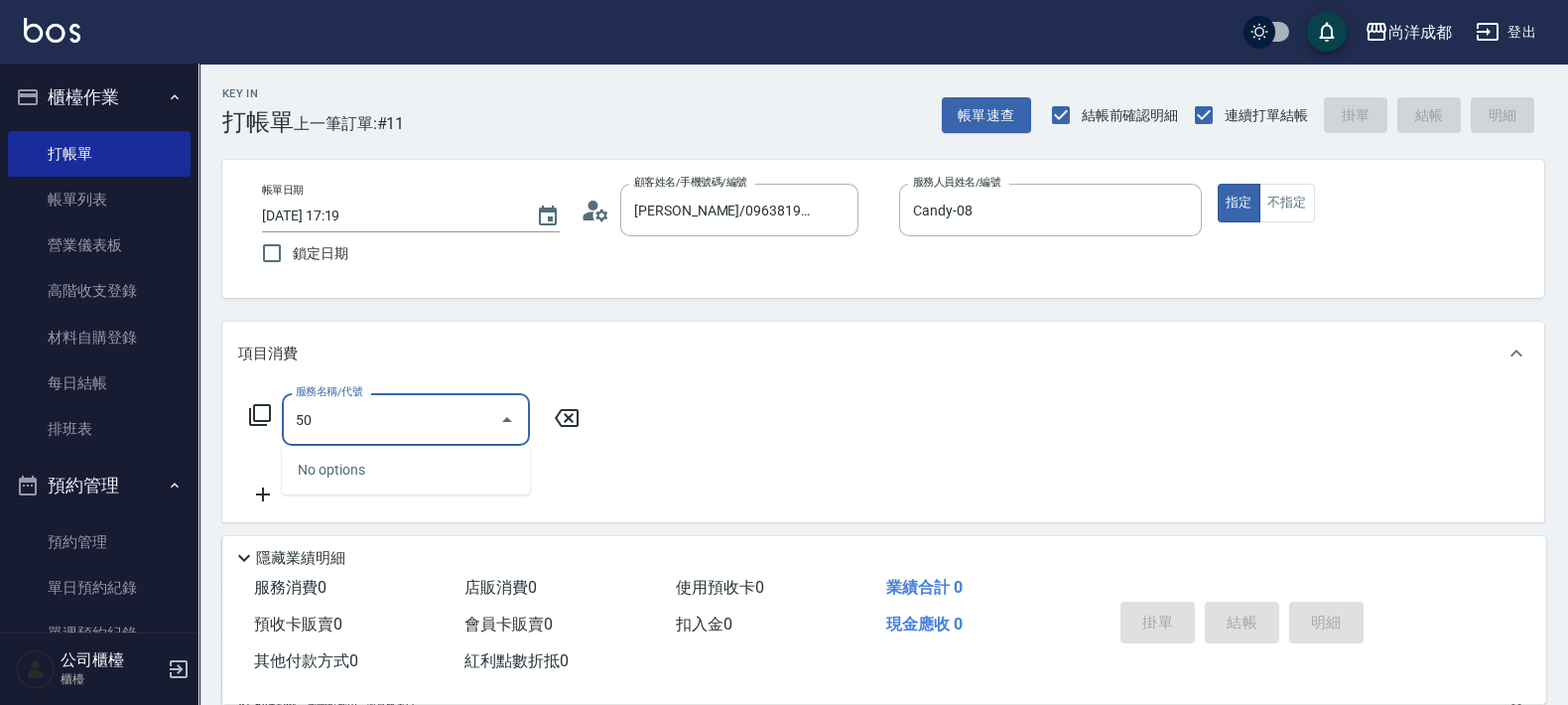 type on "501" 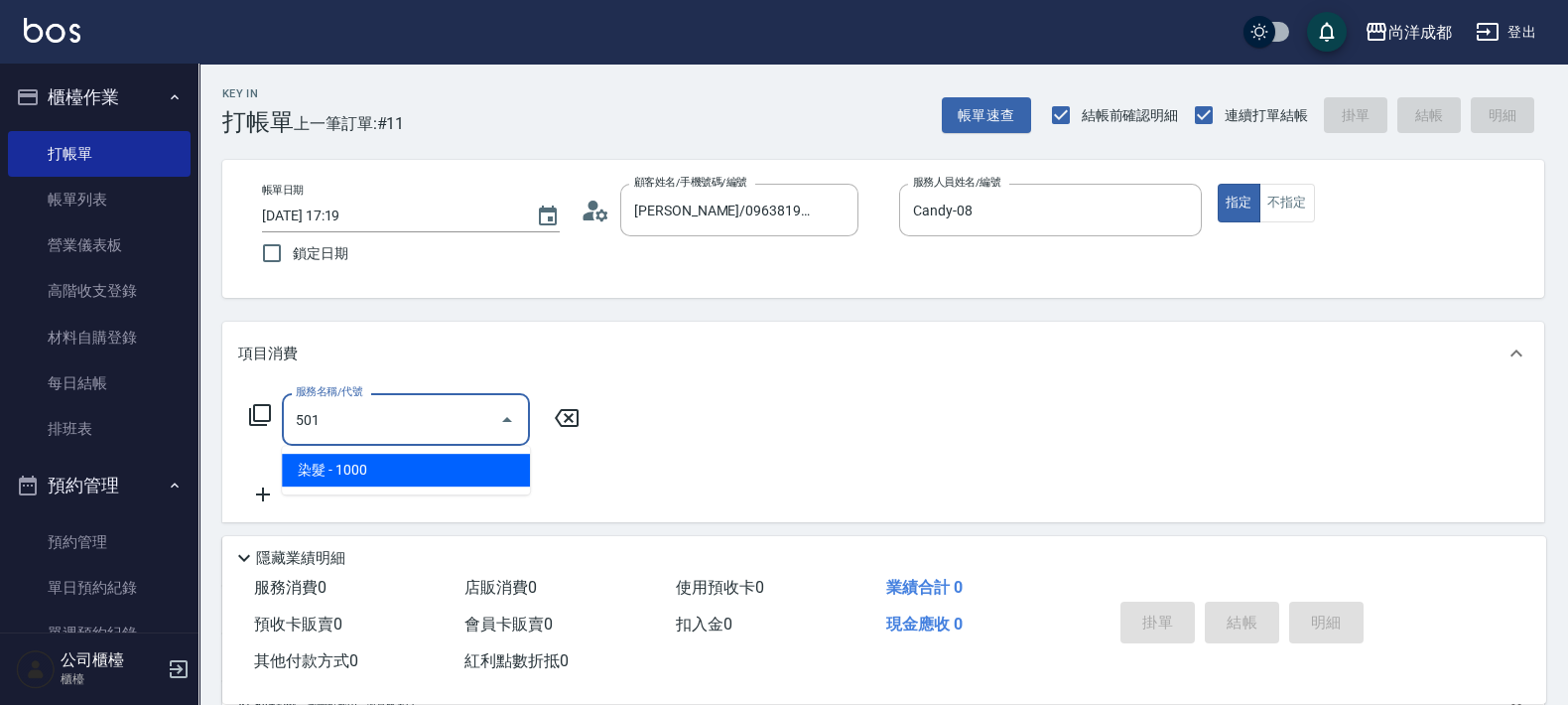 type on "100" 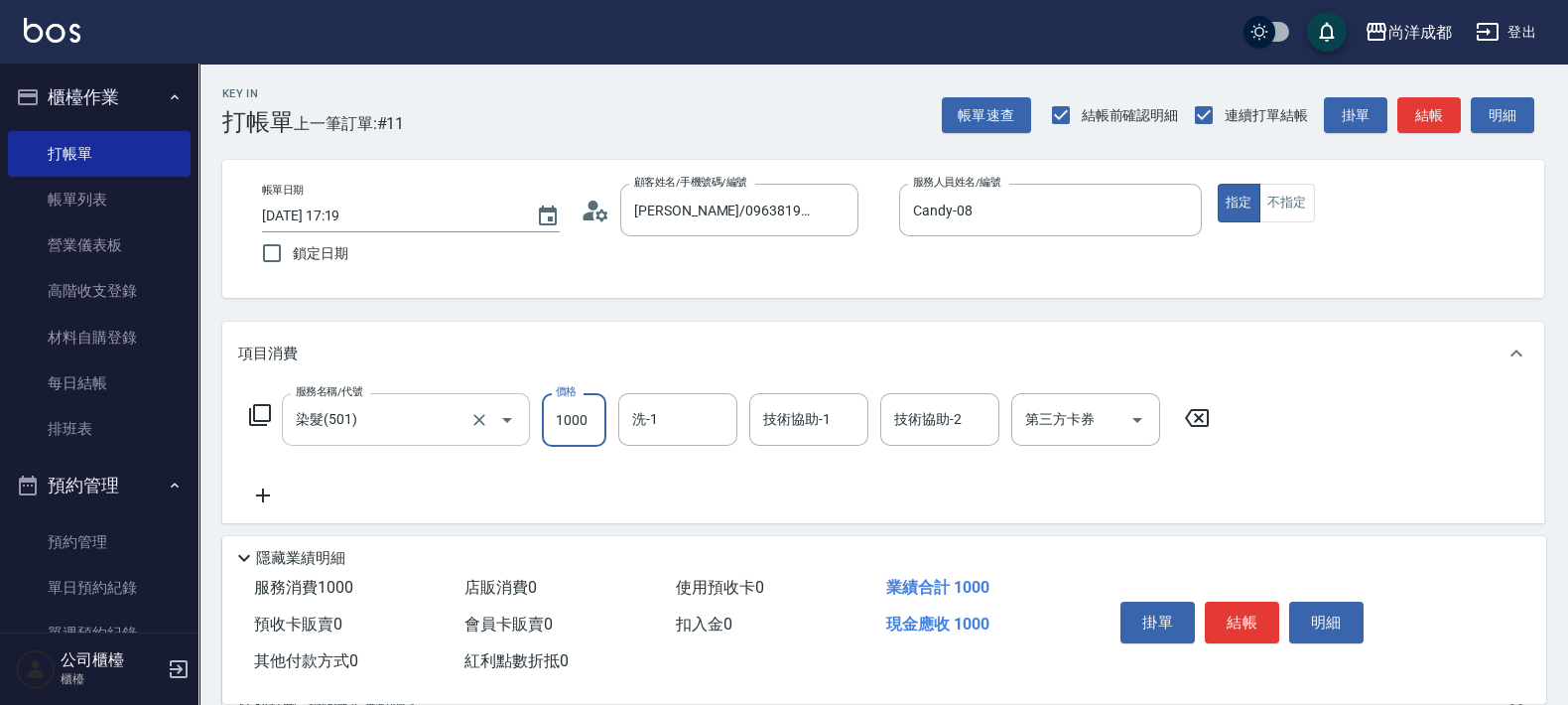 type on "1" 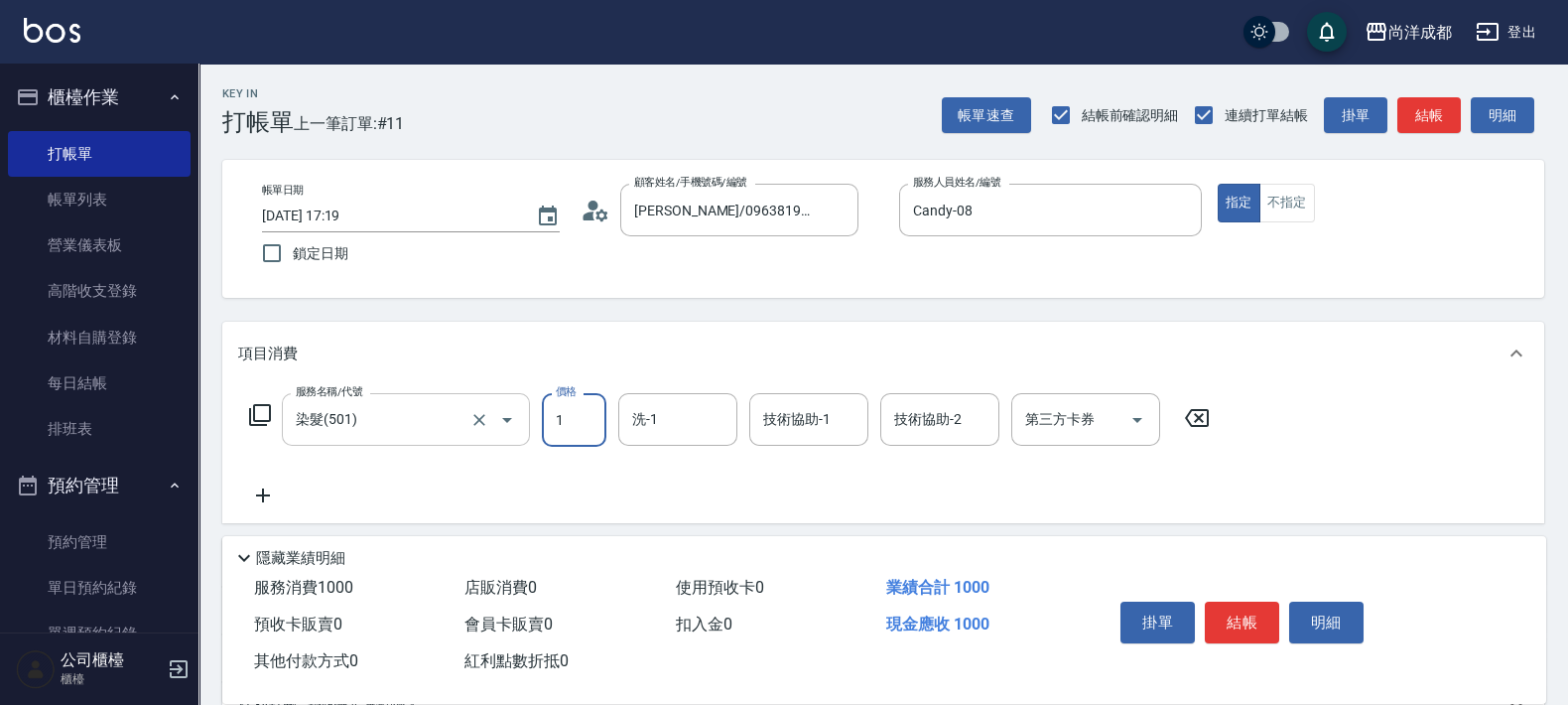 type on "0" 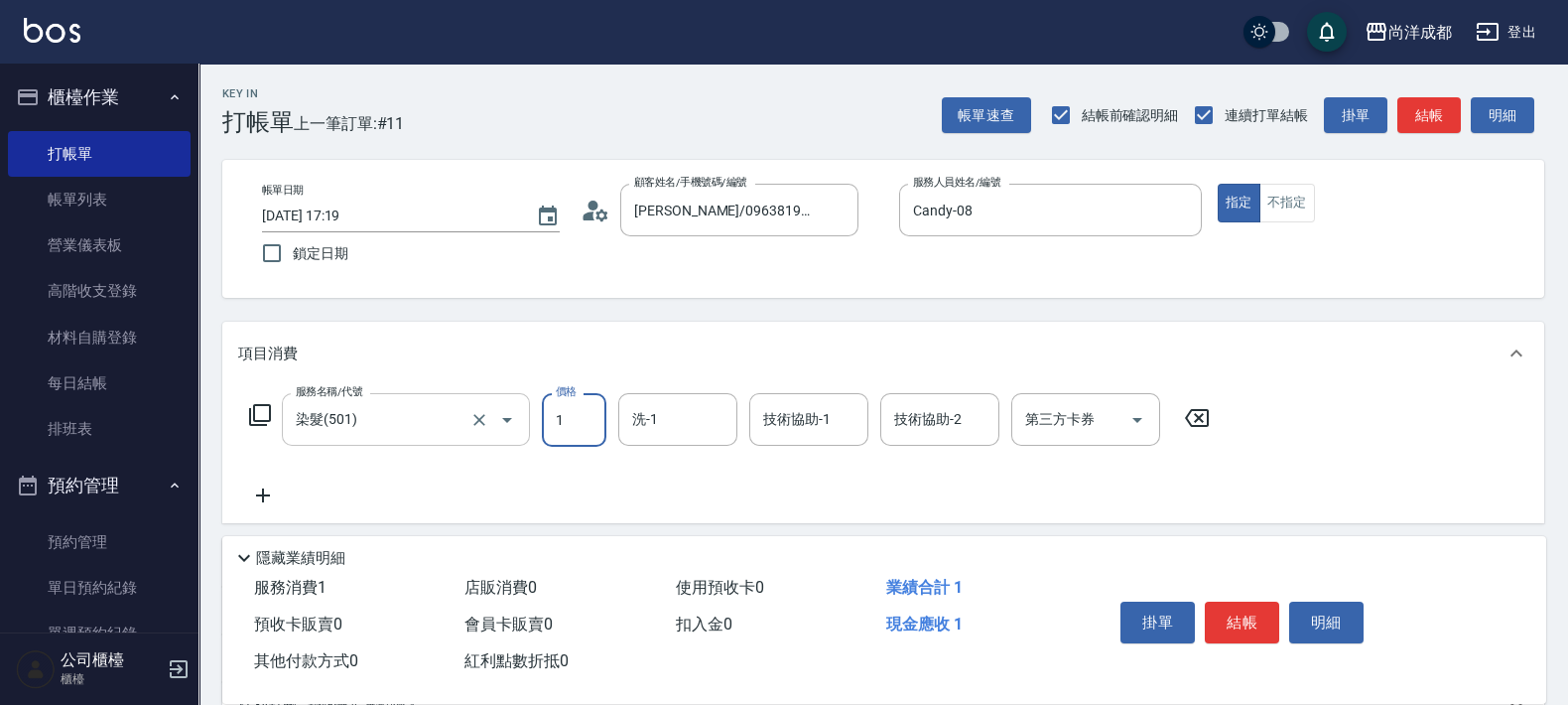 type 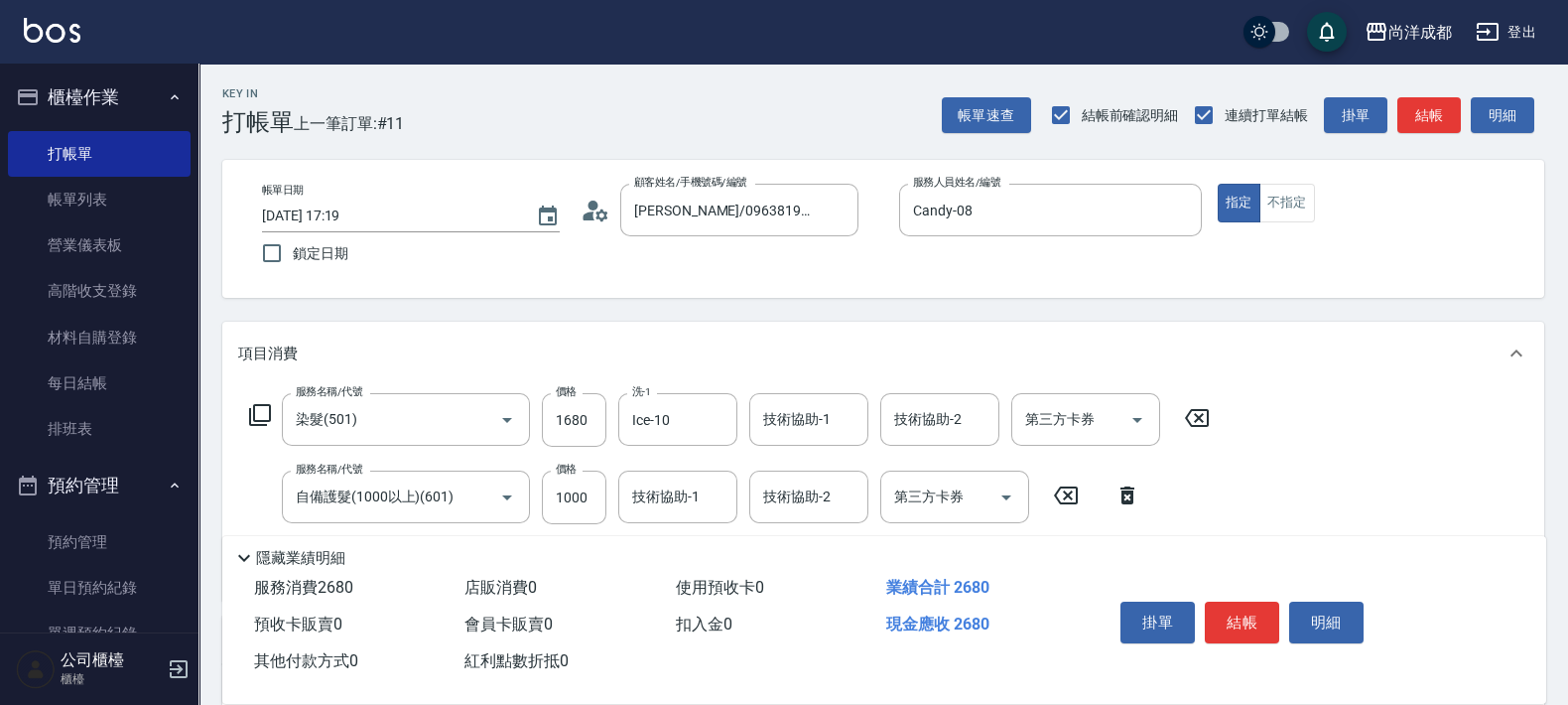drag, startPoint x: 560, startPoint y: 474, endPoint x: 571, endPoint y: 484, distance: 14.866069 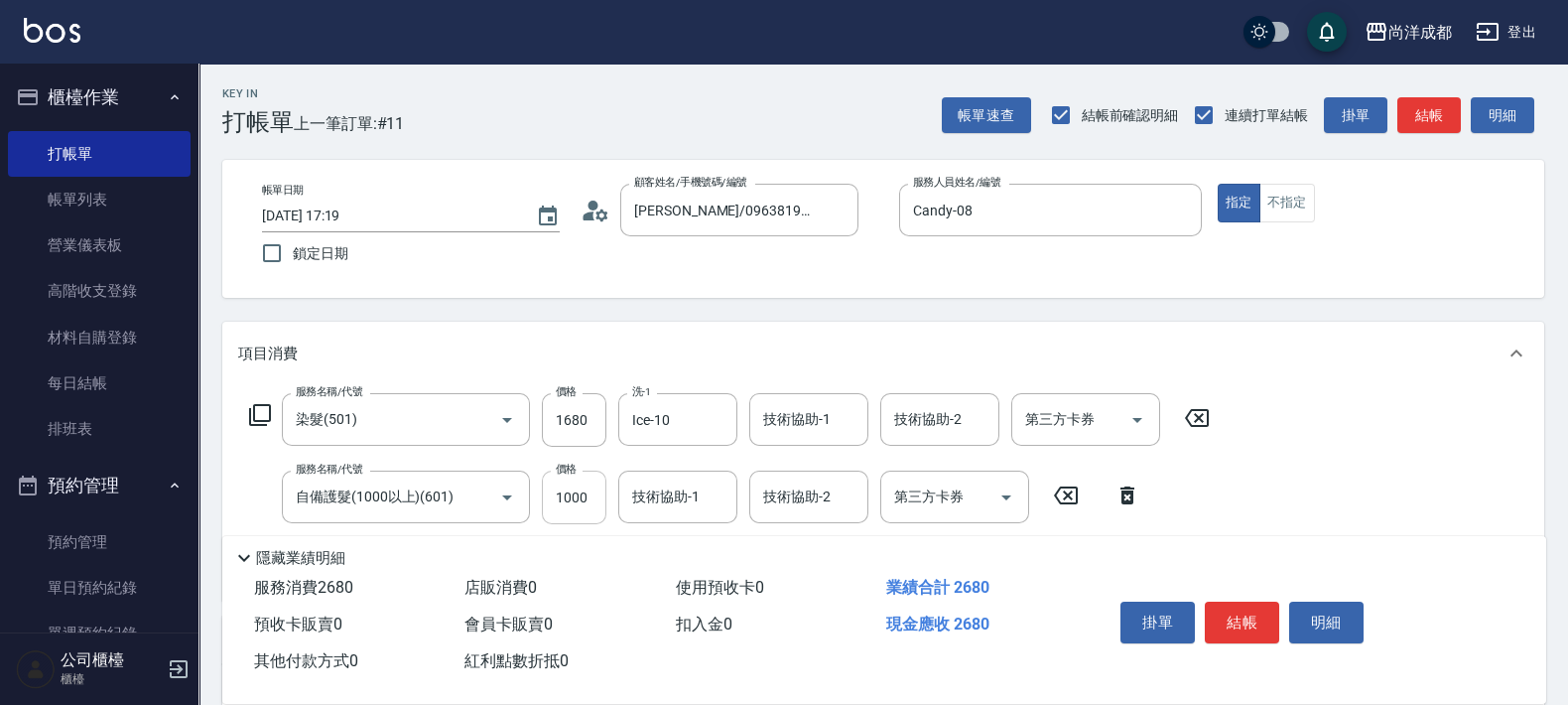 click on "1000" at bounding box center (574, 497) 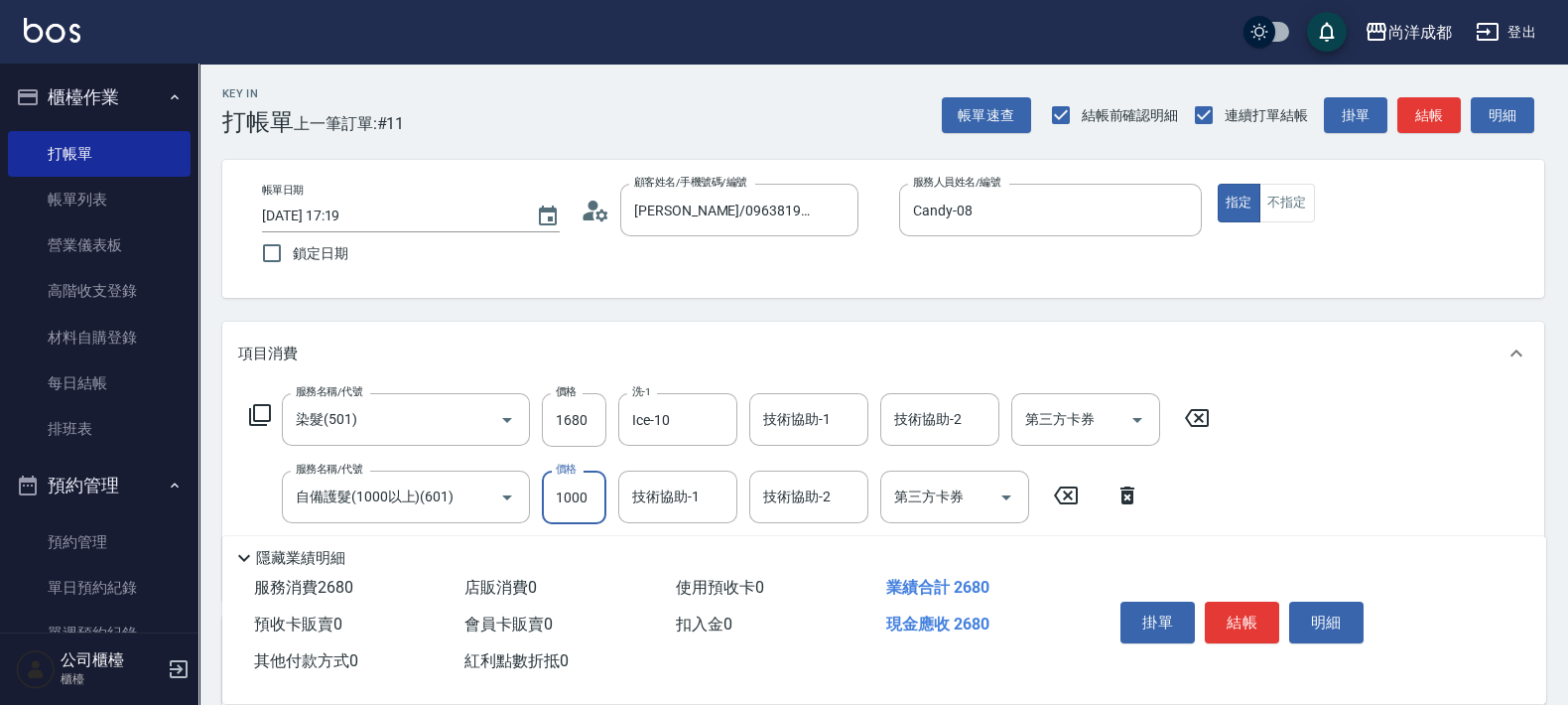click on "1000" at bounding box center (574, 497) 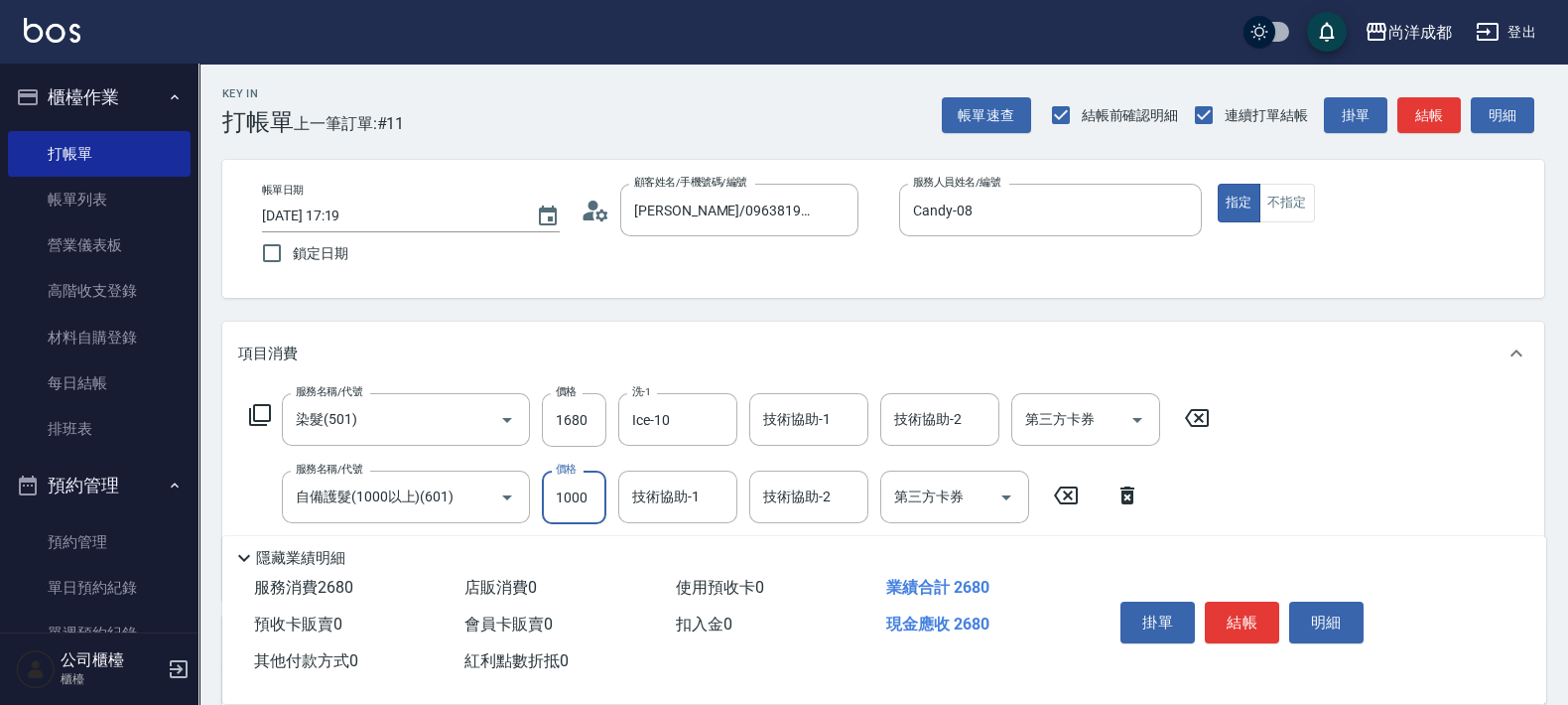 click on "1000" at bounding box center (574, 497) 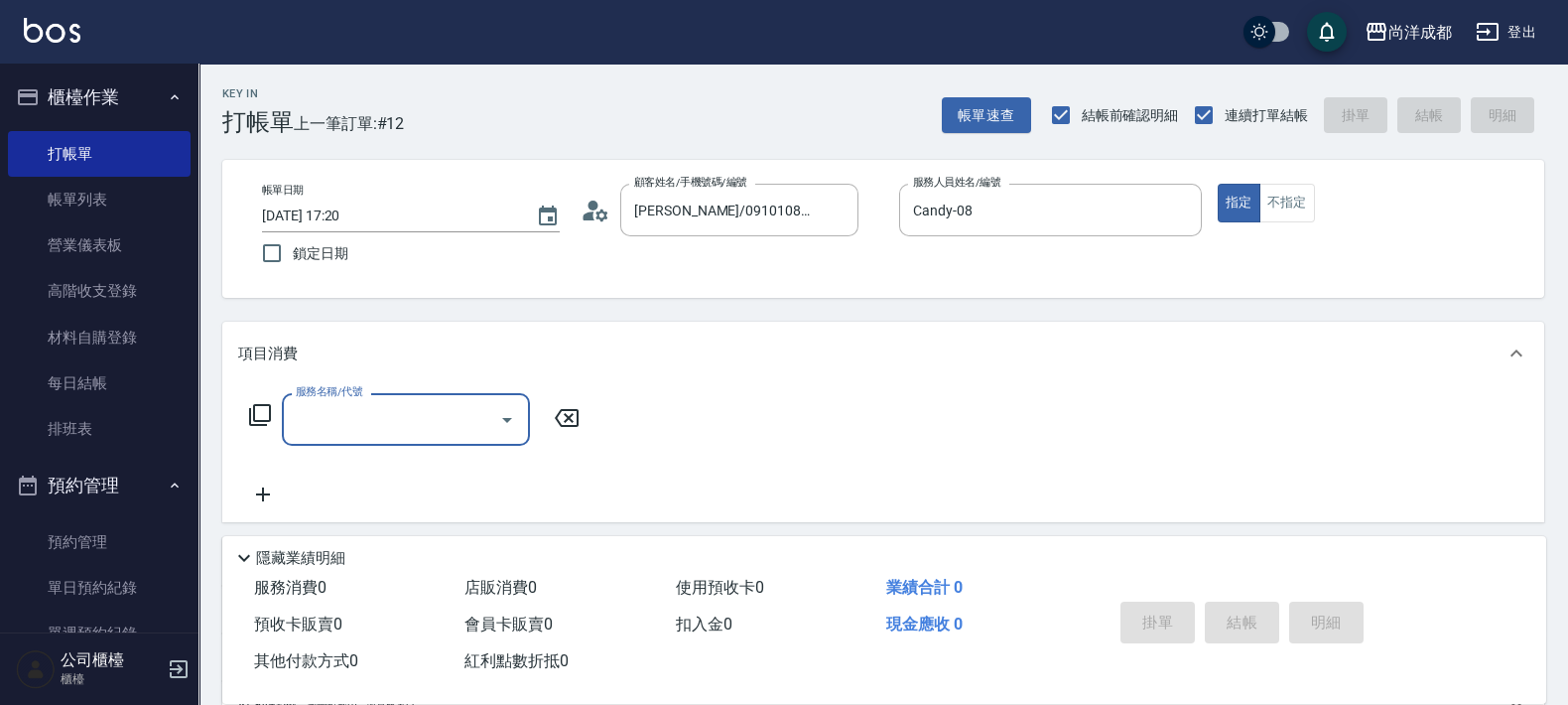 drag, startPoint x: 586, startPoint y: 207, endPoint x: 593, endPoint y: 213, distance: 9.219544 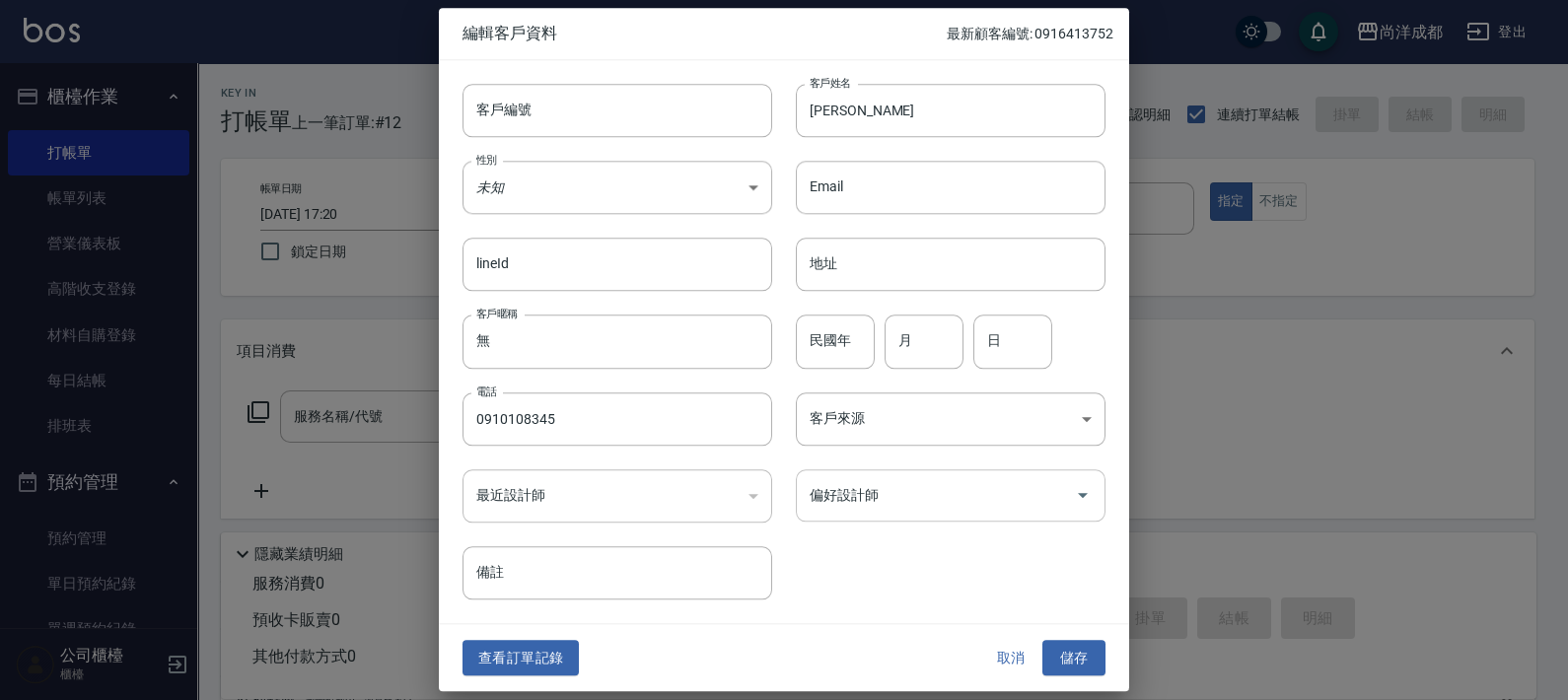 click on "偏好設計師 偏好設計師" at bounding box center [951, 495] 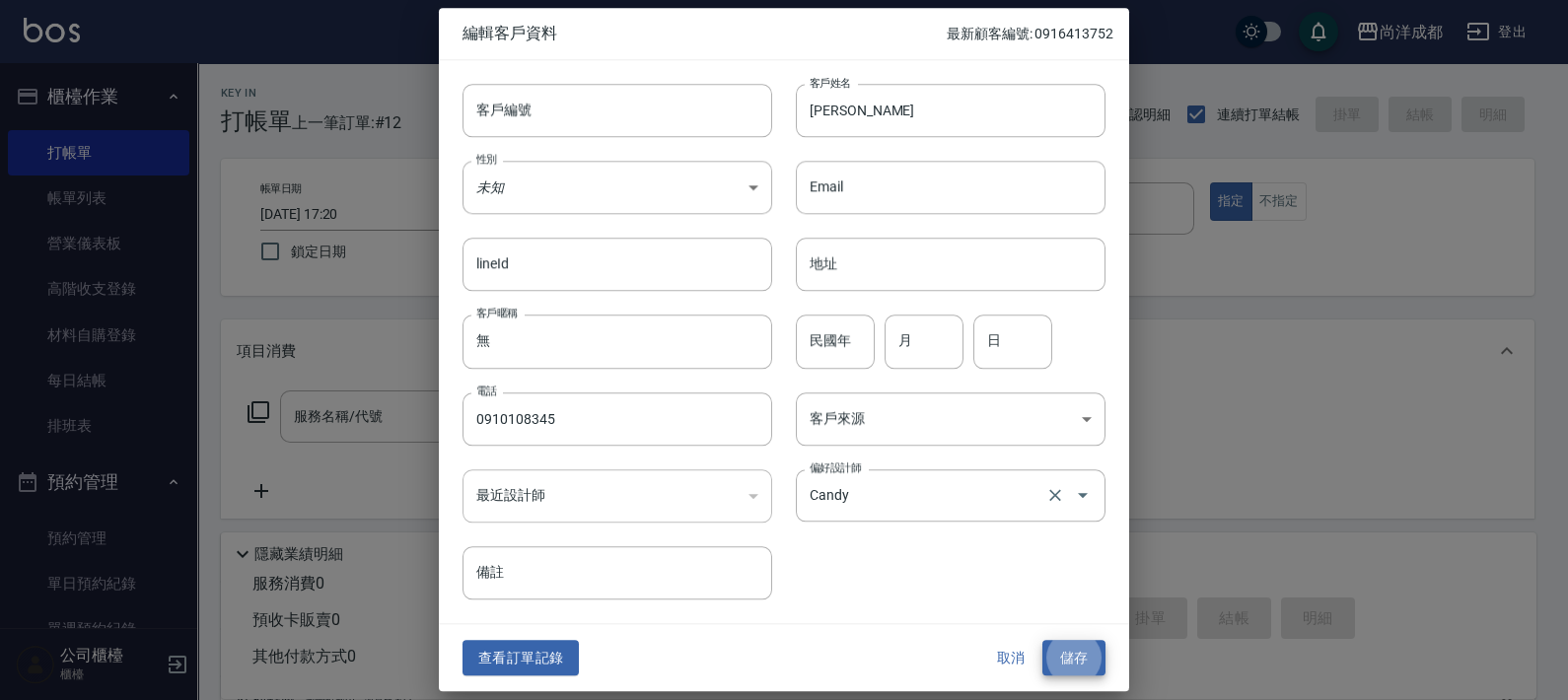 click on "儲存" at bounding box center [1074, 658] 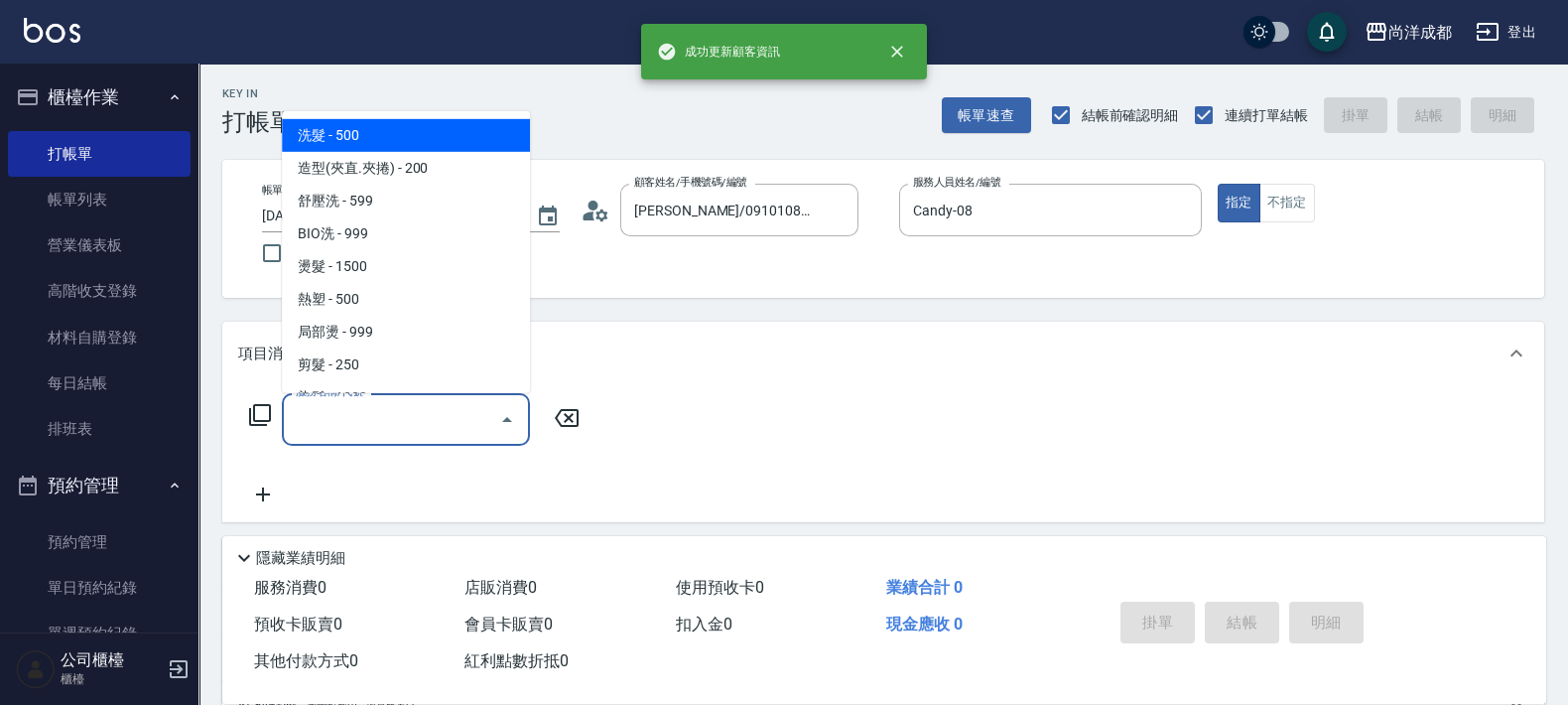 click on "服務名稱/代號" at bounding box center [391, 419] 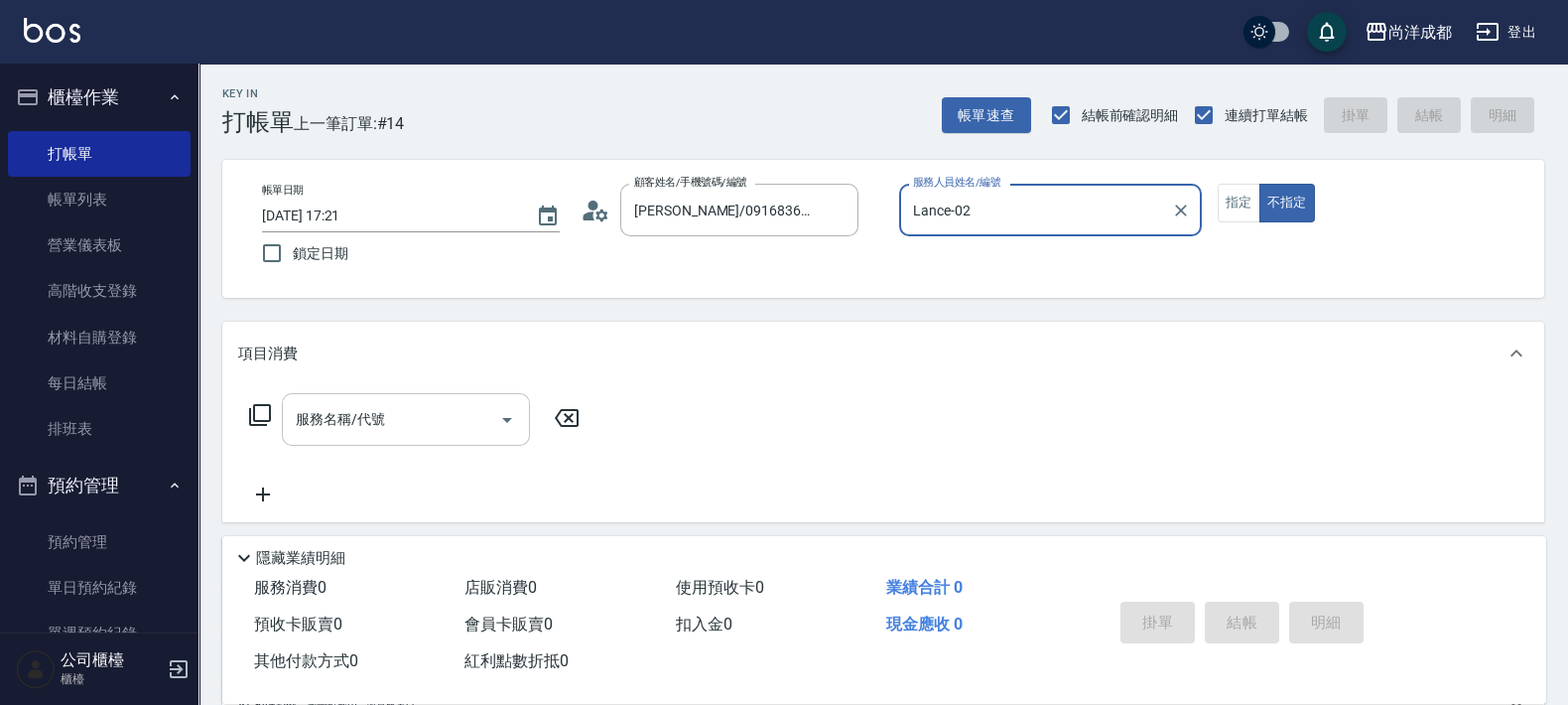 click on "不指定" at bounding box center (1287, 203) 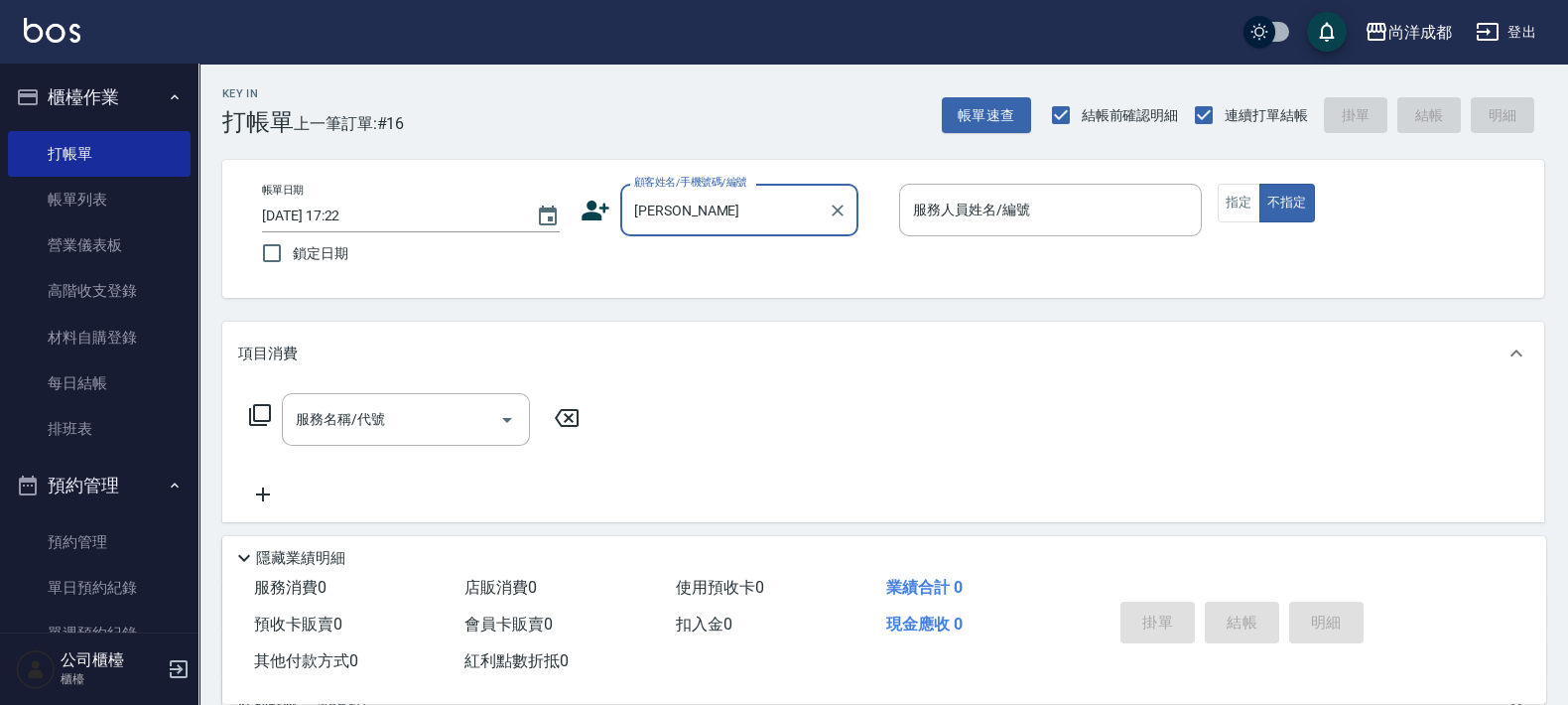 click on "[PERSON_NAME]" at bounding box center [724, 210] 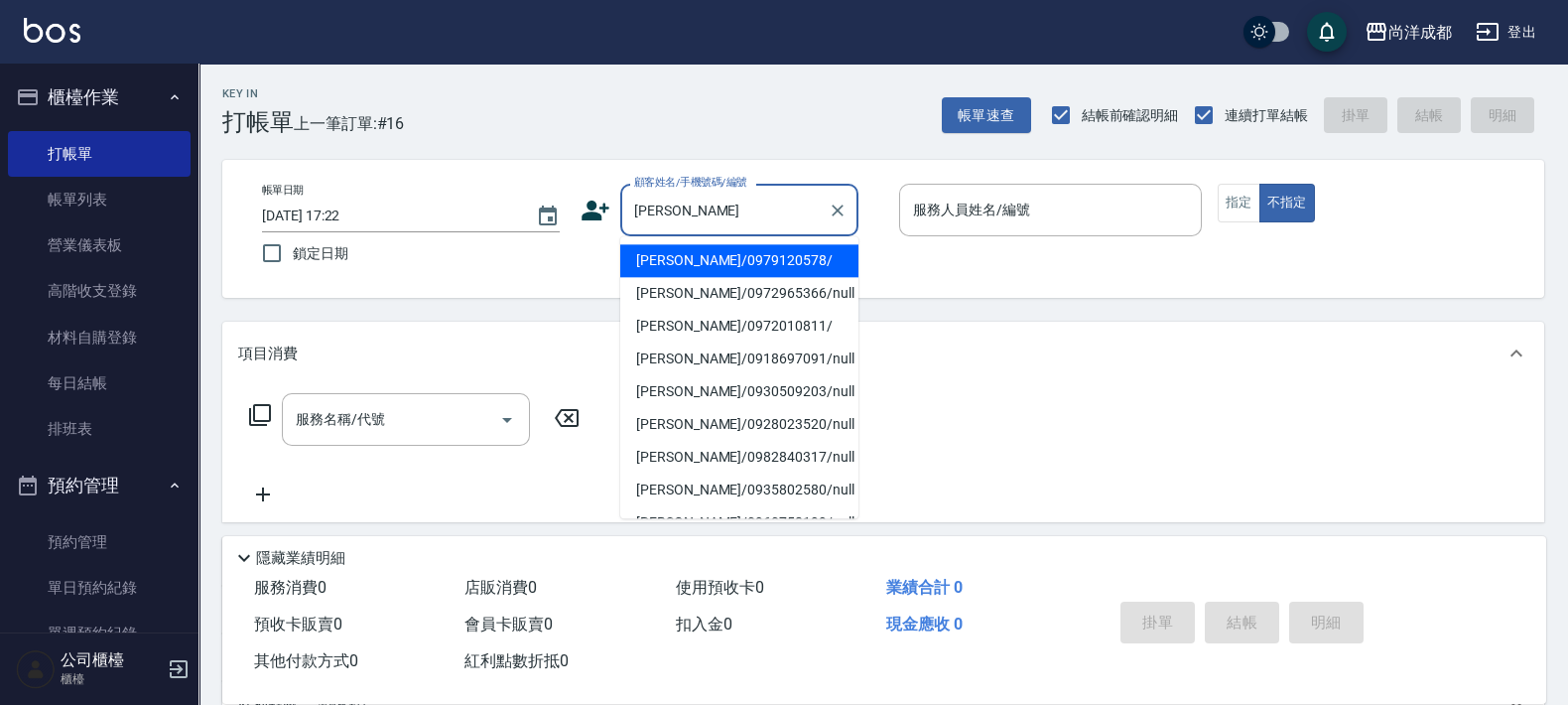 click on "[PERSON_NAME]/0979120578/" at bounding box center [739, 260] 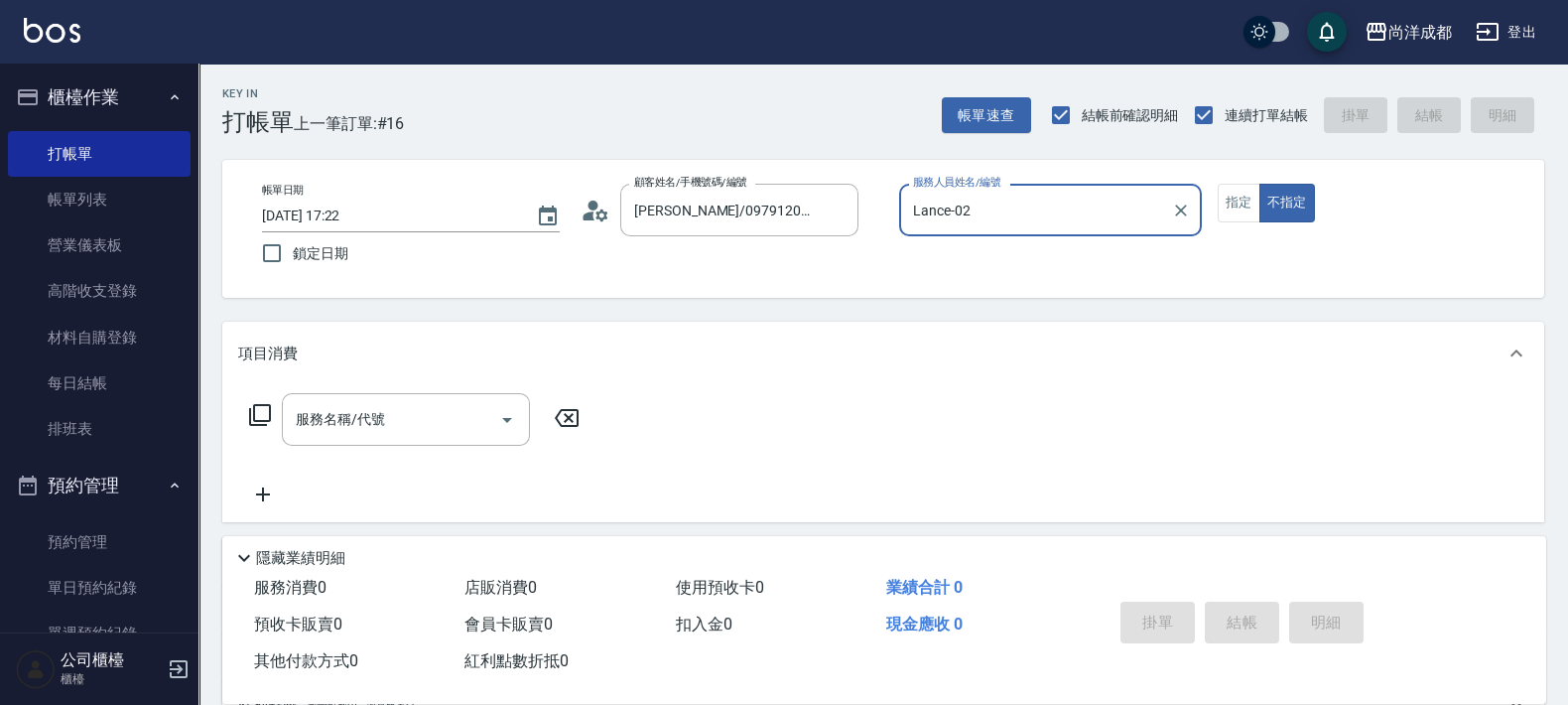 click on "不指定" at bounding box center [1287, 203] 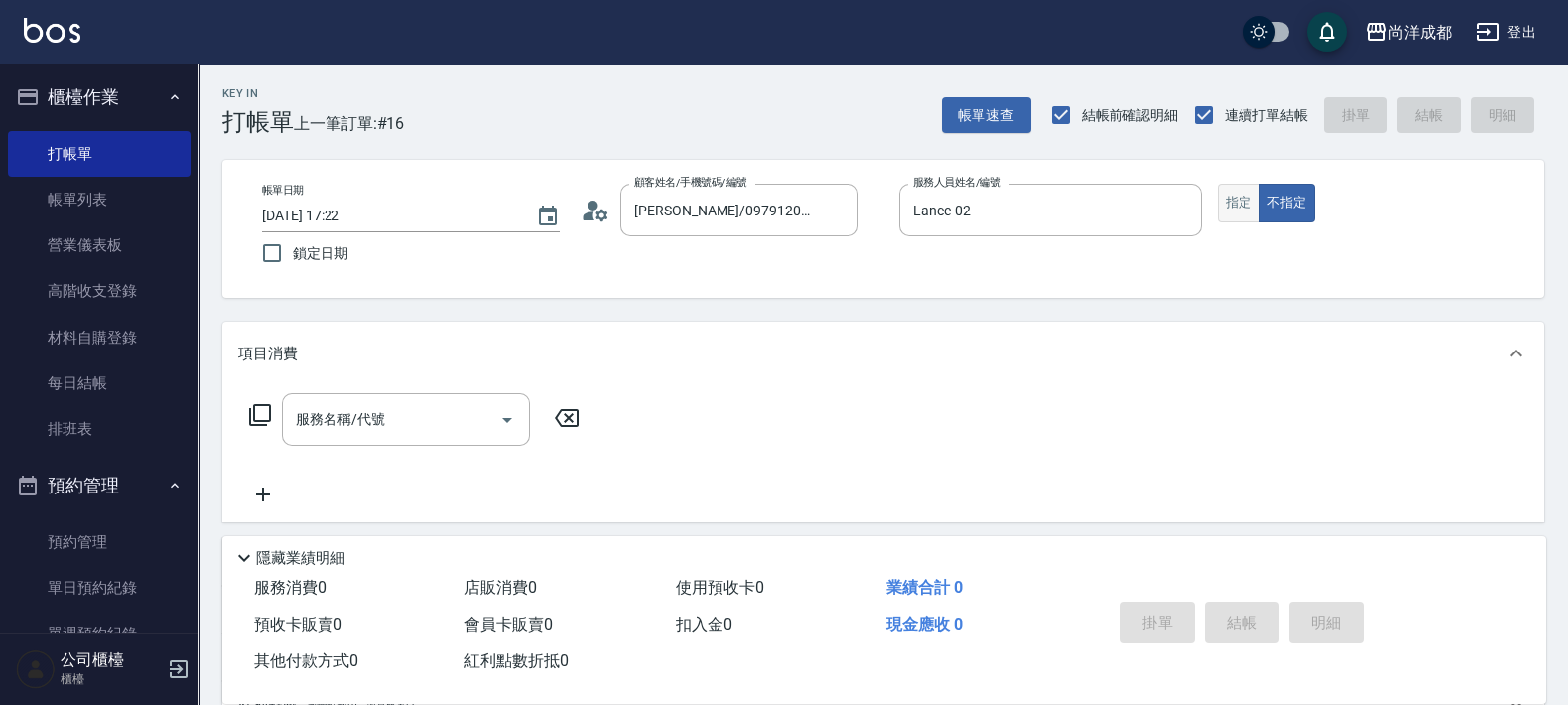 click on "指定" at bounding box center [1239, 203] 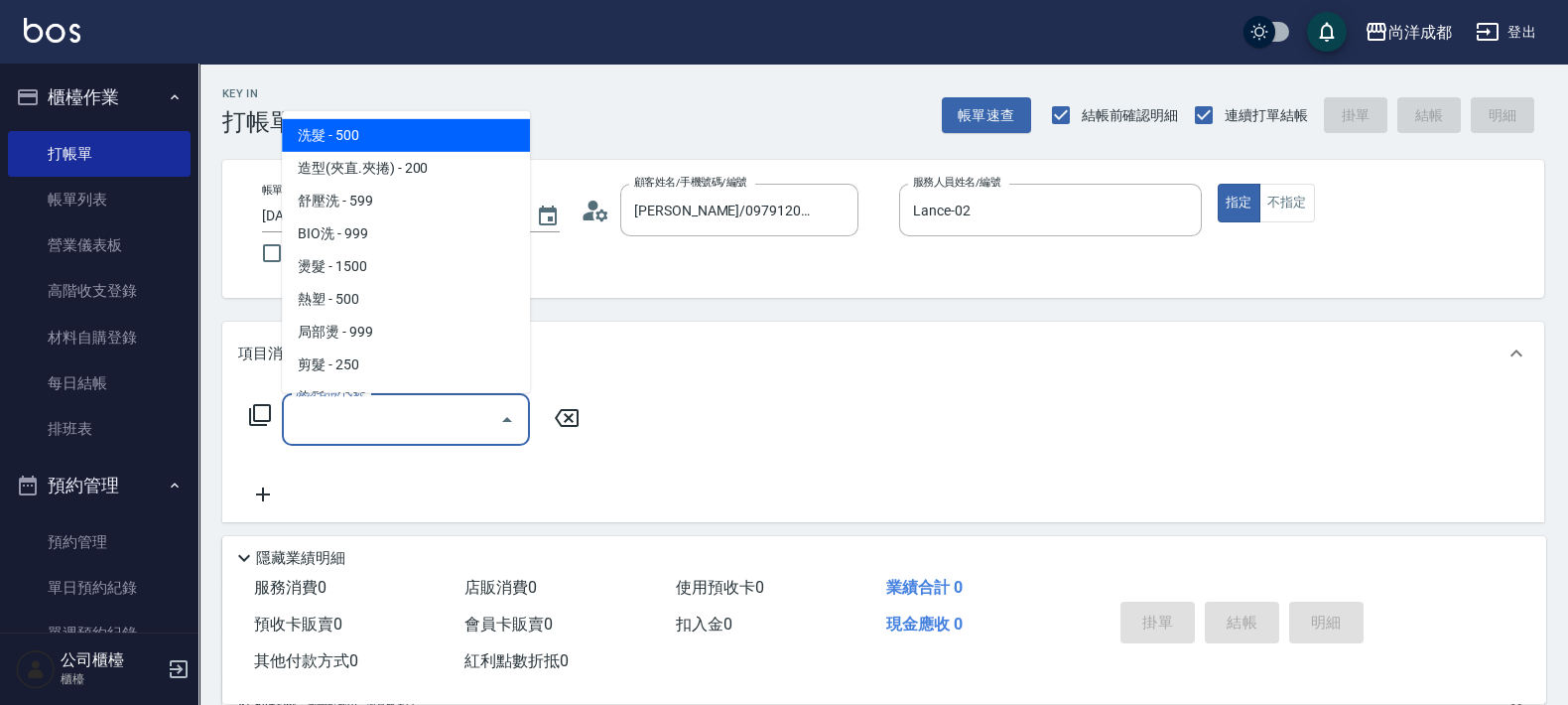 click on "服務名稱/代號" at bounding box center [391, 419] 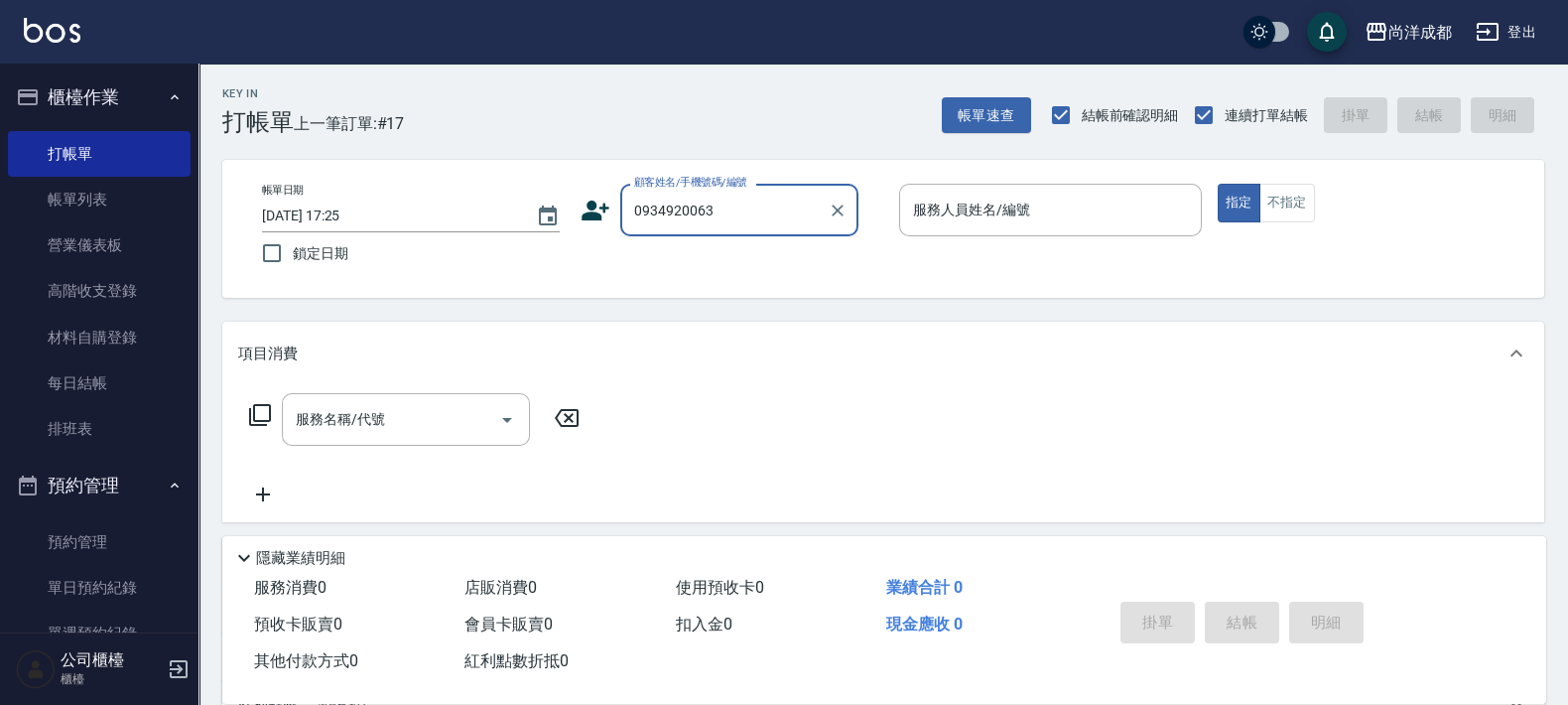 click on "0934920063" at bounding box center (724, 210) 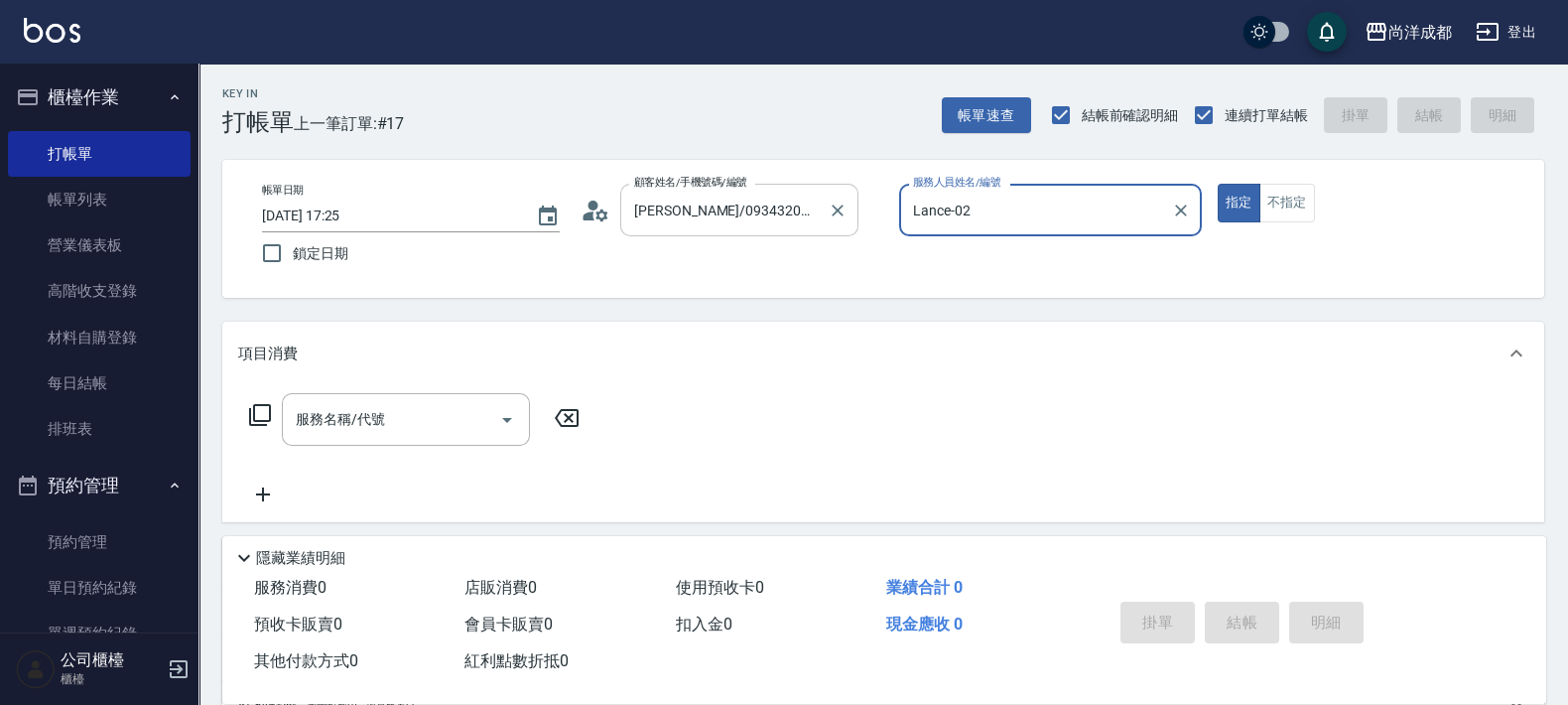 click on "指定" at bounding box center [1239, 203] 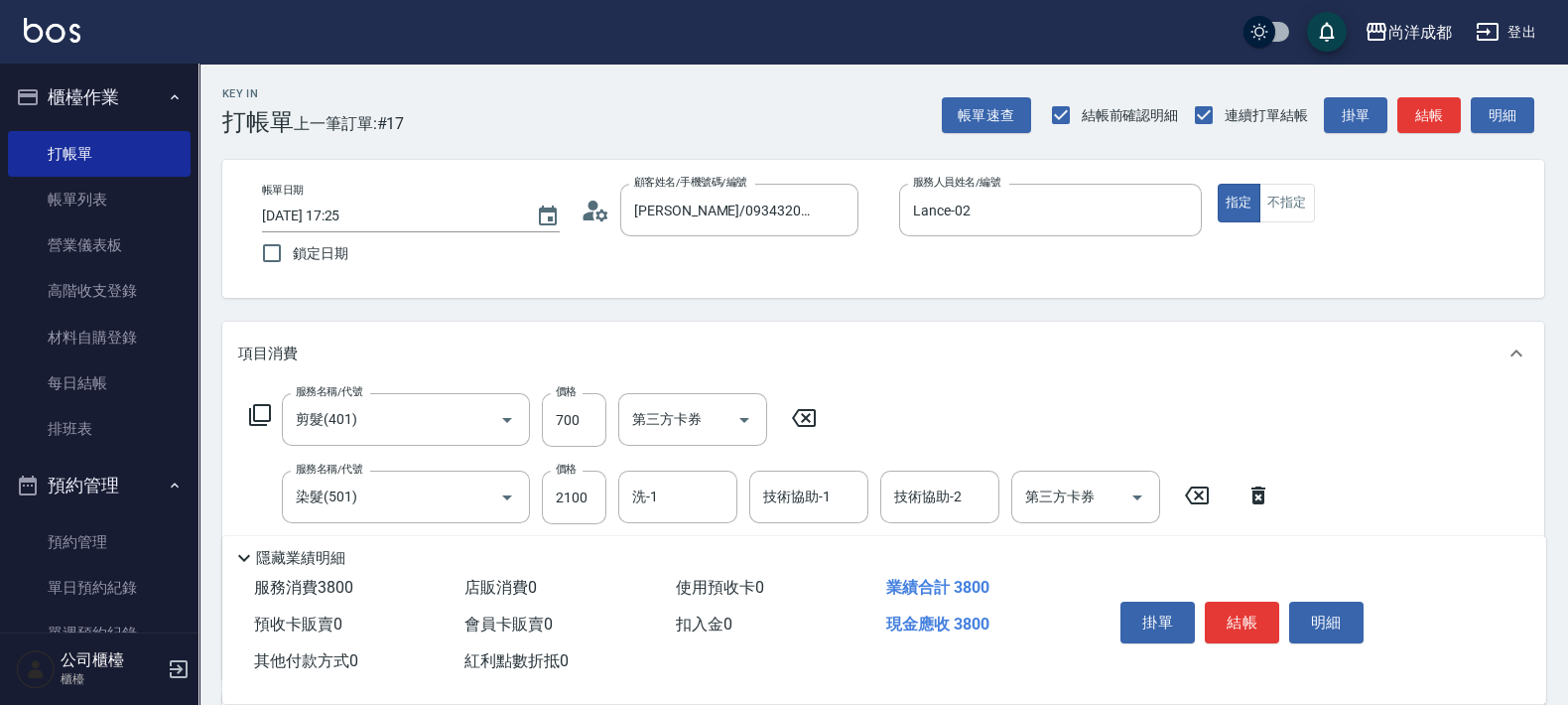 scroll, scrollTop: 464, scrollLeft: 0, axis: vertical 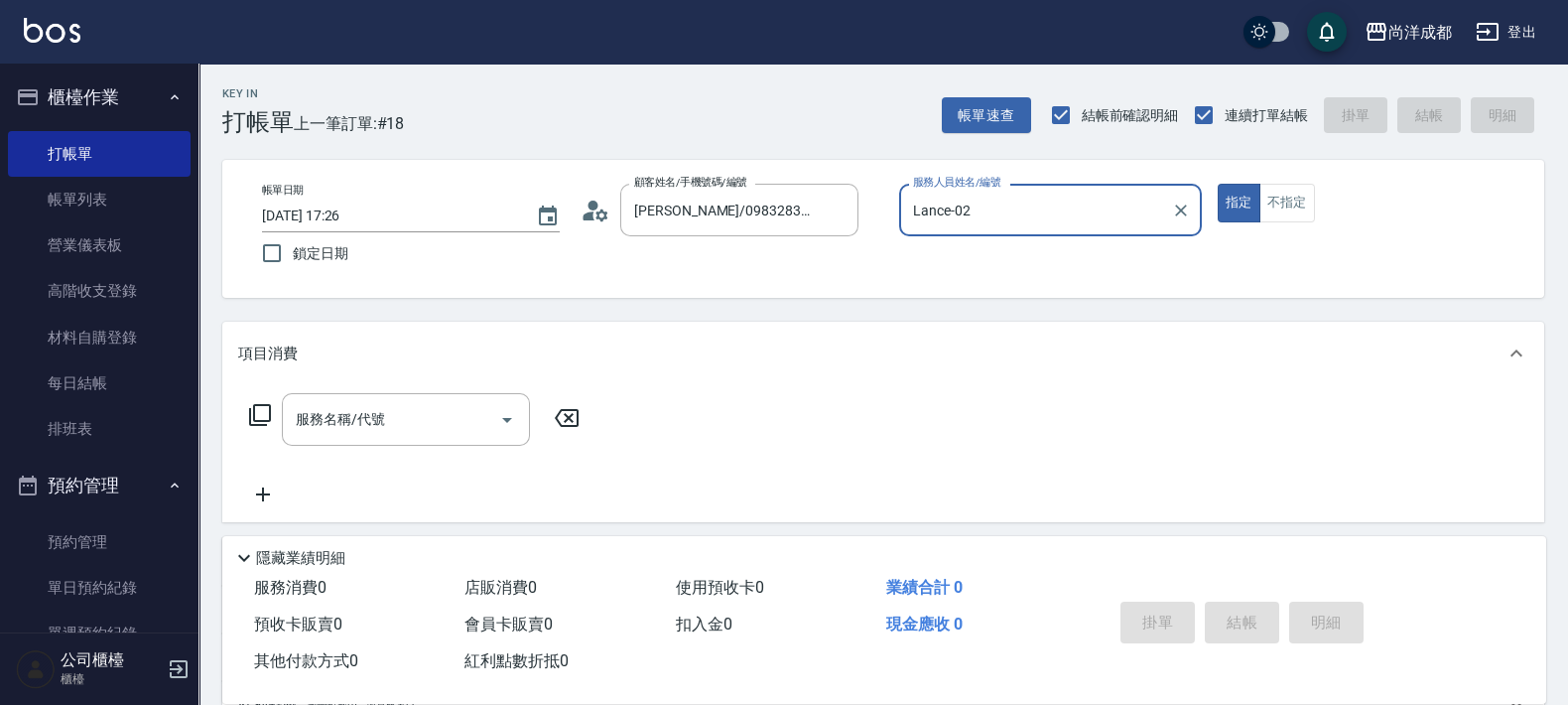 click on "指定" at bounding box center (1239, 203) 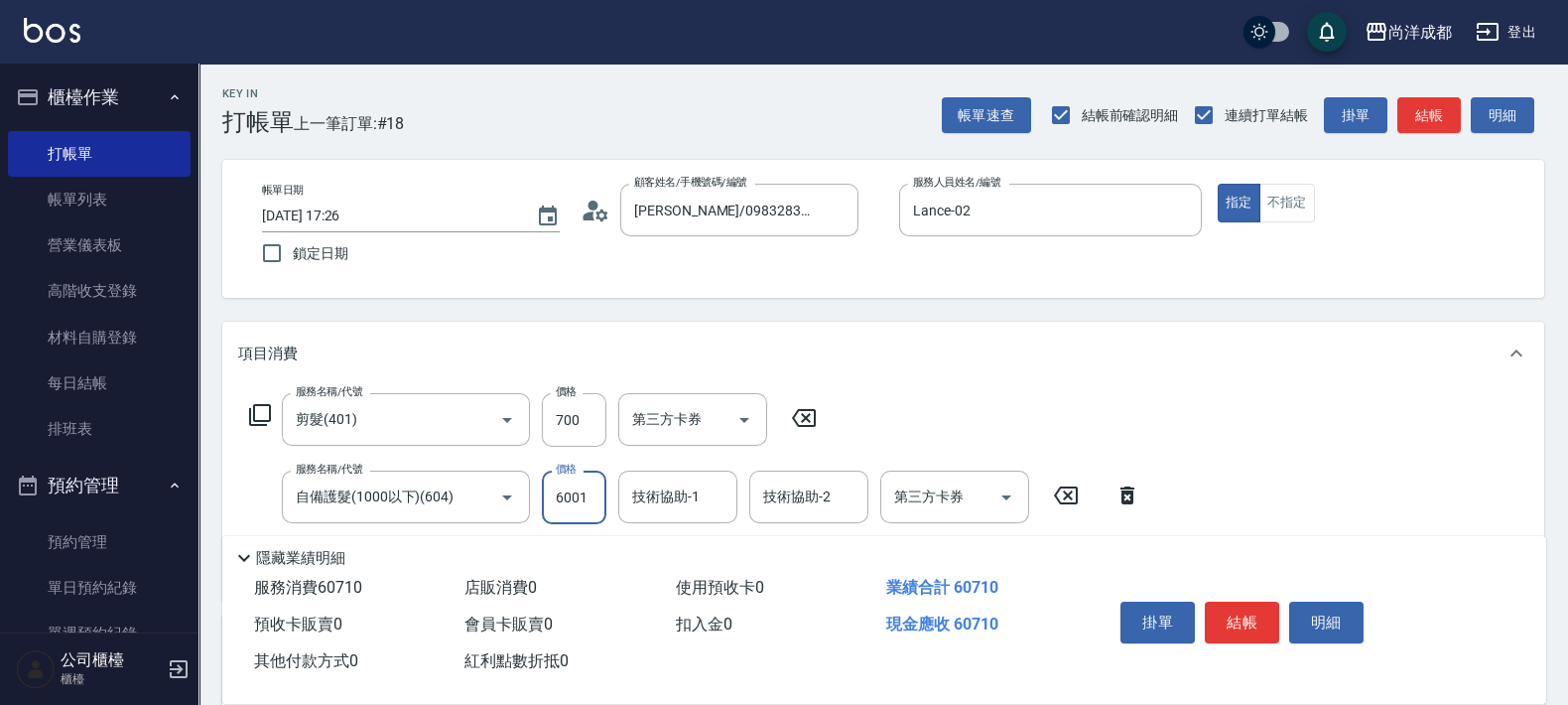 scroll, scrollTop: 0, scrollLeft: 0, axis: both 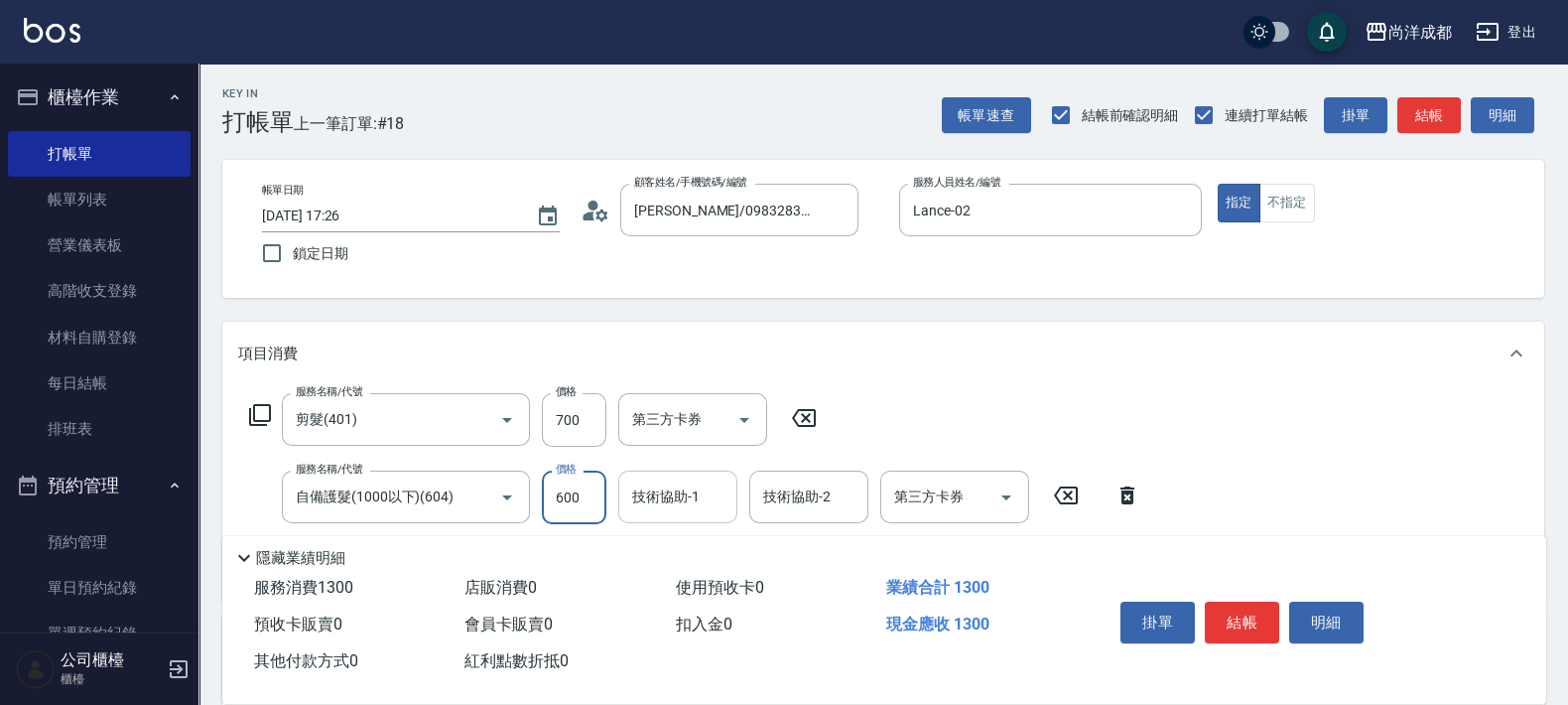 click on "技術協助-1" at bounding box center [678, 496] 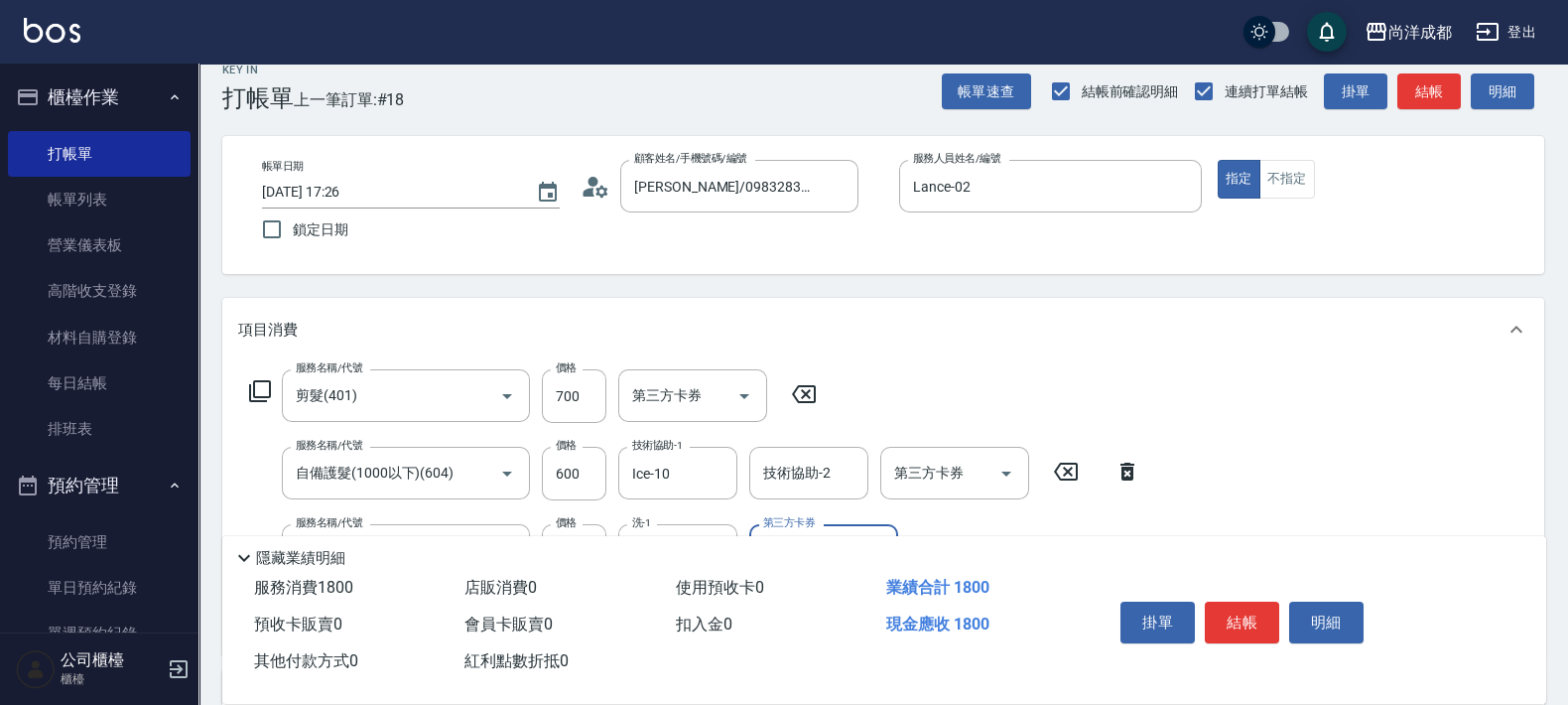 scroll, scrollTop: 0, scrollLeft: 0, axis: both 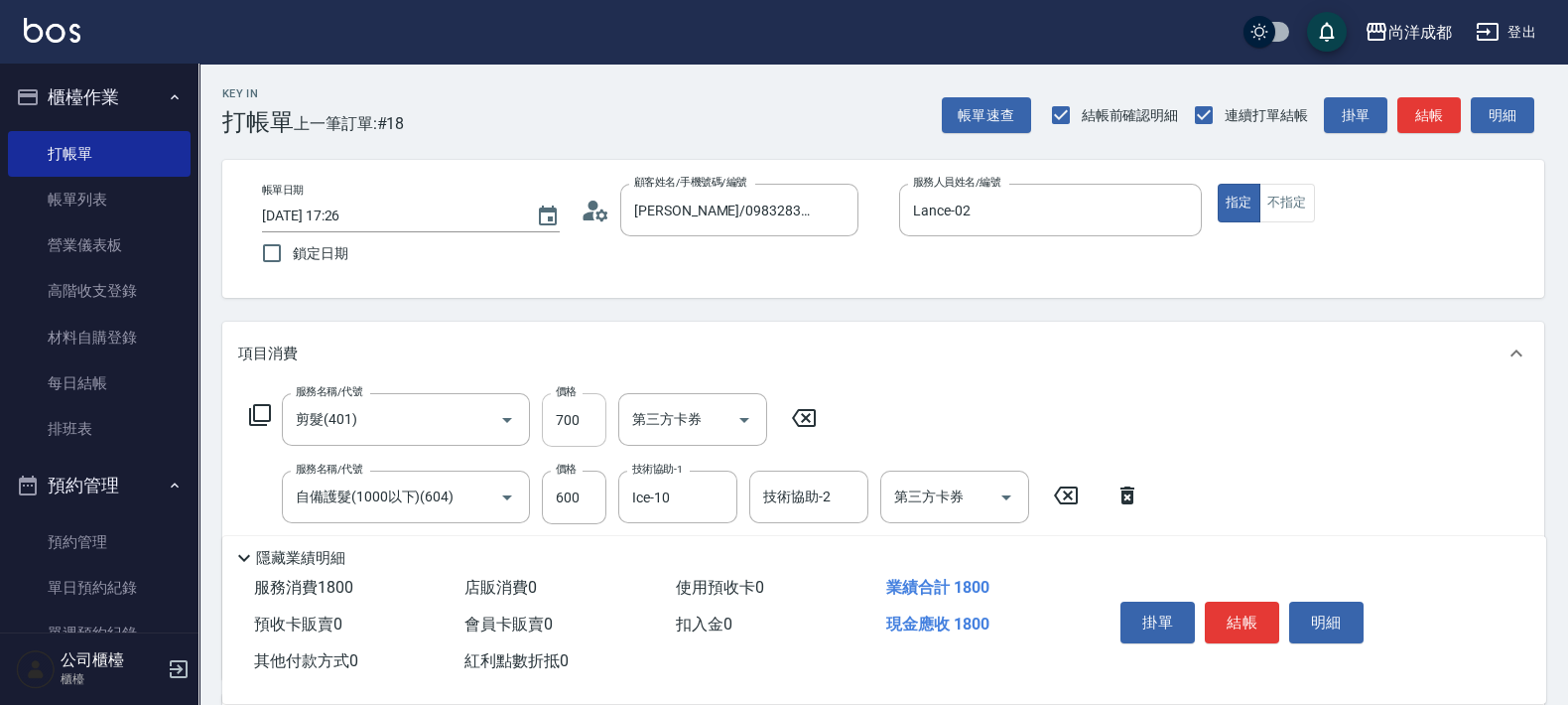 click on "700" at bounding box center (574, 420) 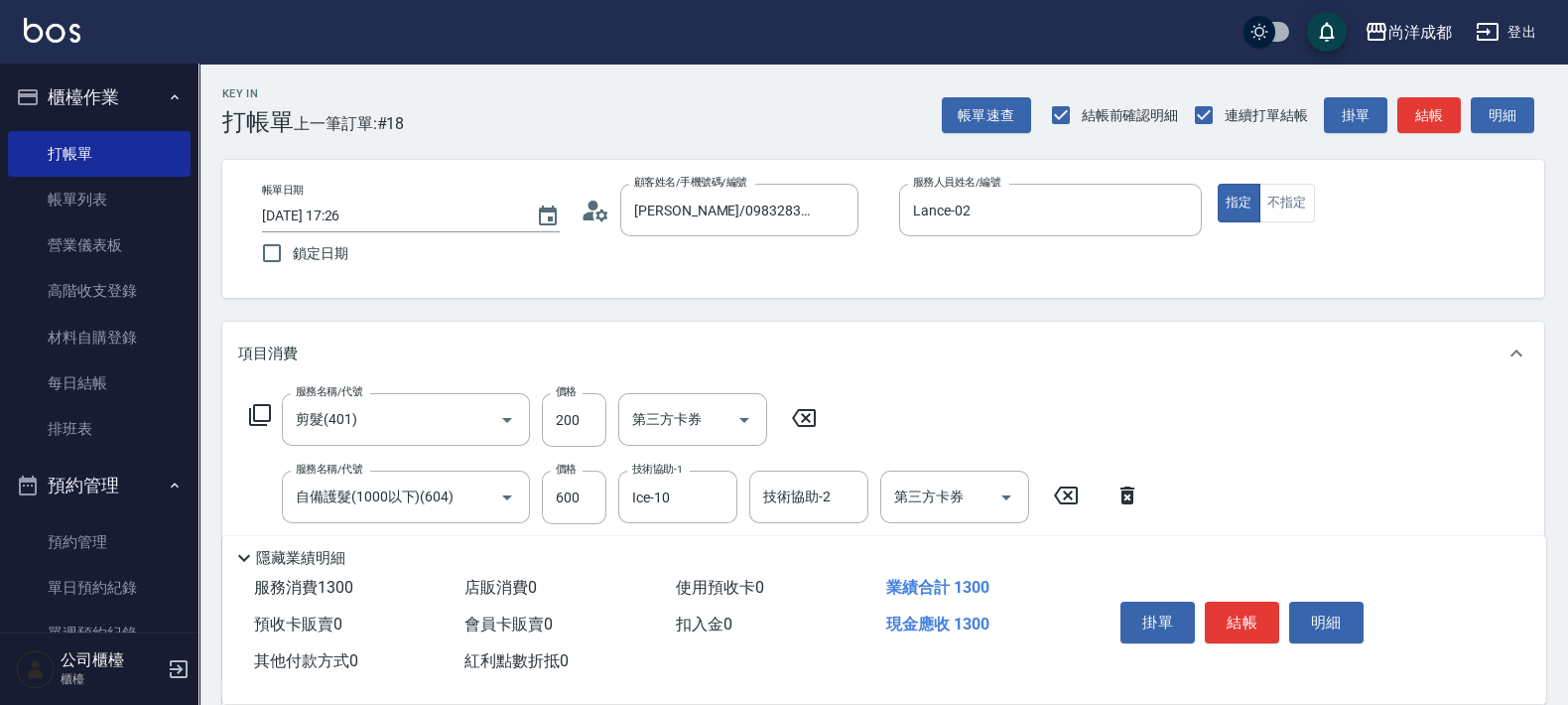 click on "項目消費" at bounding box center [883, 353] 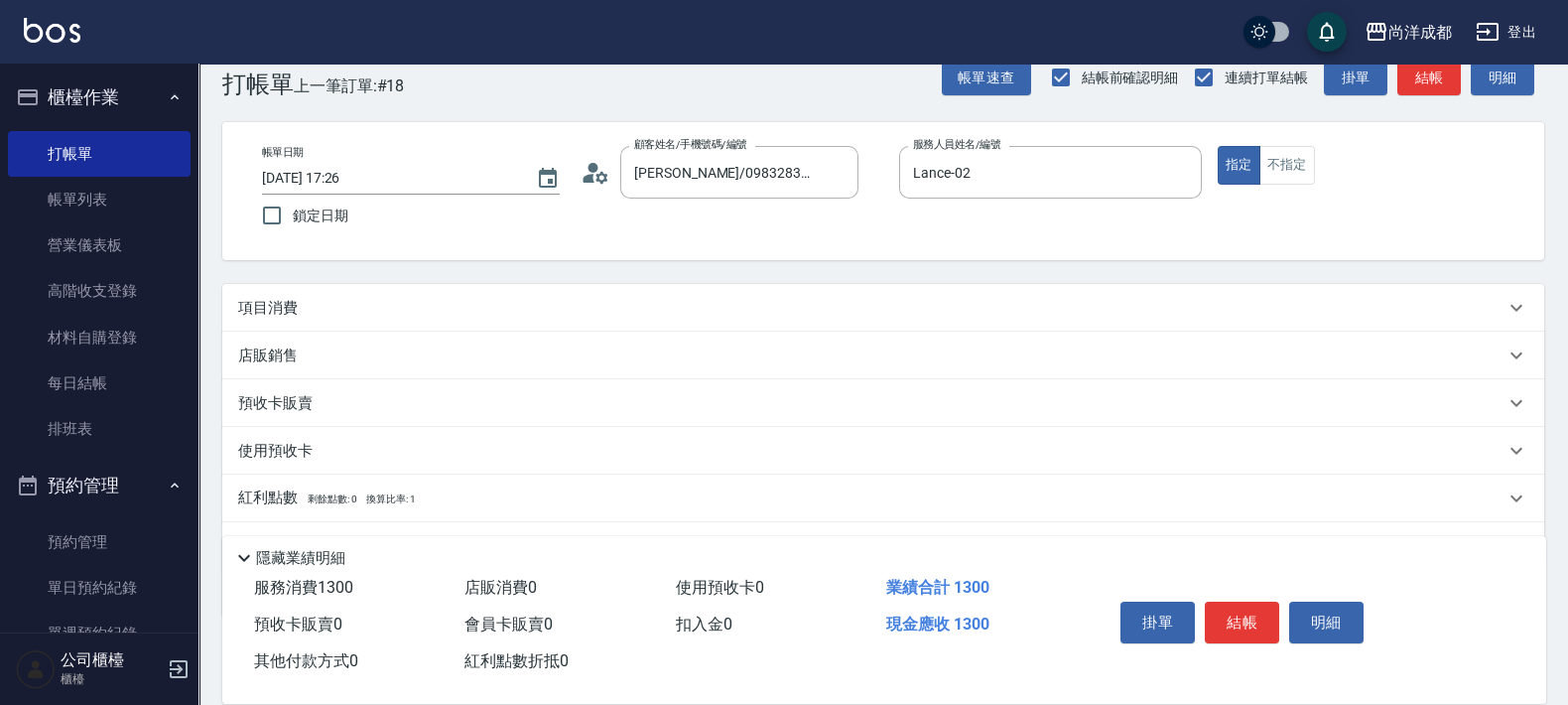 scroll, scrollTop: 0, scrollLeft: 0, axis: both 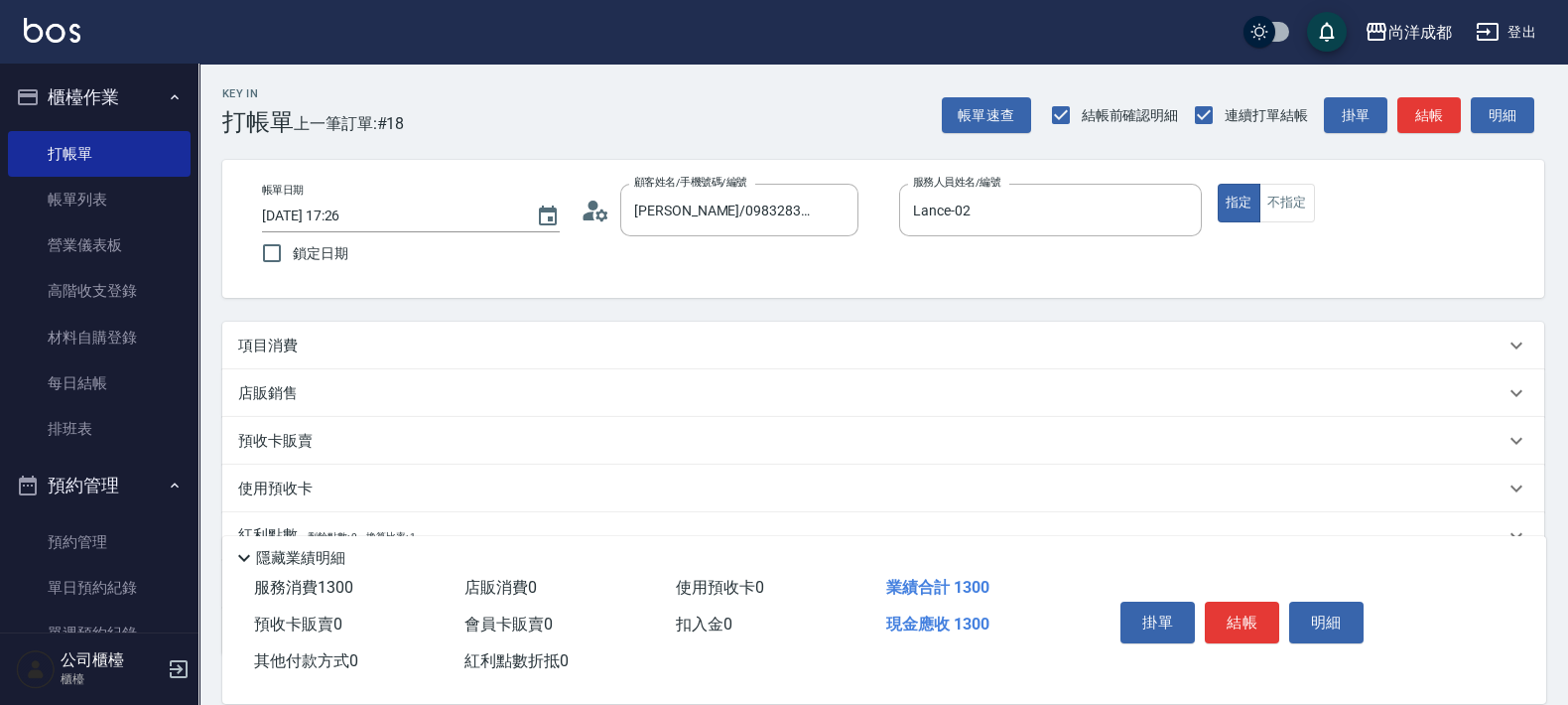 click on "項目消費" at bounding box center (268, 346) 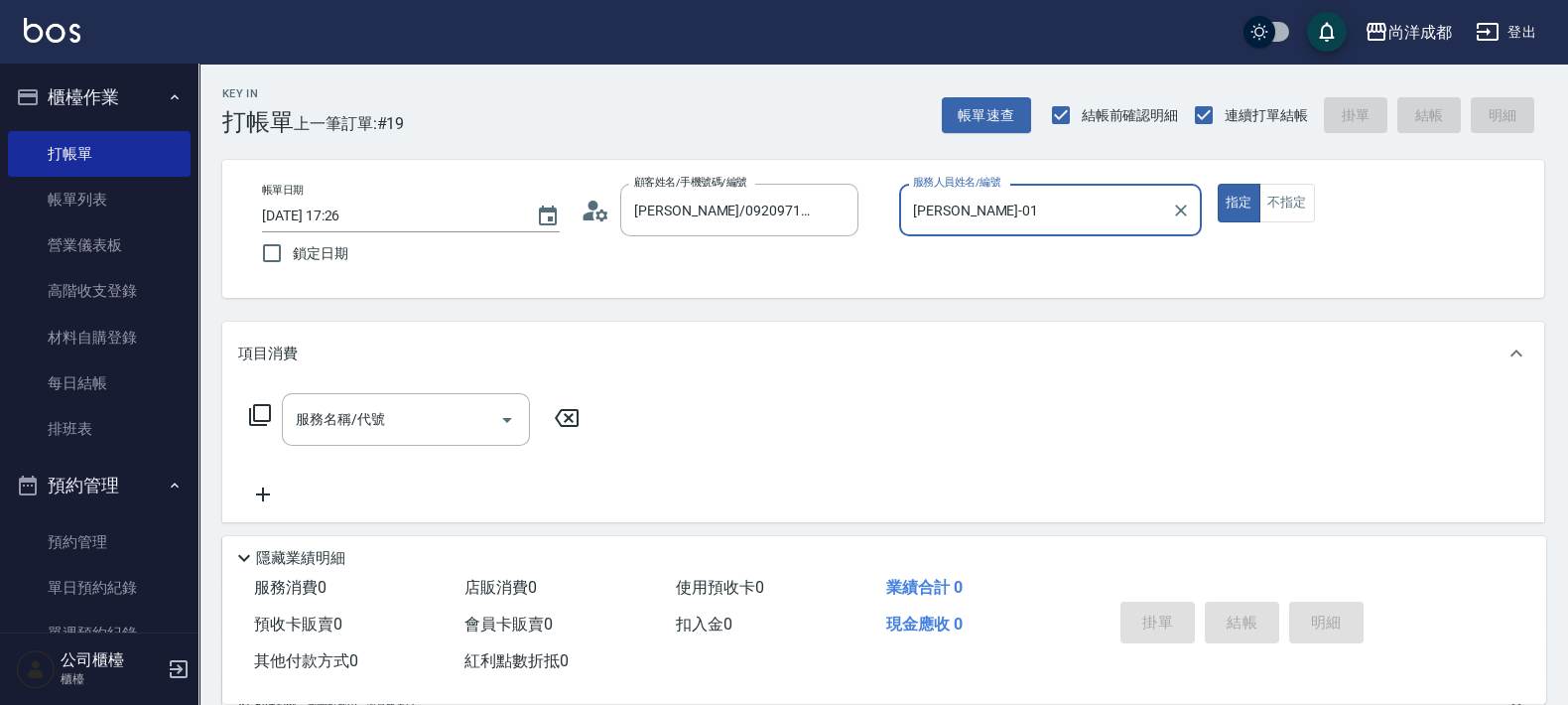 click on "指定" at bounding box center [1239, 203] 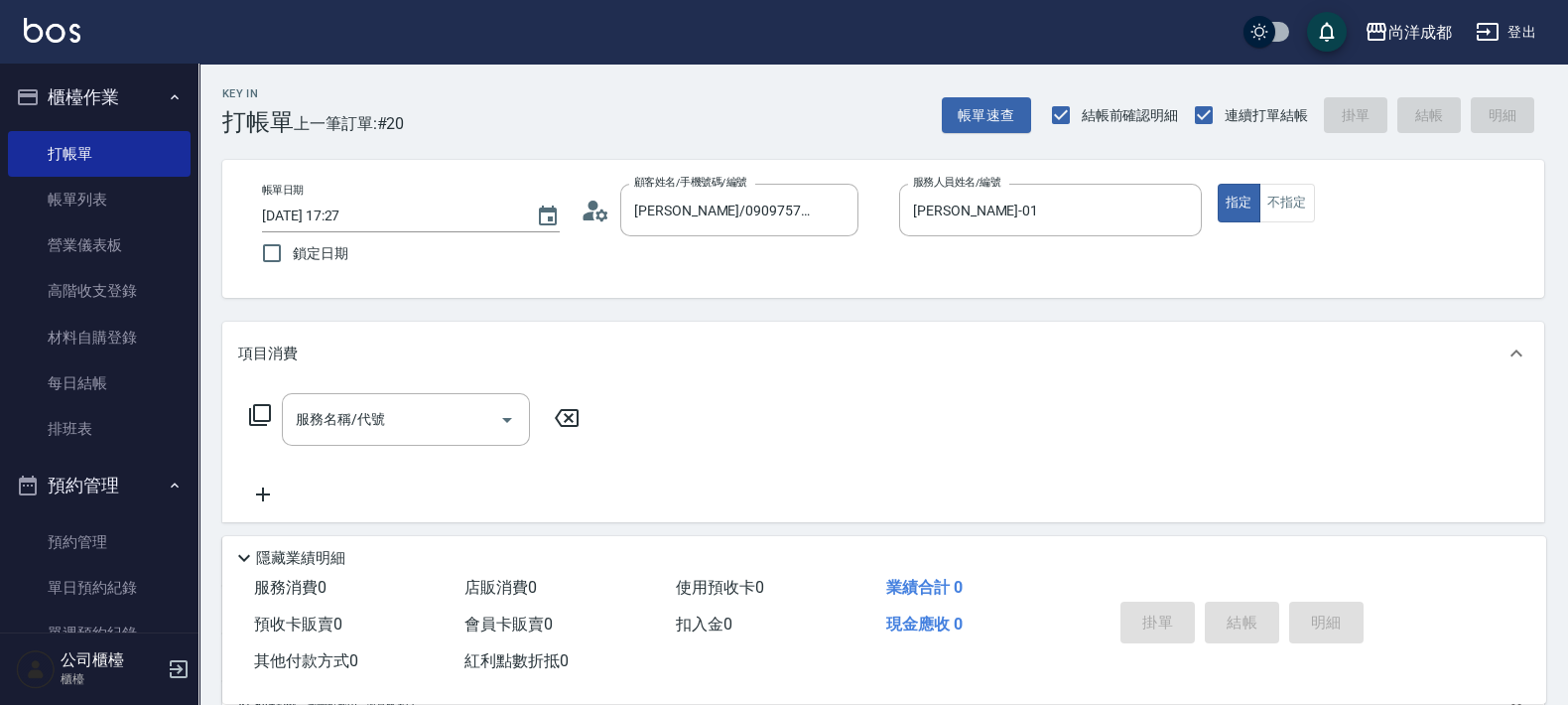 drag, startPoint x: 603, startPoint y: 209, endPoint x: 707, endPoint y: 270, distance: 120.56948 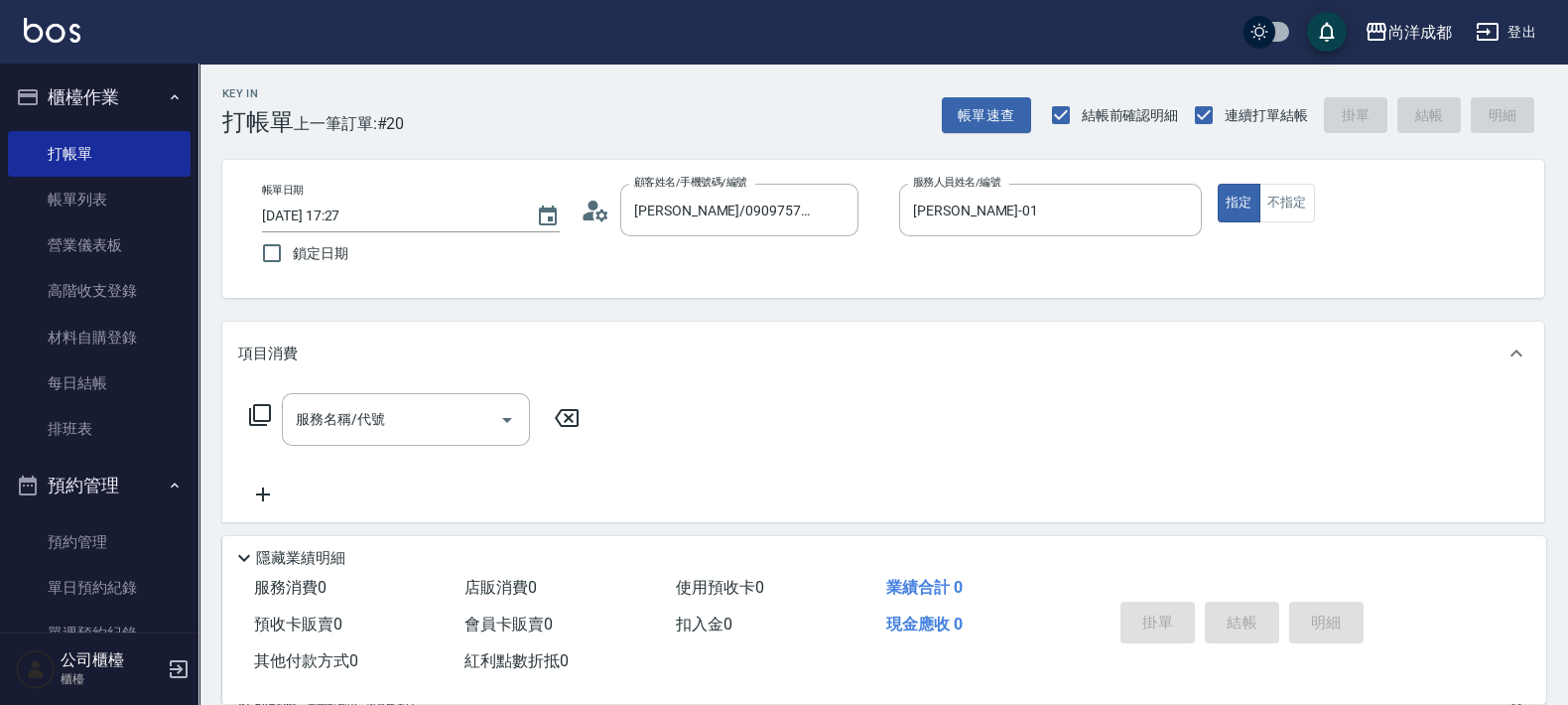 click on "顧客姓名/手機號碼/編號 [PERSON_NAME]/0909757691/null 顧客姓名/手機號碼/編號" at bounding box center [731, 210] 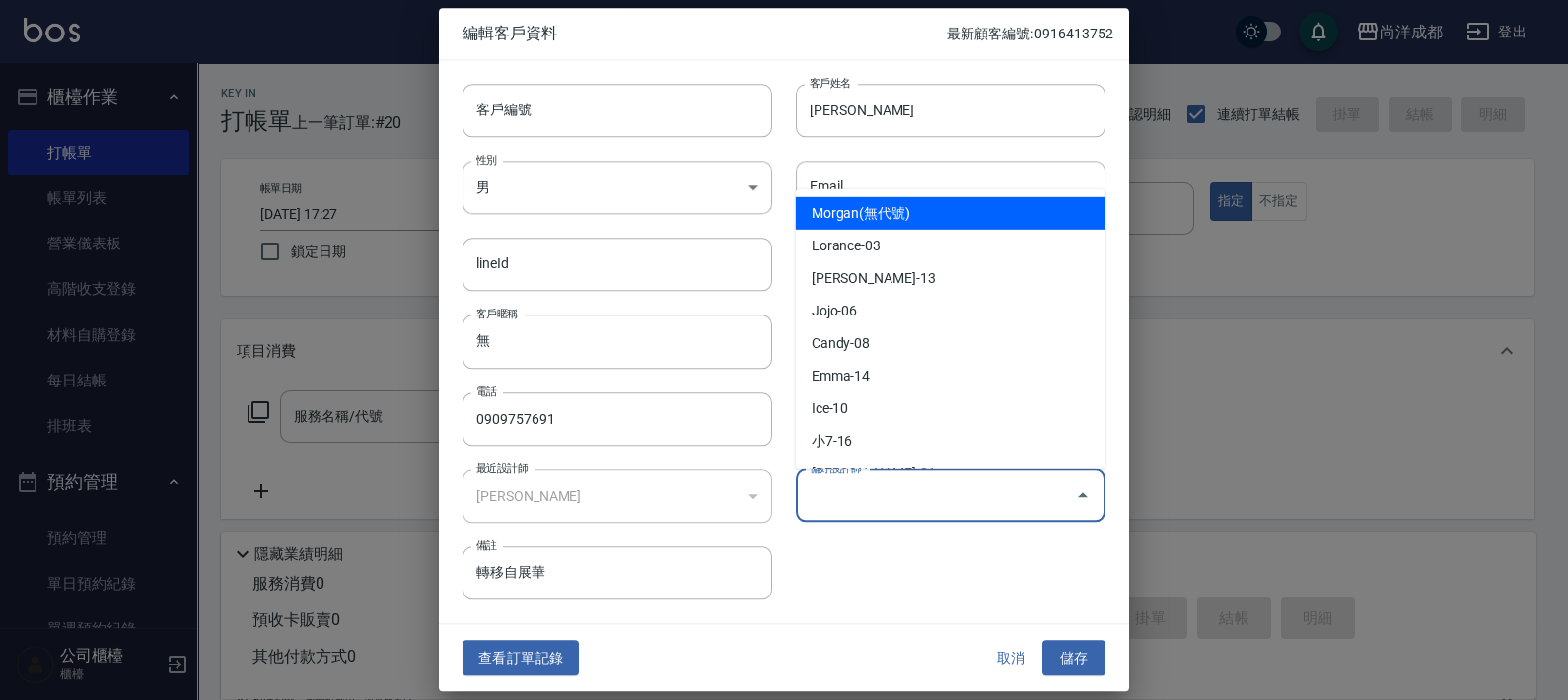 click on "偏好設計師" at bounding box center (936, 495) 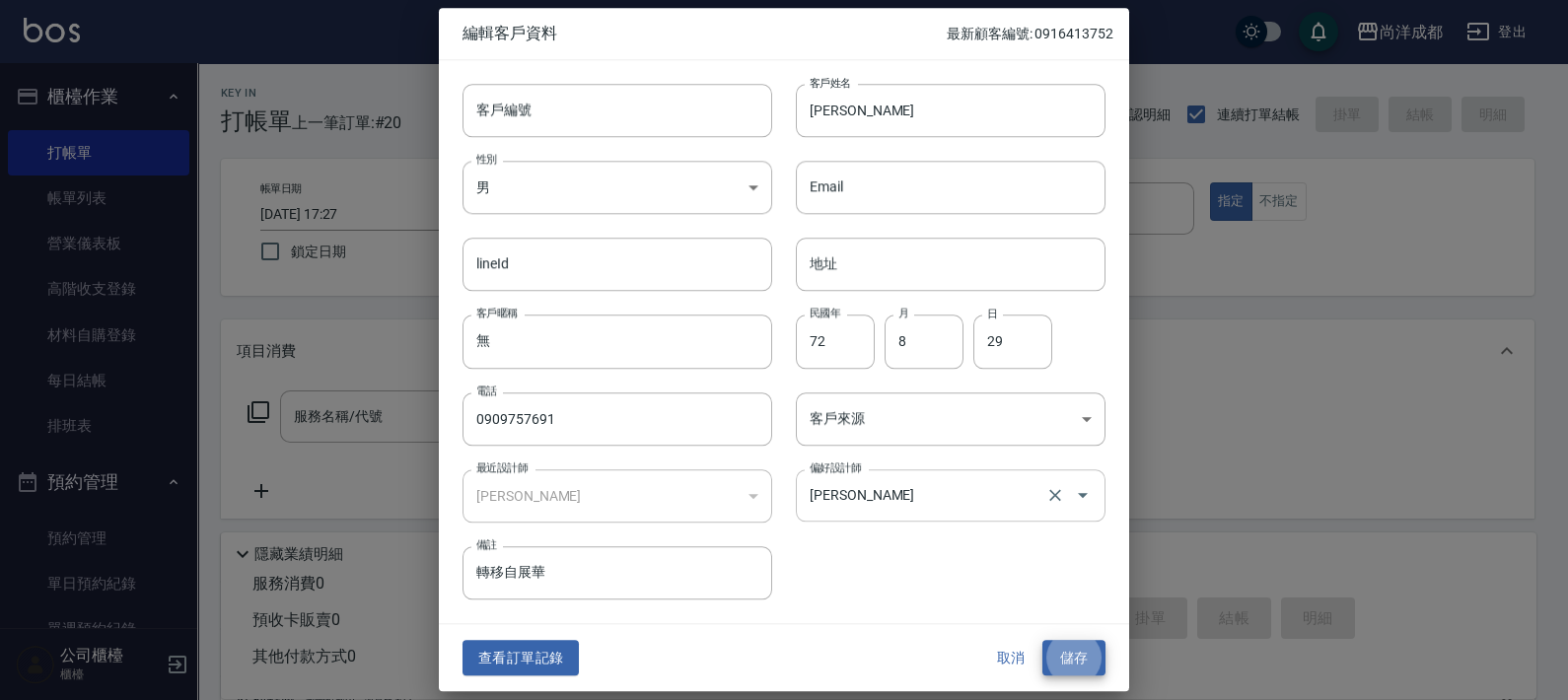 click on "儲存" at bounding box center [1074, 658] 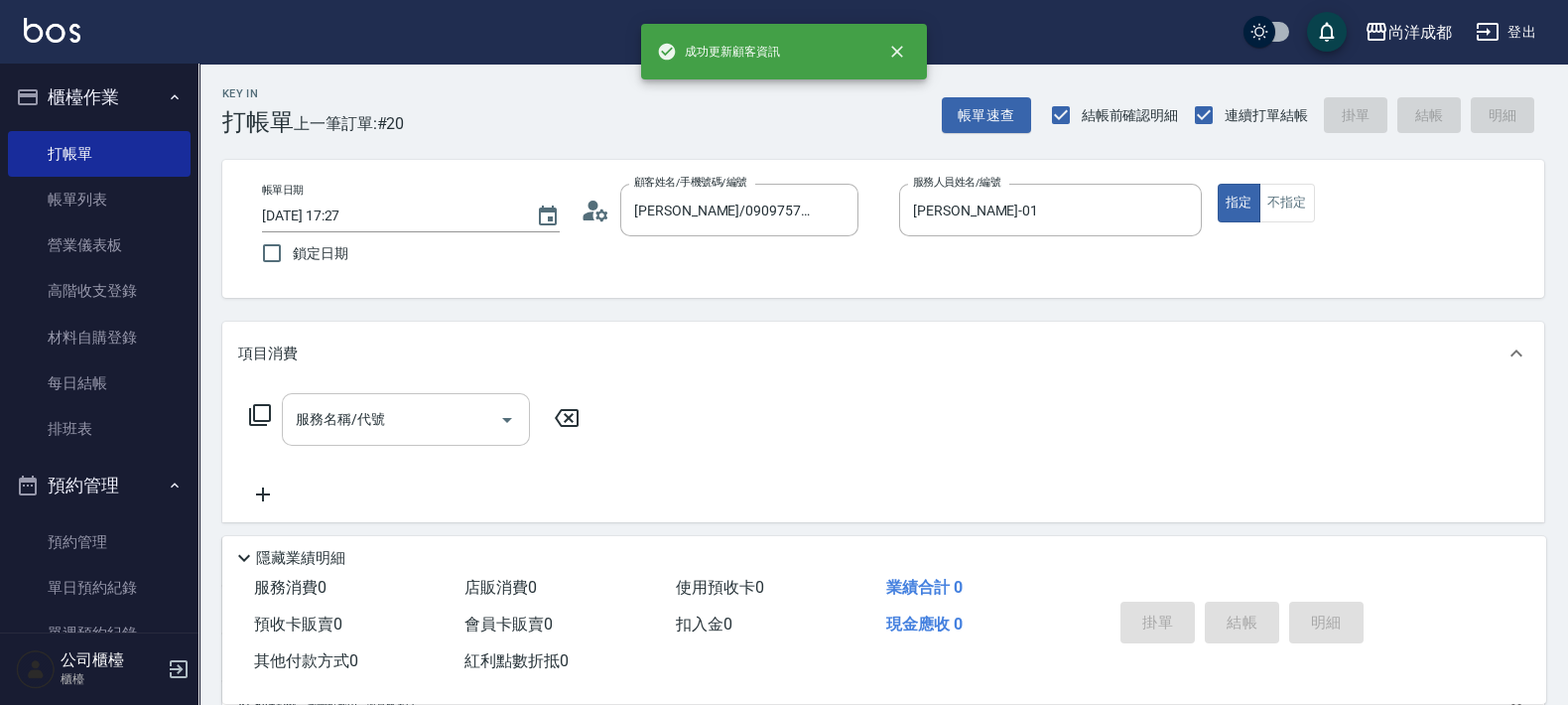 click on "服務名稱/代號" at bounding box center [406, 419] 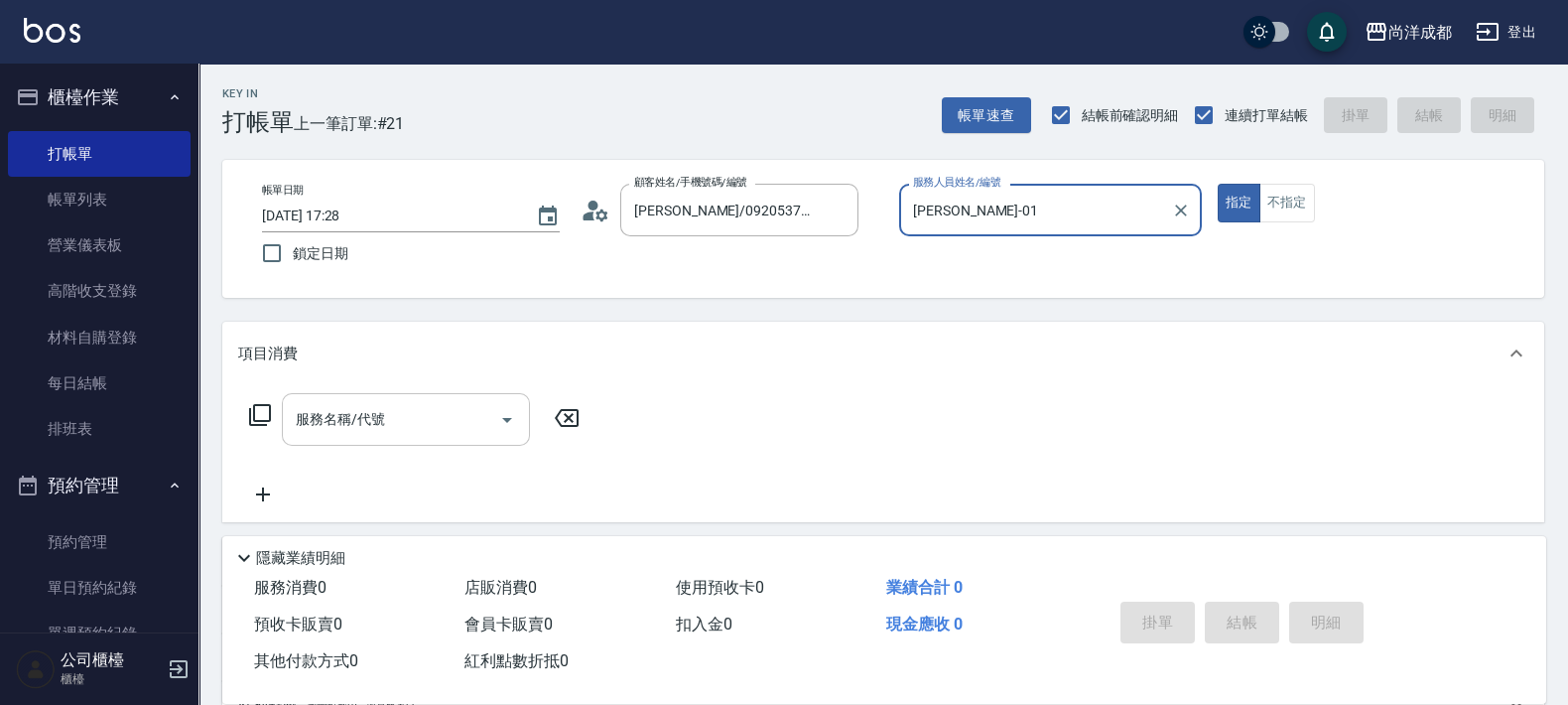 click on "指定" at bounding box center [1239, 203] 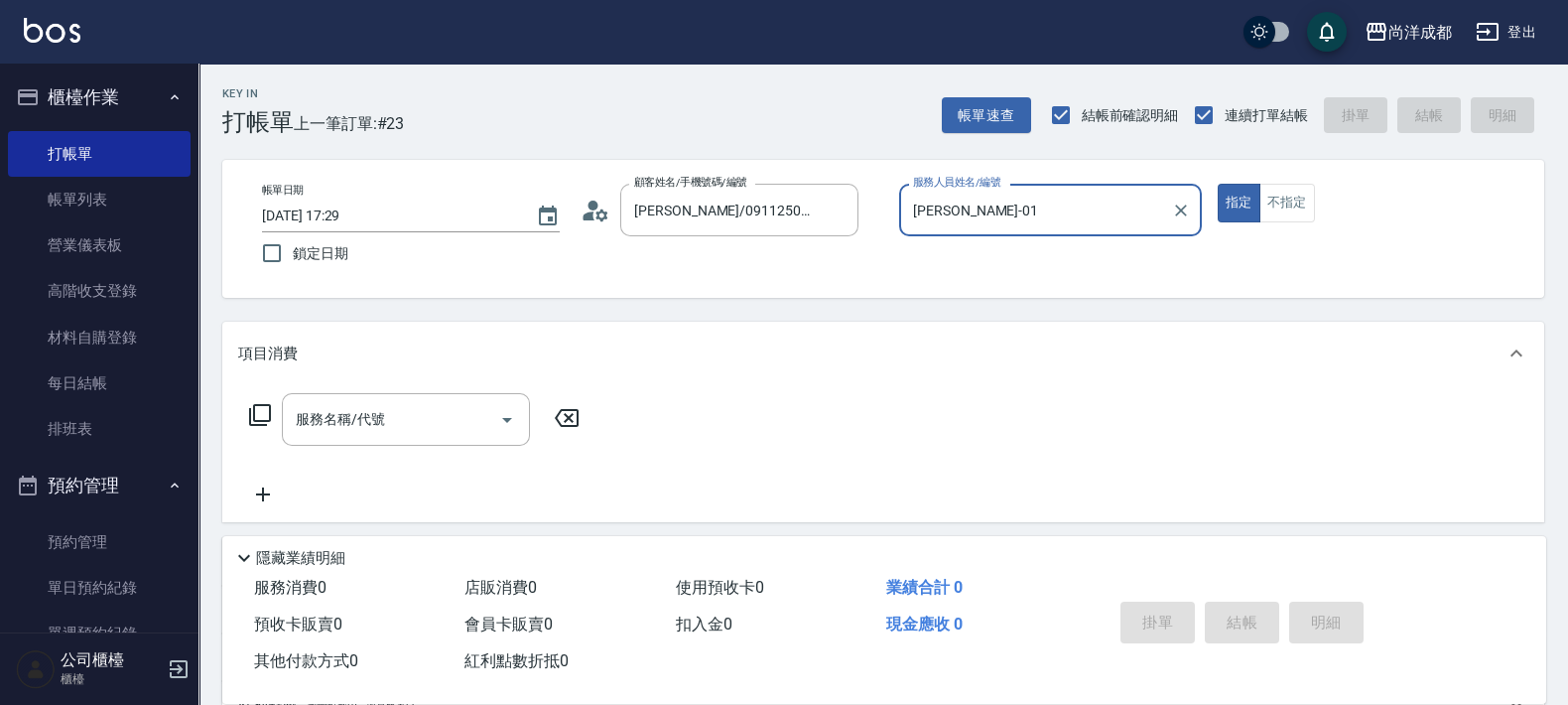 click on "指定" at bounding box center [1239, 203] 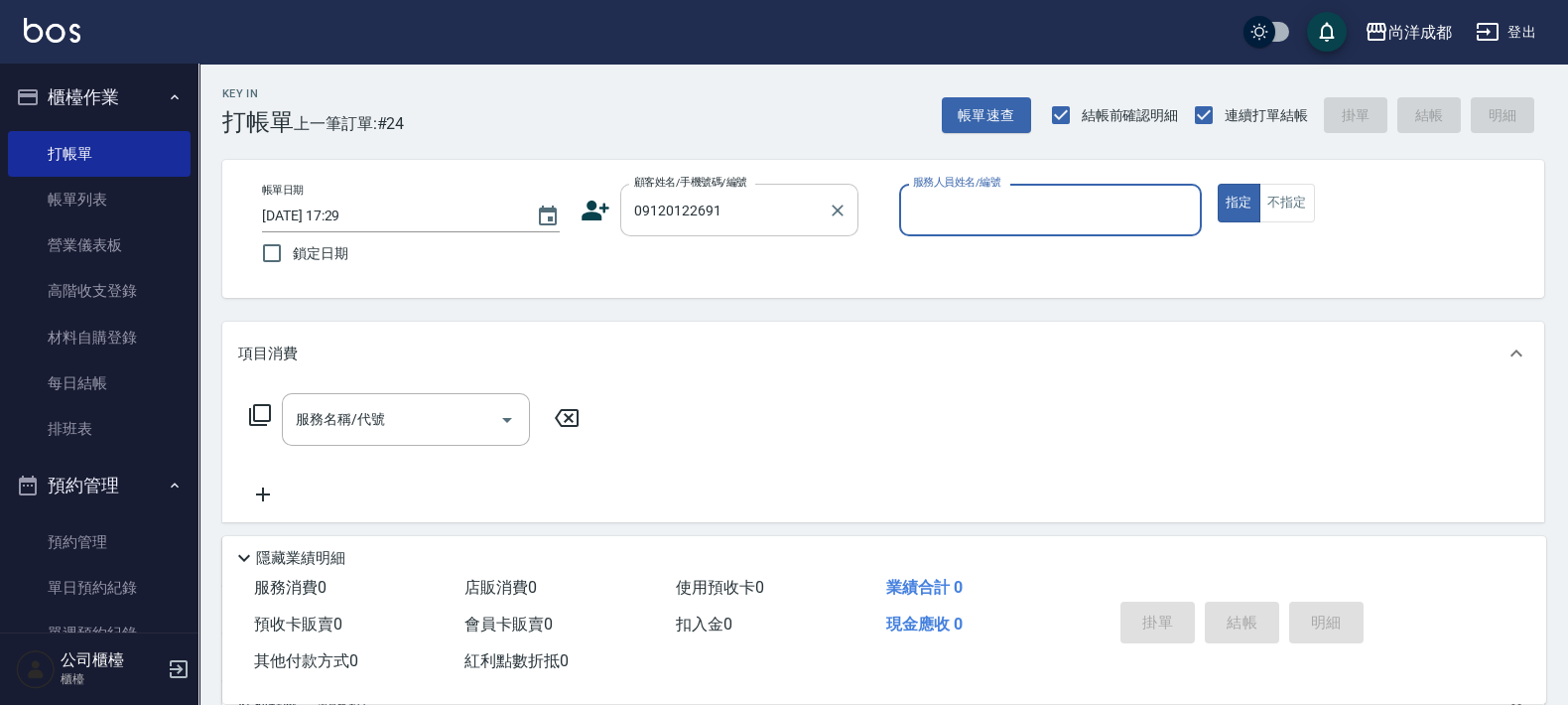 click on "09120122691 顧客姓名/手機號碼/編號" at bounding box center [739, 210] 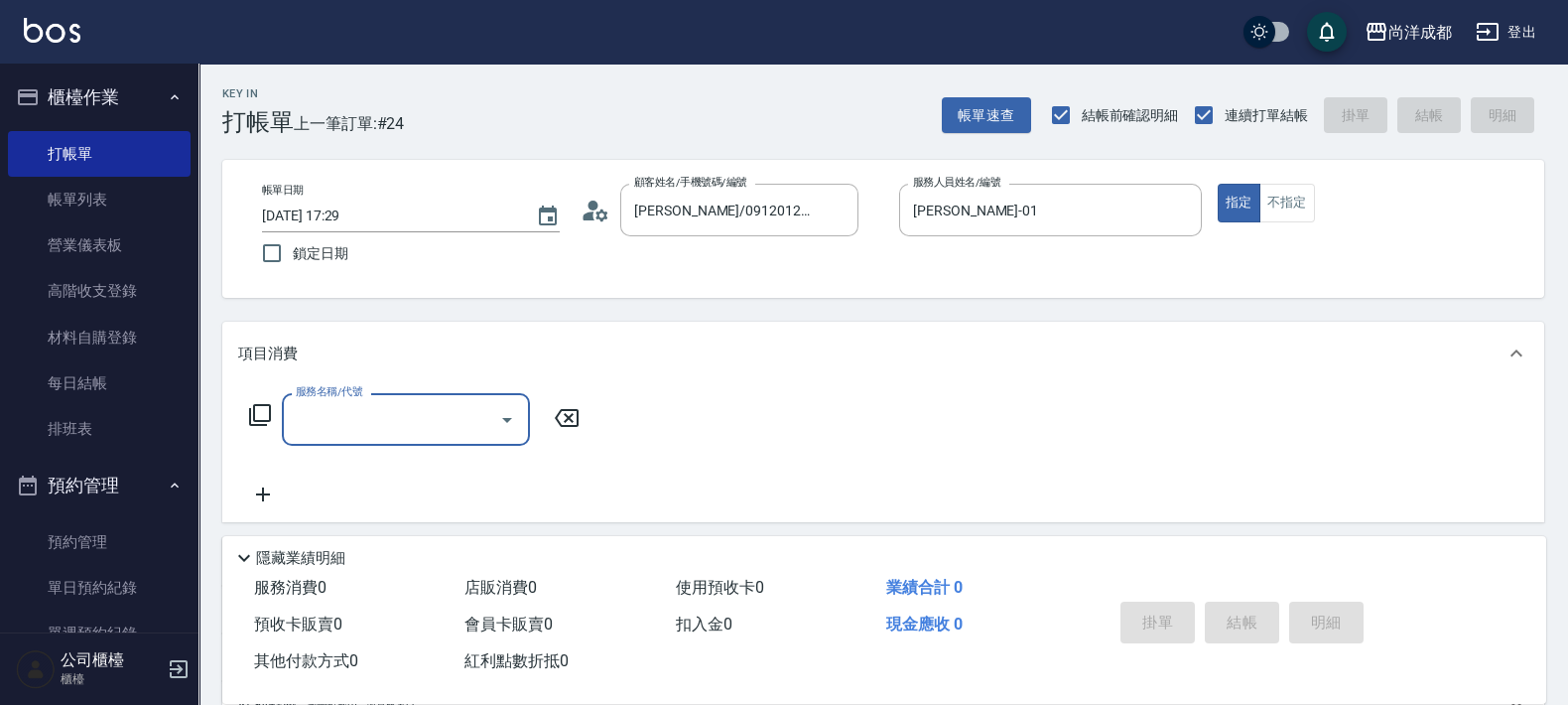 click 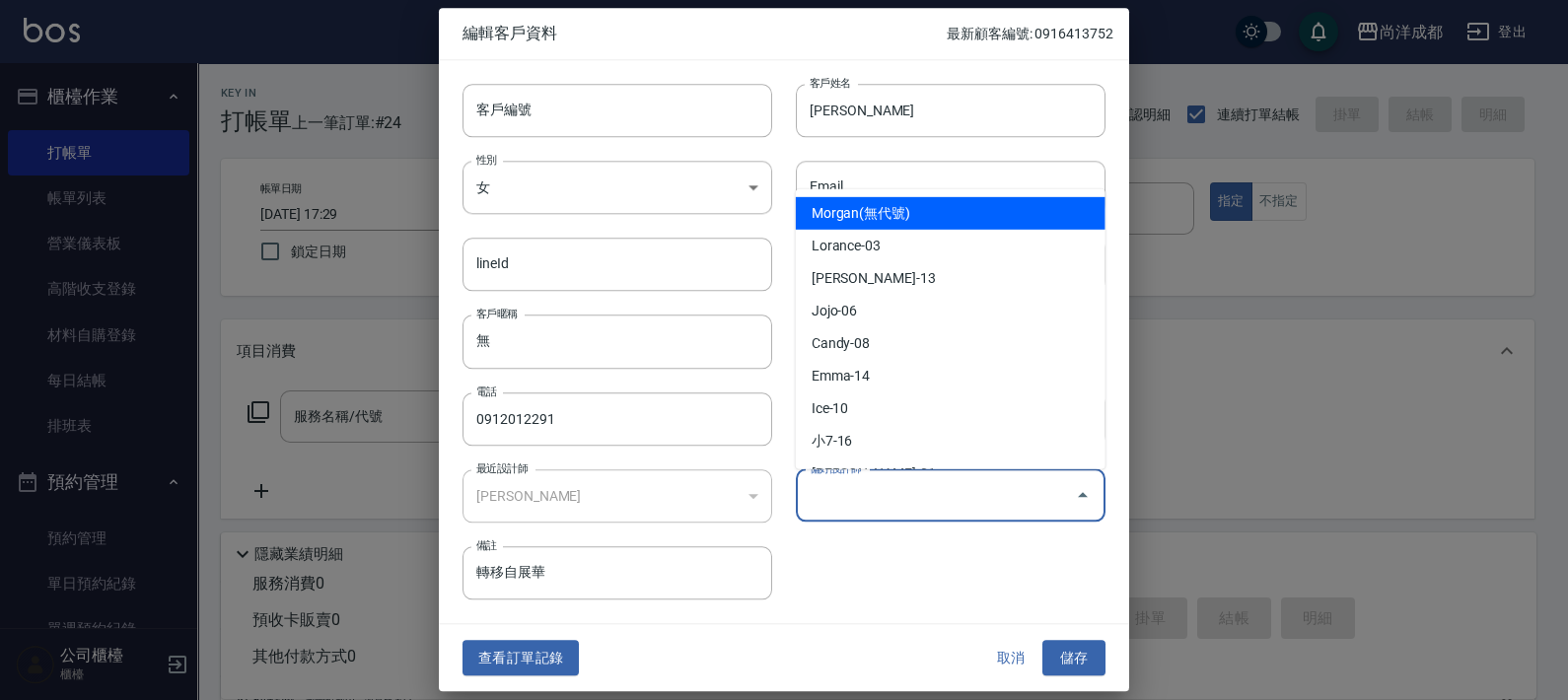 click on "偏好設計師" at bounding box center (936, 495) 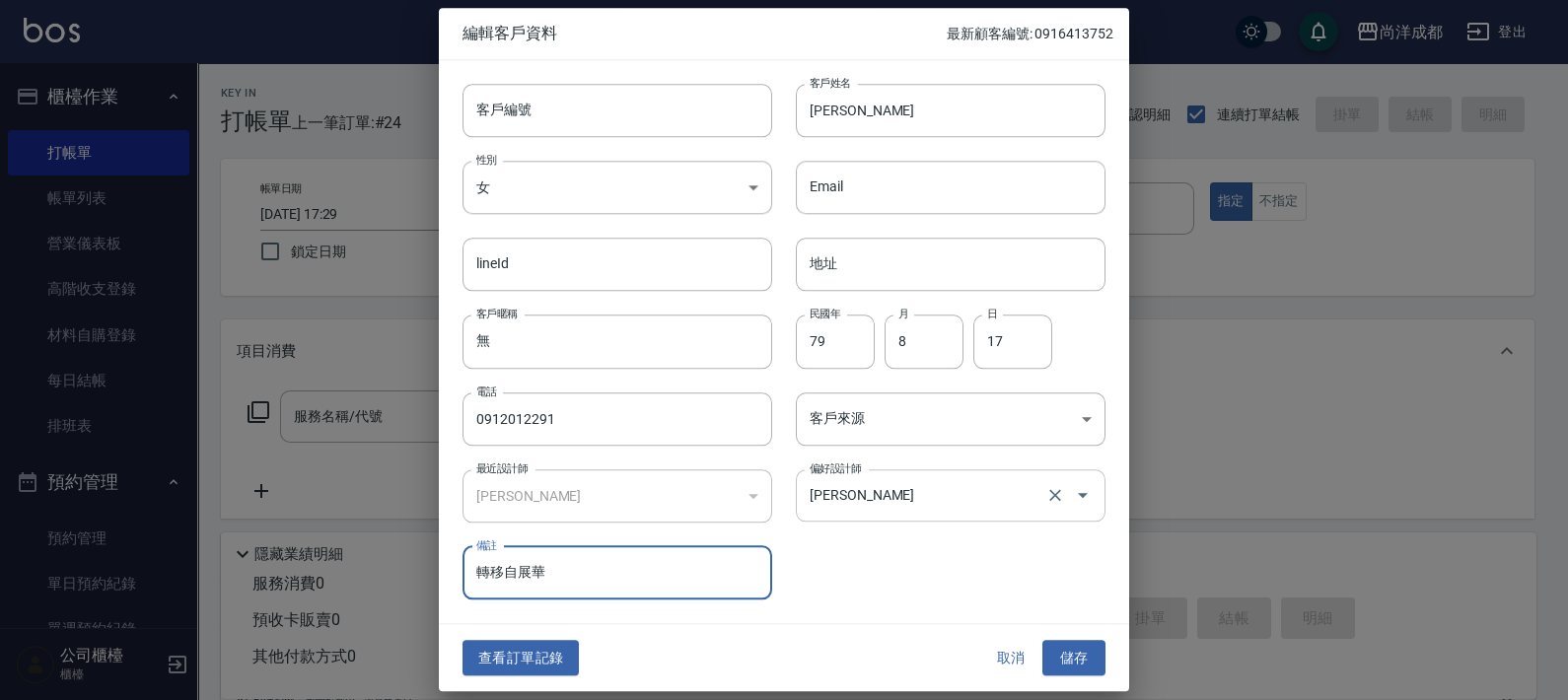 click on "儲存" at bounding box center (1074, 658) 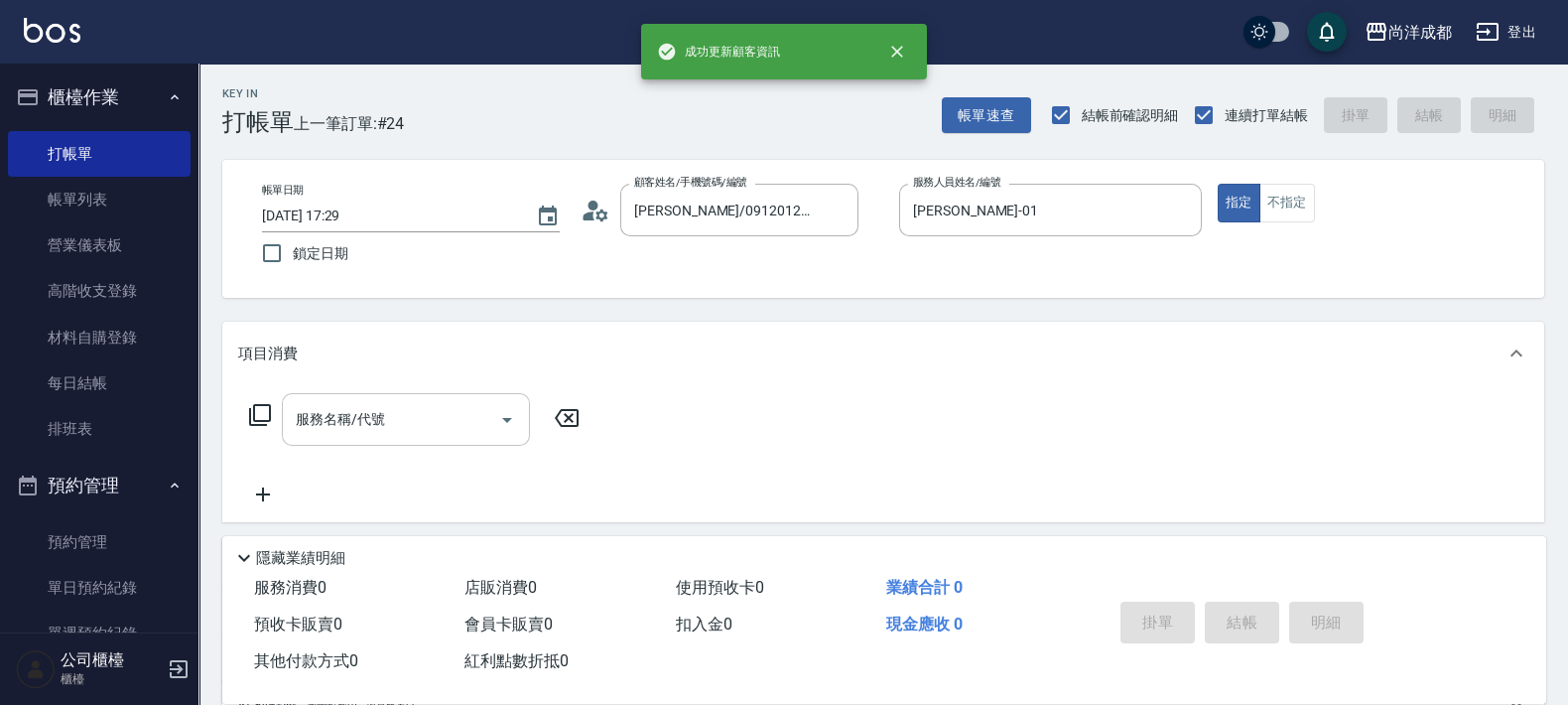 click on "服務名稱/代號" at bounding box center (406, 419) 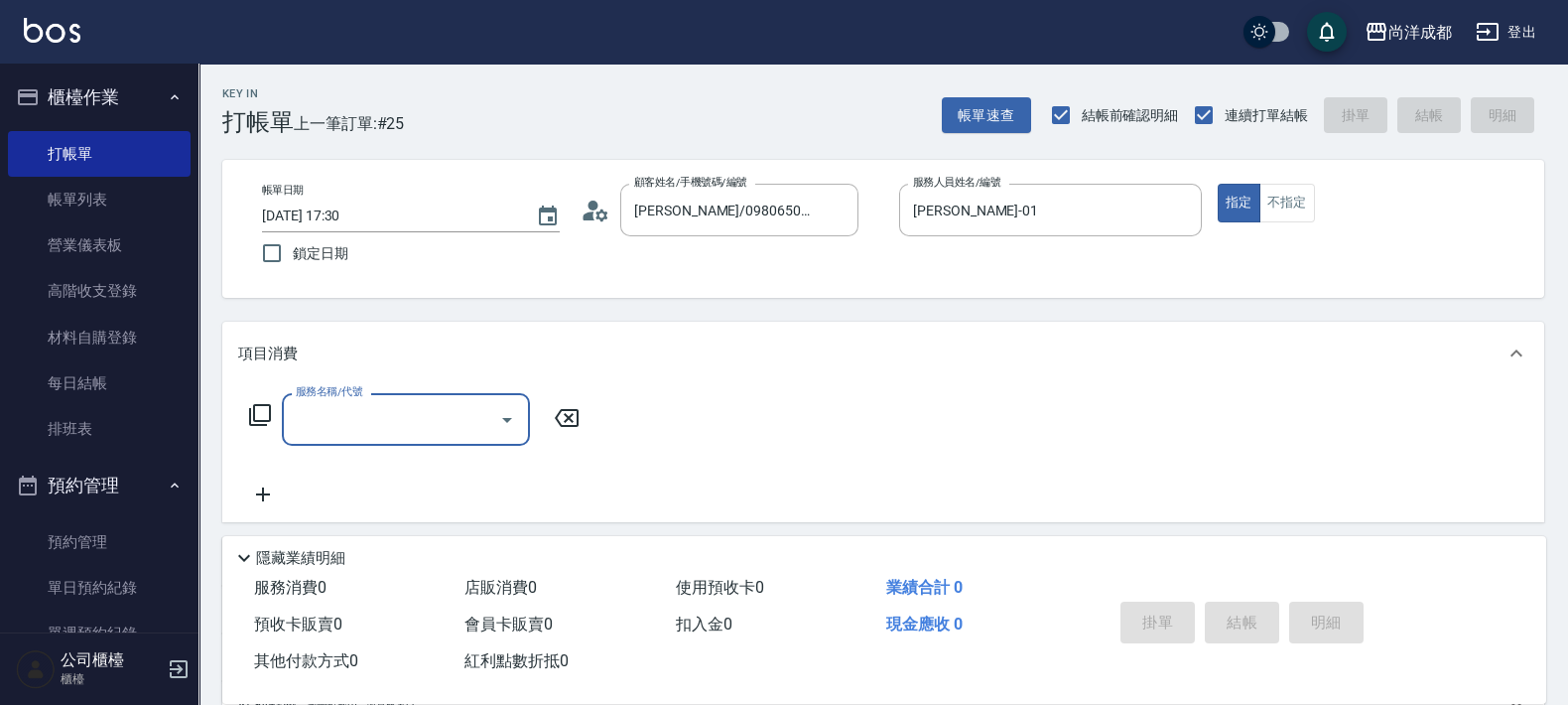 click 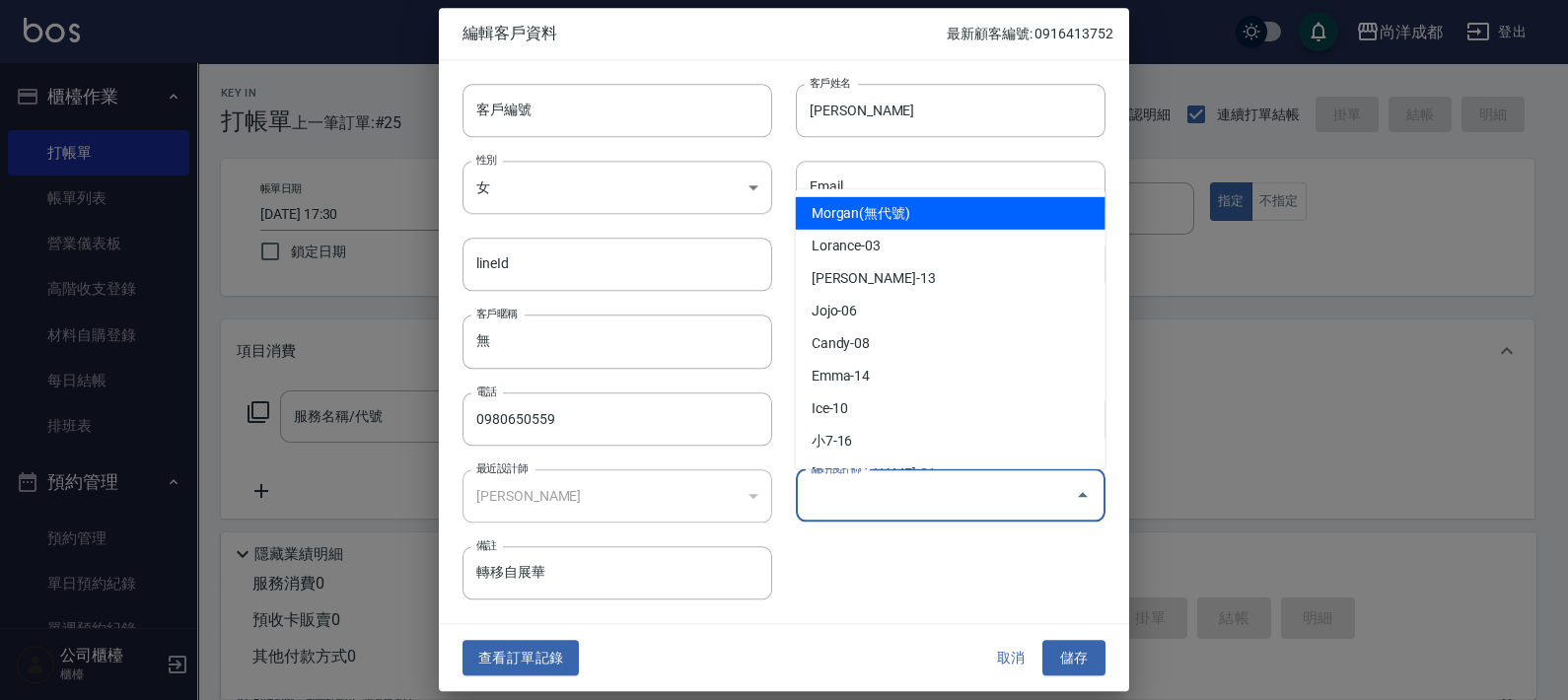 click on "偏好設計師" at bounding box center (936, 495) 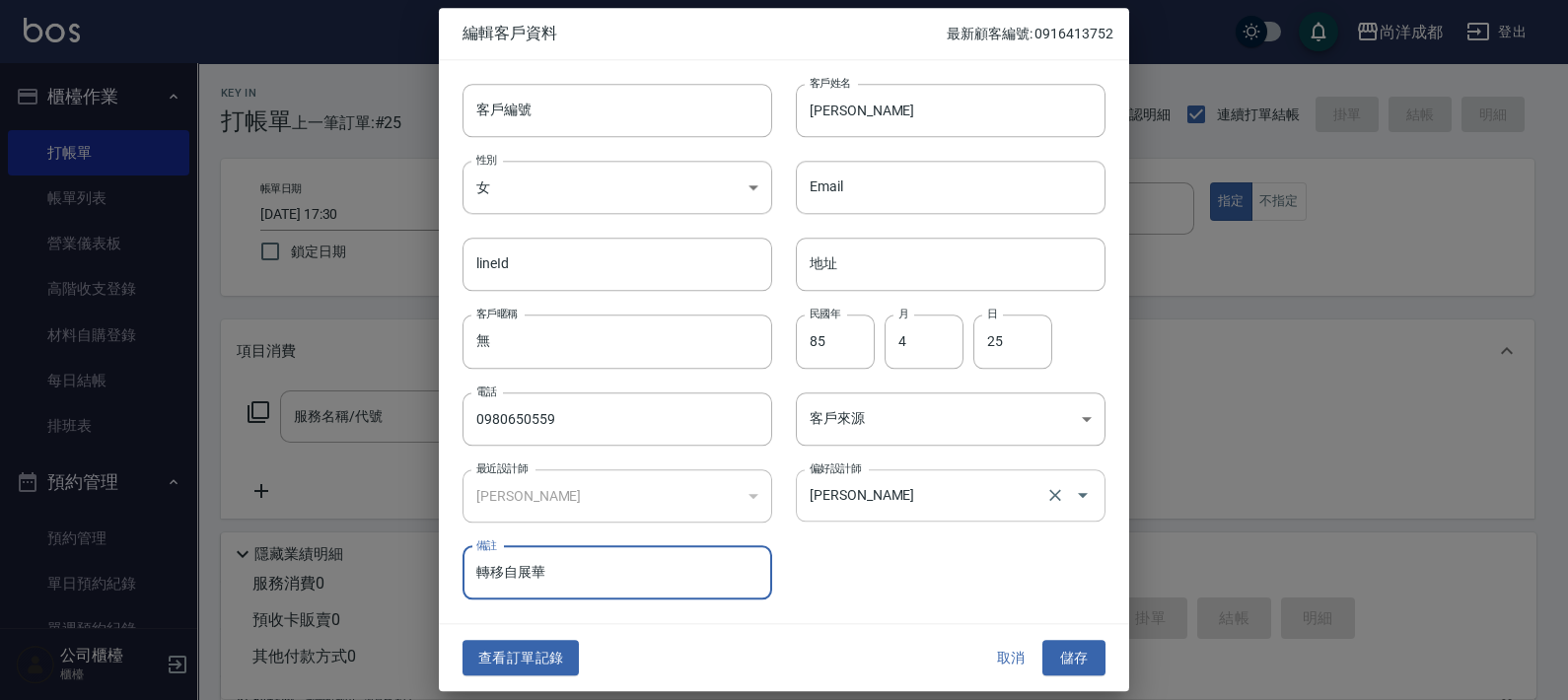 click on "儲存" at bounding box center (1074, 658) 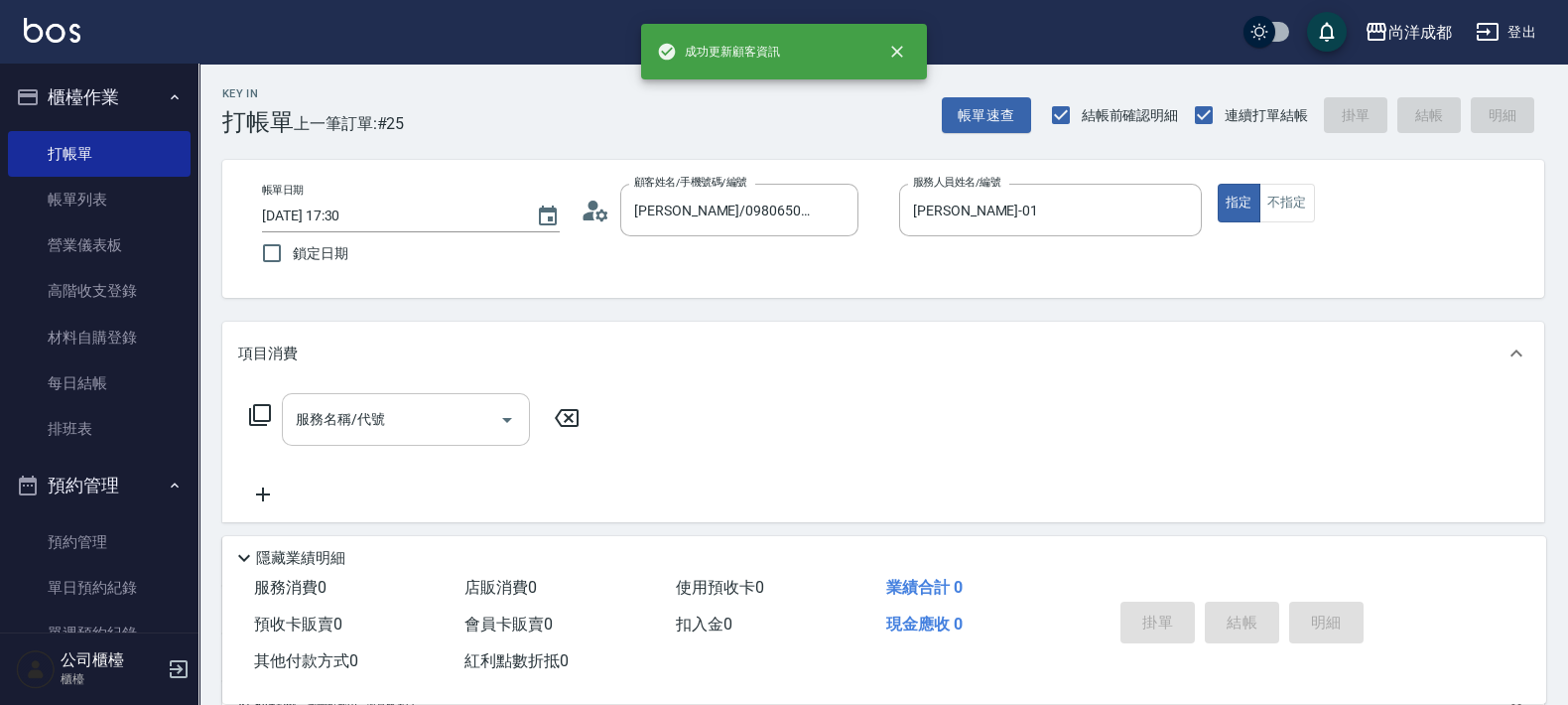 drag, startPoint x: 450, startPoint y: 401, endPoint x: 433, endPoint y: 417, distance: 23.345235 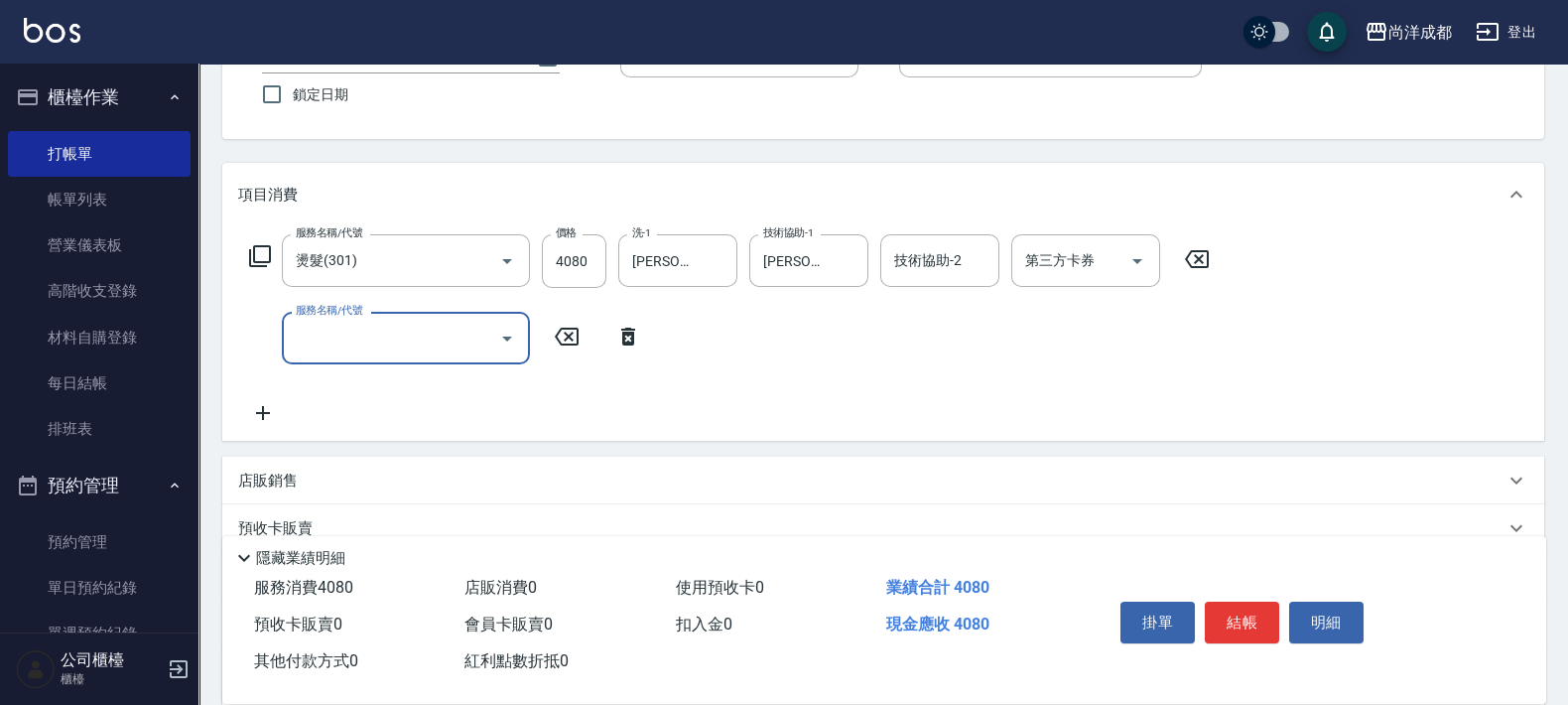 scroll, scrollTop: 247, scrollLeft: 0, axis: vertical 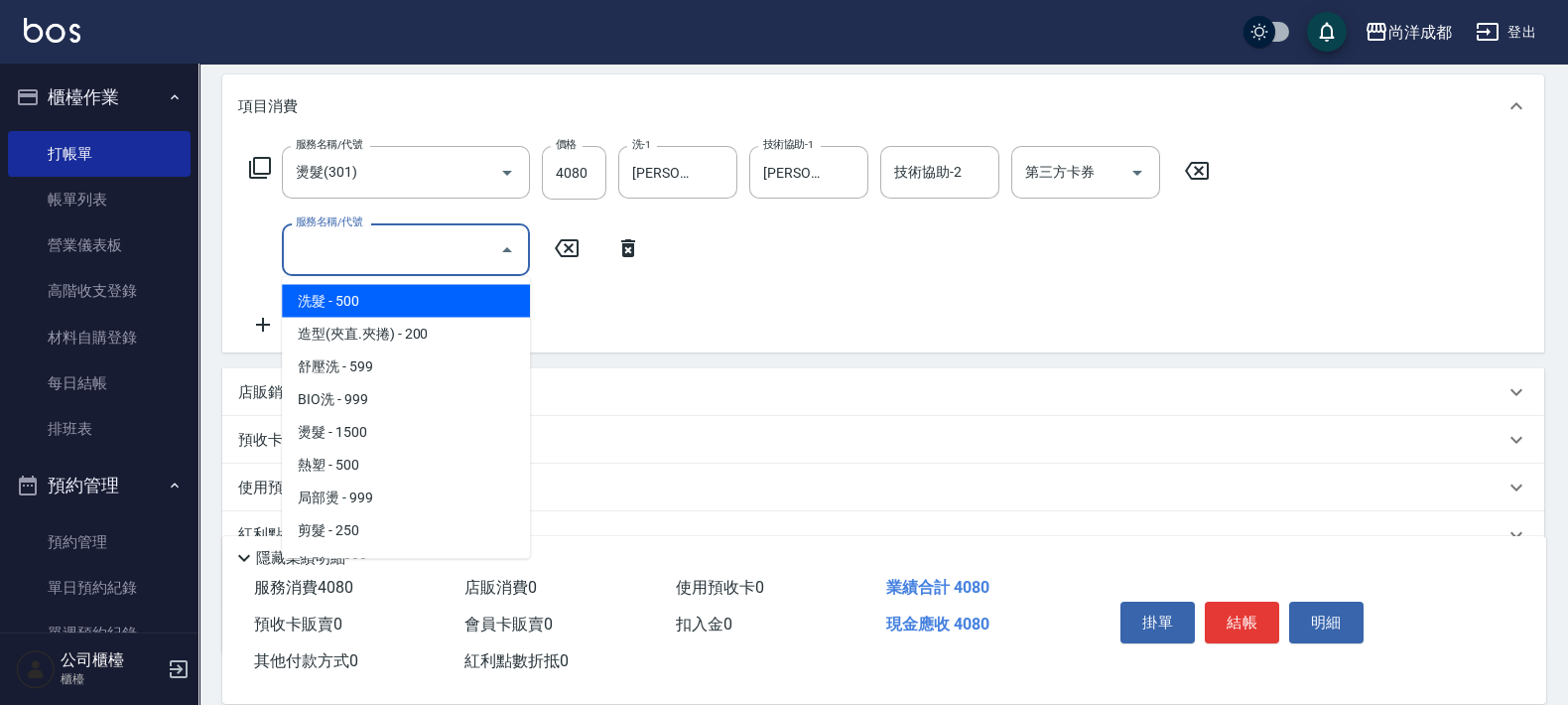 click on "服務名稱/代號" at bounding box center (391, 249) 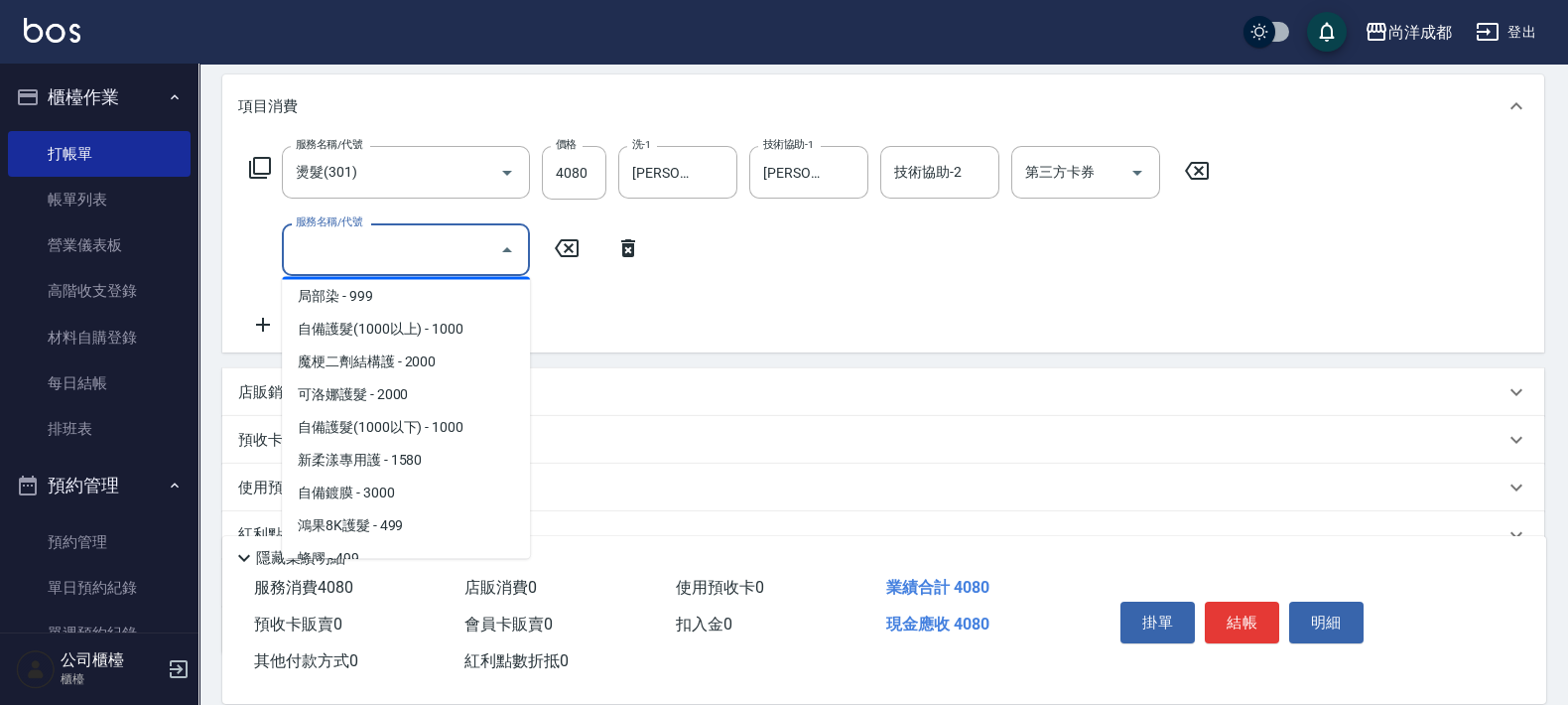 scroll, scrollTop: 372, scrollLeft: 0, axis: vertical 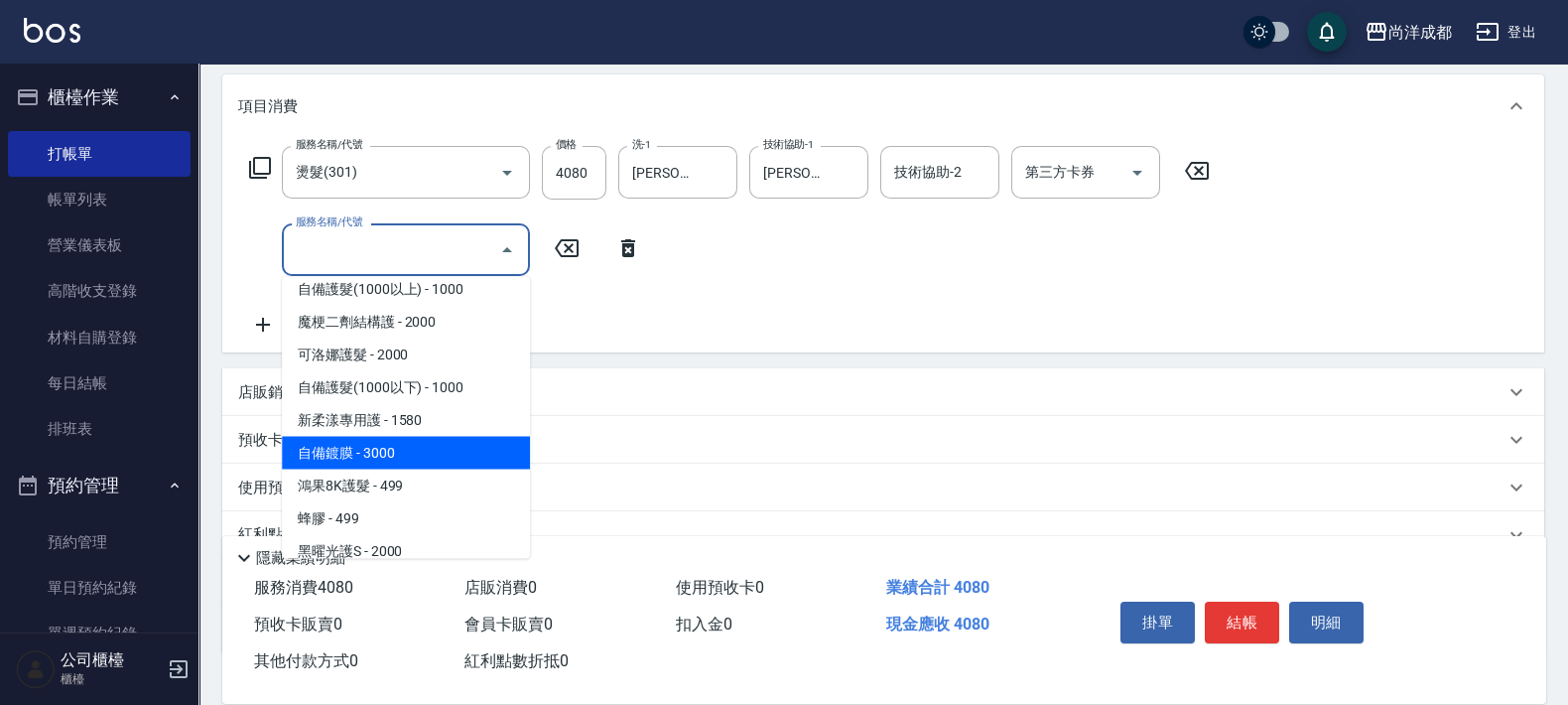 click on "自備鍍膜 - 3000" at bounding box center [406, 453] 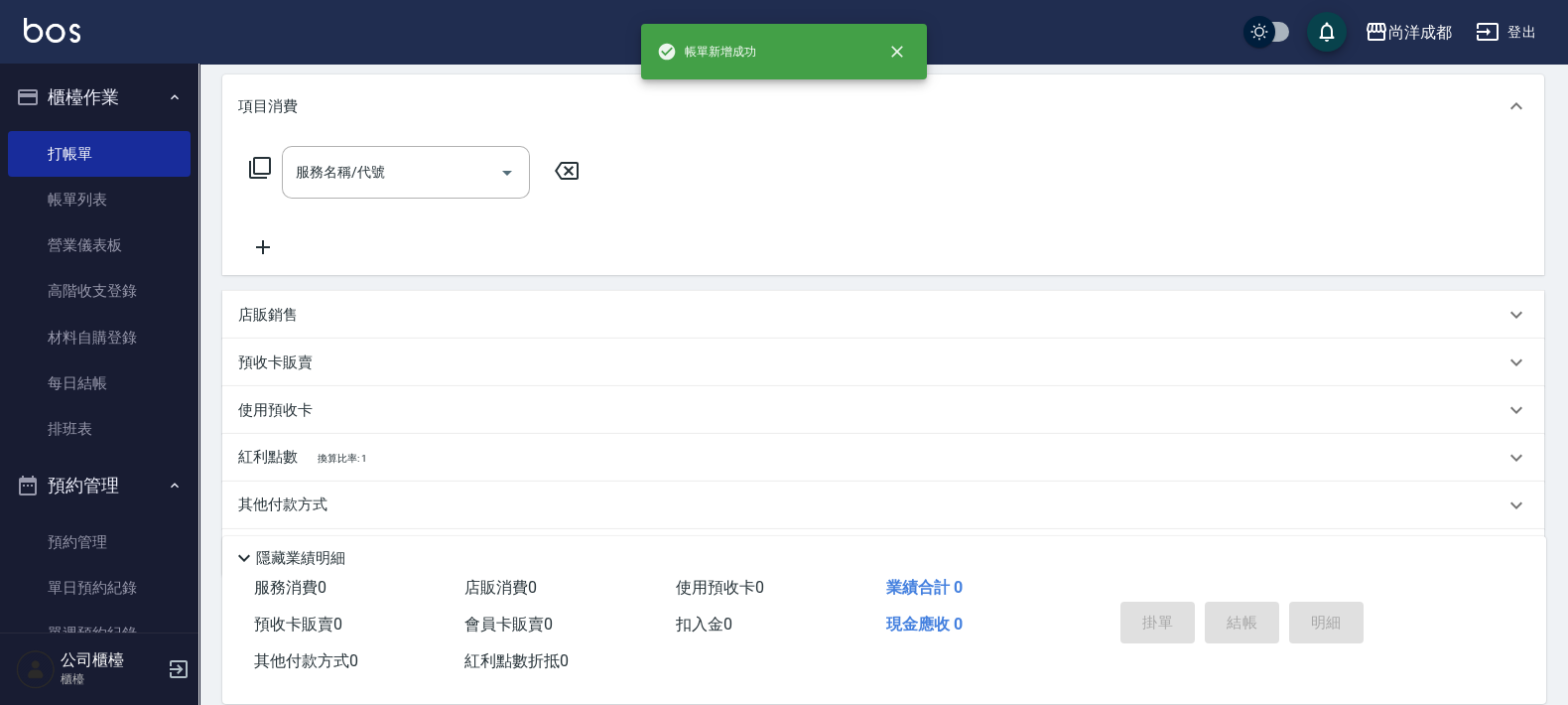 scroll, scrollTop: 0, scrollLeft: 0, axis: both 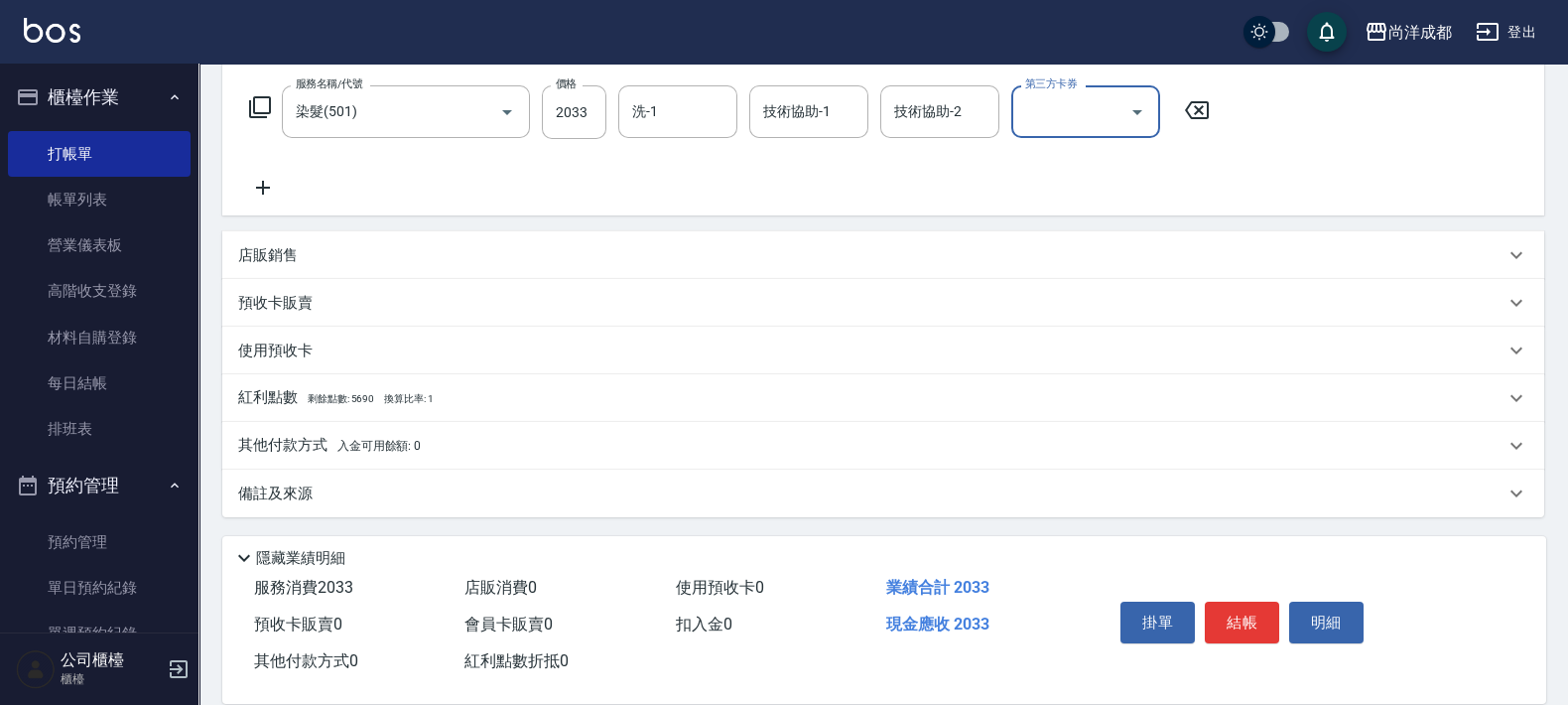 click on "其他付款方式 入金可用餘額: 0" at bounding box center [329, 446] 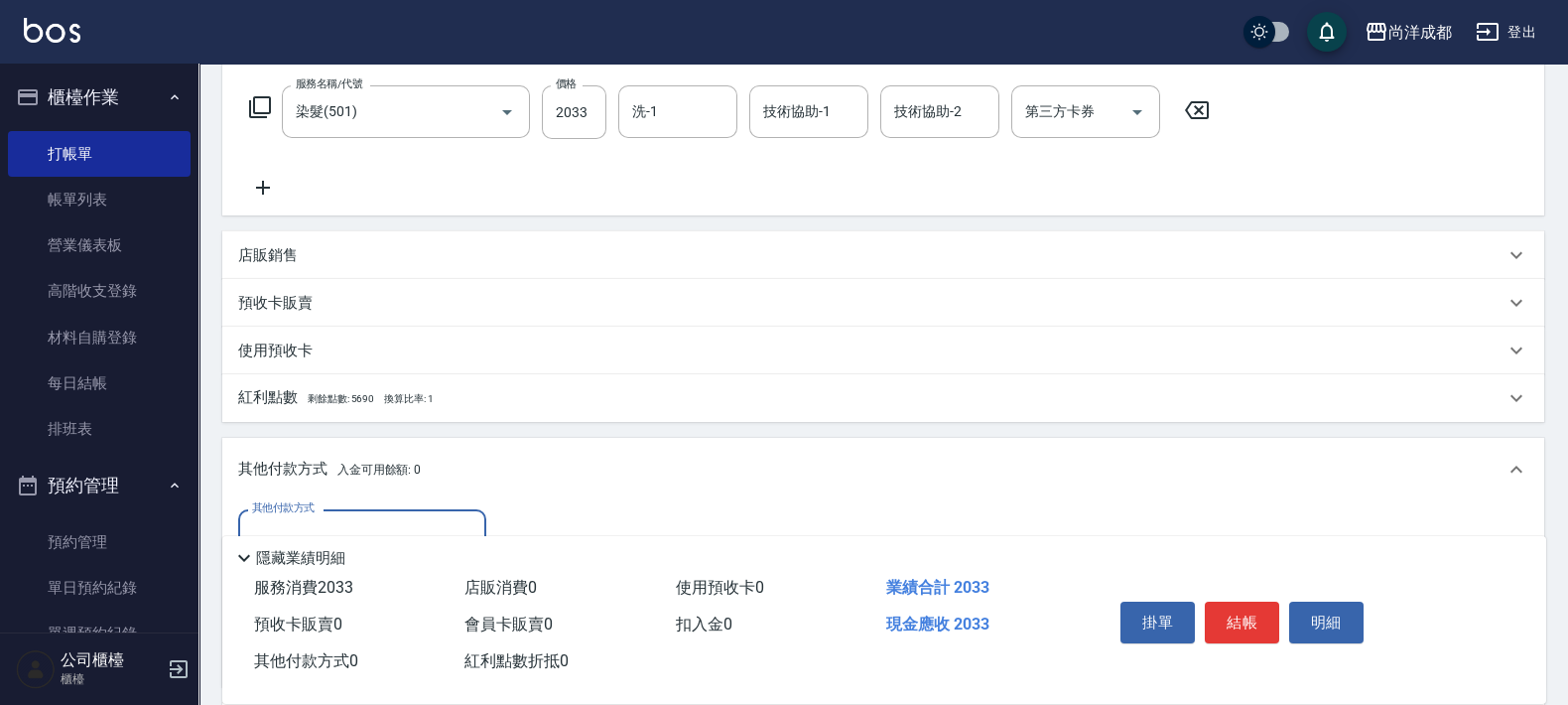 scroll, scrollTop: 1, scrollLeft: 0, axis: vertical 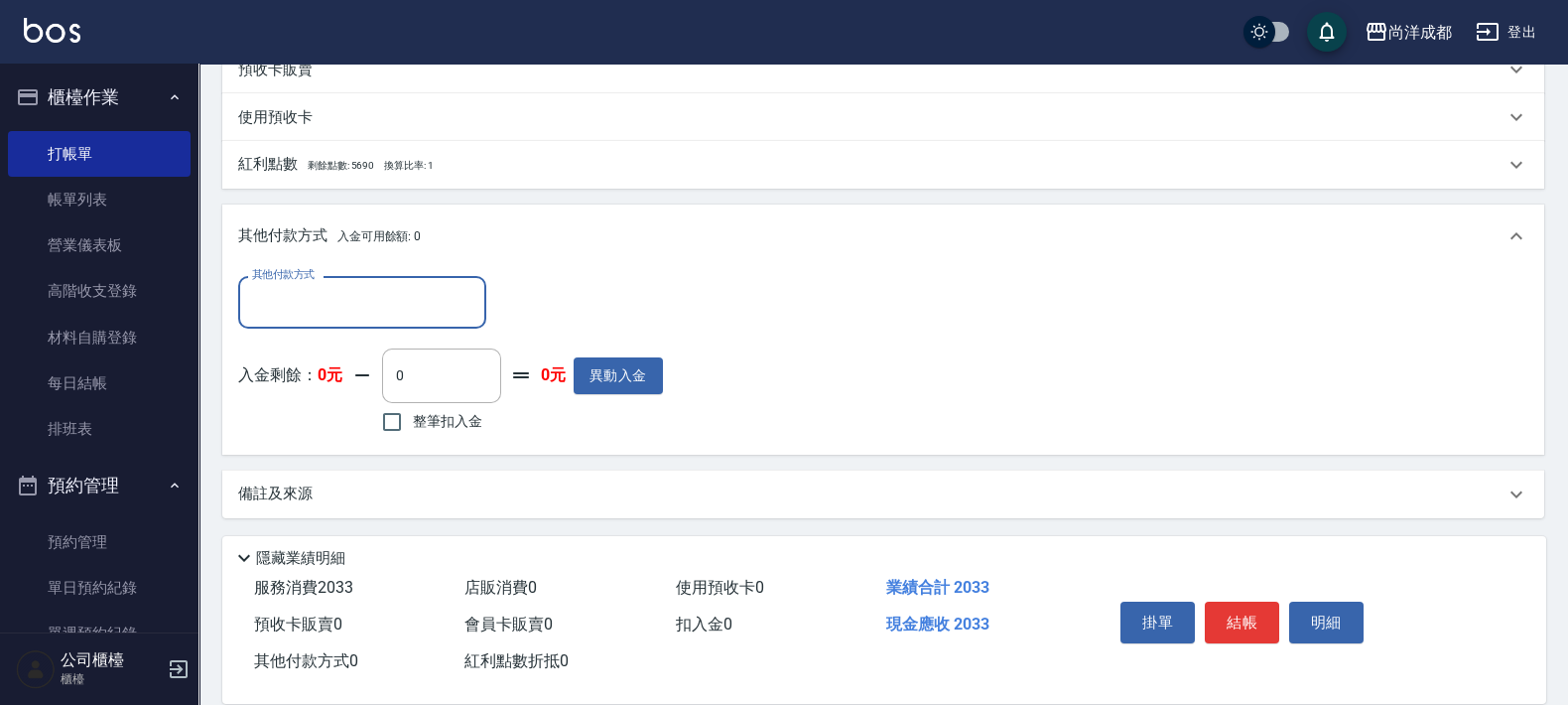 drag, startPoint x: 378, startPoint y: 286, endPoint x: 373, endPoint y: 303, distance: 17.720045 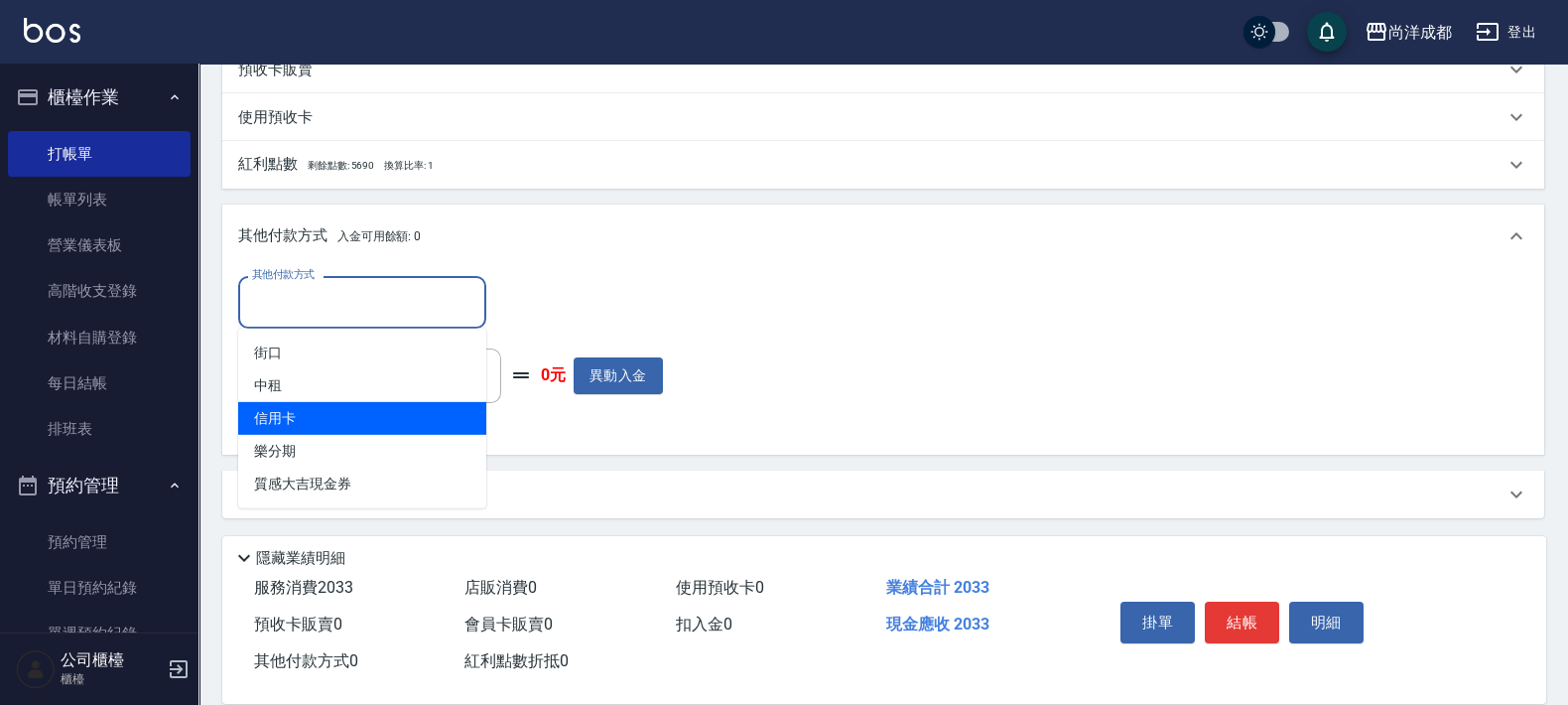 click on "信用卡" at bounding box center (362, 418) 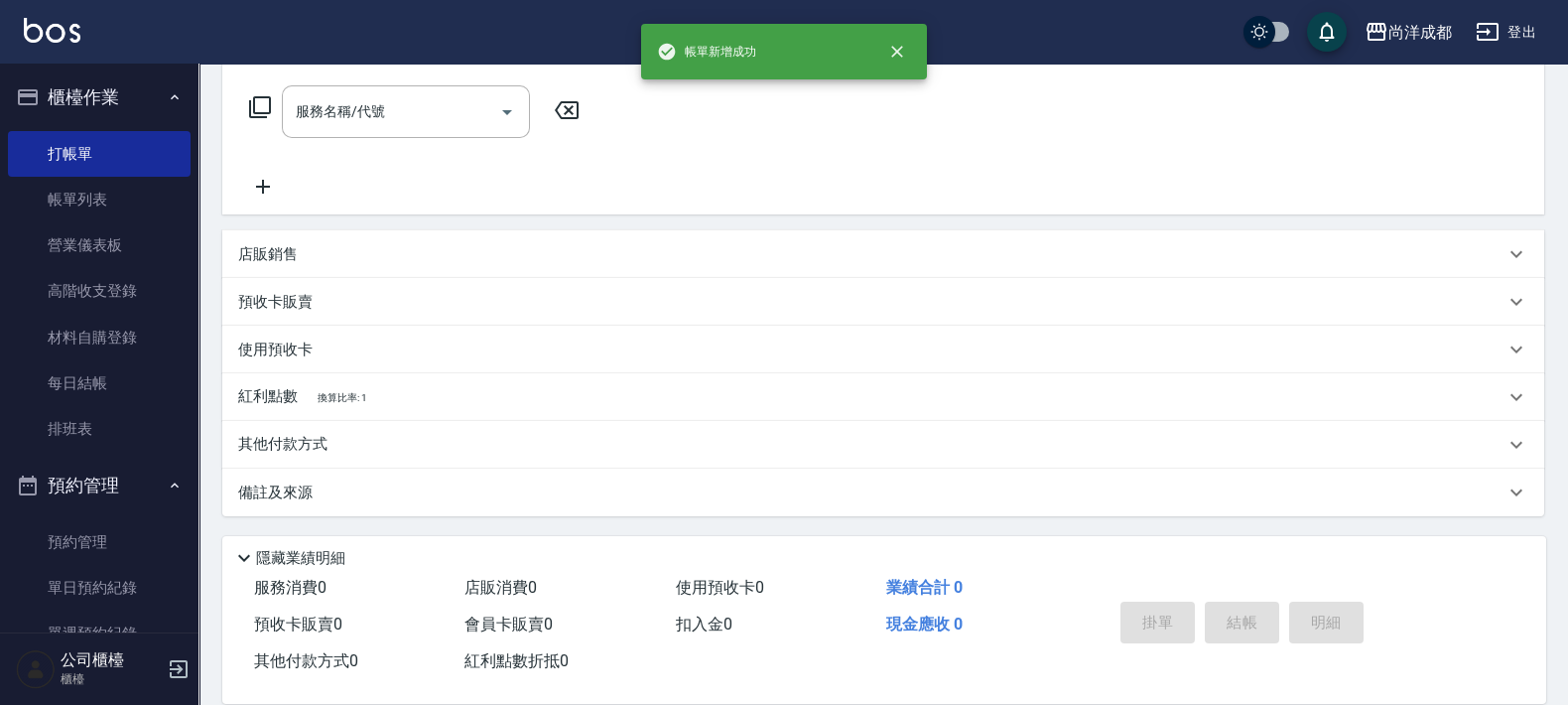 scroll, scrollTop: 0, scrollLeft: 0, axis: both 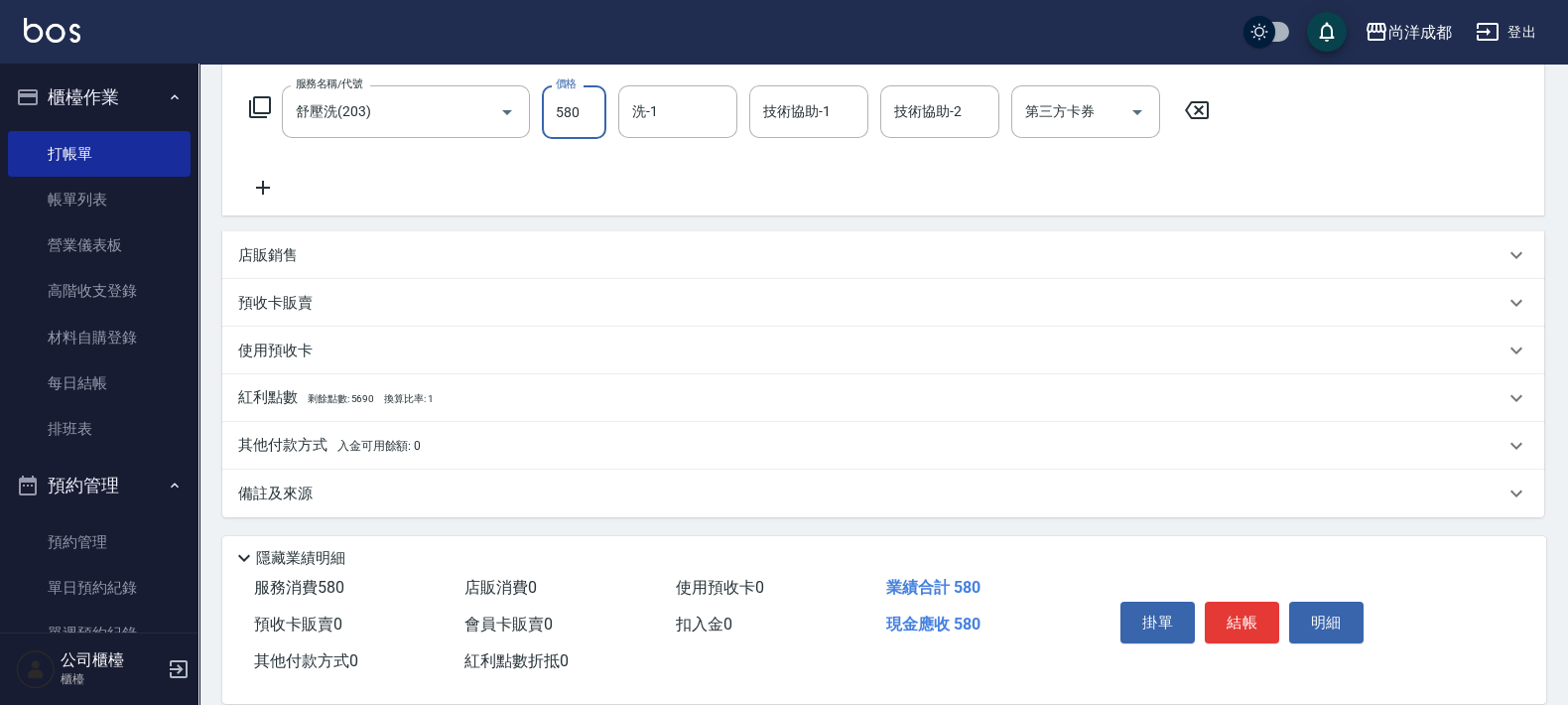 click on "其他付款方式 入金可用餘額: 0" at bounding box center [883, 446] 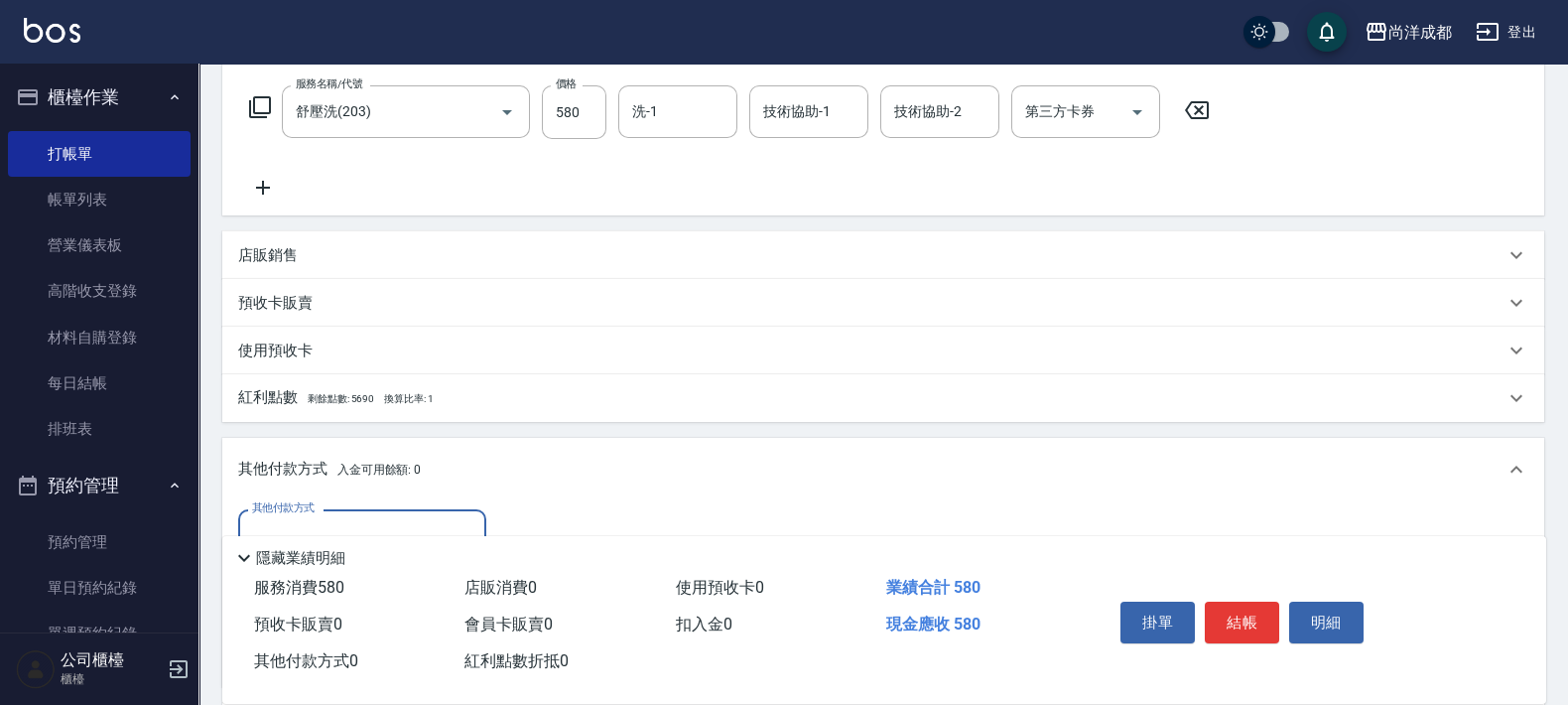 scroll, scrollTop: 0, scrollLeft: 0, axis: both 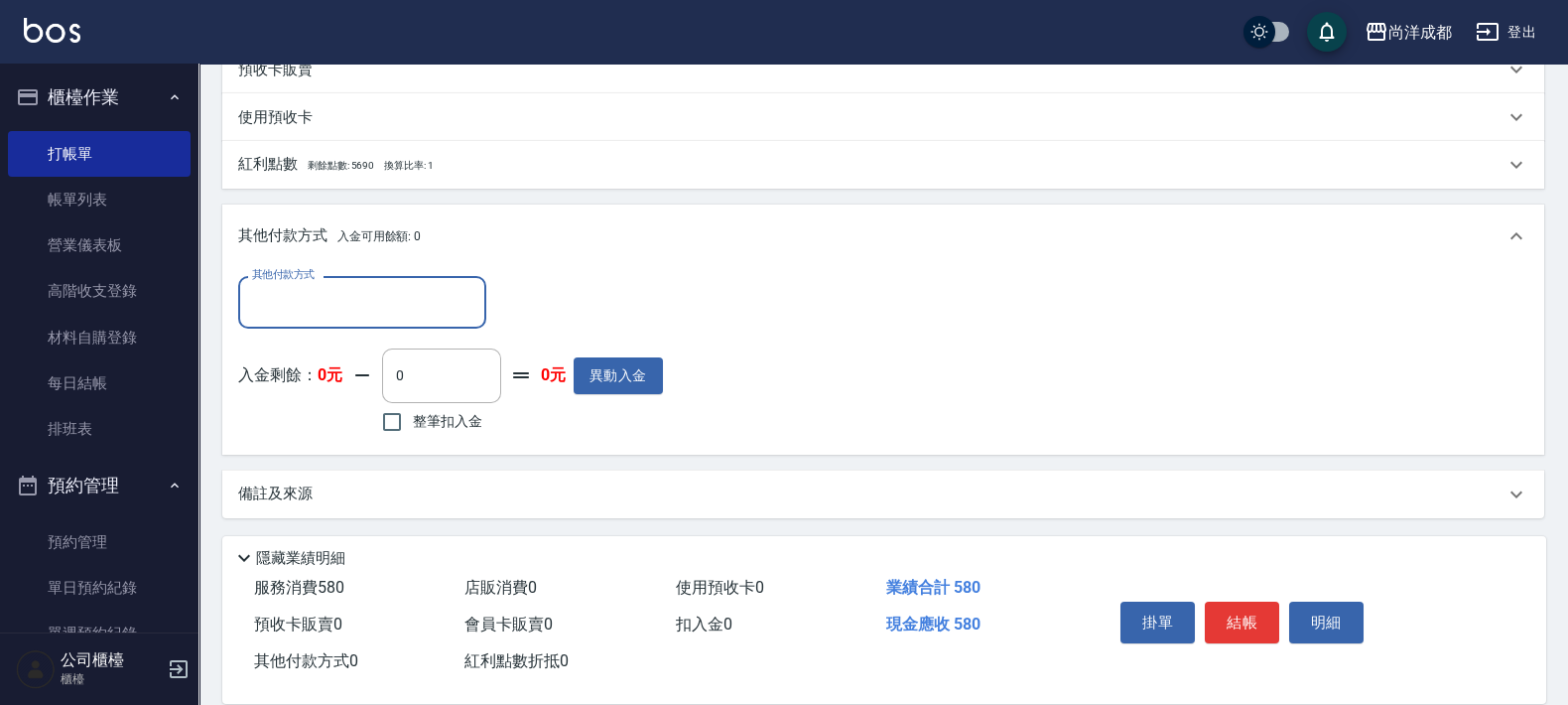 click on "其他付款方式" at bounding box center (362, 302) 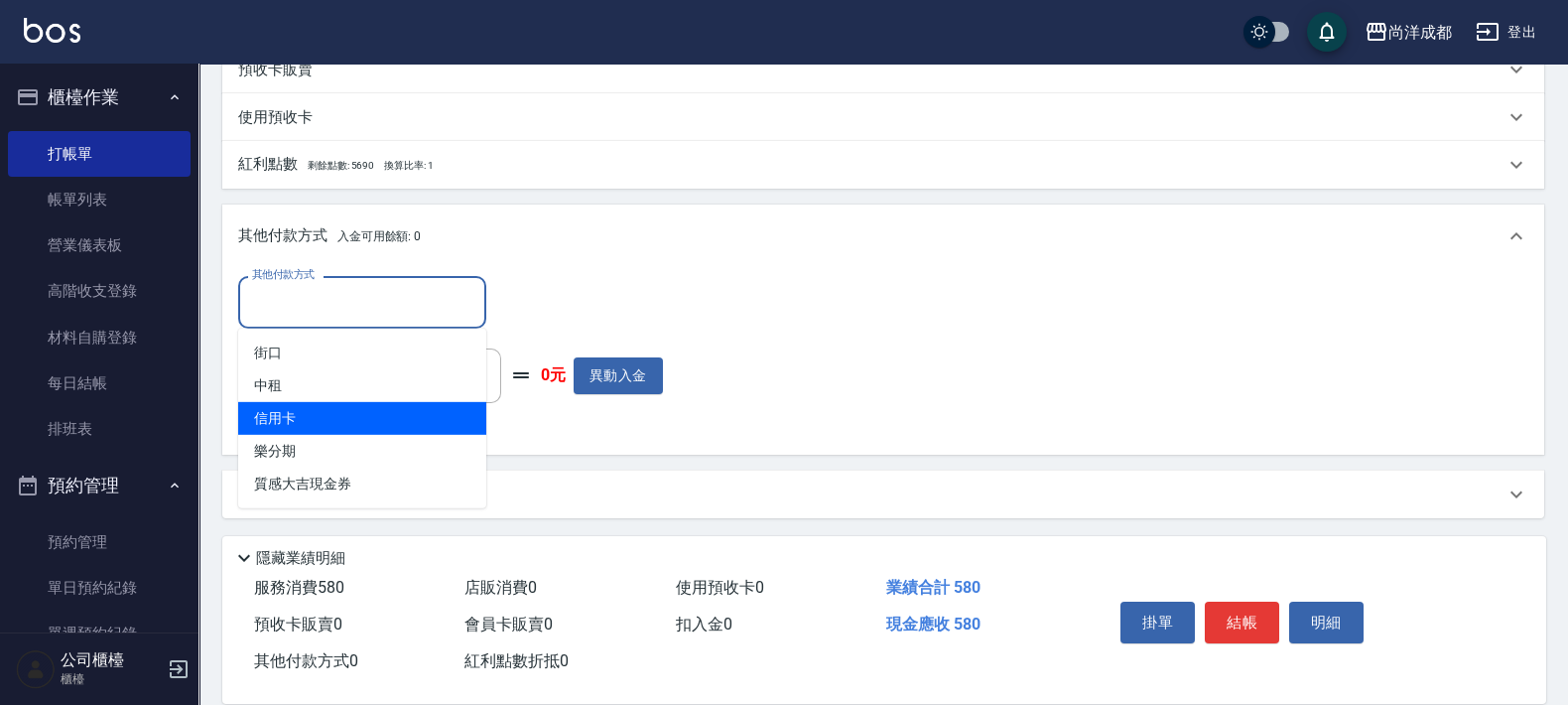 click on "信用卡" at bounding box center (362, 418) 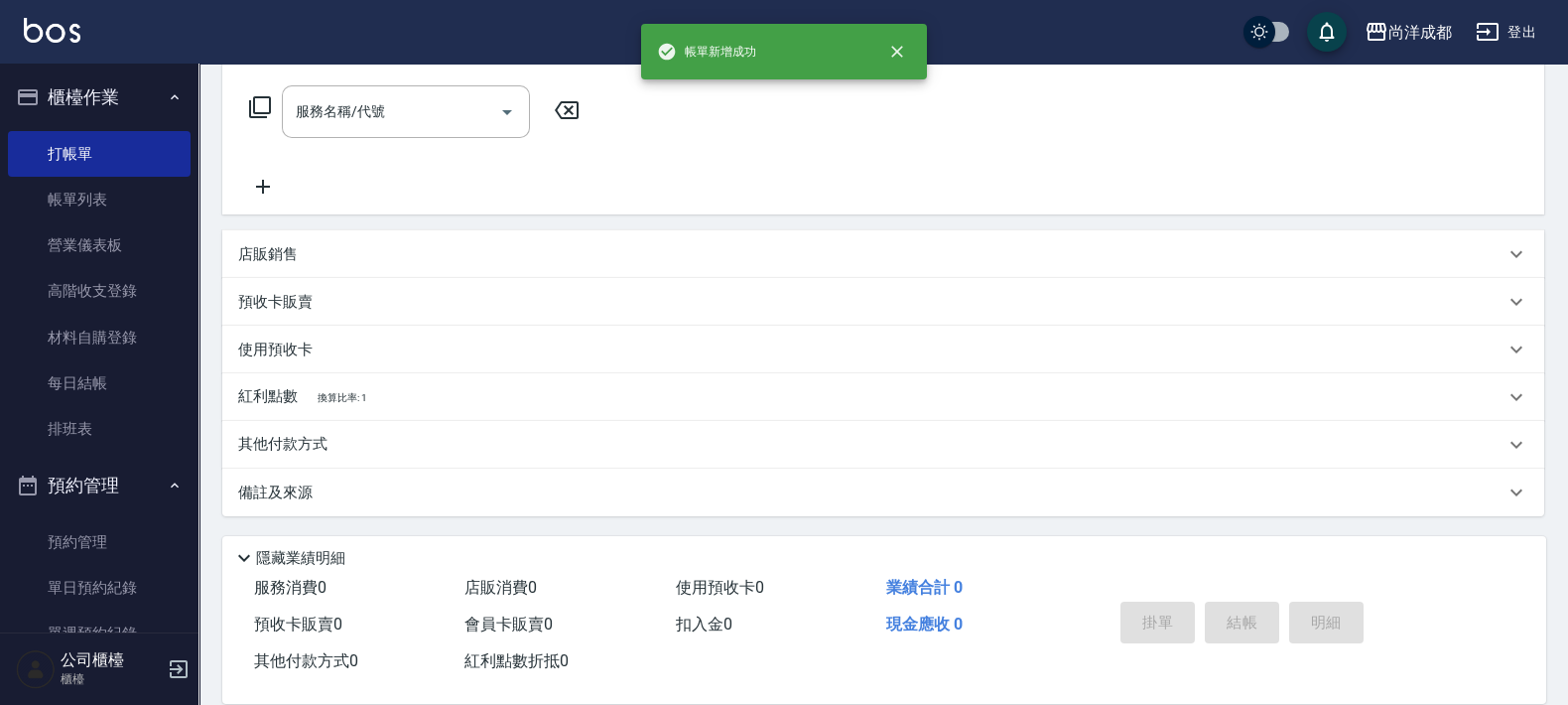 scroll, scrollTop: 0, scrollLeft: 0, axis: both 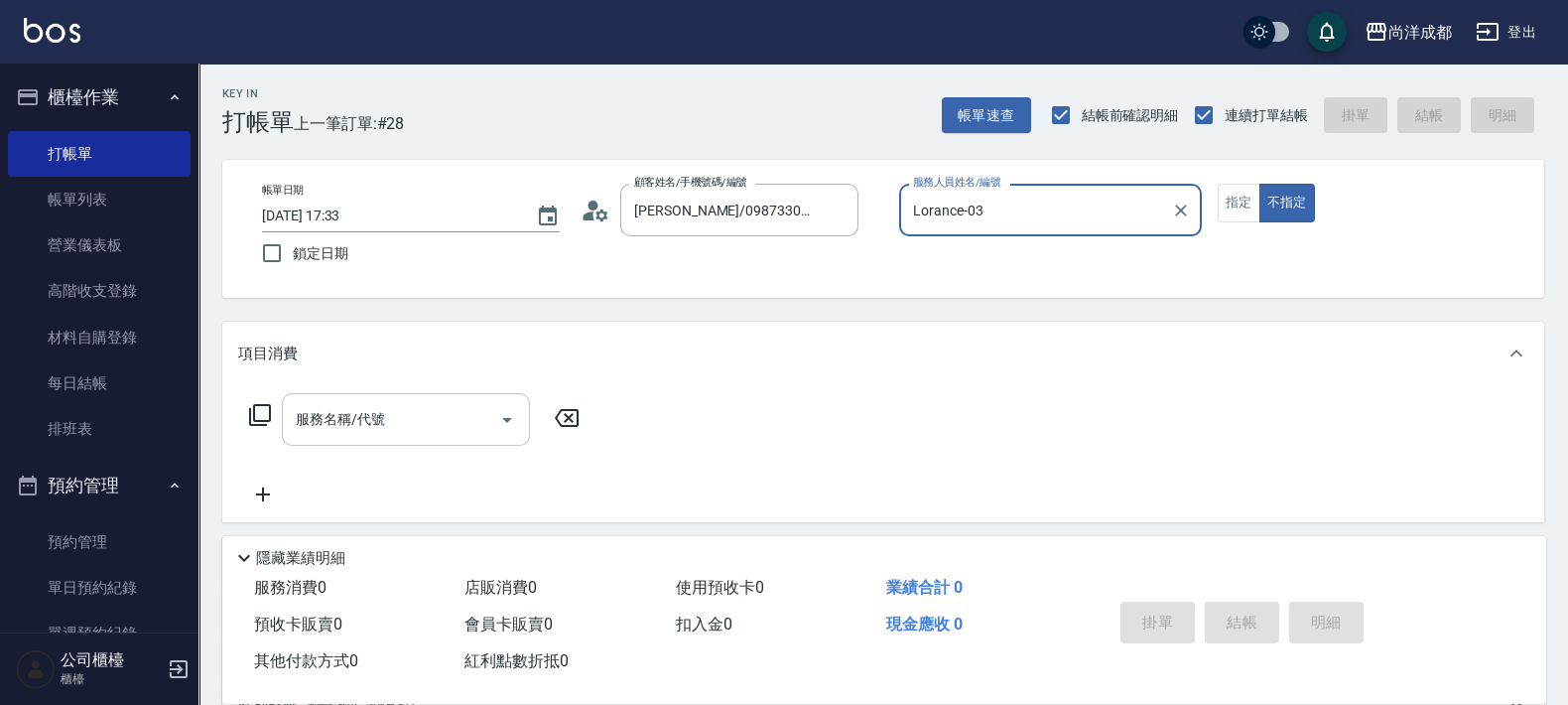 click on "不指定" at bounding box center (1287, 203) 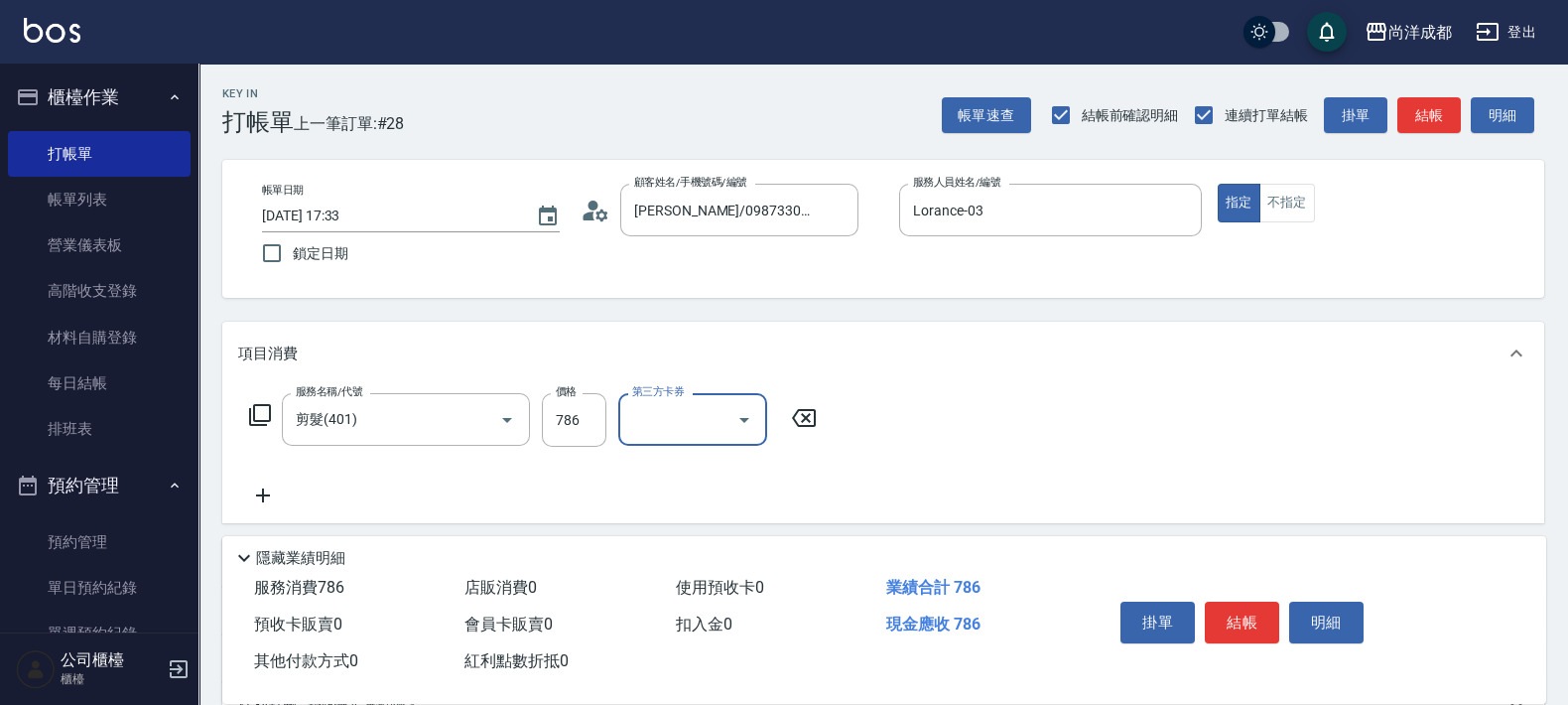 scroll, scrollTop: 308, scrollLeft: 0, axis: vertical 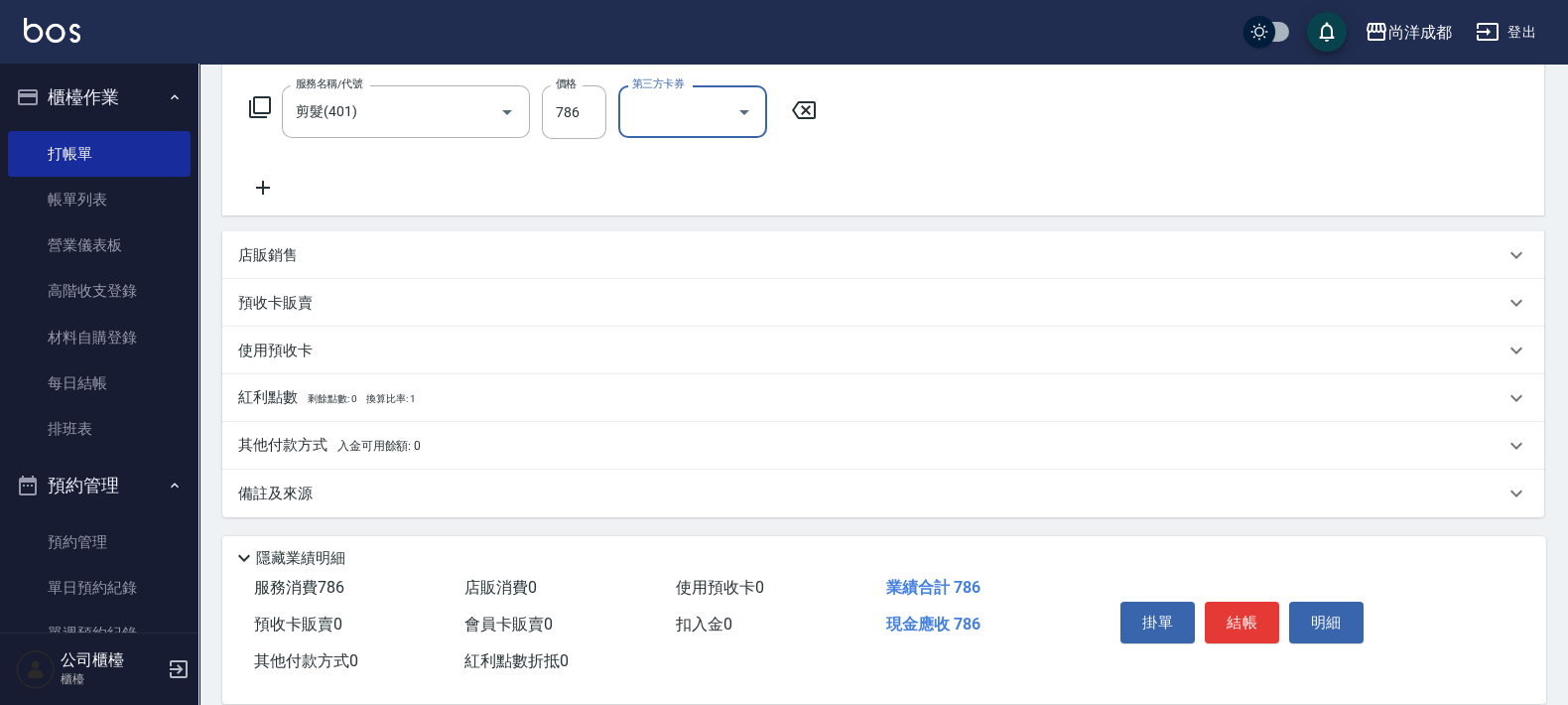 click on "其他付款方式 入金可用餘額: 0" at bounding box center [329, 446] 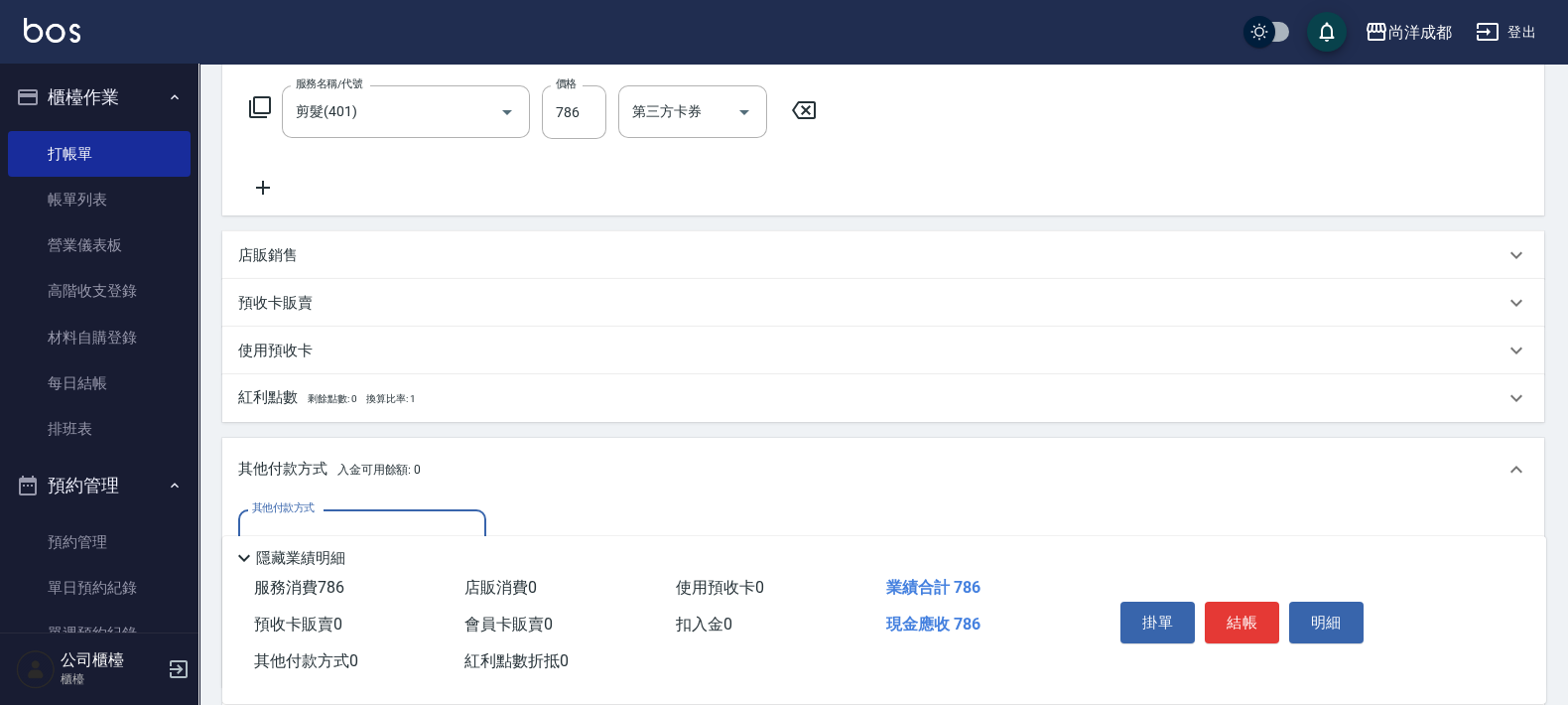 scroll, scrollTop: 1, scrollLeft: 0, axis: vertical 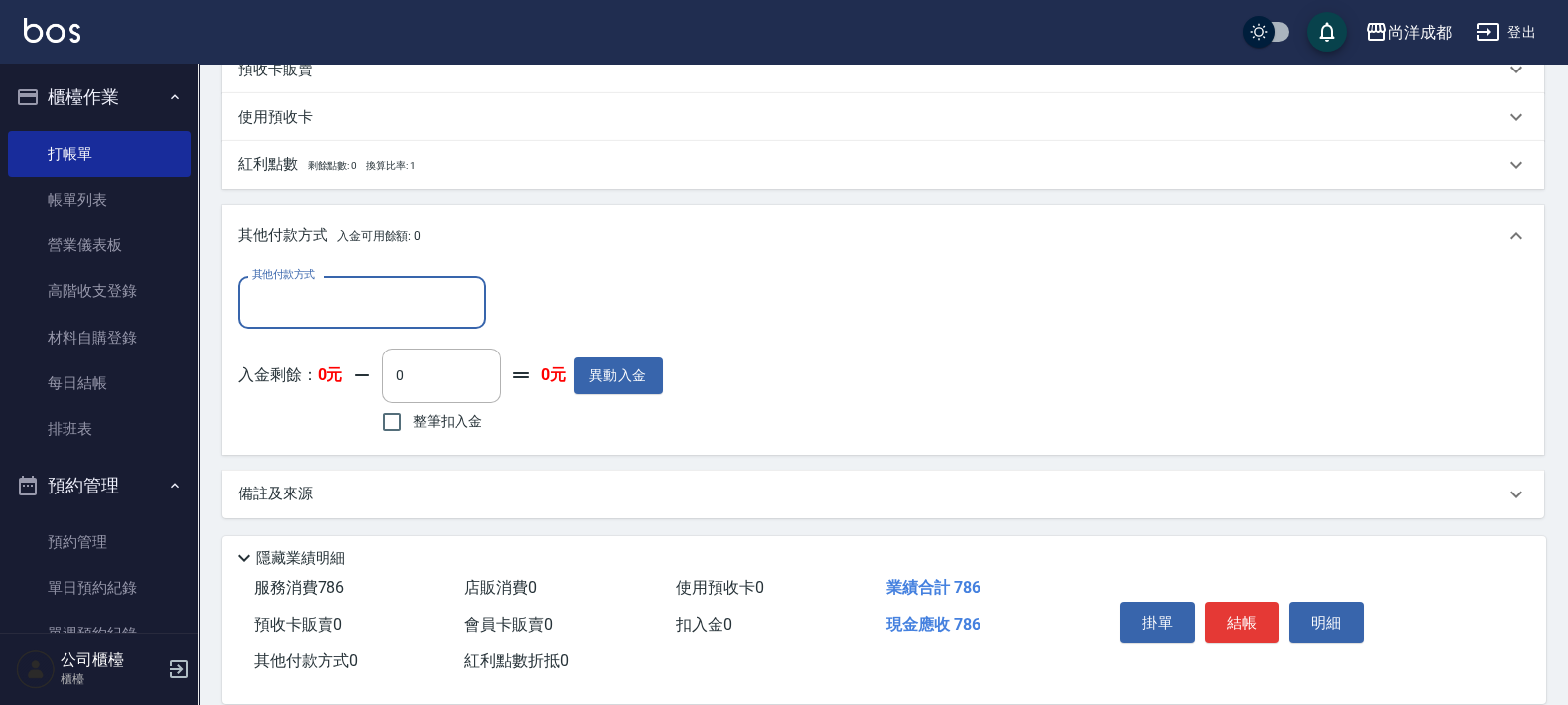 click on "其他付款方式" at bounding box center [362, 302] 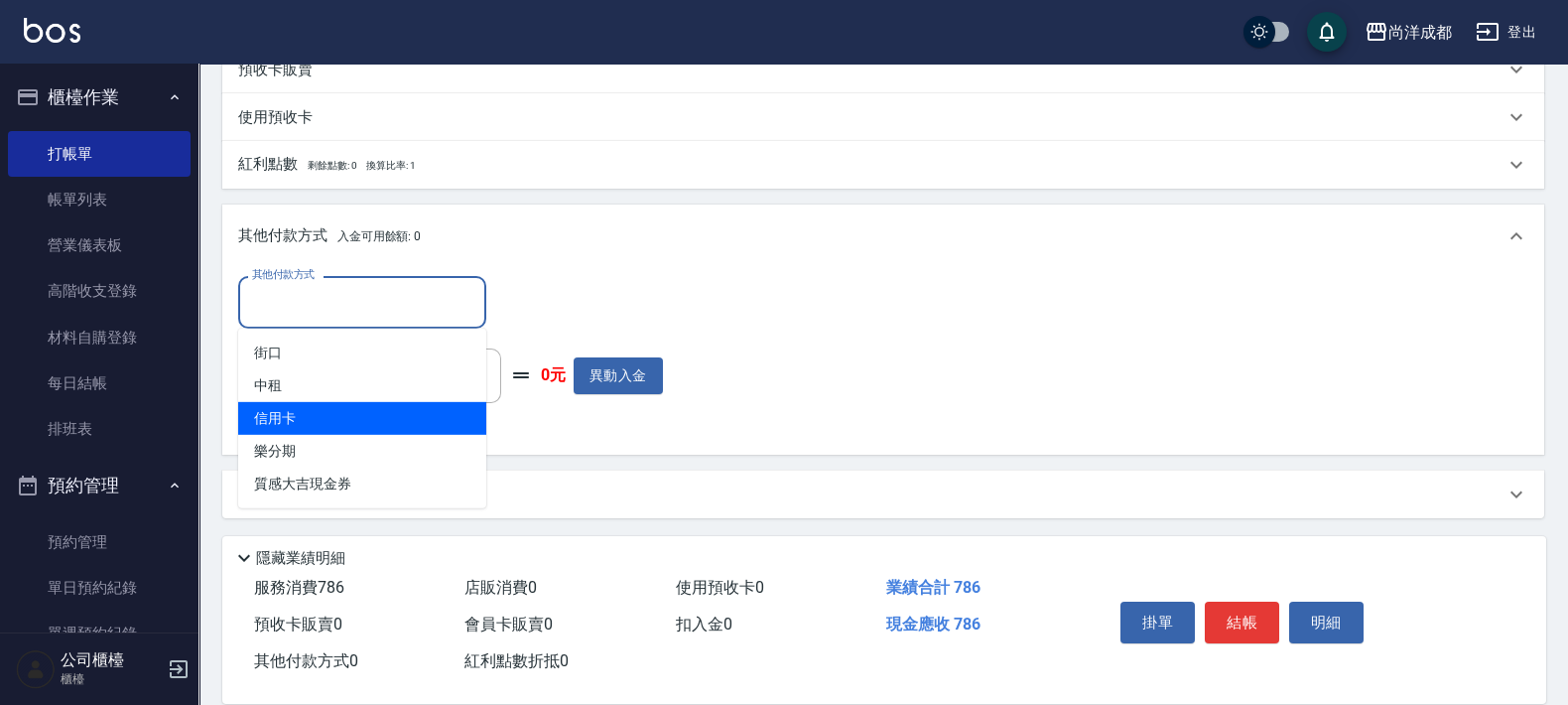 click on "信用卡" at bounding box center [362, 418] 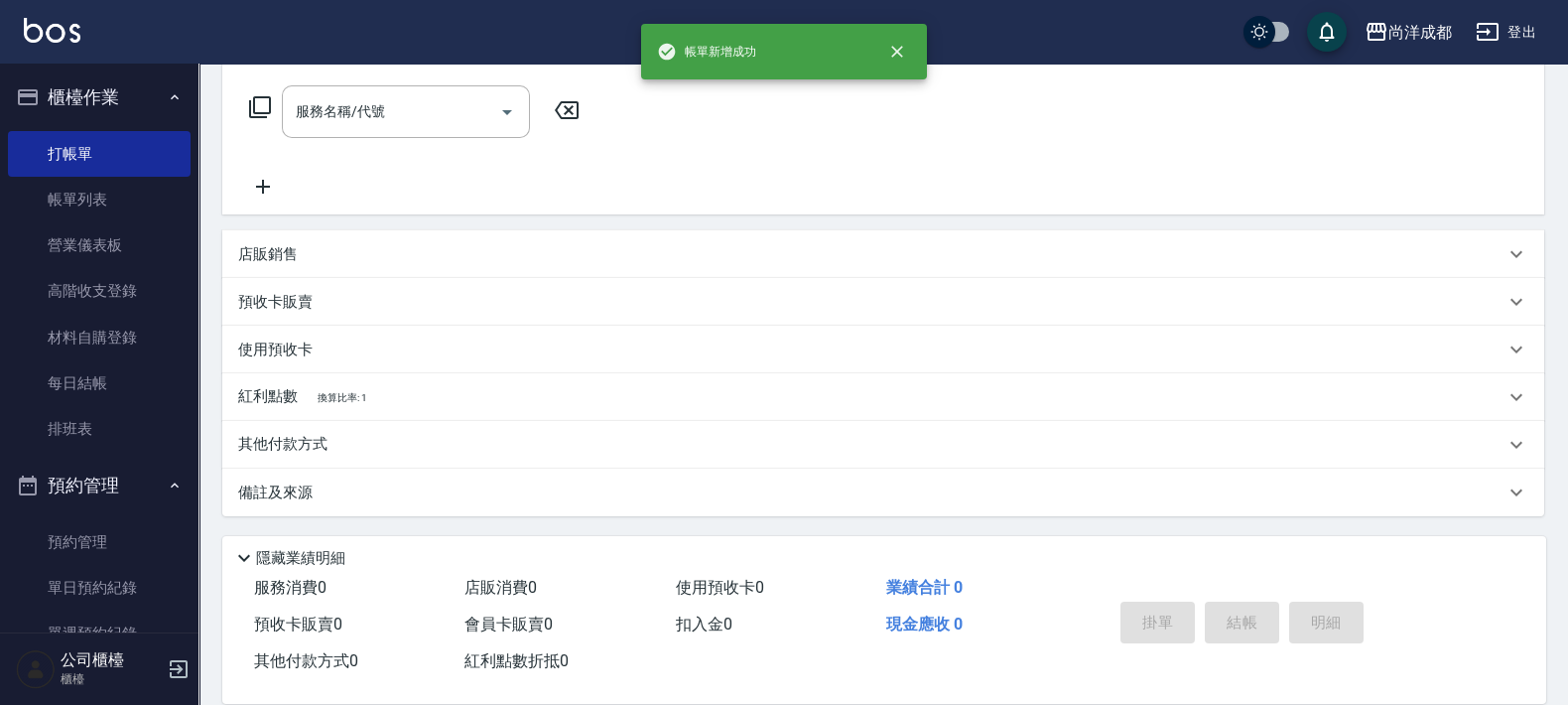 scroll, scrollTop: 0, scrollLeft: 0, axis: both 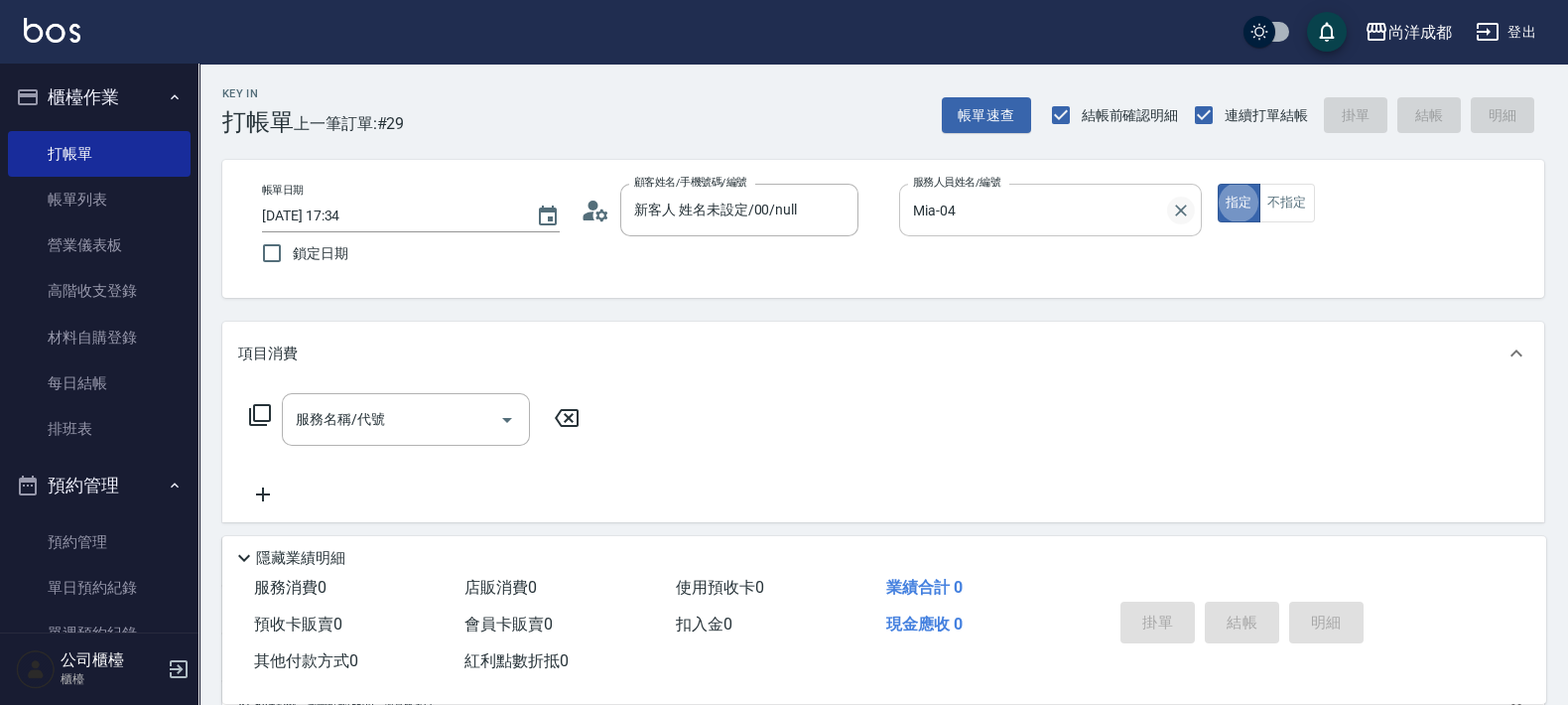 click 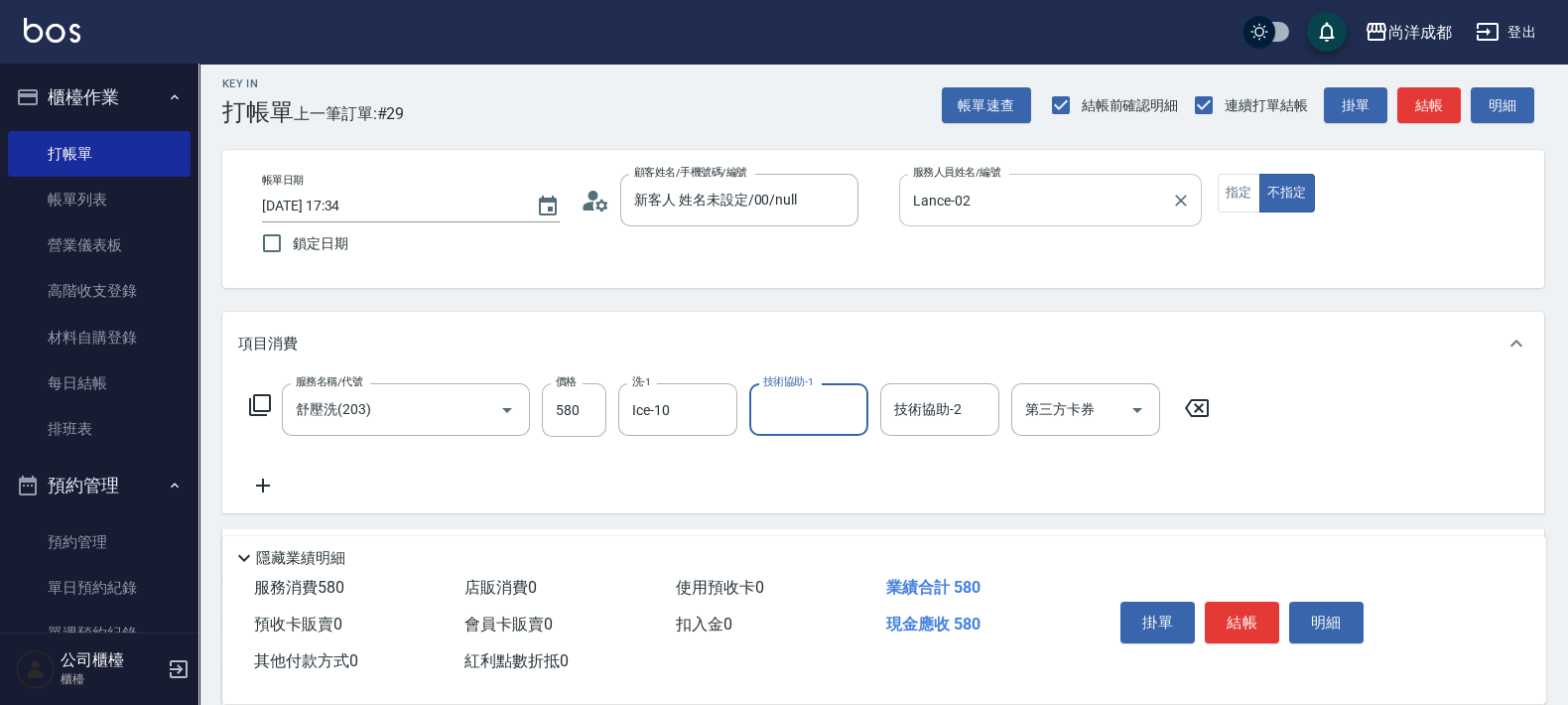 scroll, scrollTop: 308, scrollLeft: 0, axis: vertical 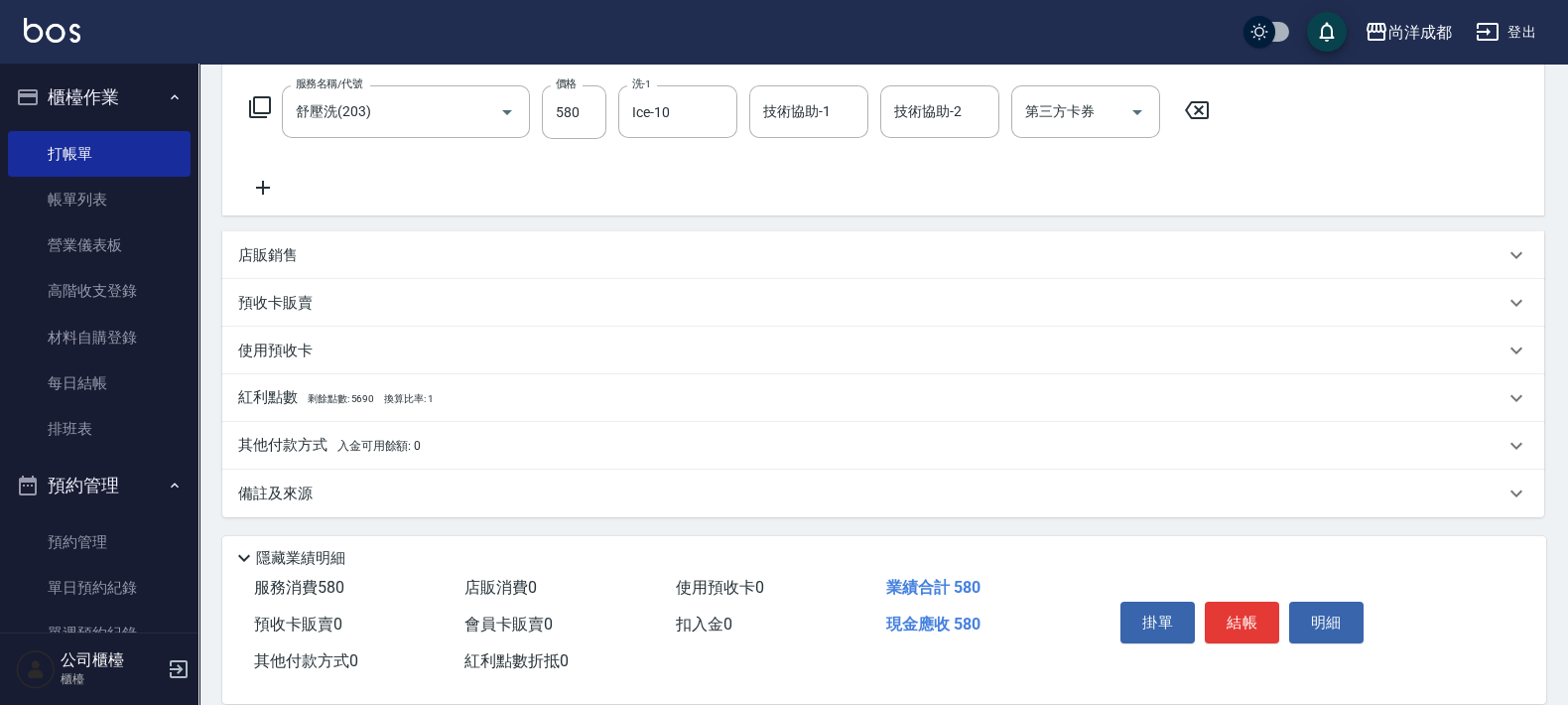 click on "其他付款方式 入金可用餘額: 0" at bounding box center (883, 446) 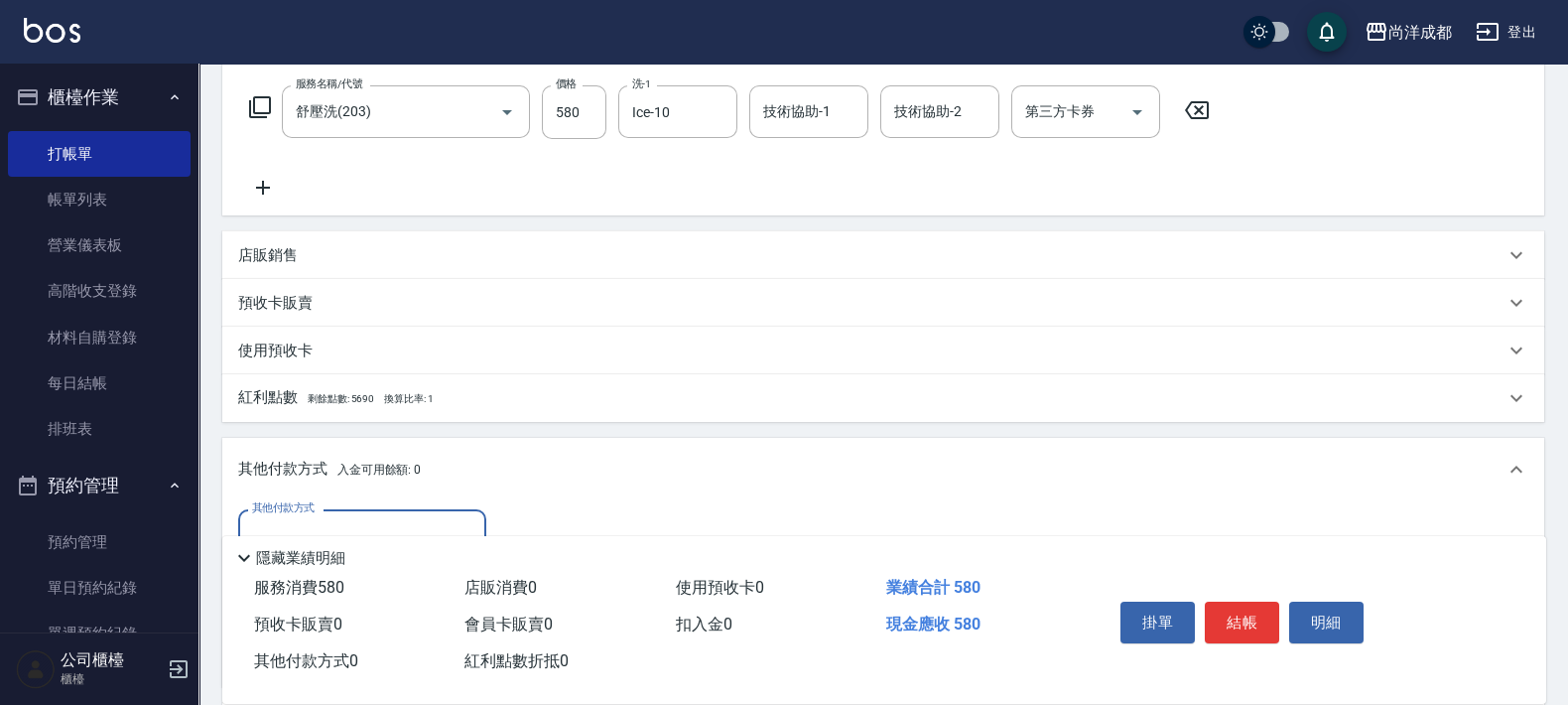 scroll, scrollTop: 310, scrollLeft: 0, axis: vertical 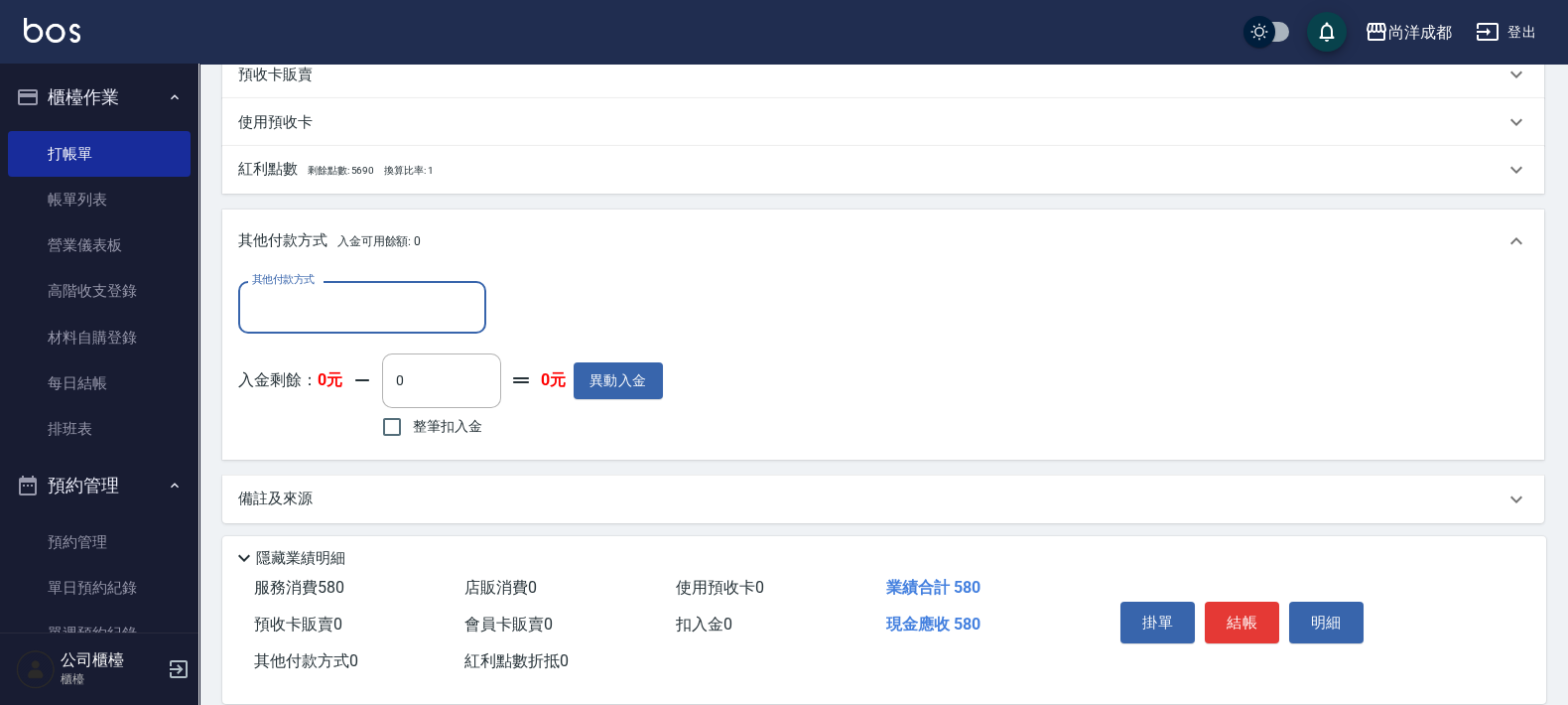 click on "其他付款方式" at bounding box center [362, 307] 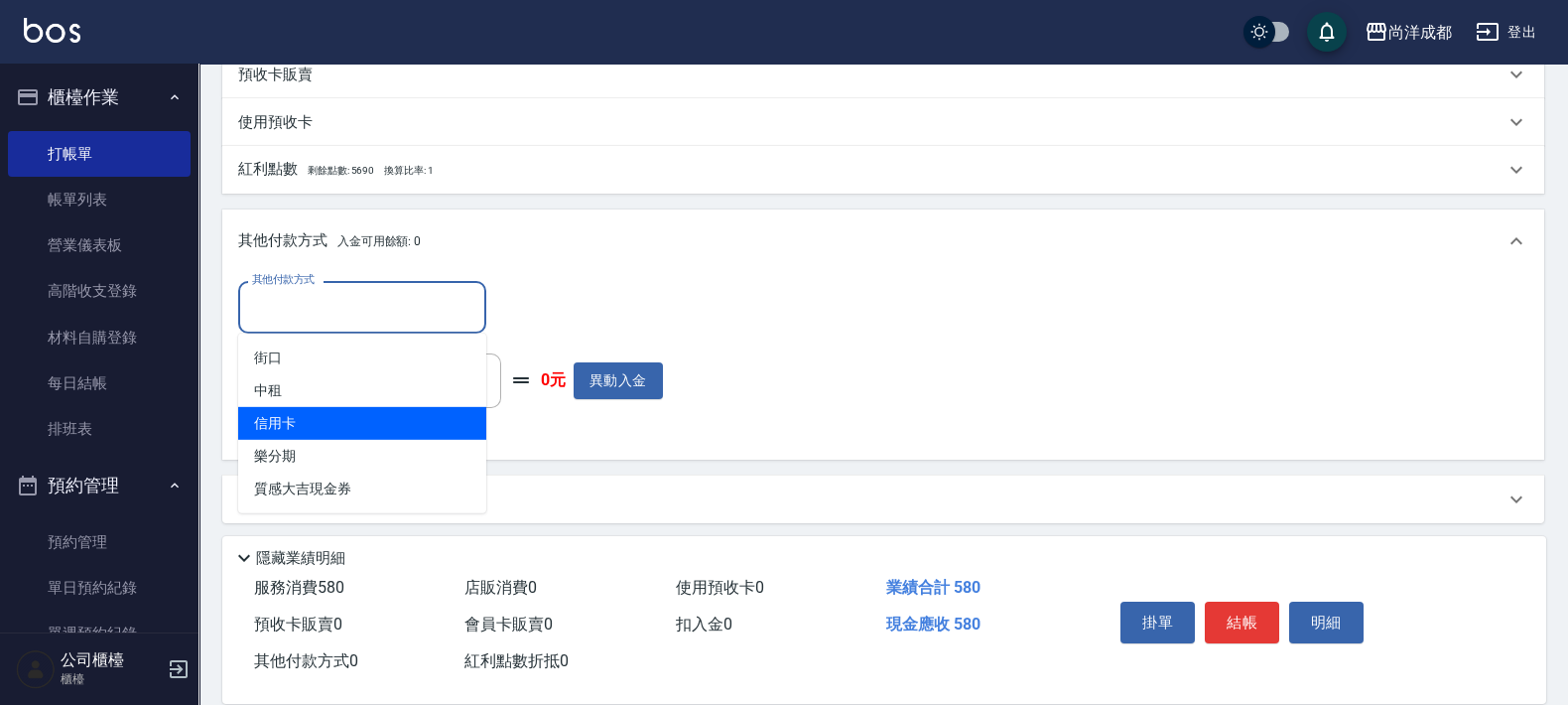 click on "信用卡" at bounding box center [362, 423] 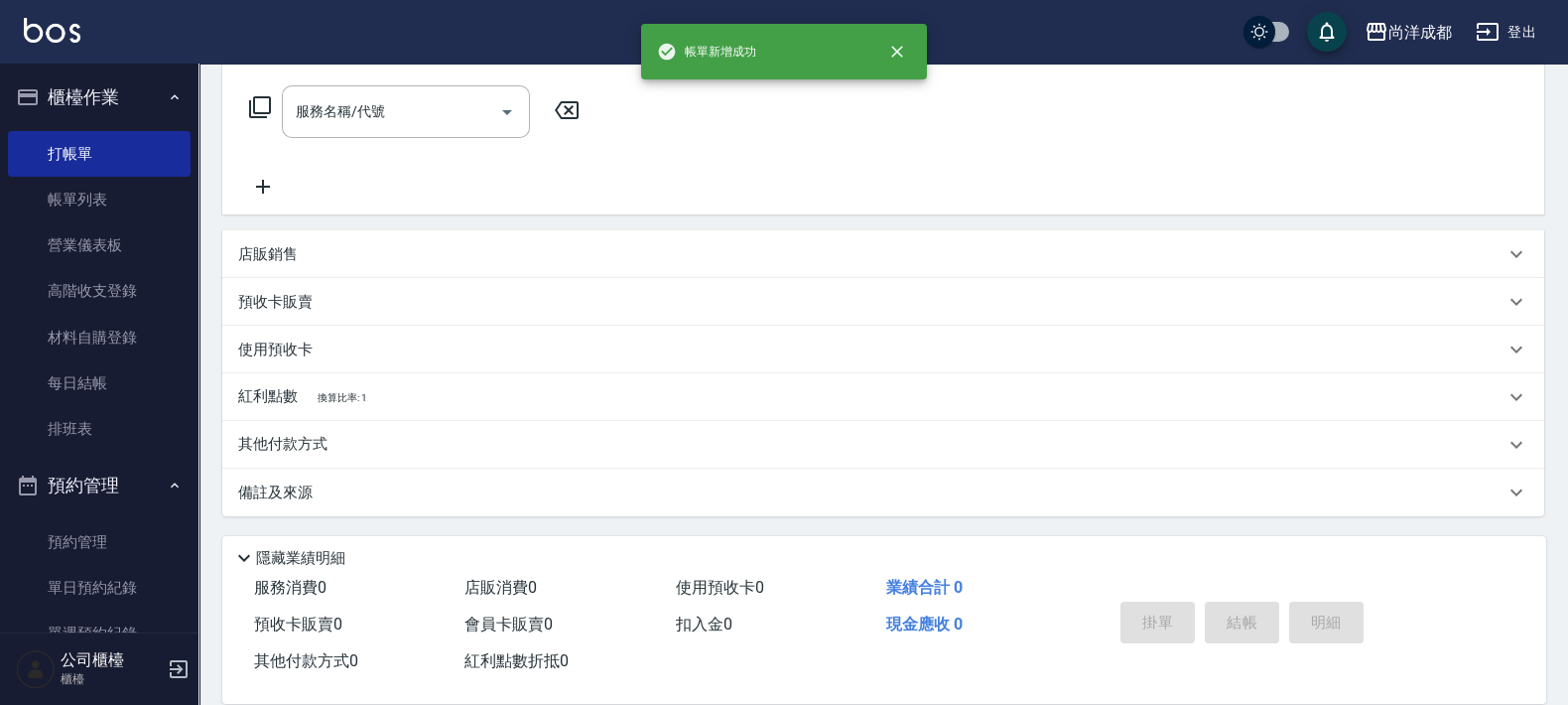 scroll, scrollTop: 0, scrollLeft: 0, axis: both 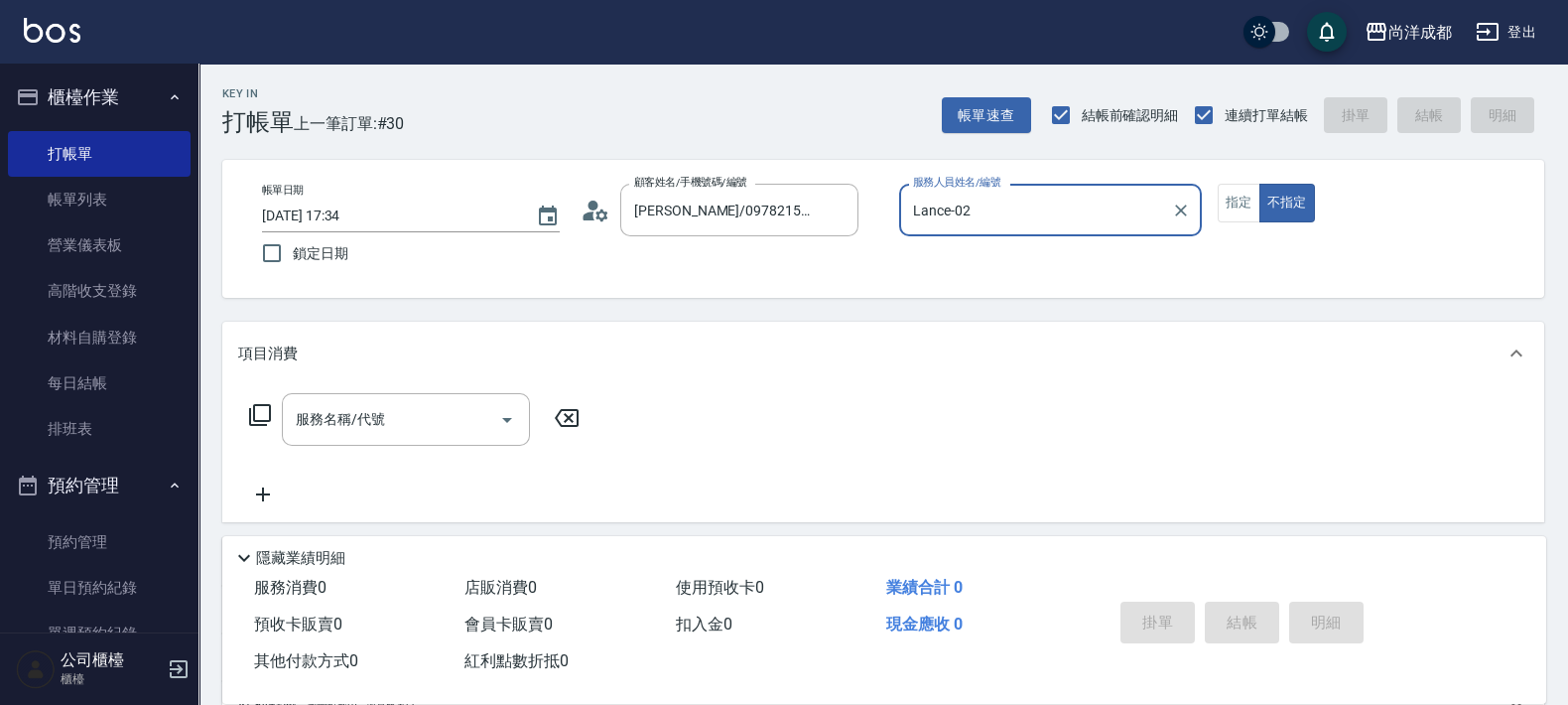click on "不指定" at bounding box center (1287, 203) 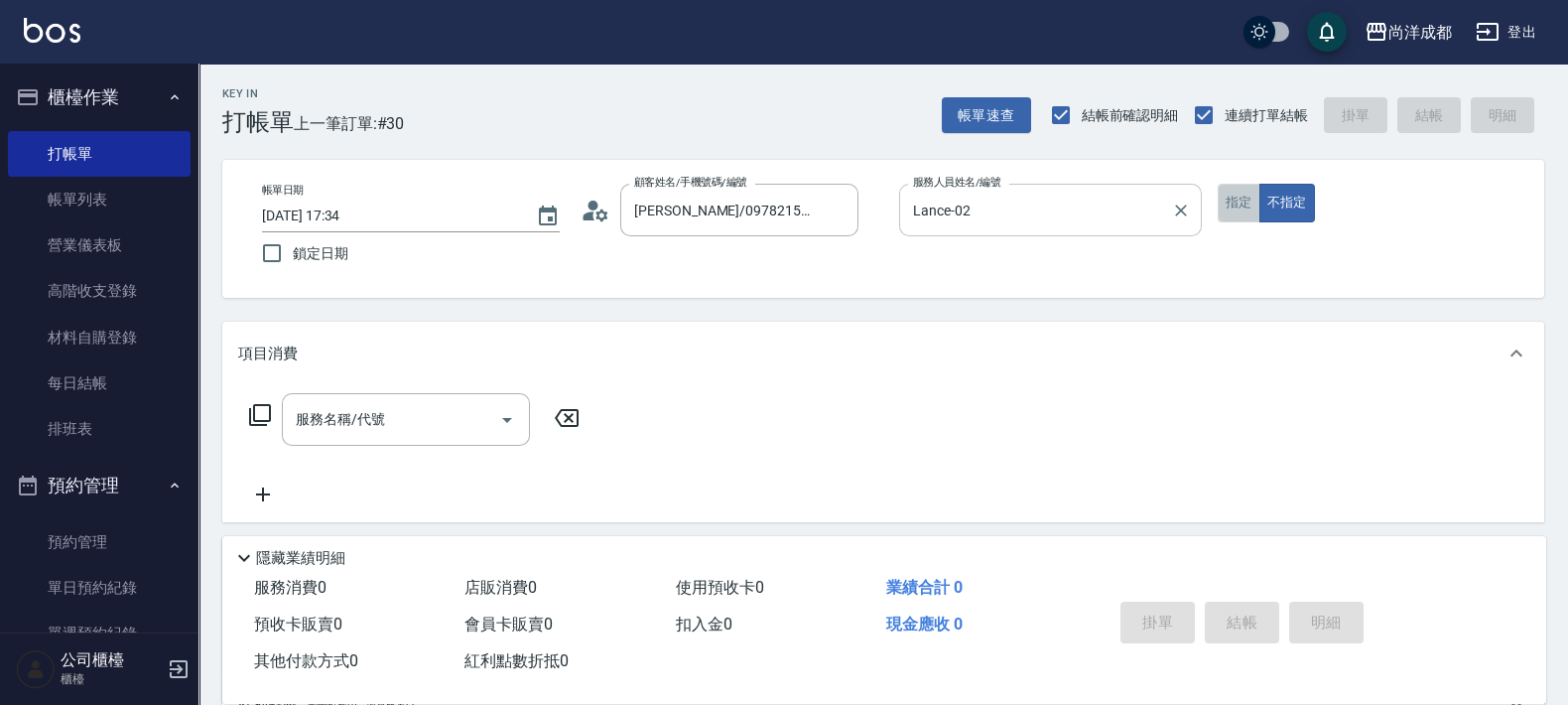 click on "指定" at bounding box center (1239, 203) 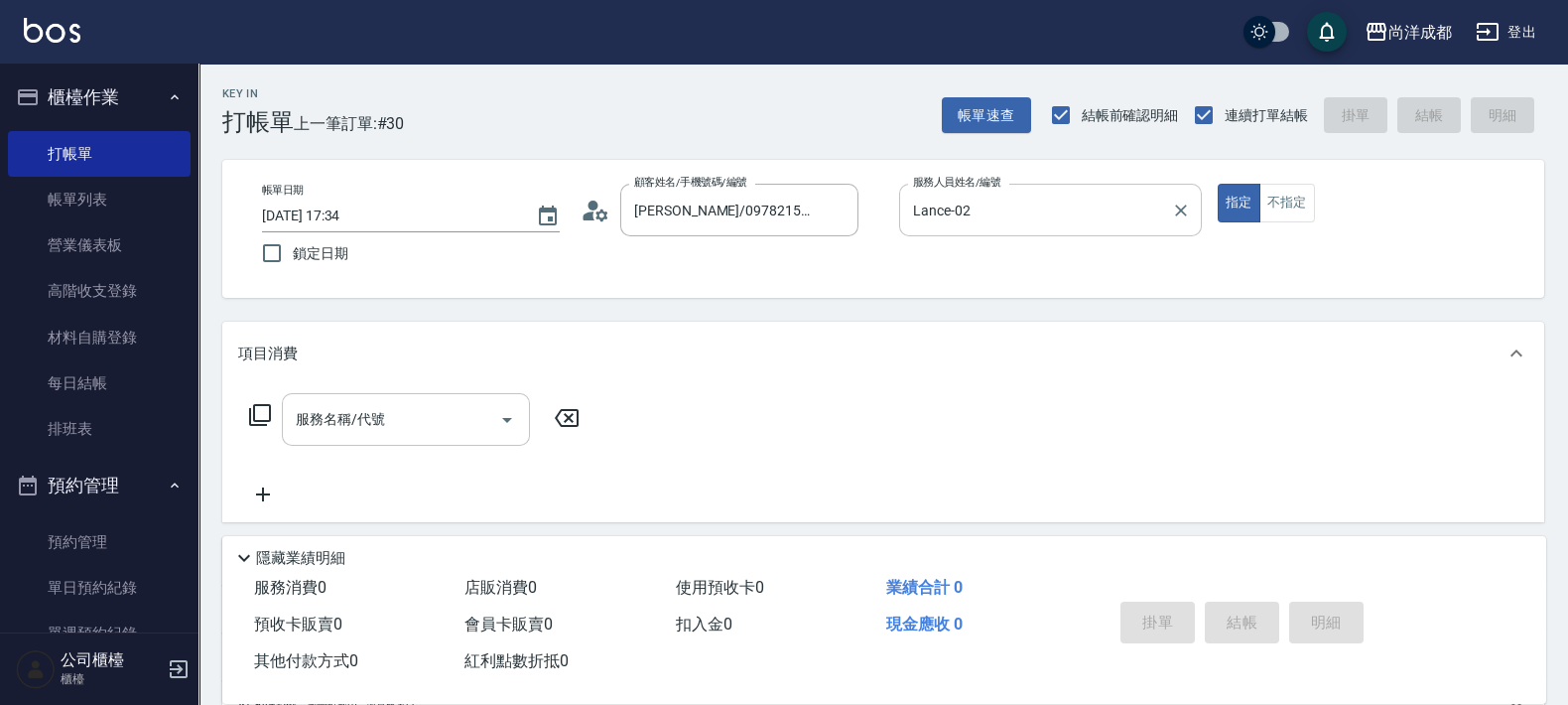 click on "服務名稱/代號" at bounding box center (406, 419) 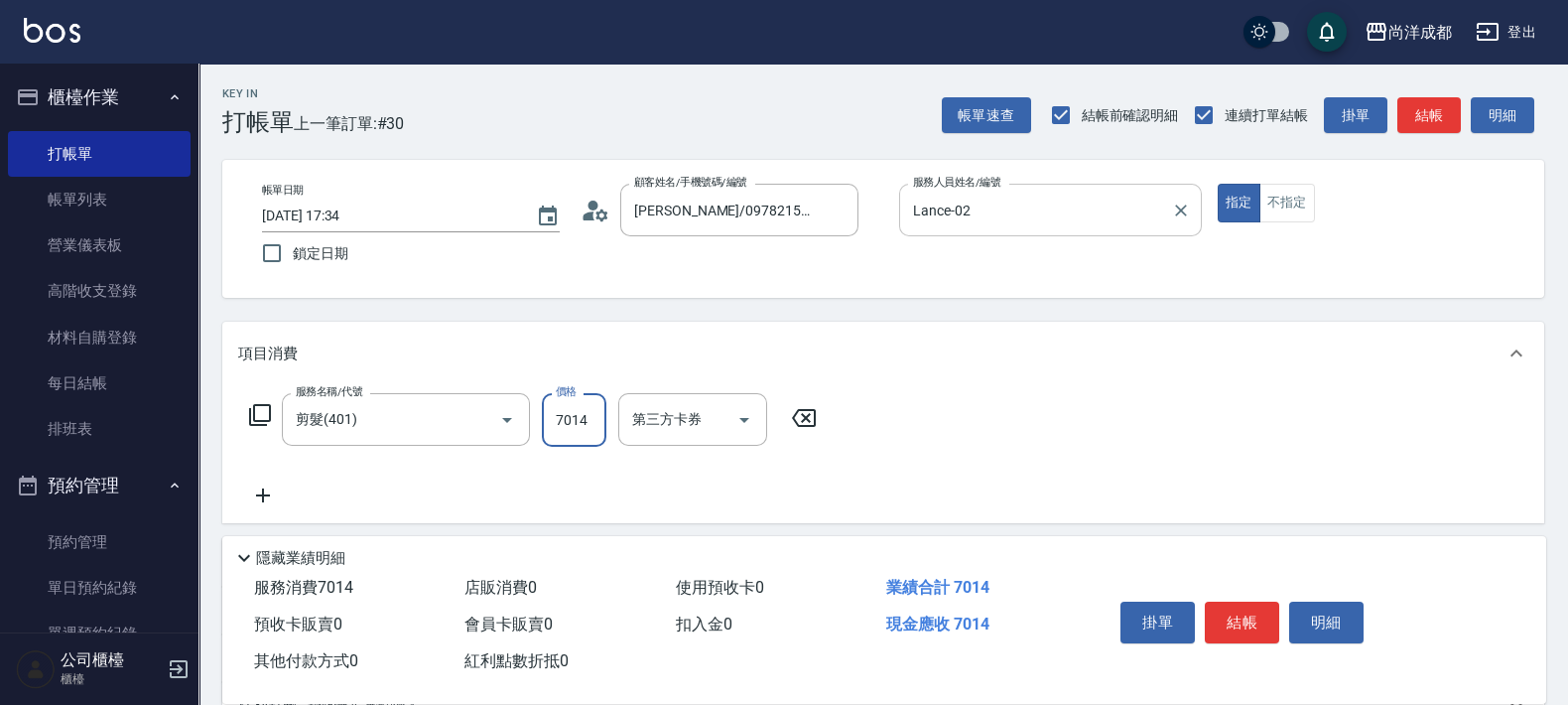 click on "7014" at bounding box center (574, 420) 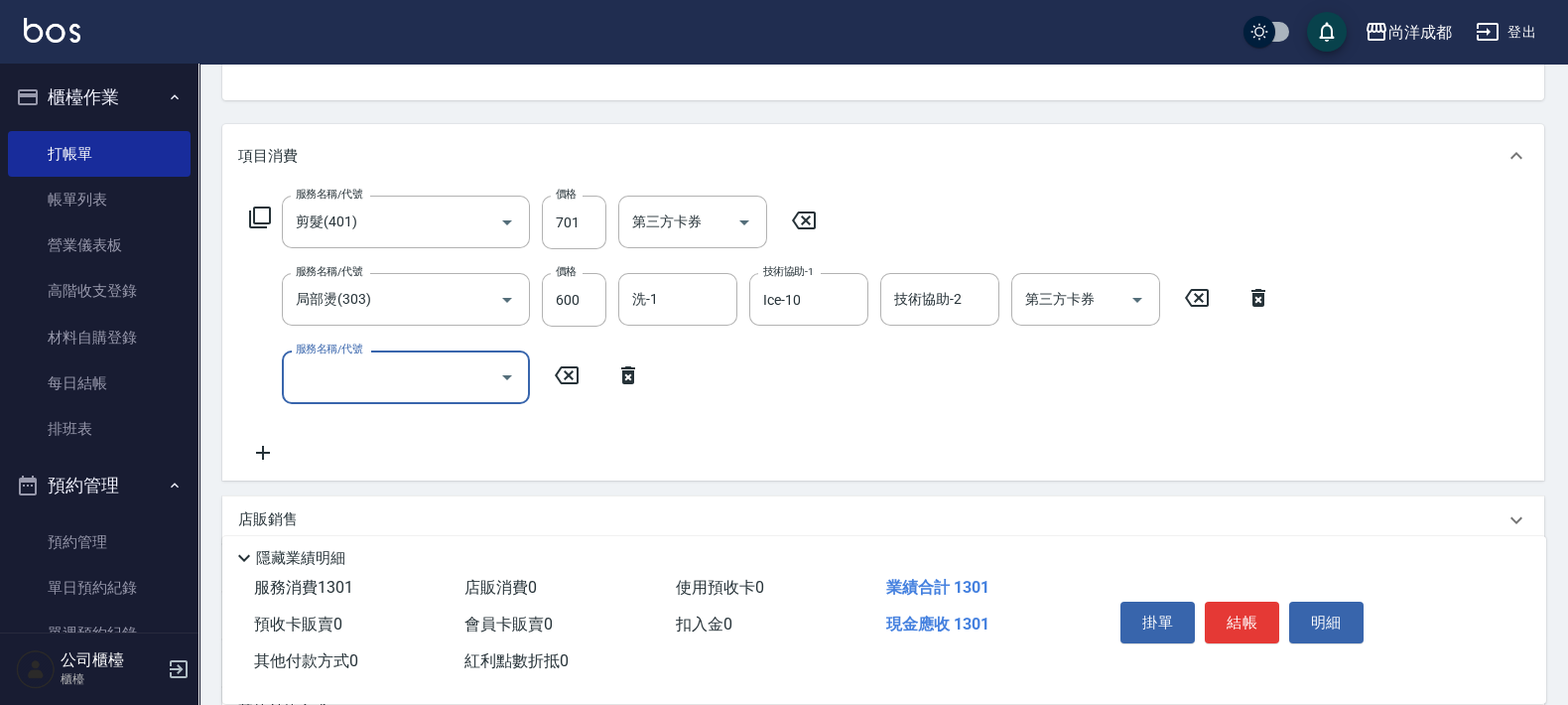 scroll, scrollTop: 372, scrollLeft: 0, axis: vertical 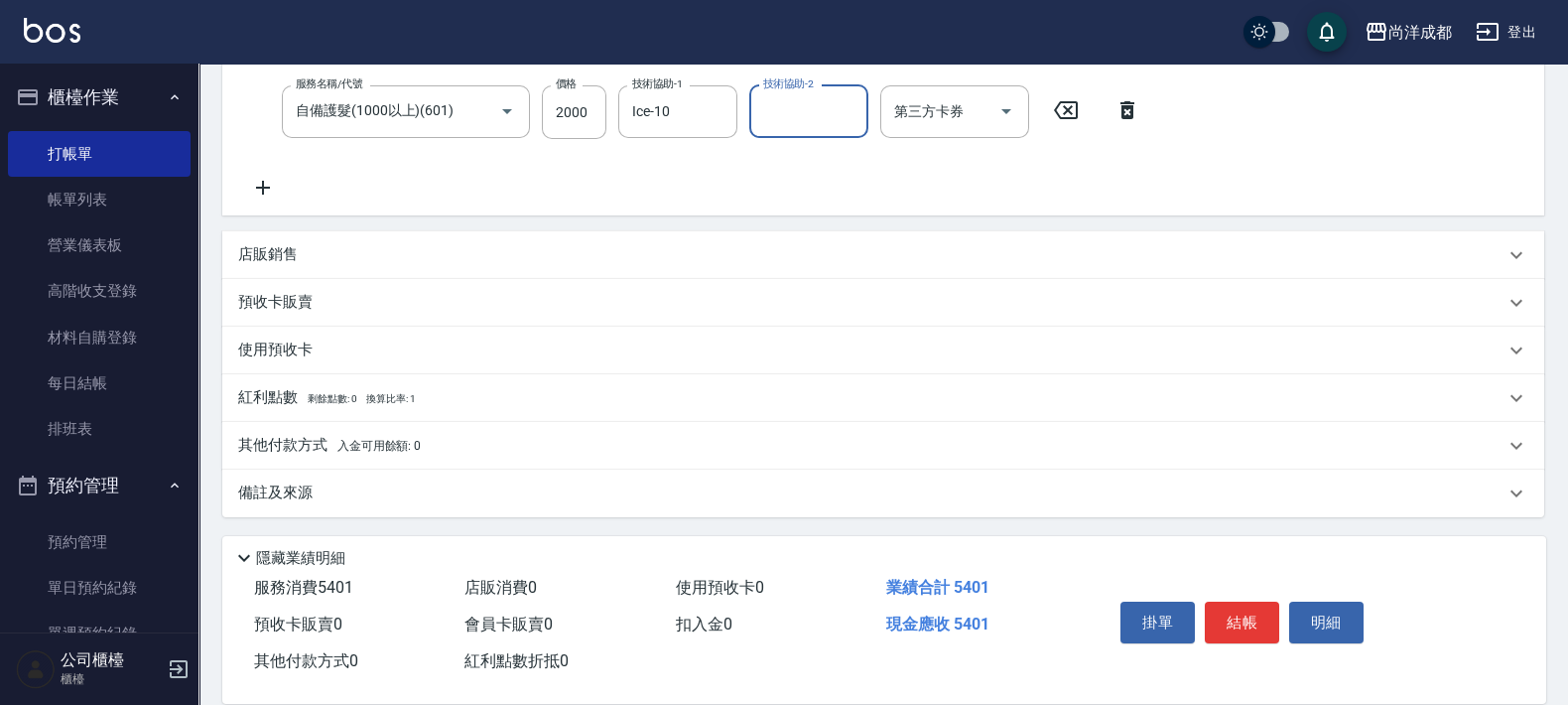 click on "其他付款方式 入金可用餘額: 0" at bounding box center (883, 446) 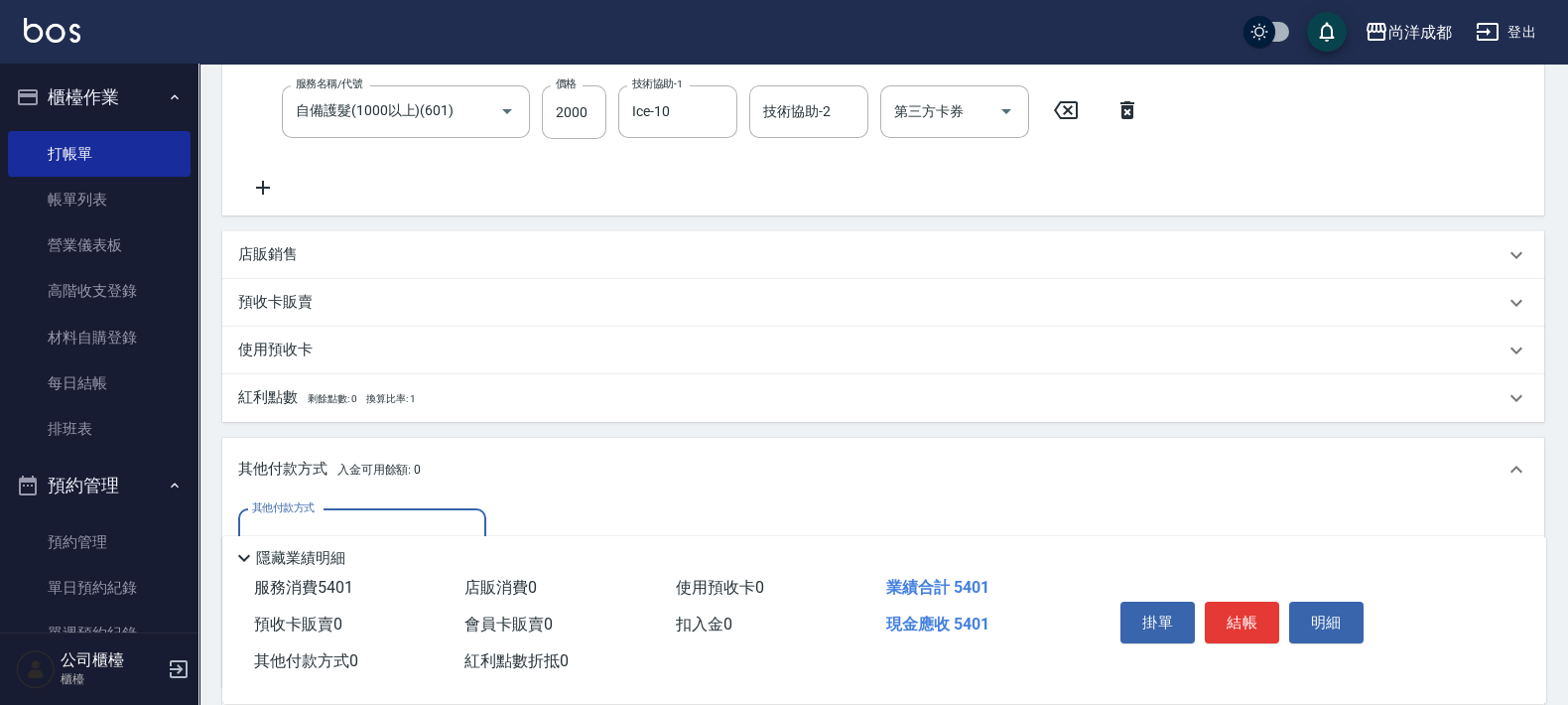 scroll, scrollTop: 1, scrollLeft: 0, axis: vertical 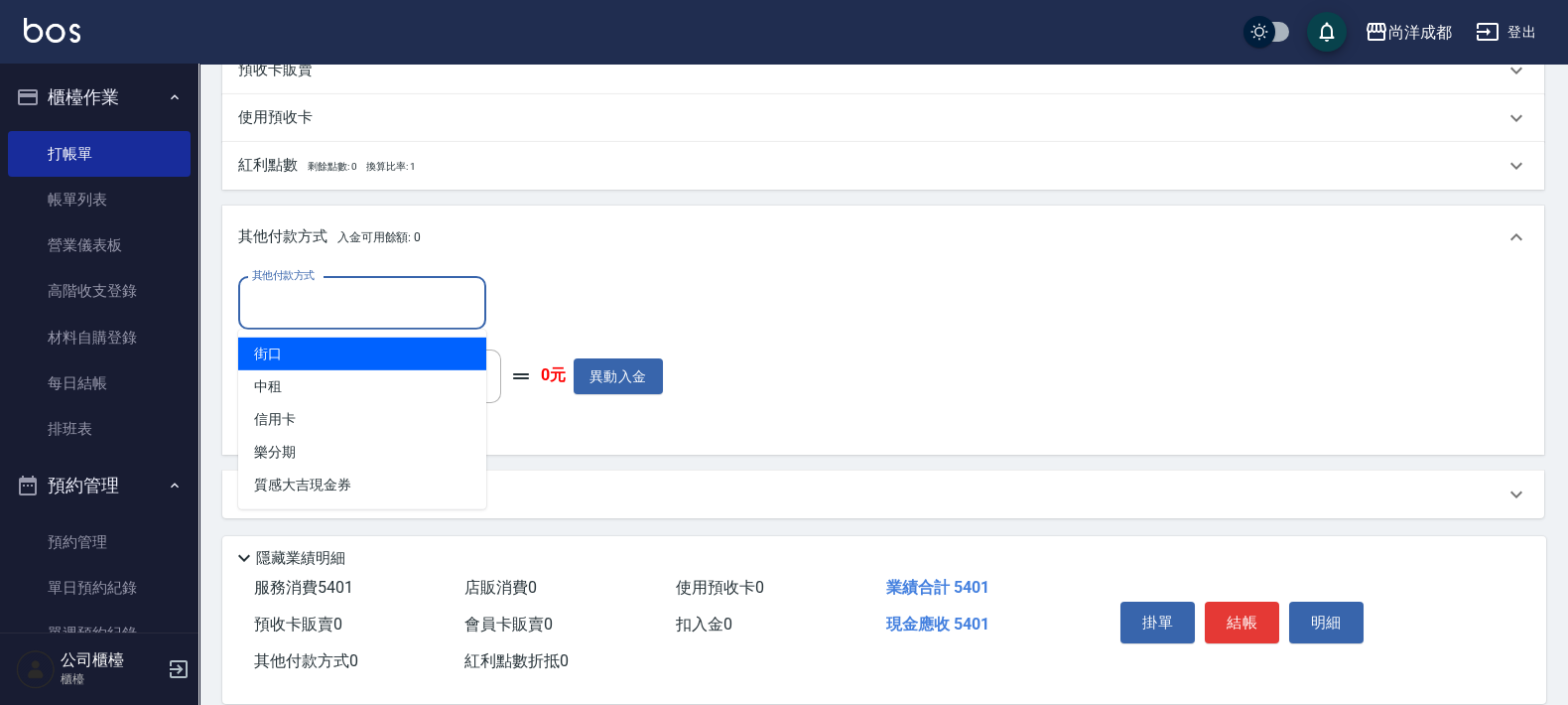 drag, startPoint x: 399, startPoint y: 318, endPoint x: 363, endPoint y: 420, distance: 108.16654 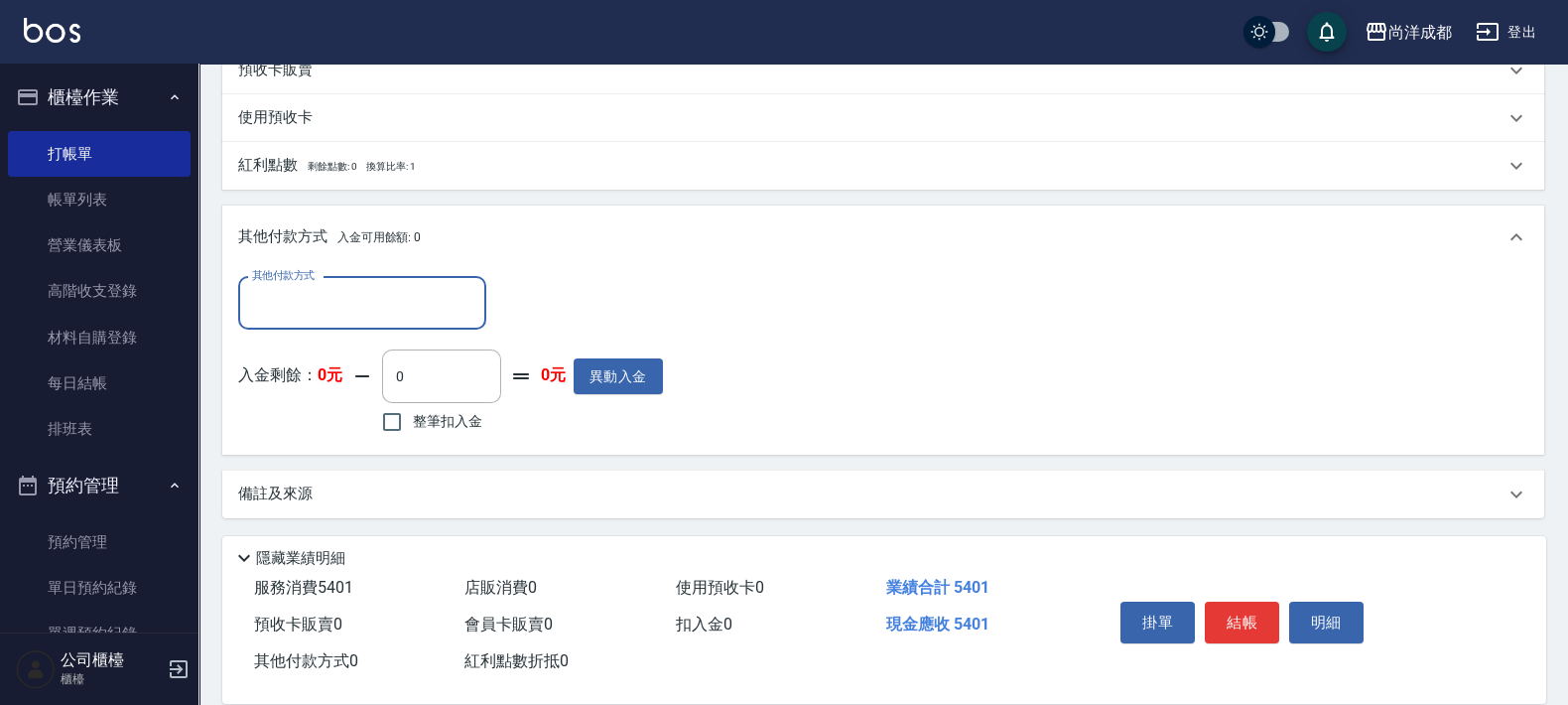 click on "其他付款方式" at bounding box center [362, 303] 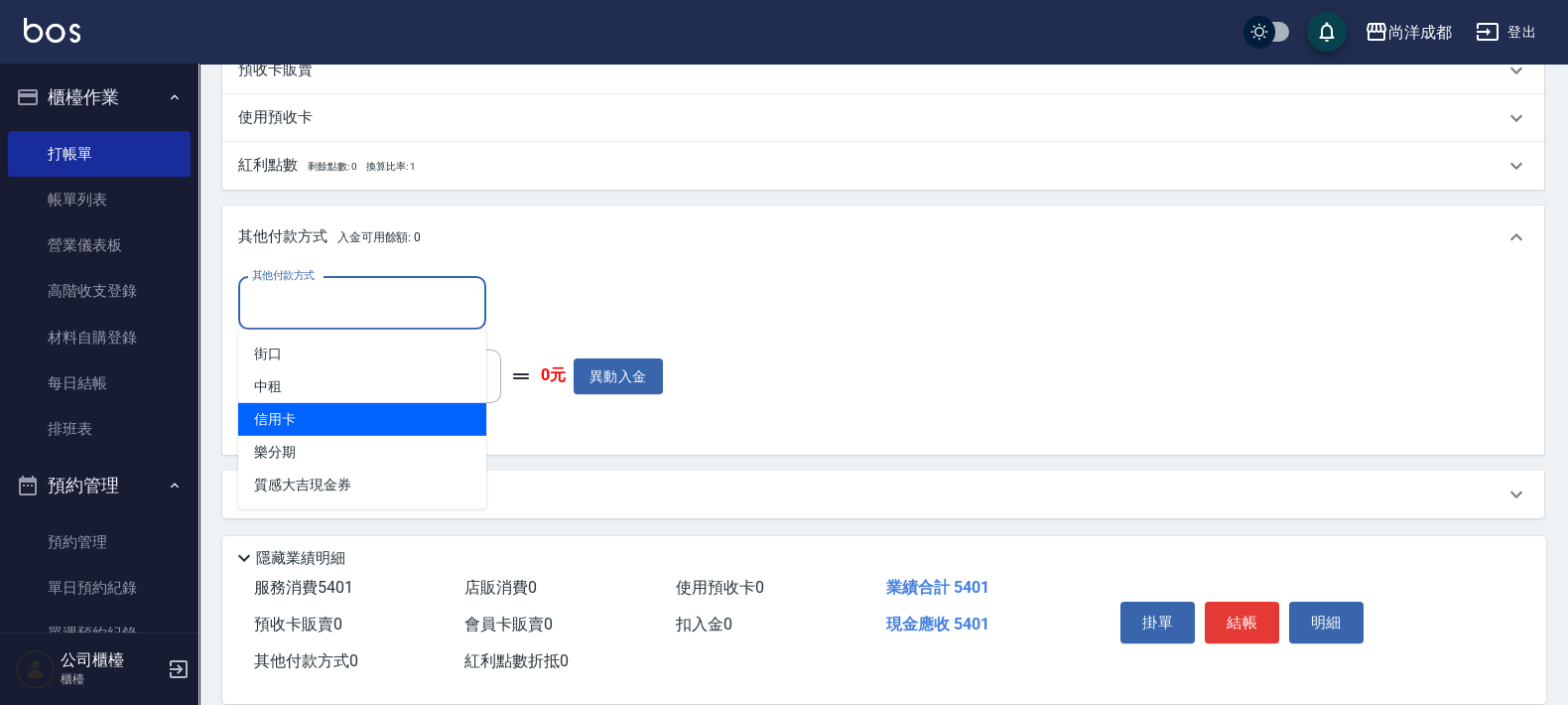 click on "信用卡" at bounding box center [362, 419] 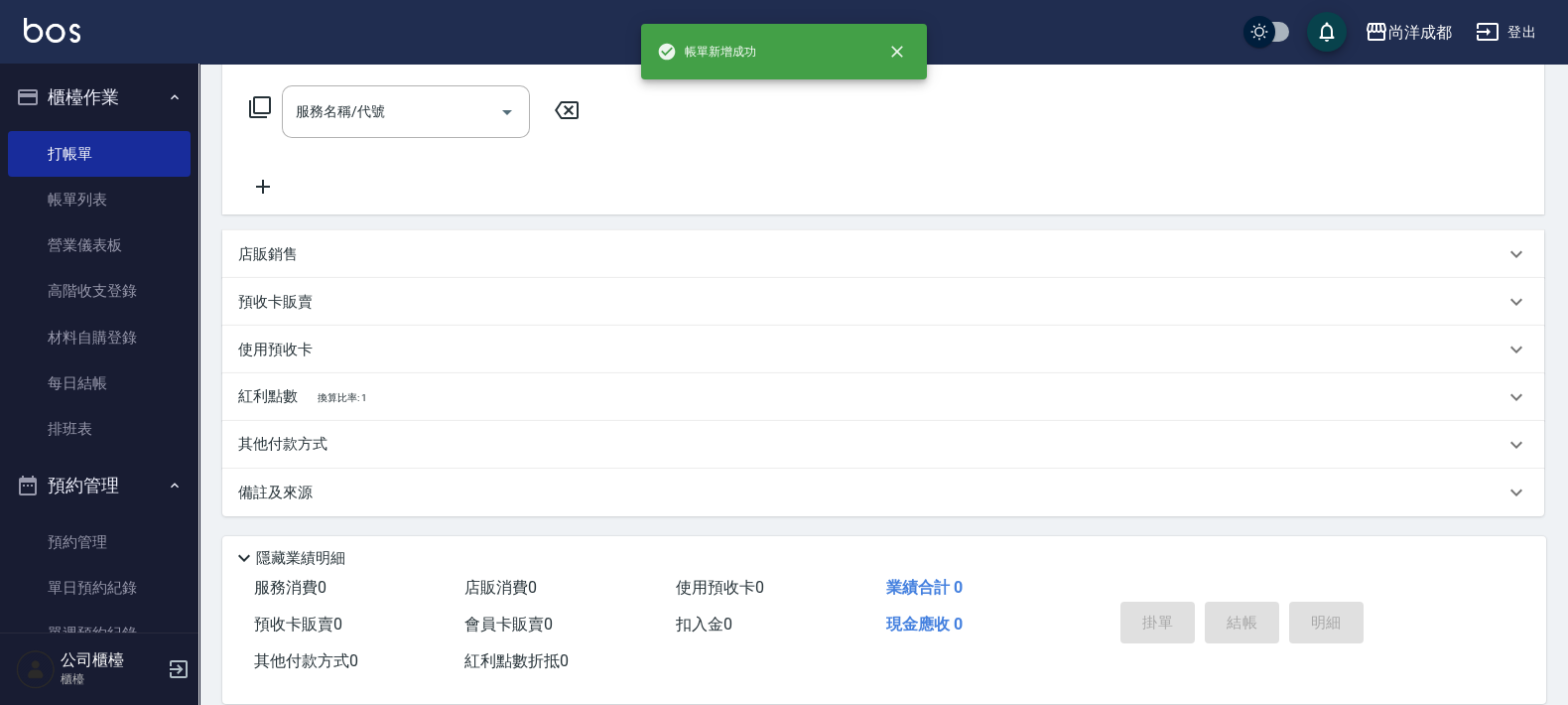 scroll, scrollTop: 0, scrollLeft: 0, axis: both 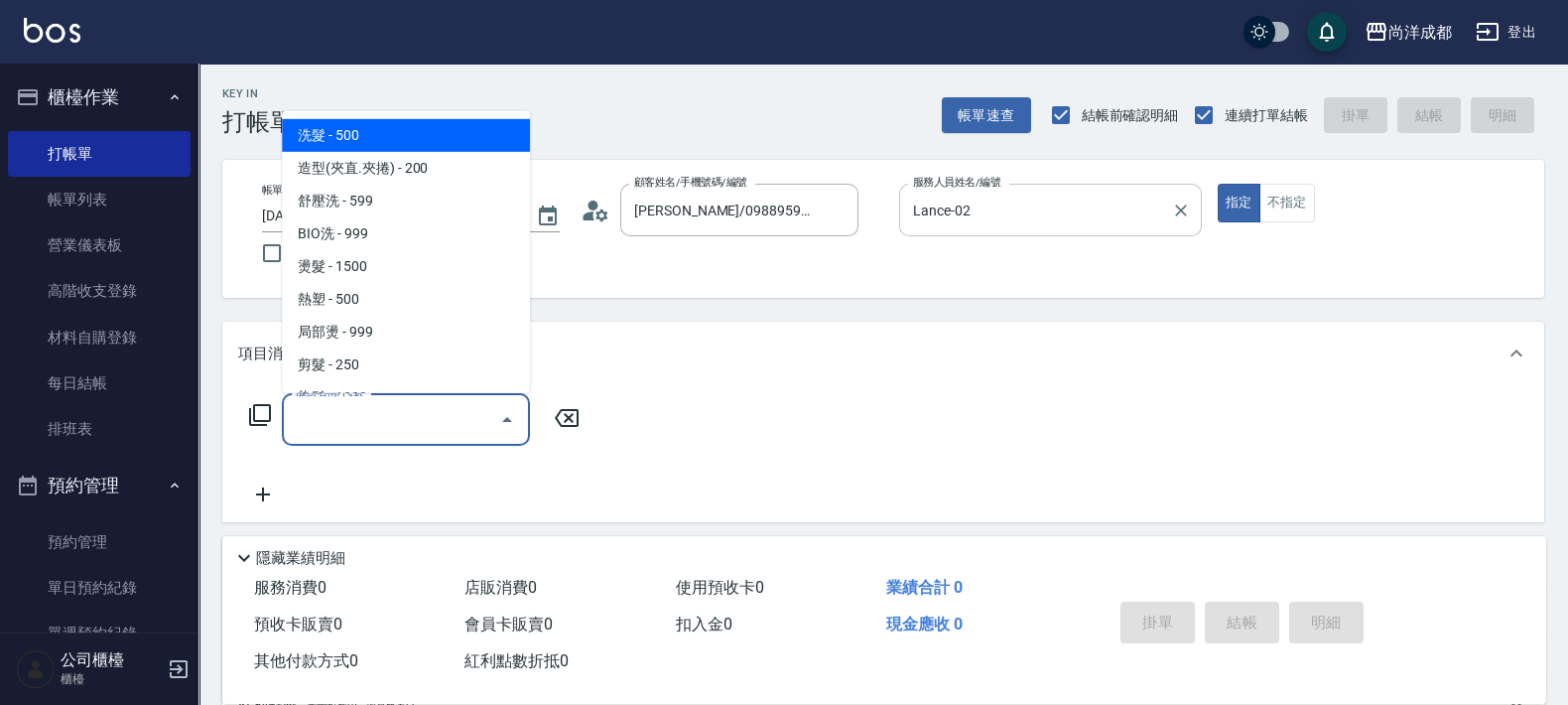 drag, startPoint x: 466, startPoint y: 412, endPoint x: 461, endPoint y: 430, distance: 18.681542 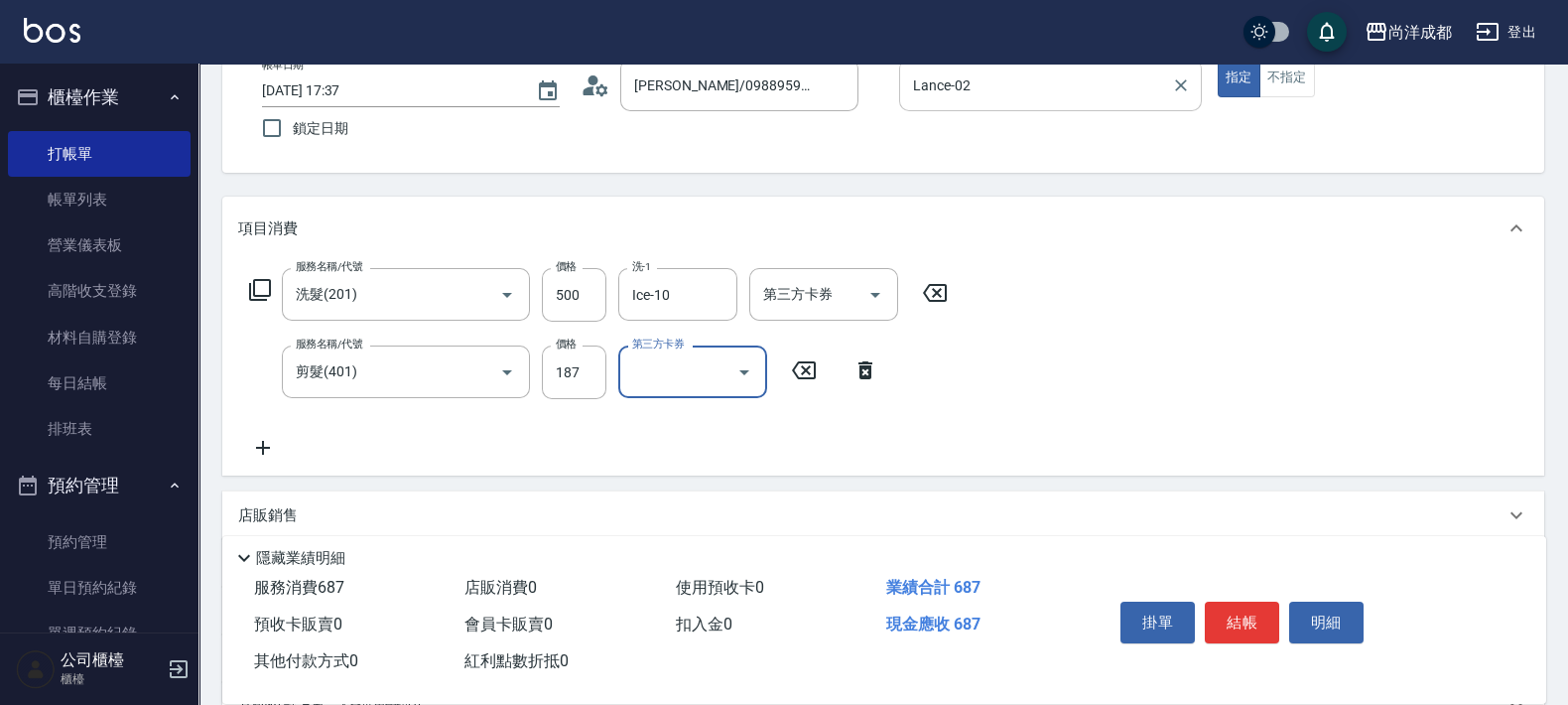 scroll, scrollTop: 386, scrollLeft: 0, axis: vertical 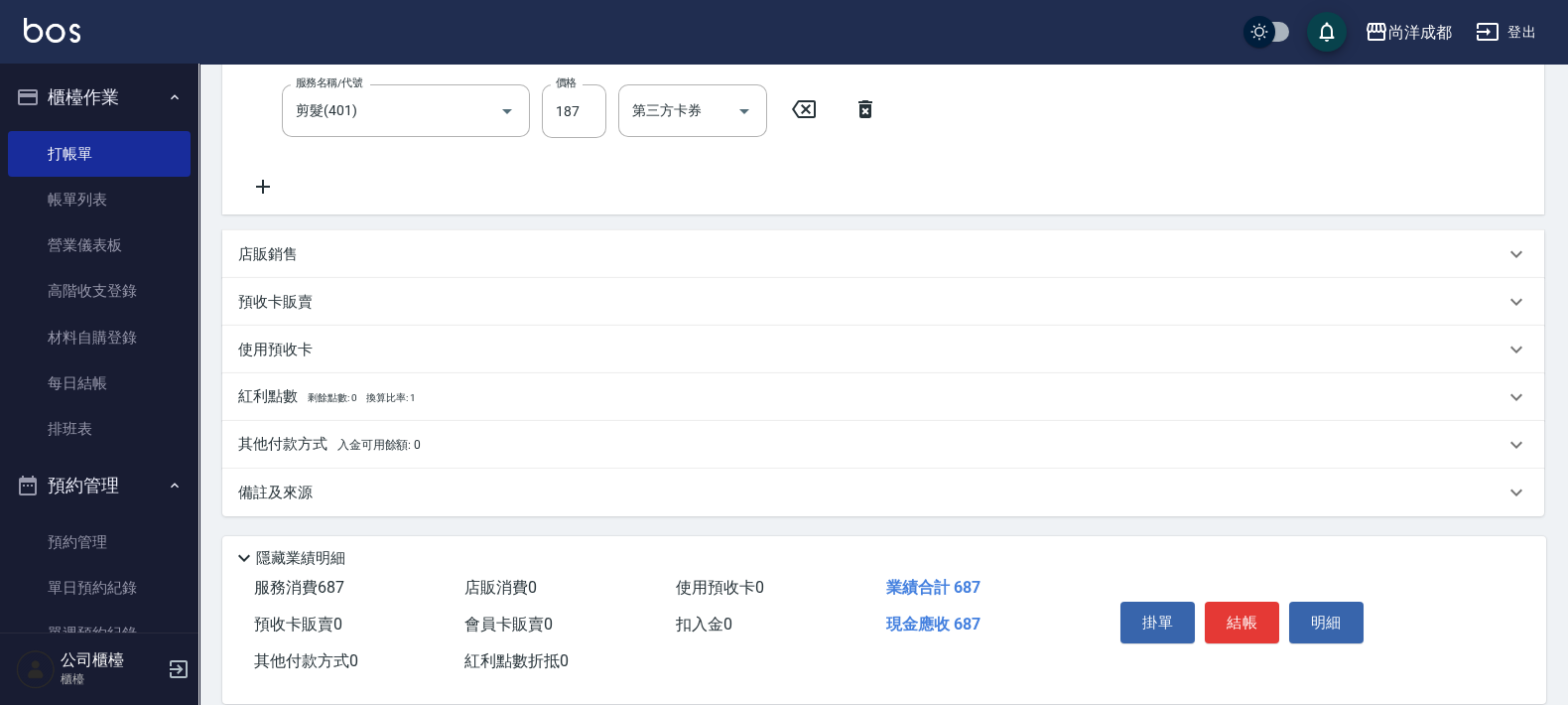 click on "其他付款方式 入金可用餘額: 0" at bounding box center (883, 445) 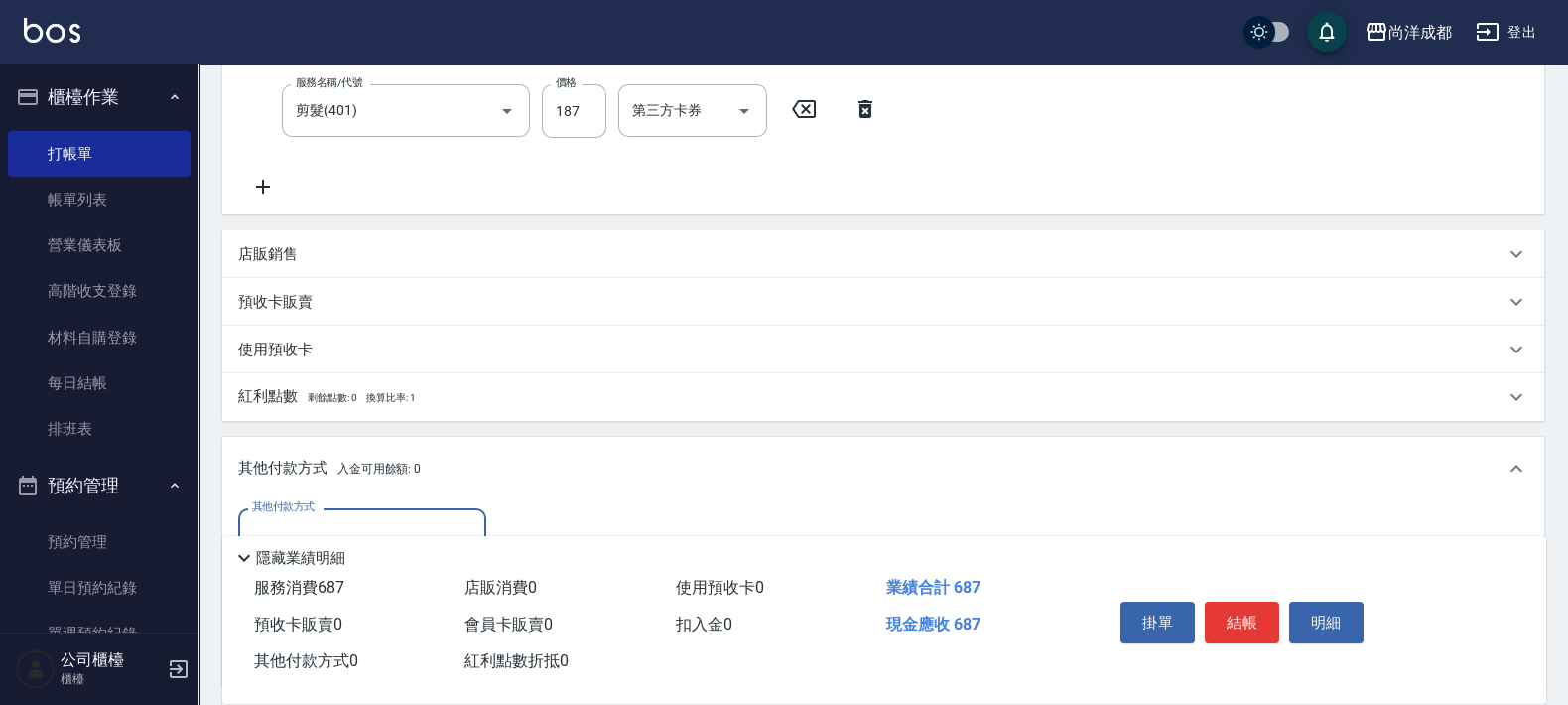 scroll, scrollTop: 0, scrollLeft: 0, axis: both 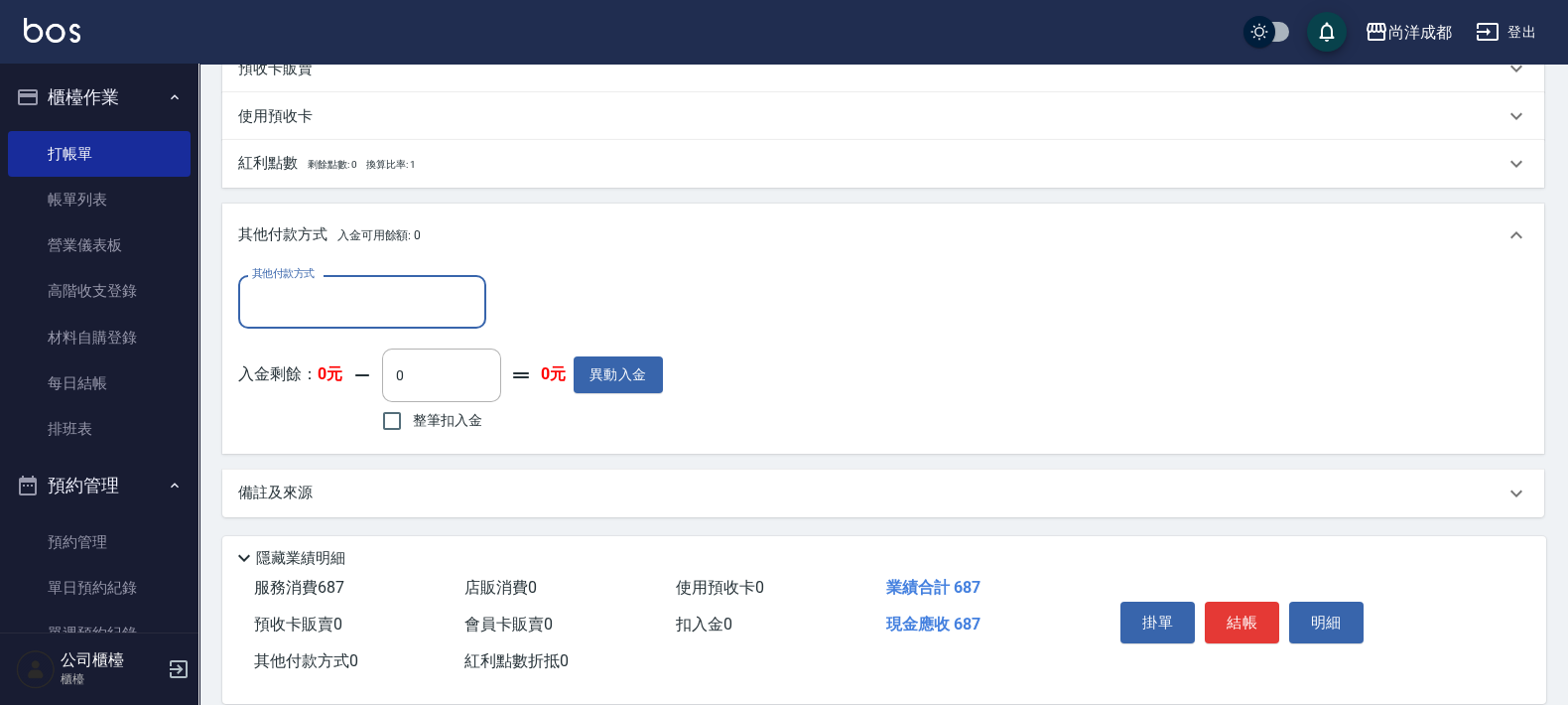 click on "其他付款方式" at bounding box center (362, 301) 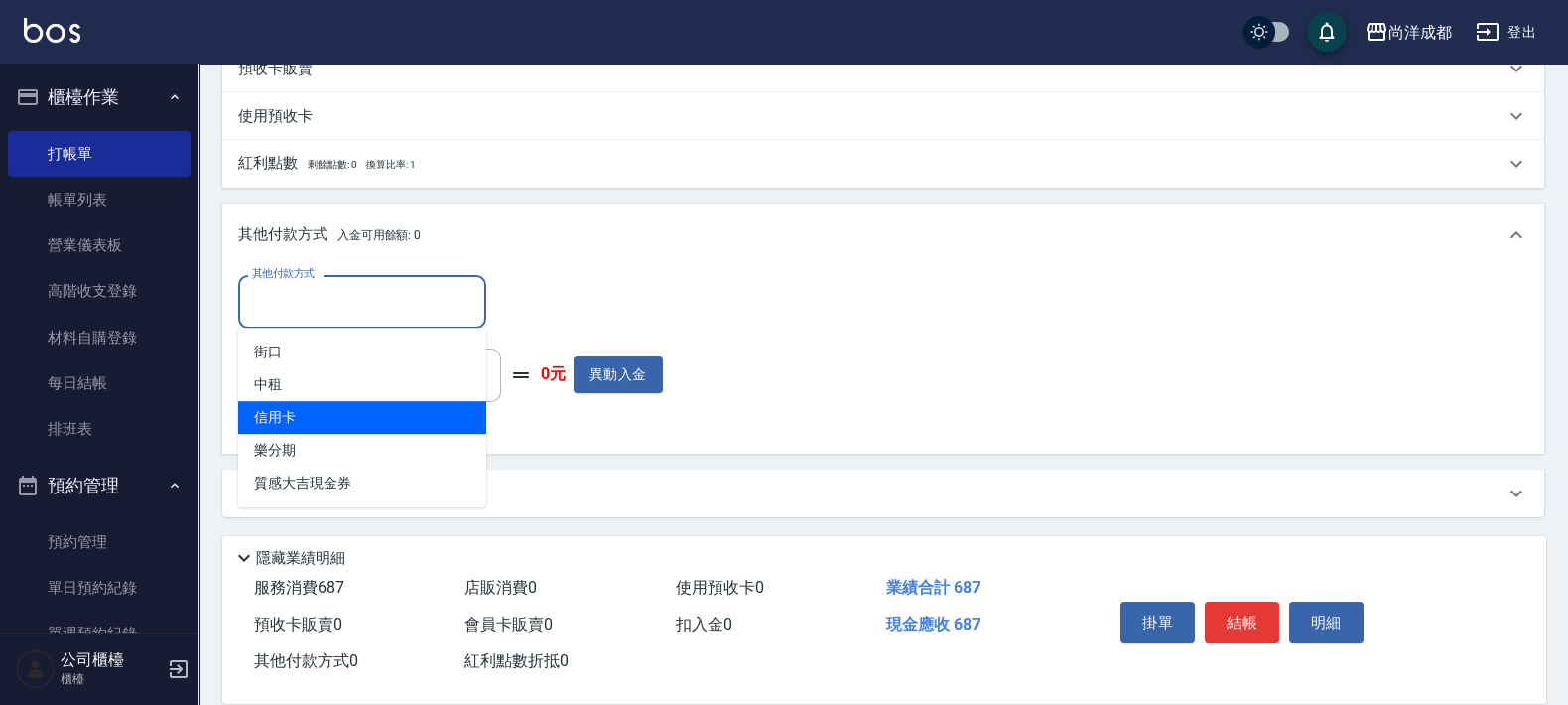 click on "信用卡" at bounding box center (362, 417) 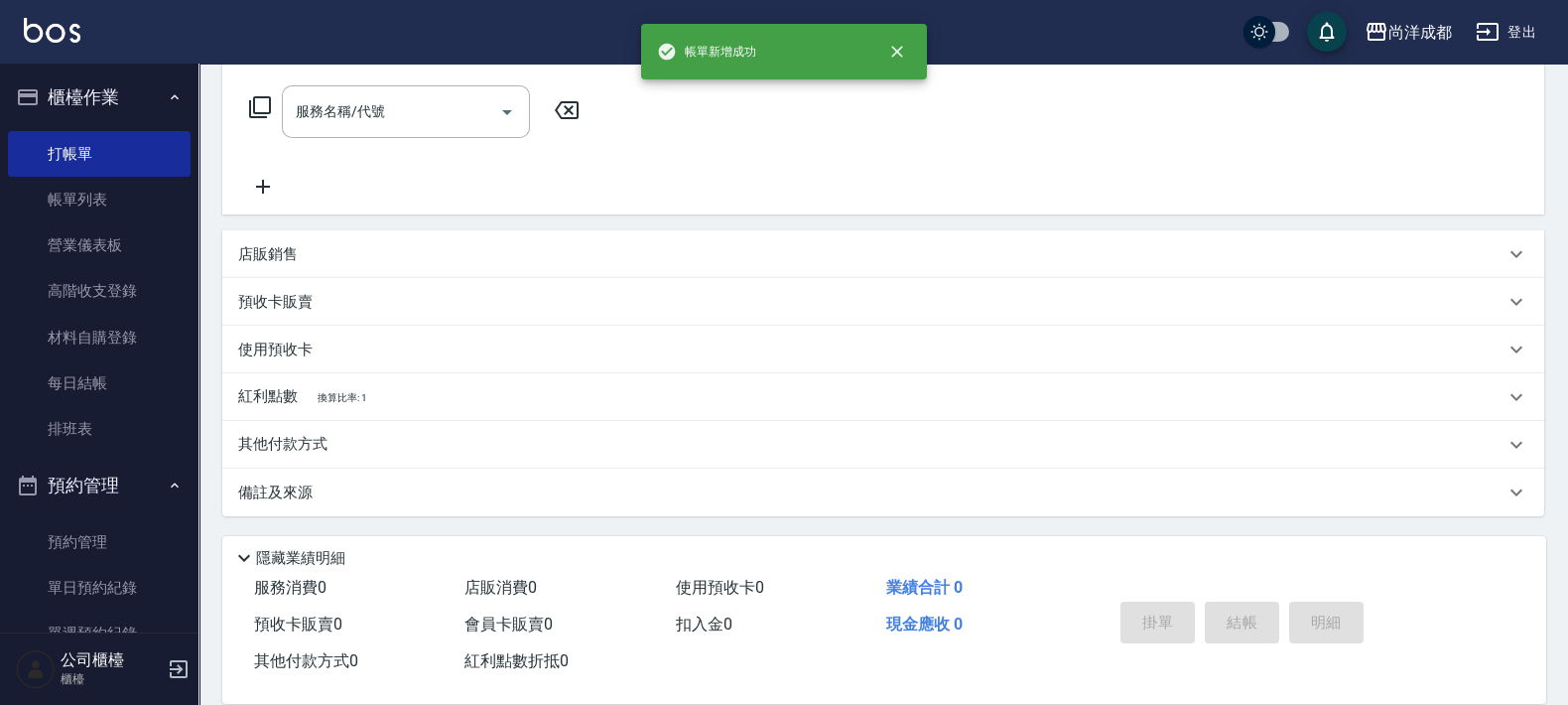 scroll, scrollTop: 0, scrollLeft: 0, axis: both 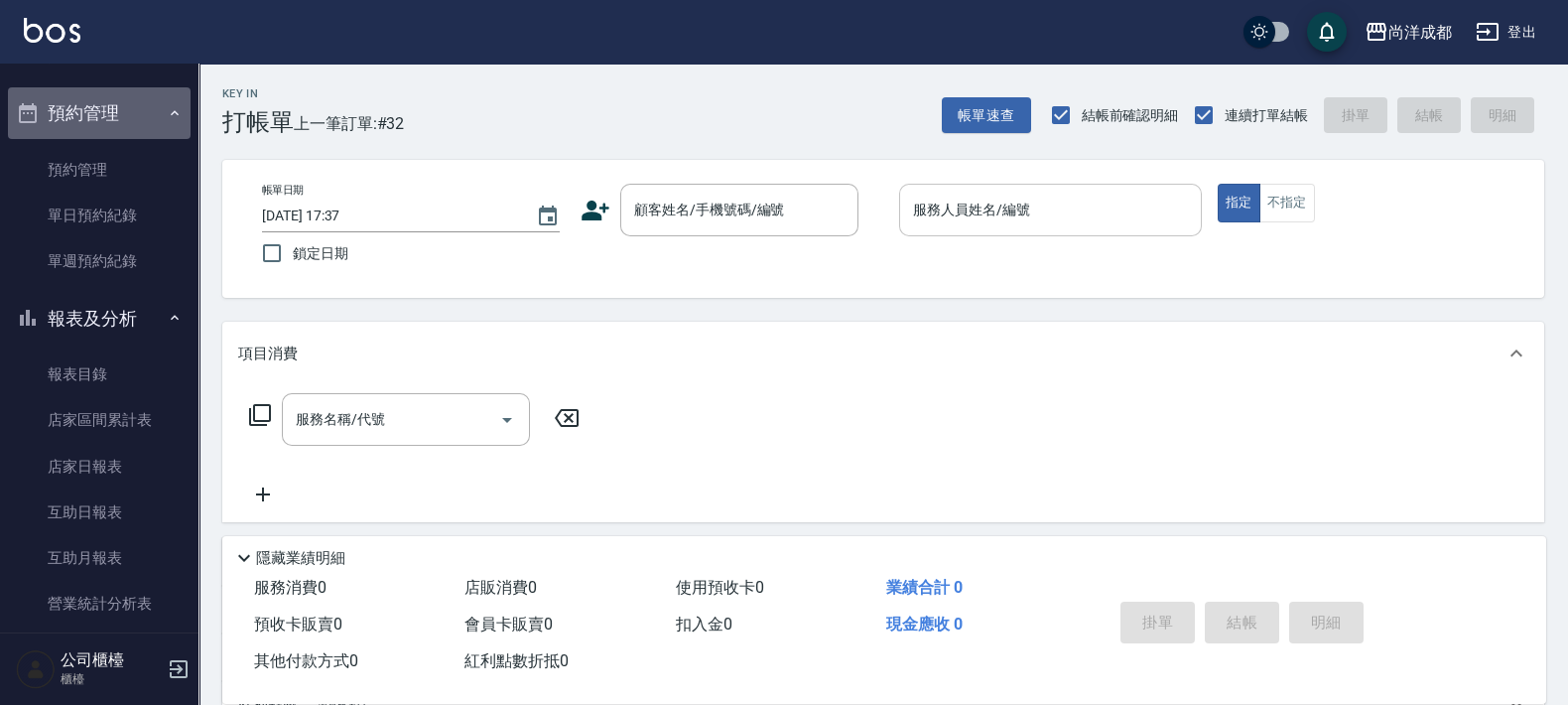 click on "預約管理" at bounding box center [99, 113] 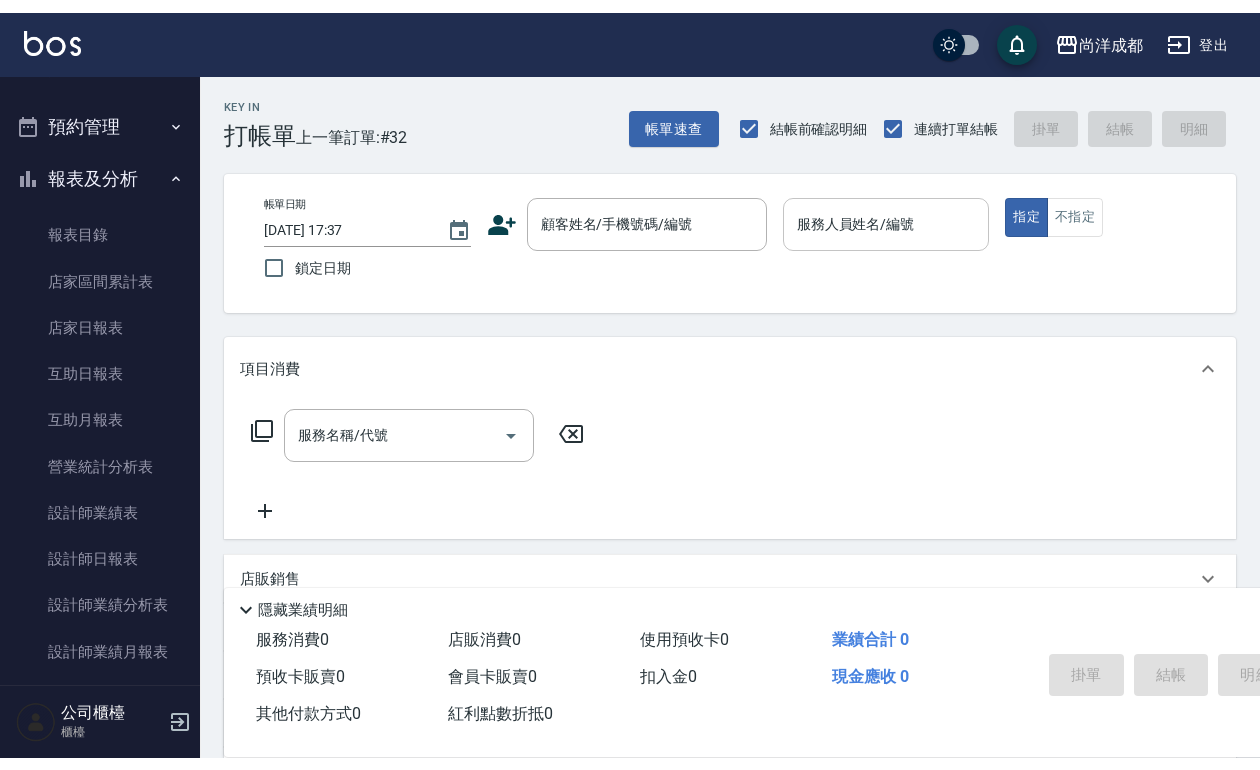 scroll, scrollTop: 0, scrollLeft: 0, axis: both 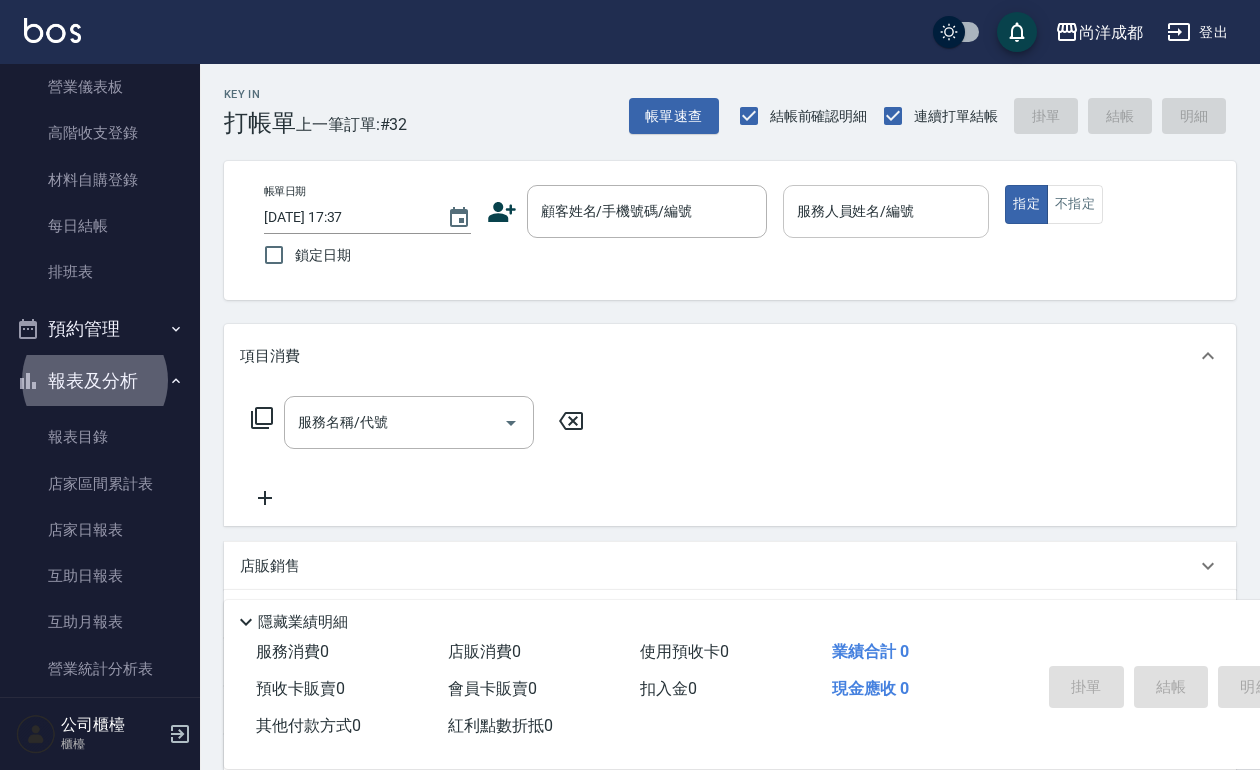 click on "報表及分析" at bounding box center (100, 381) 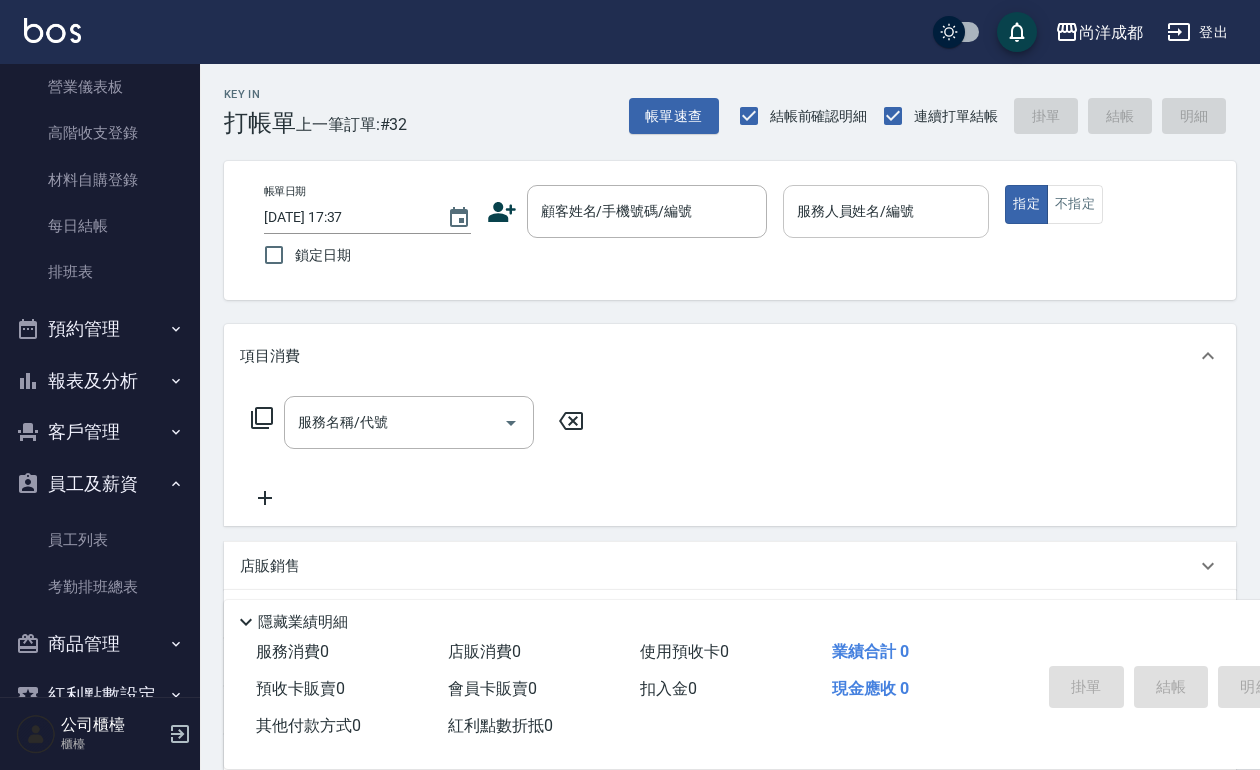 drag, startPoint x: 612, startPoint y: 356, endPoint x: 631, endPoint y: 382, distance: 32.202484 